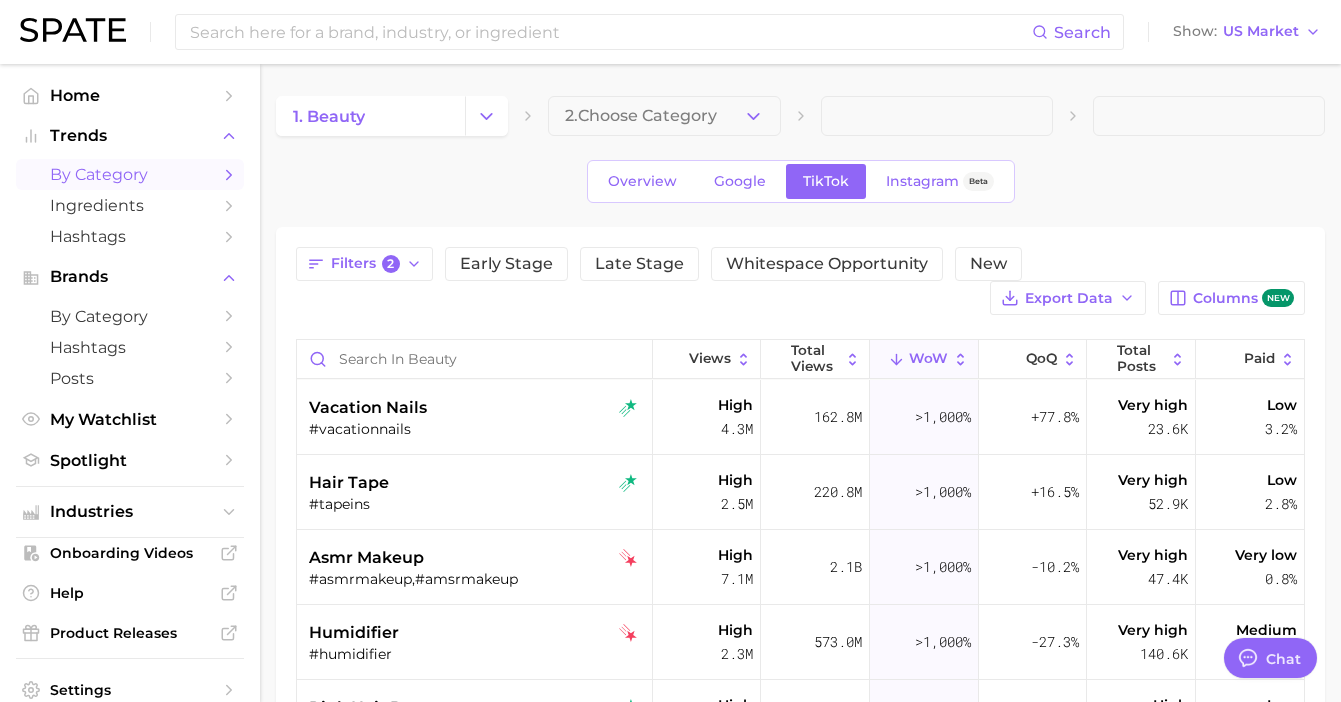 scroll, scrollTop: 459, scrollLeft: 0, axis: vertical 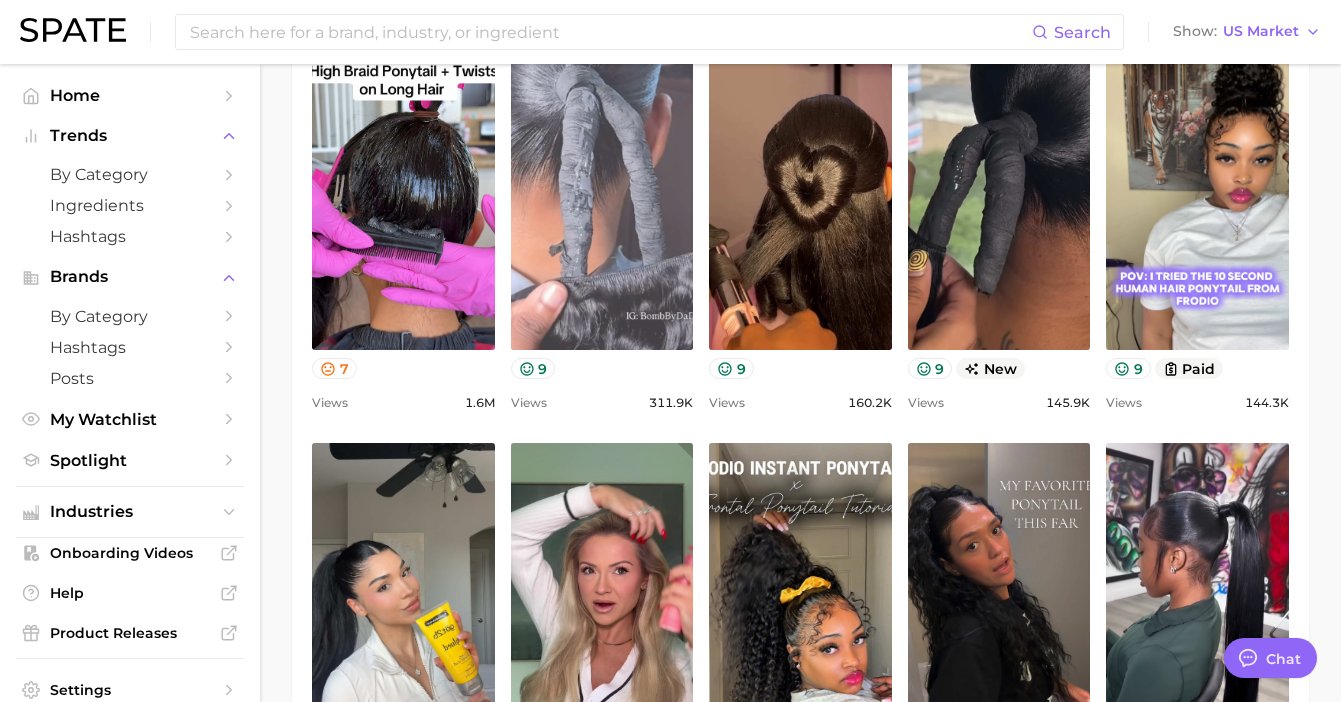 click on "view post on TikTok" at bounding box center [602, 187] 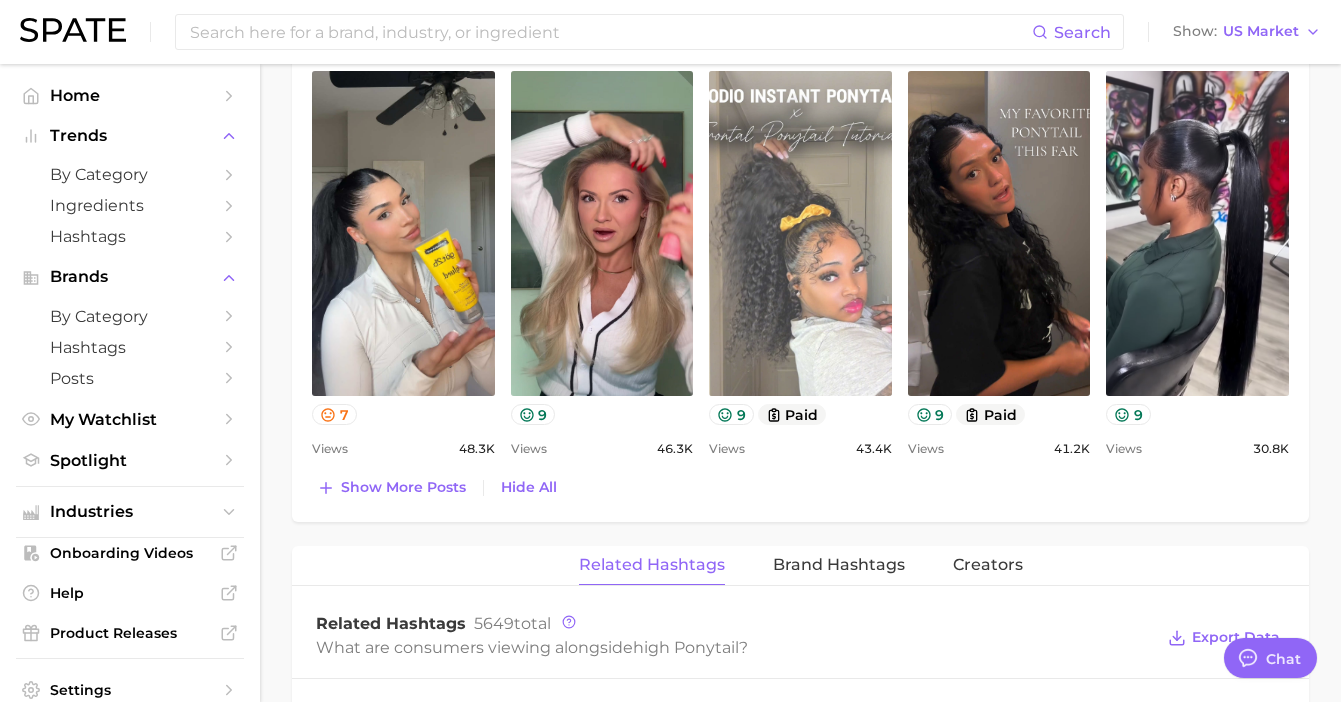 scroll, scrollTop: 1490, scrollLeft: 0, axis: vertical 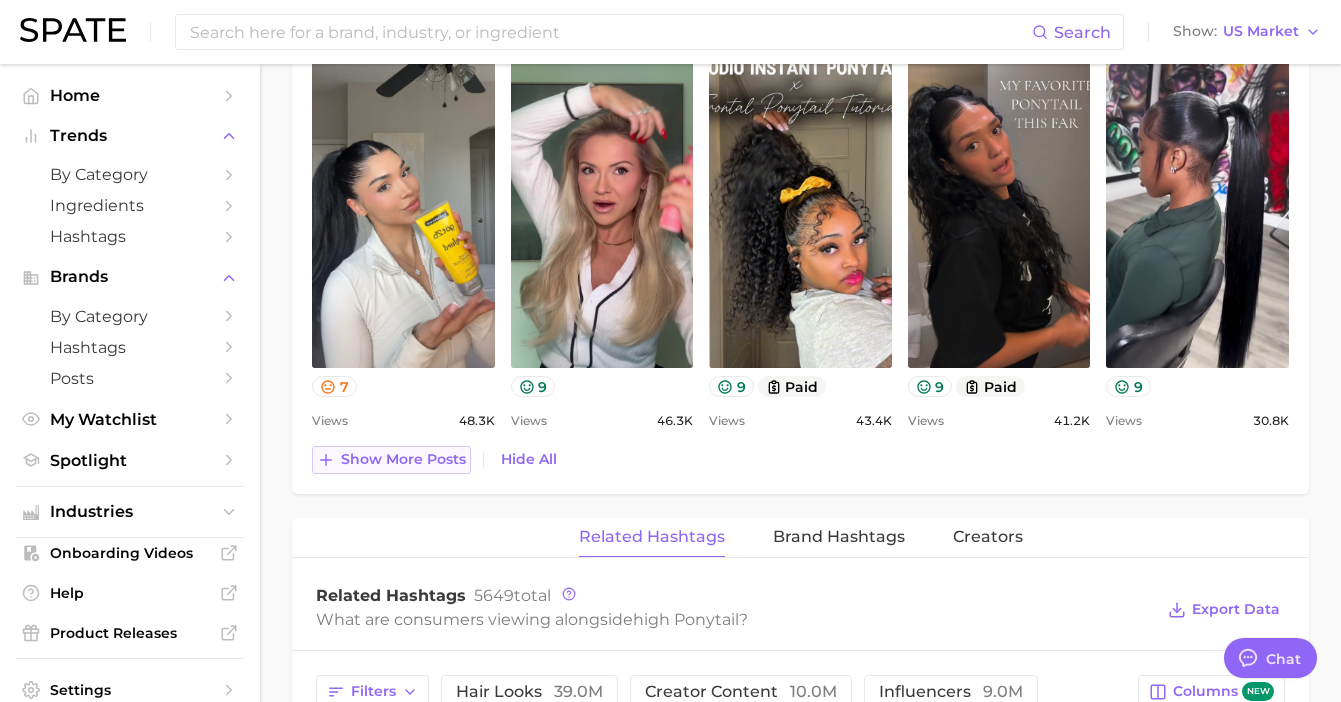 click on "Show more posts" at bounding box center (403, 459) 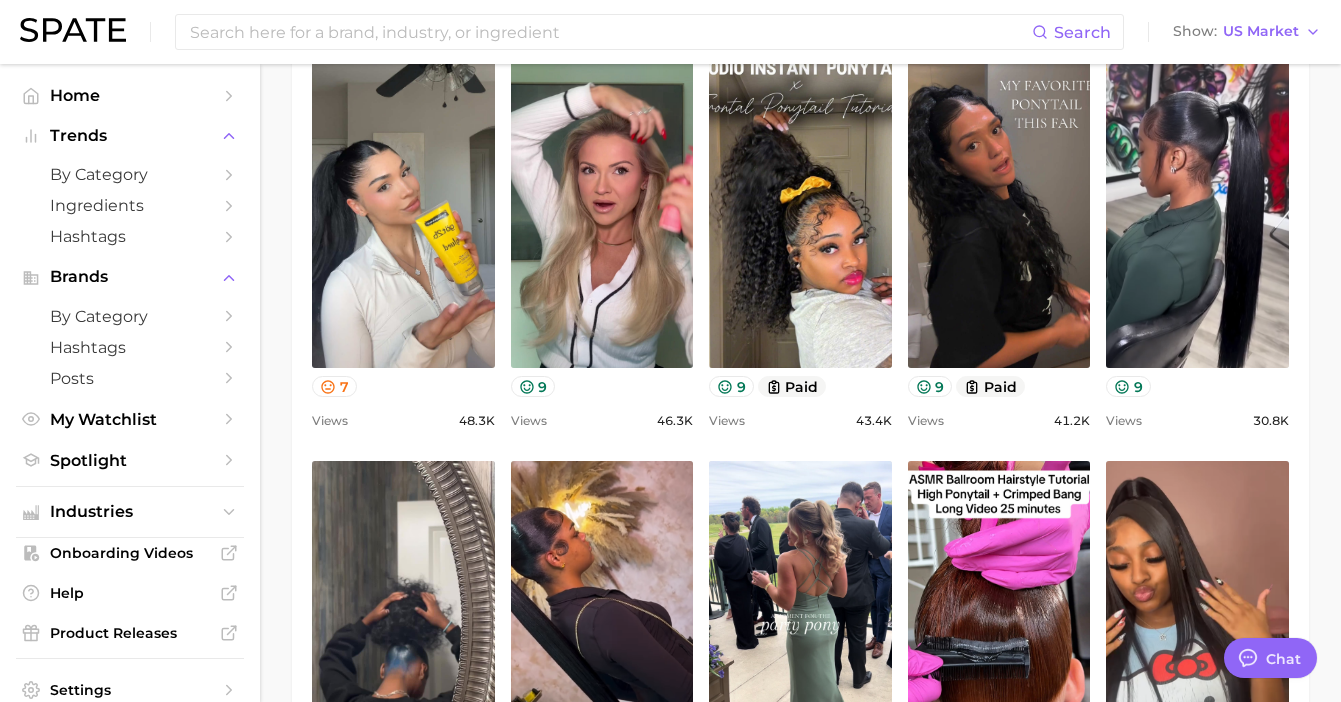 scroll, scrollTop: 0, scrollLeft: 0, axis: both 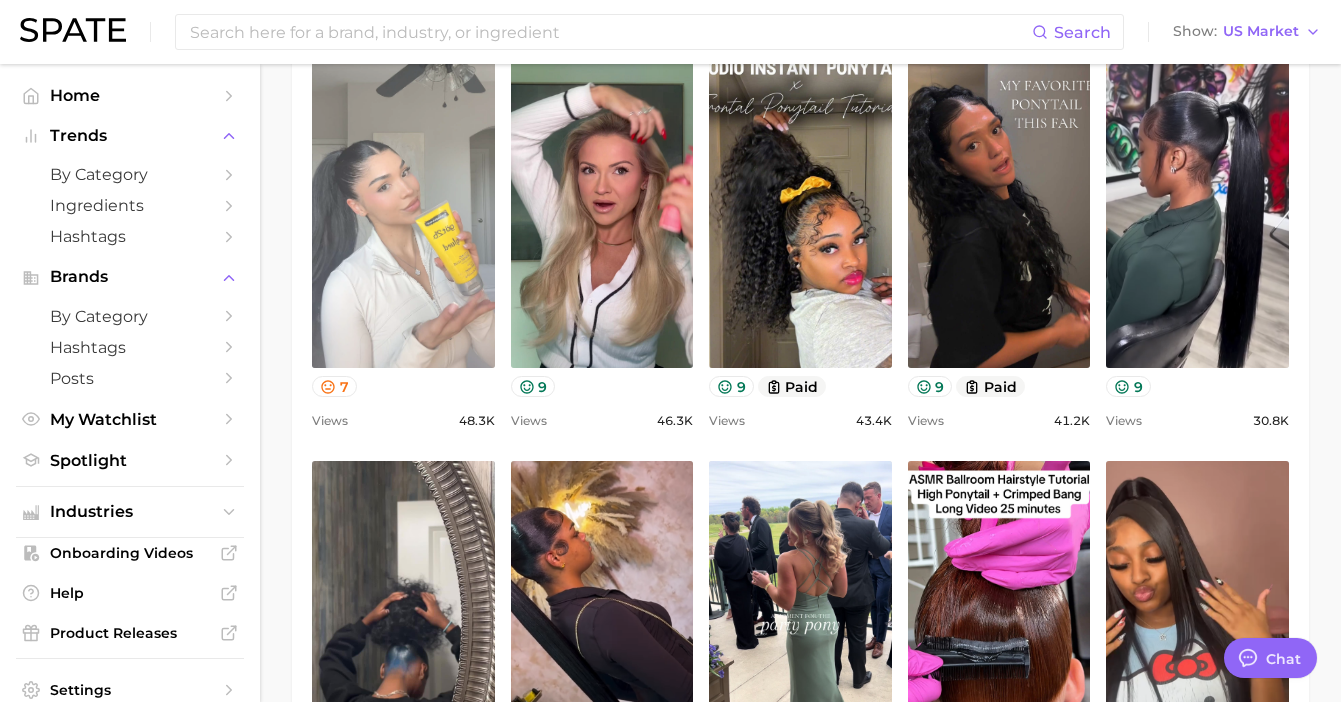 click on "view post on TikTok" at bounding box center [403, 205] 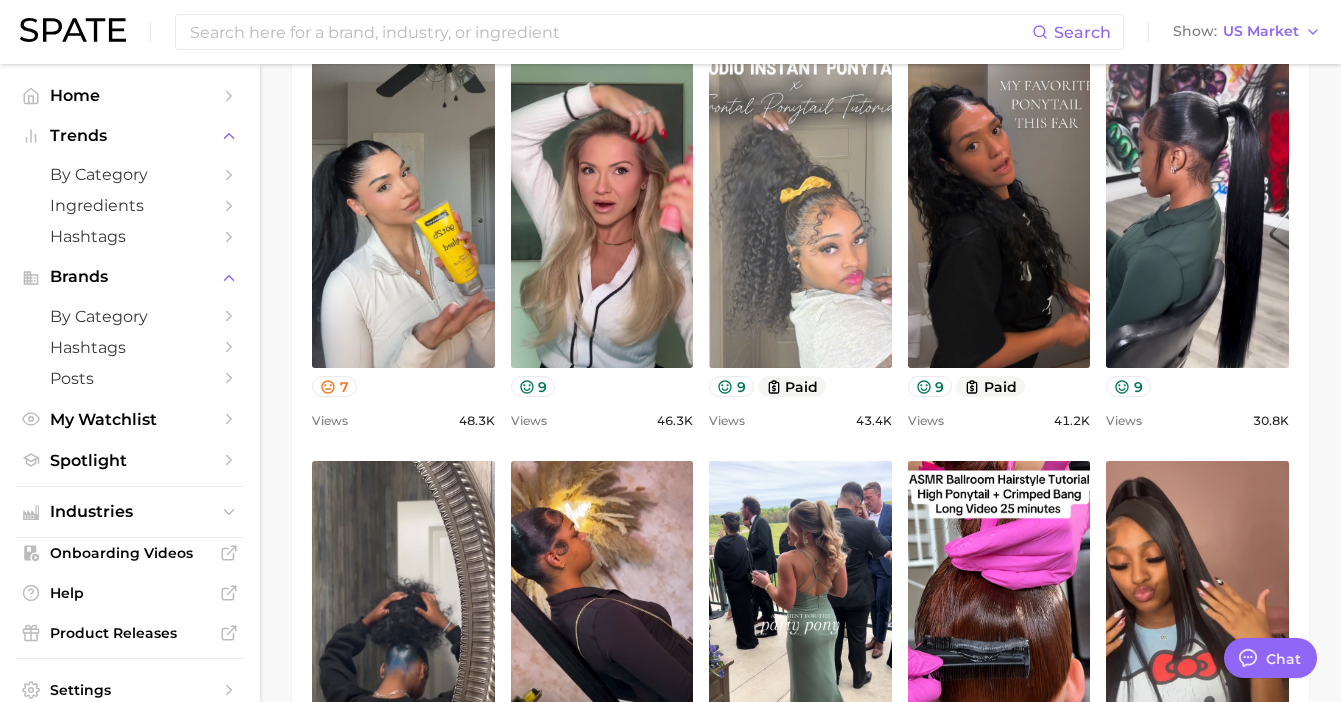 scroll, scrollTop: 0, scrollLeft: 0, axis: both 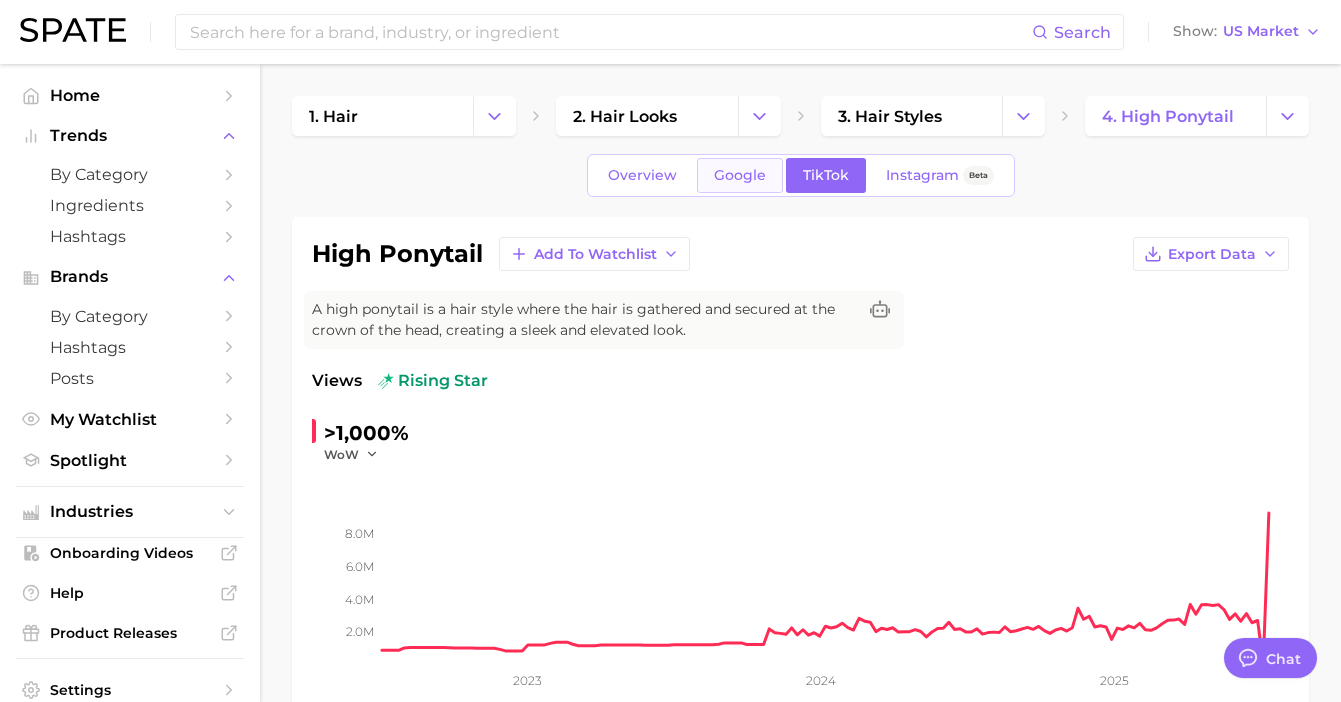 click on "Google" at bounding box center [740, 175] 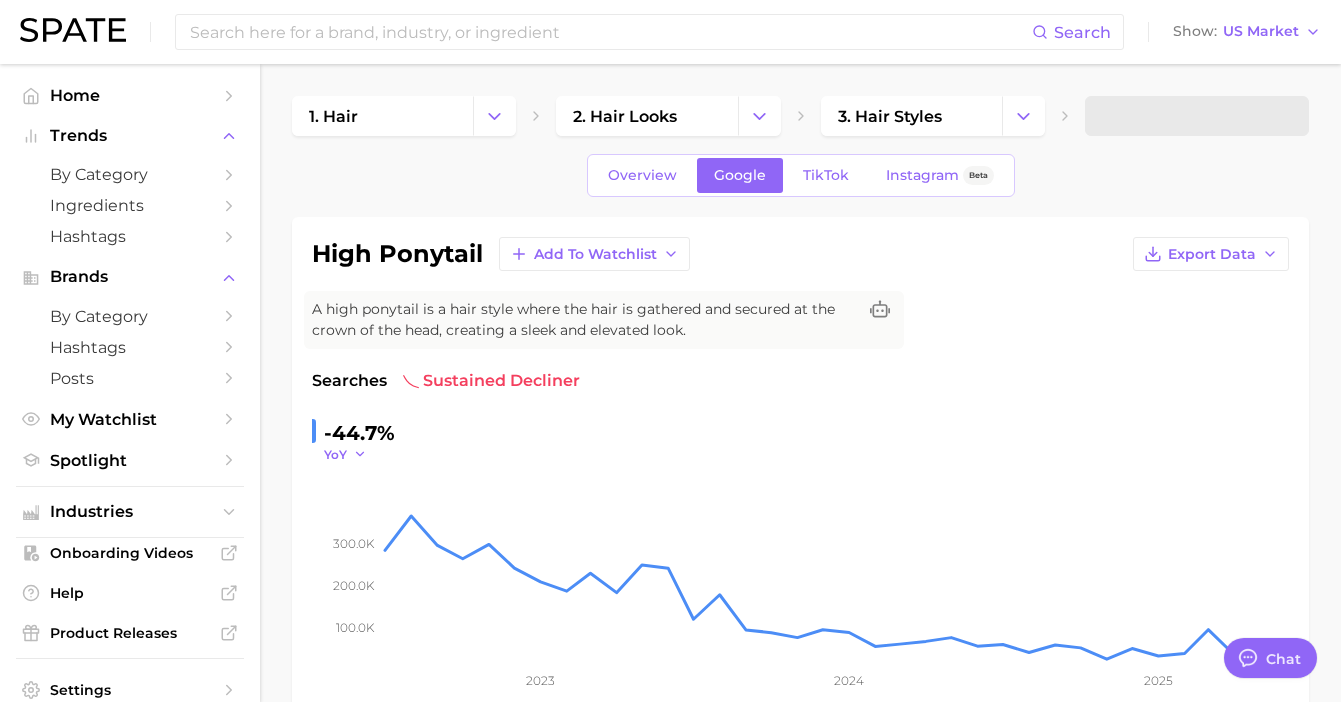 click 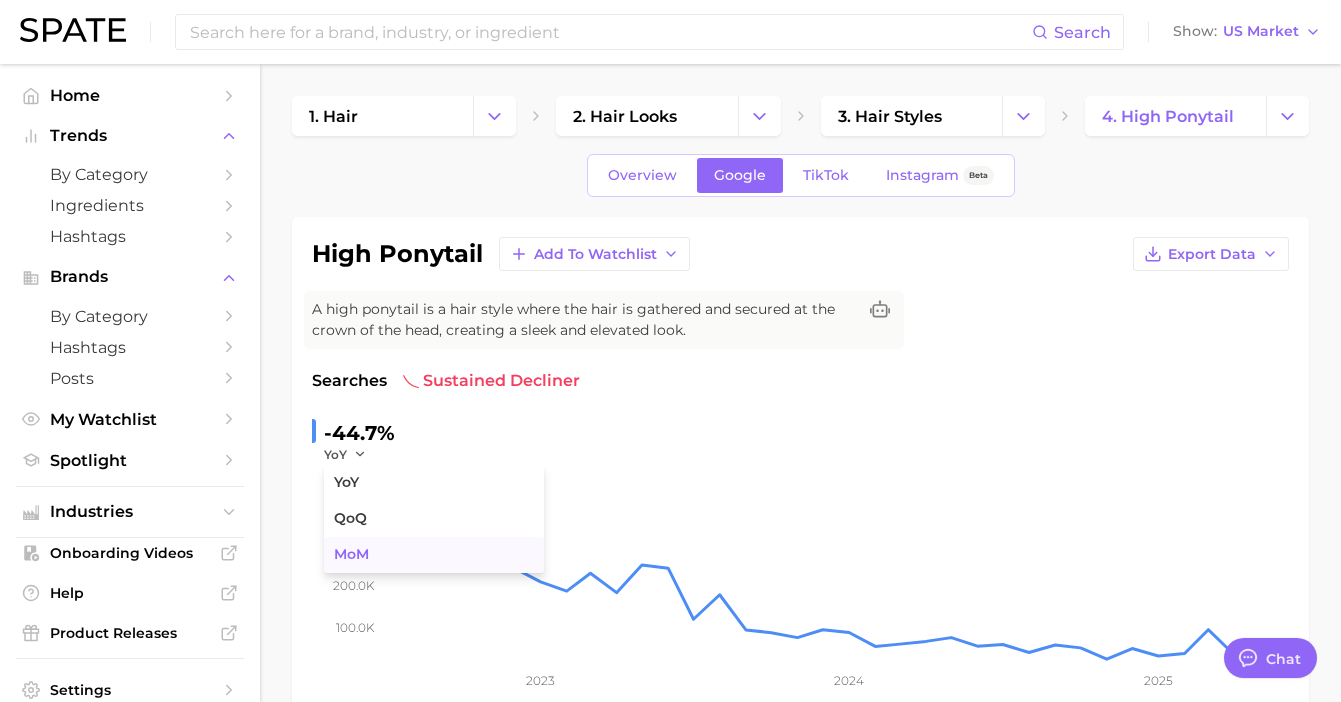 click on "MoM" at bounding box center (434, 555) 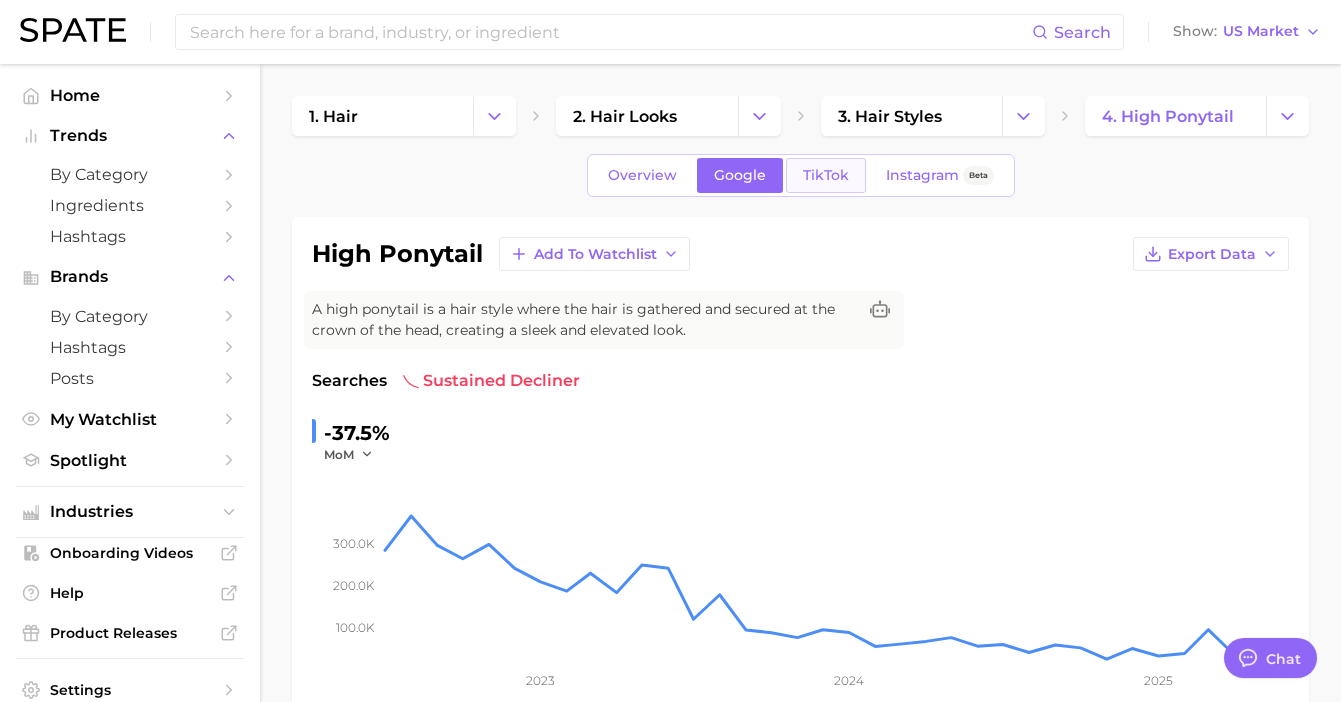 click on "TikTok" at bounding box center (826, 175) 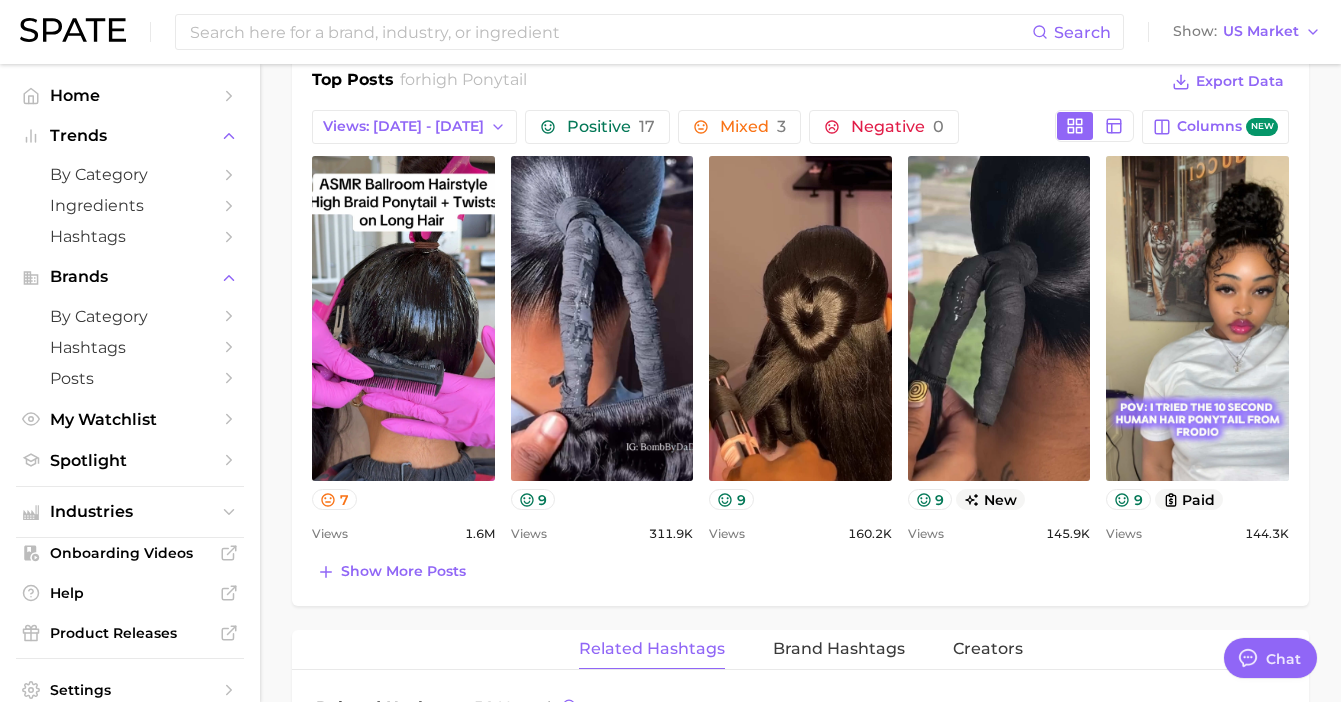 scroll, scrollTop: 937, scrollLeft: 0, axis: vertical 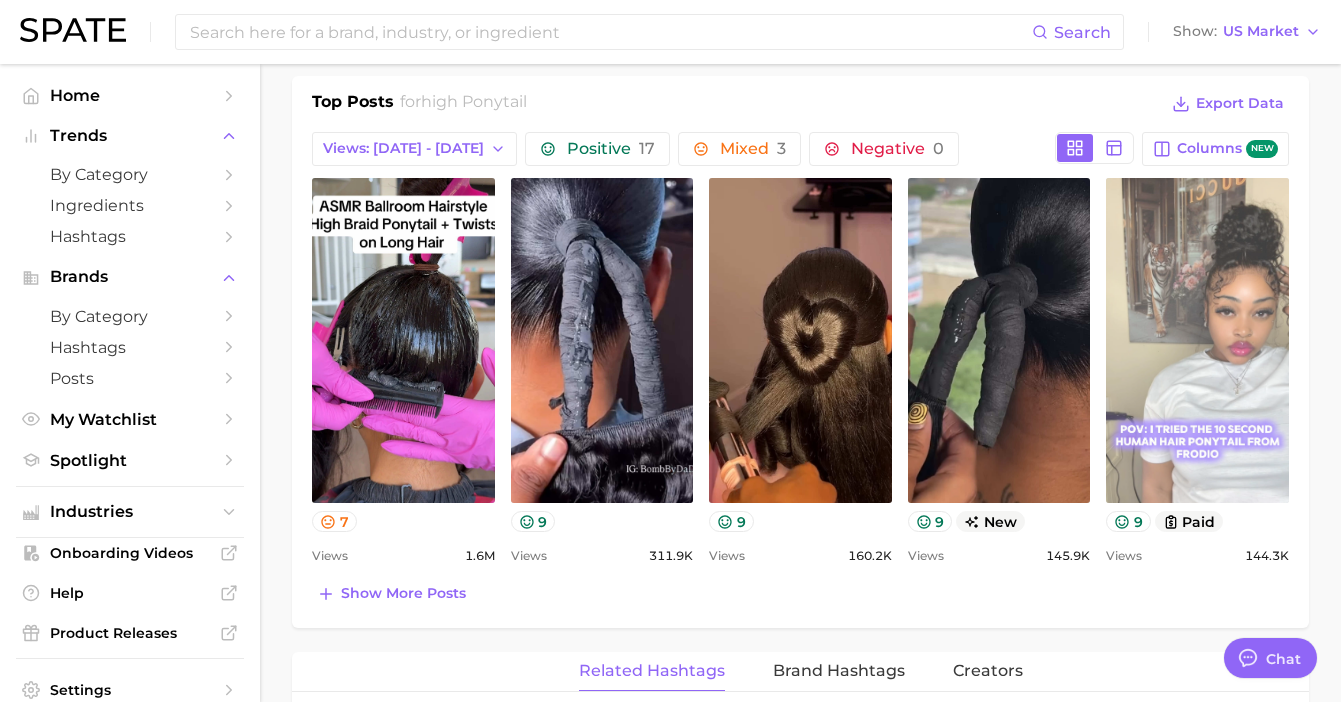 click on "view post on TikTok" at bounding box center (1197, 340) 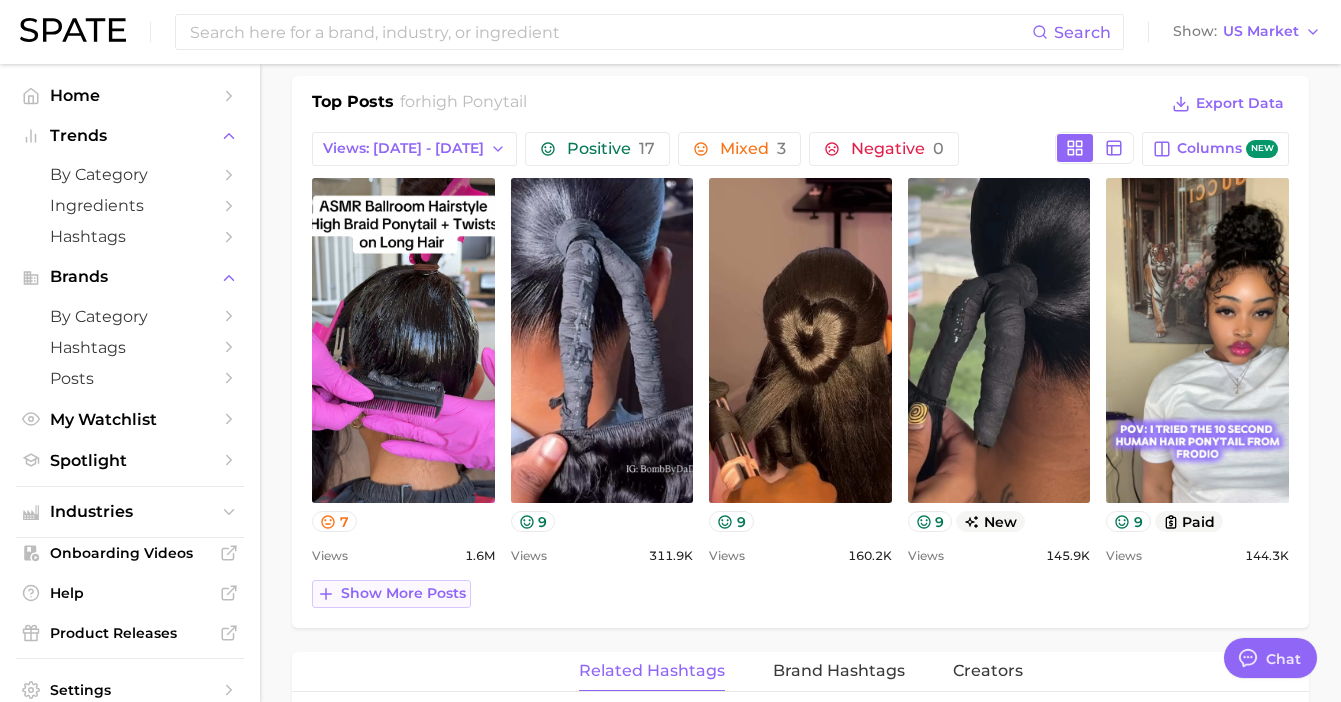 click on "Show more posts" at bounding box center [403, 593] 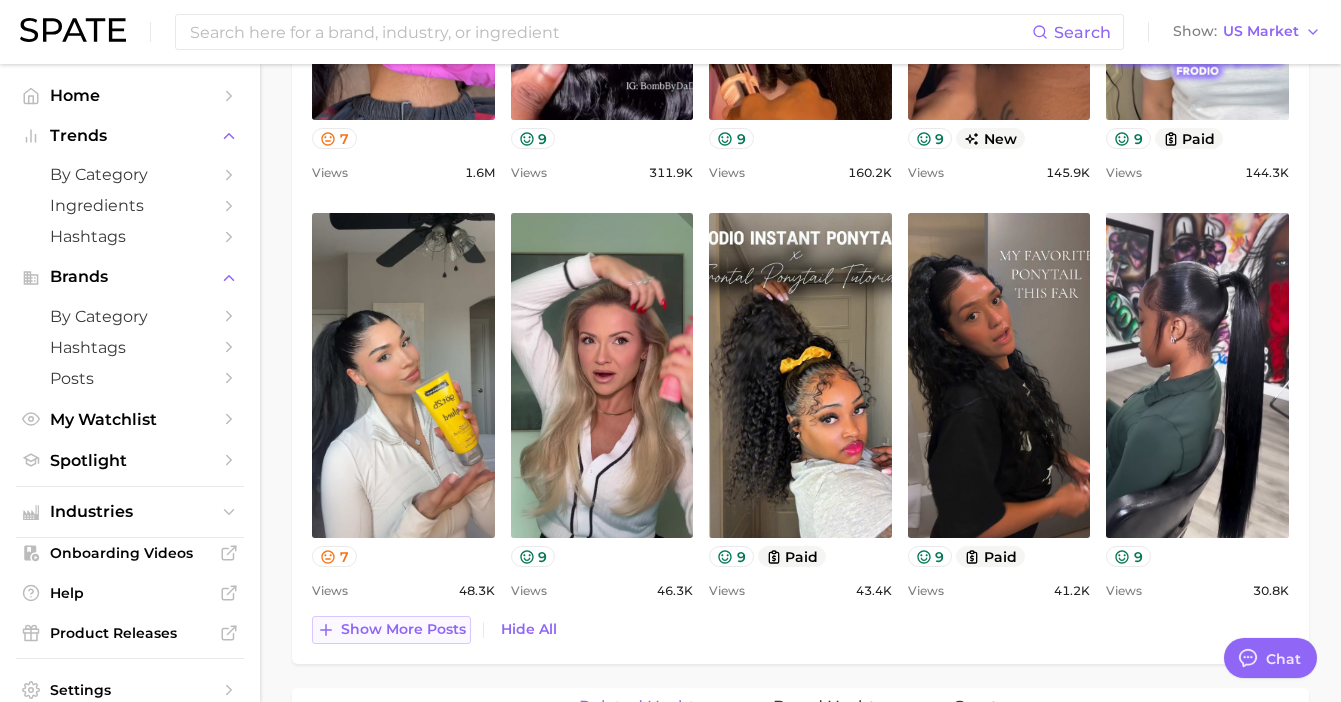 scroll, scrollTop: 1401, scrollLeft: 0, axis: vertical 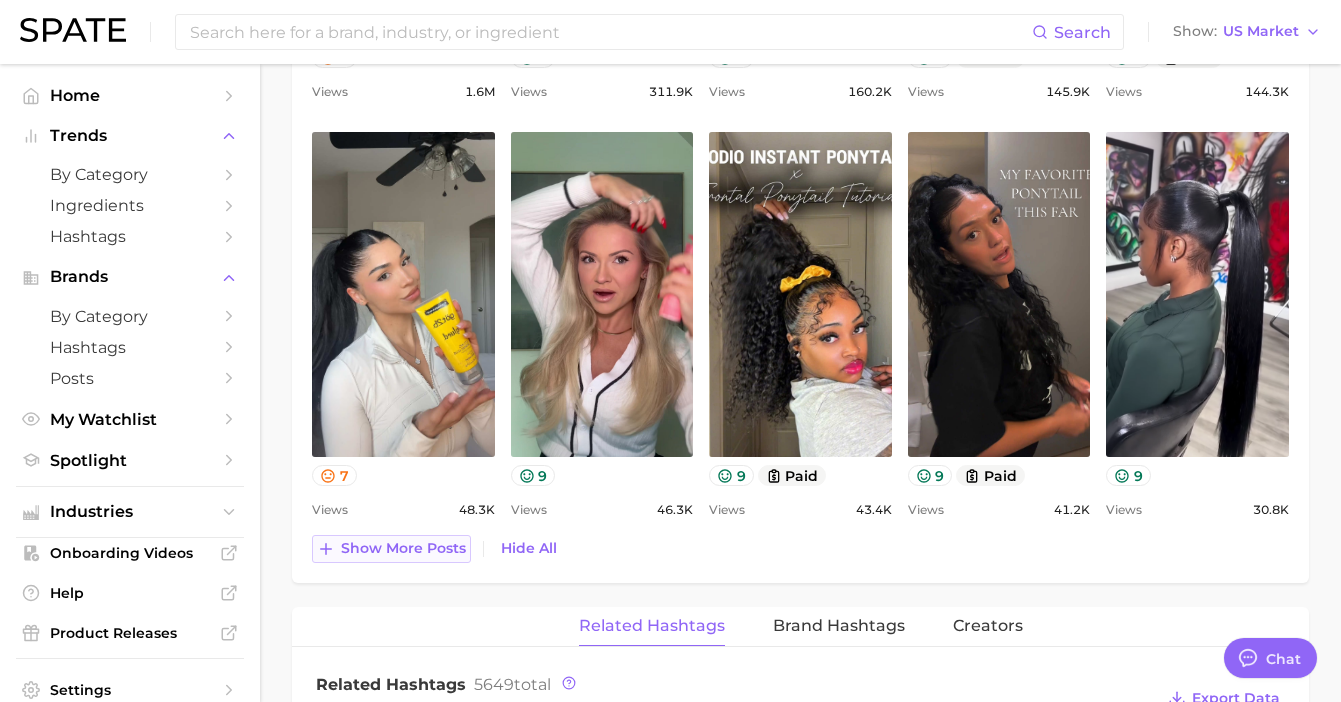 click on "Show more posts" at bounding box center (403, 548) 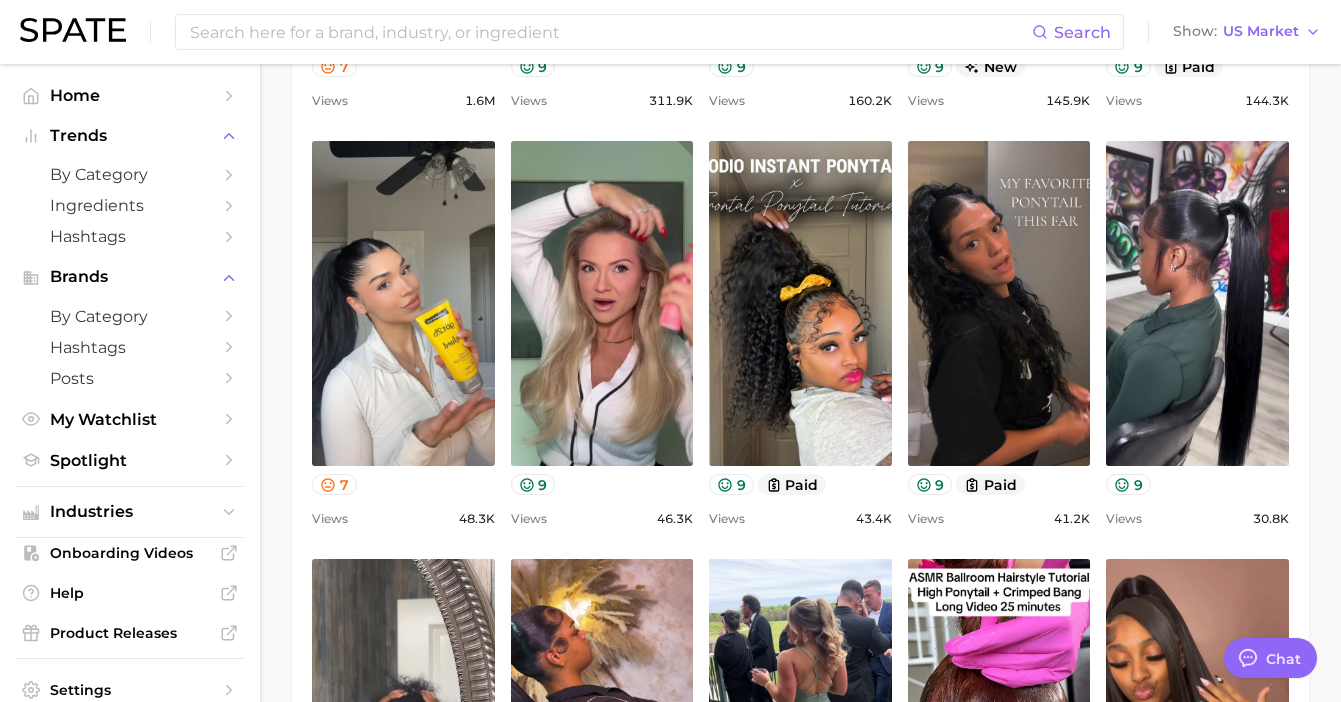 scroll, scrollTop: 1379, scrollLeft: 0, axis: vertical 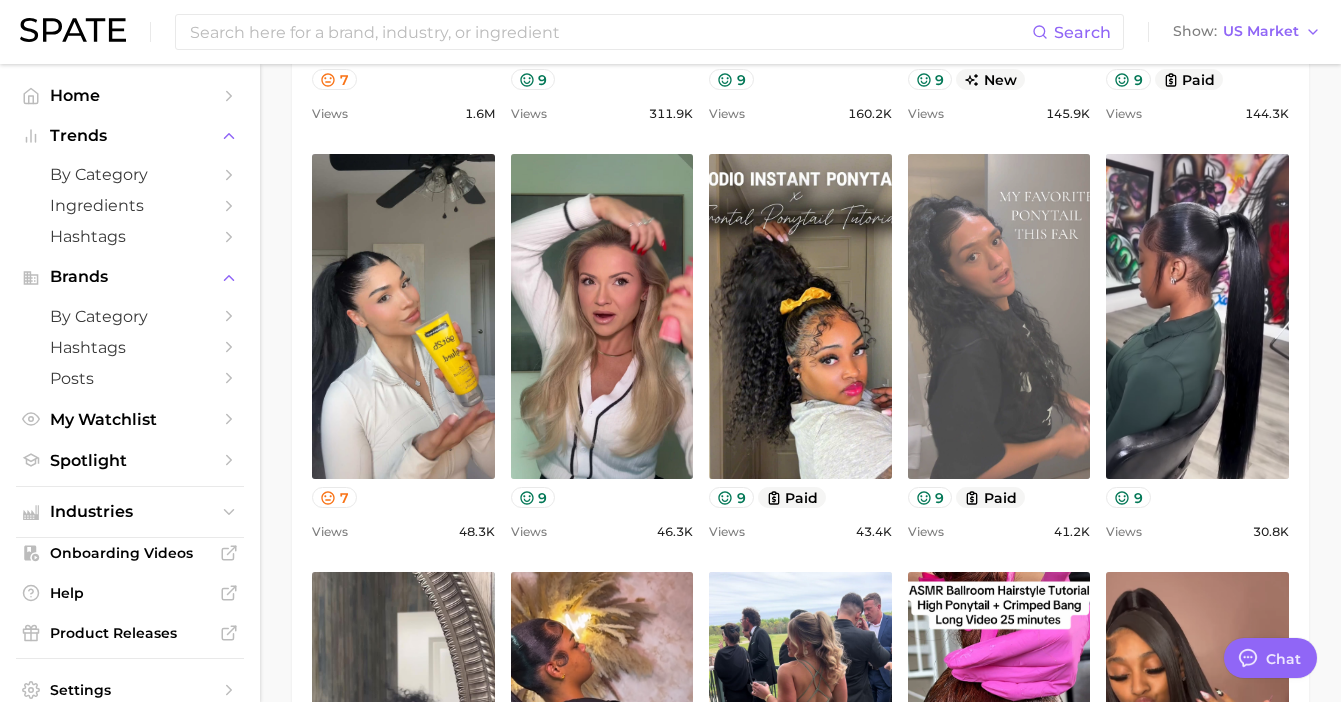click on "view post on TikTok" at bounding box center [999, 316] 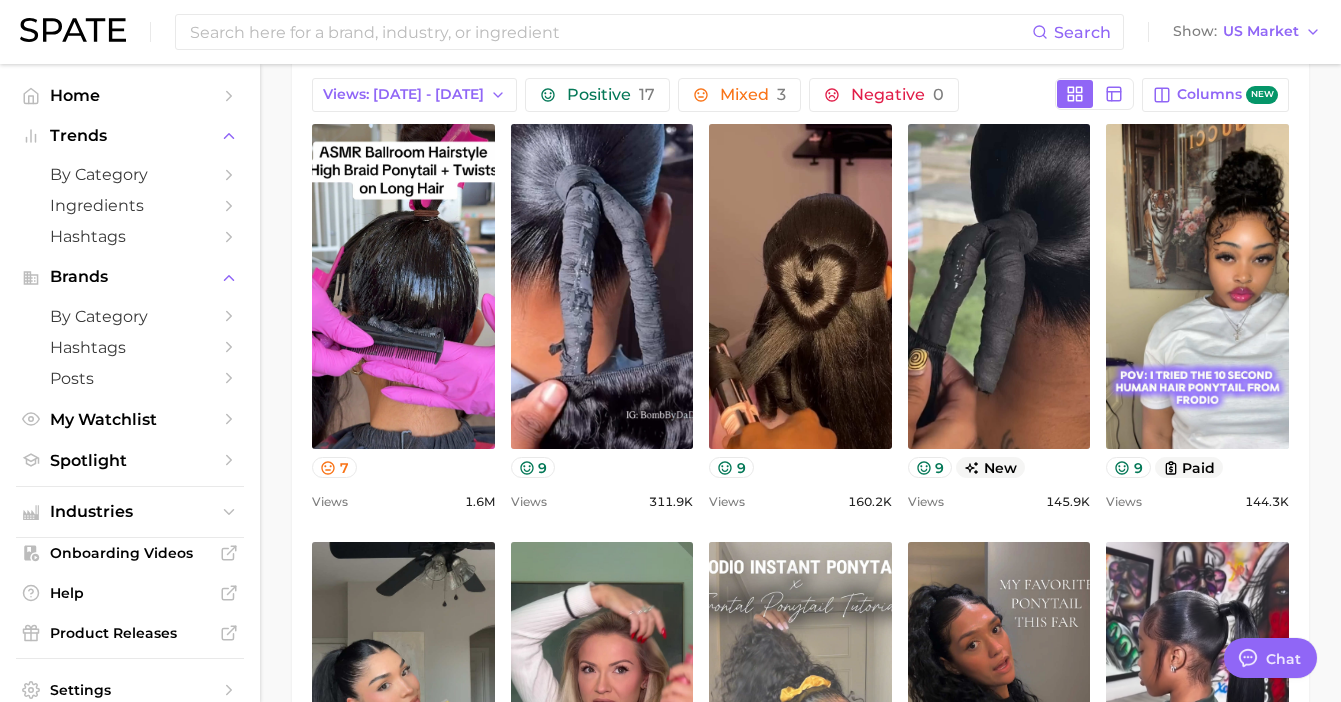 scroll, scrollTop: 0, scrollLeft: 0, axis: both 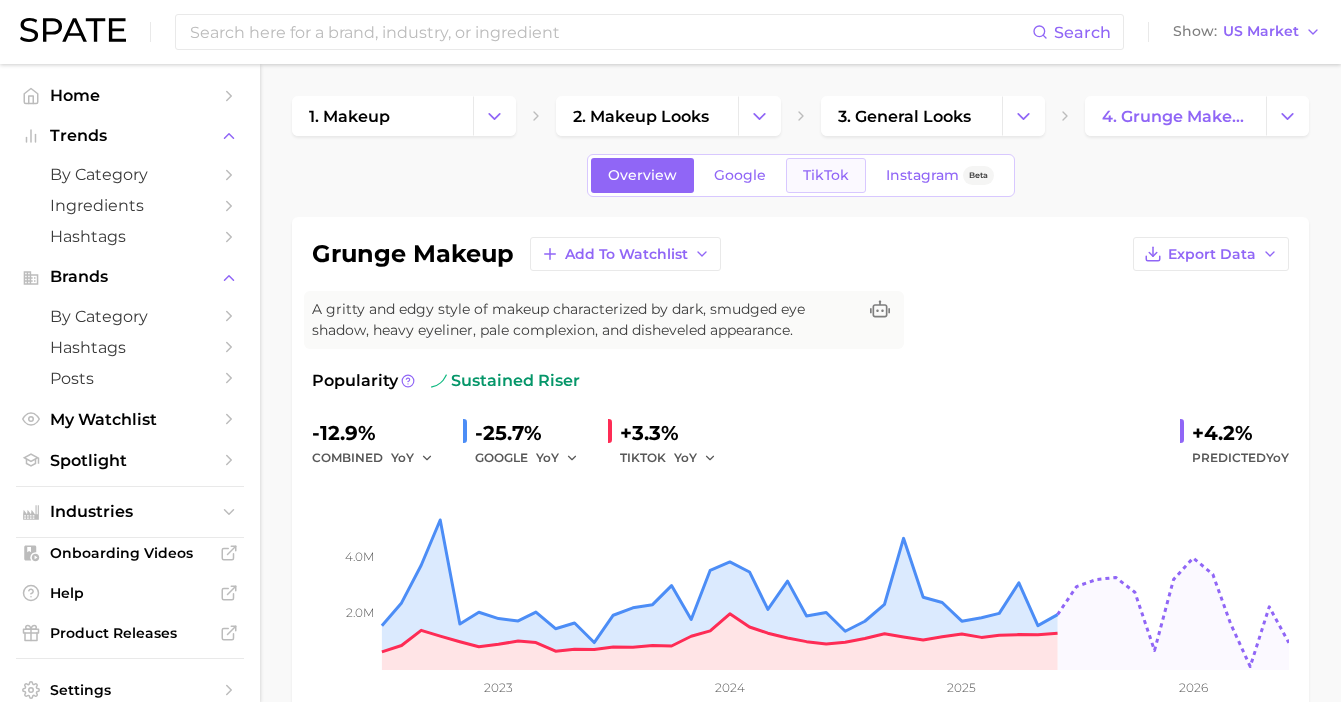 click on "TikTok" at bounding box center [826, 175] 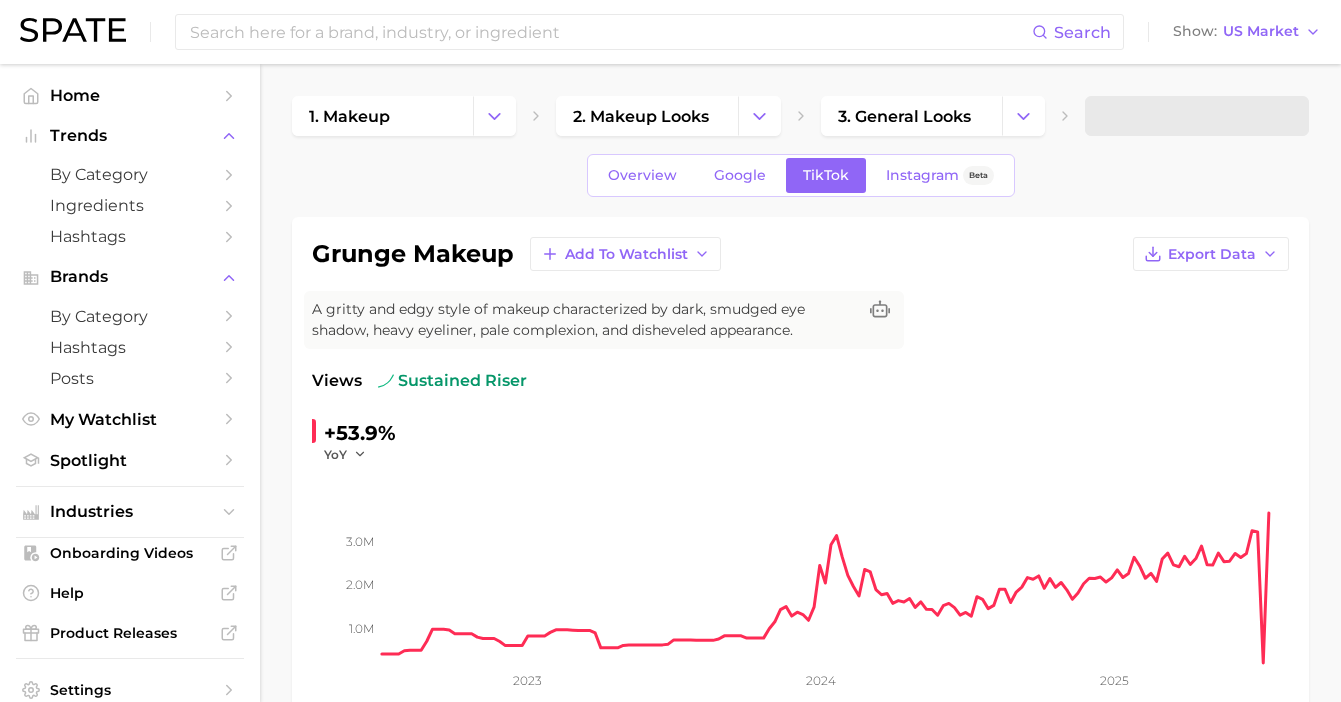 scroll, scrollTop: 0, scrollLeft: 0, axis: both 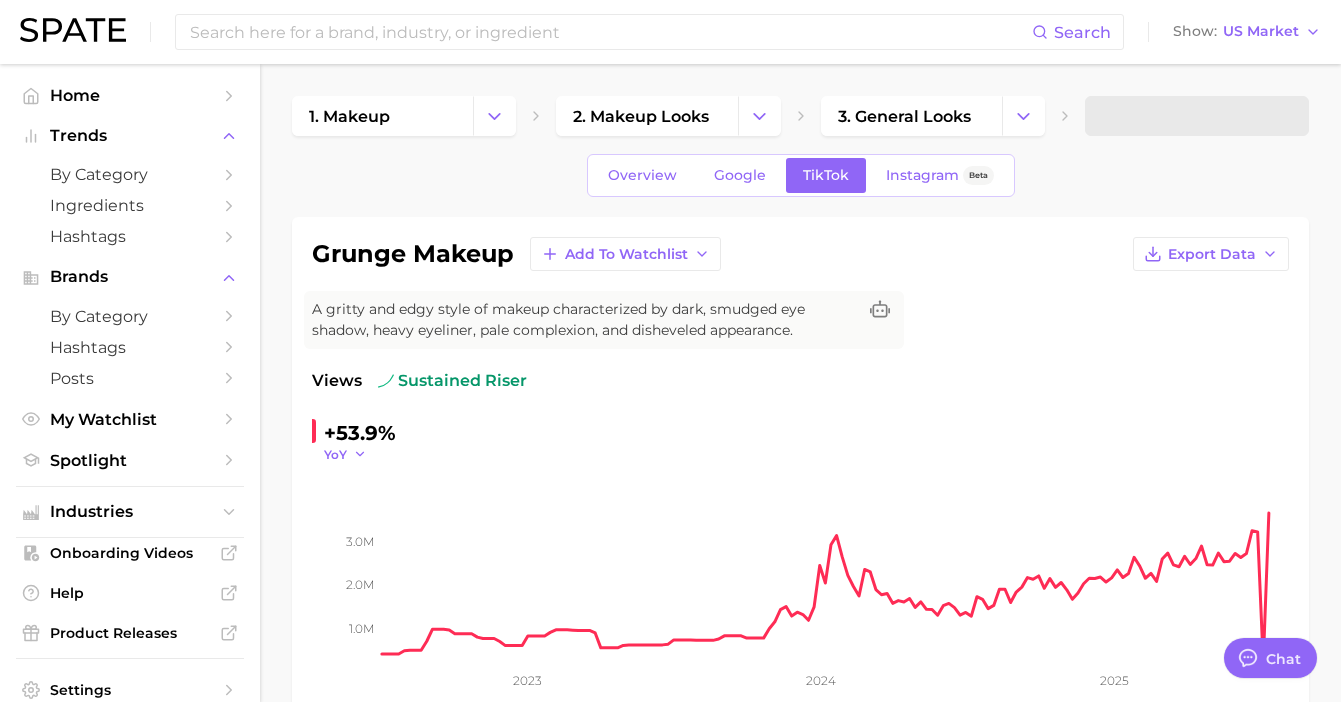 type on "x" 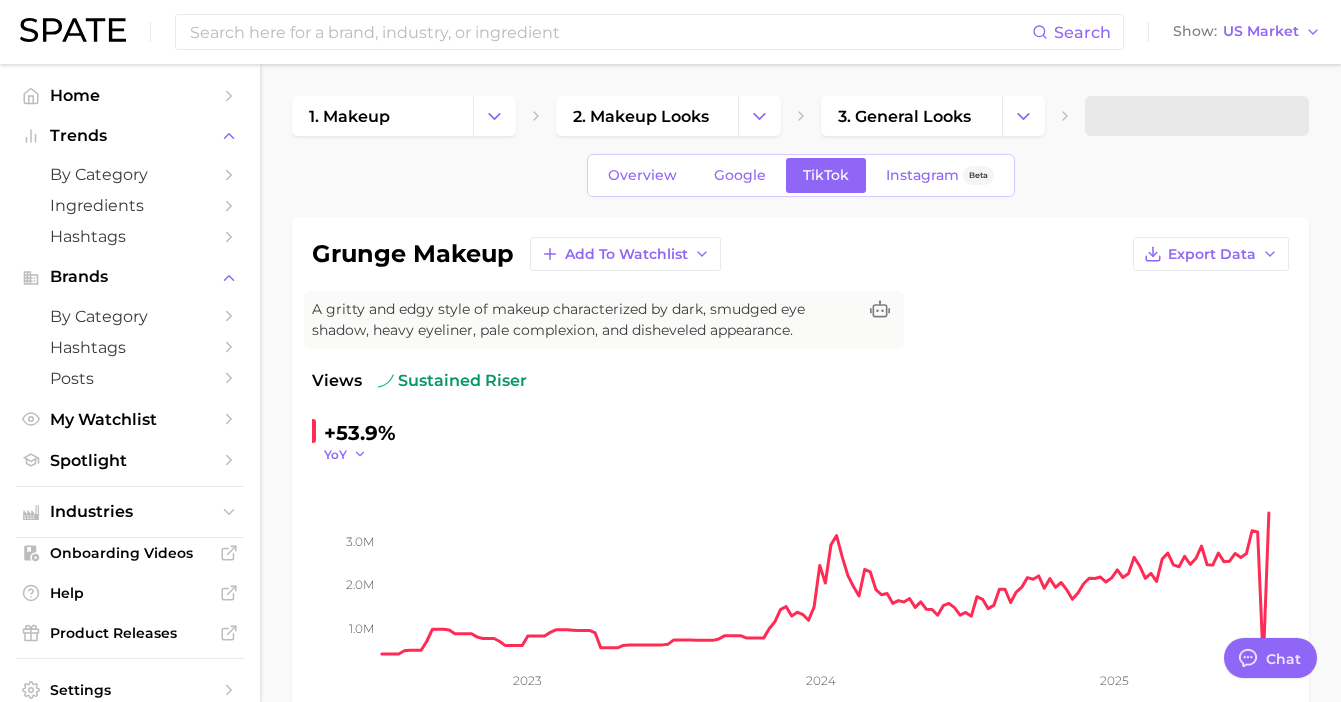 click on "YoY" at bounding box center [335, 454] 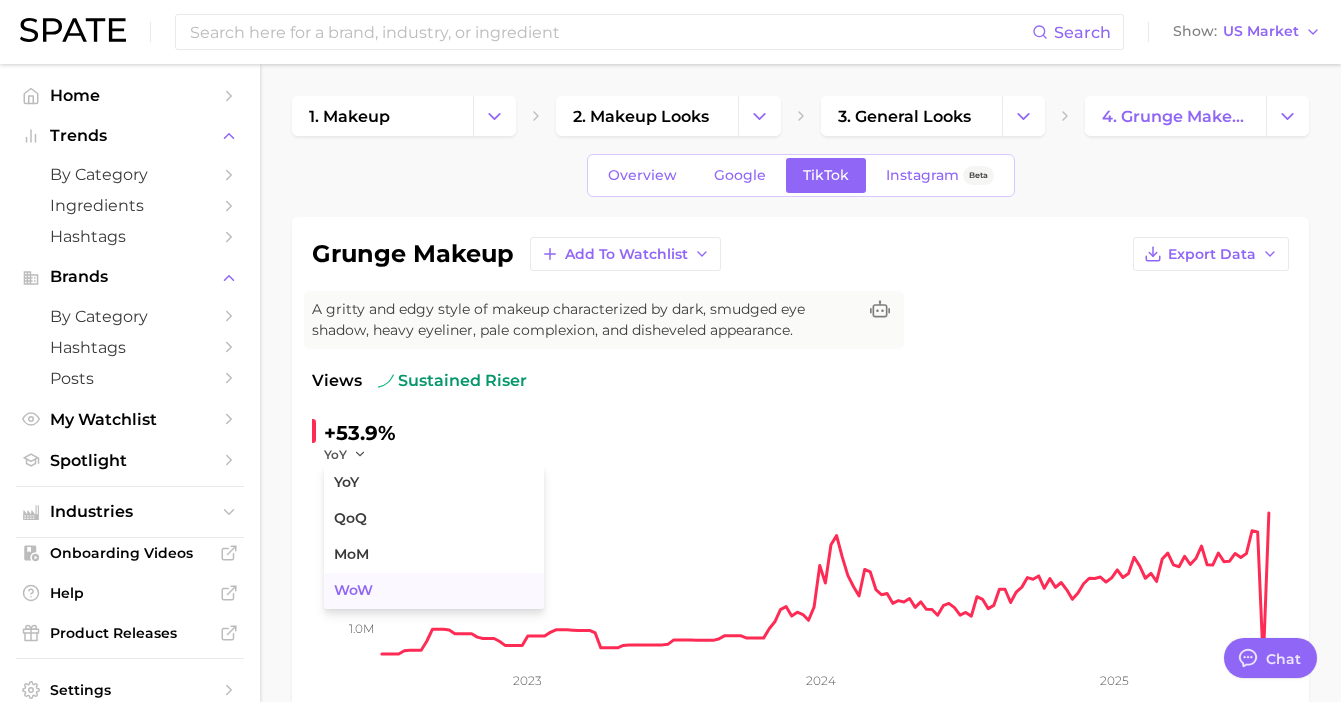 click on "WoW" at bounding box center [353, 590] 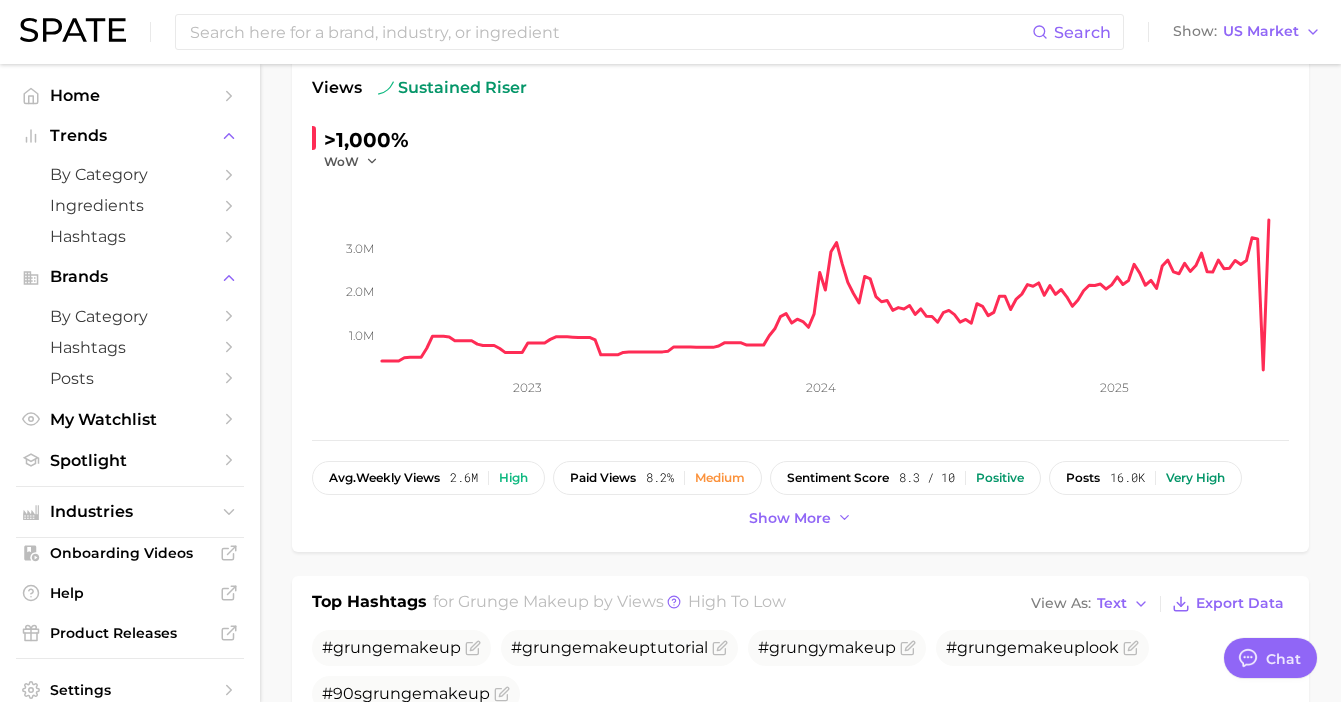 scroll, scrollTop: 0, scrollLeft: 0, axis: both 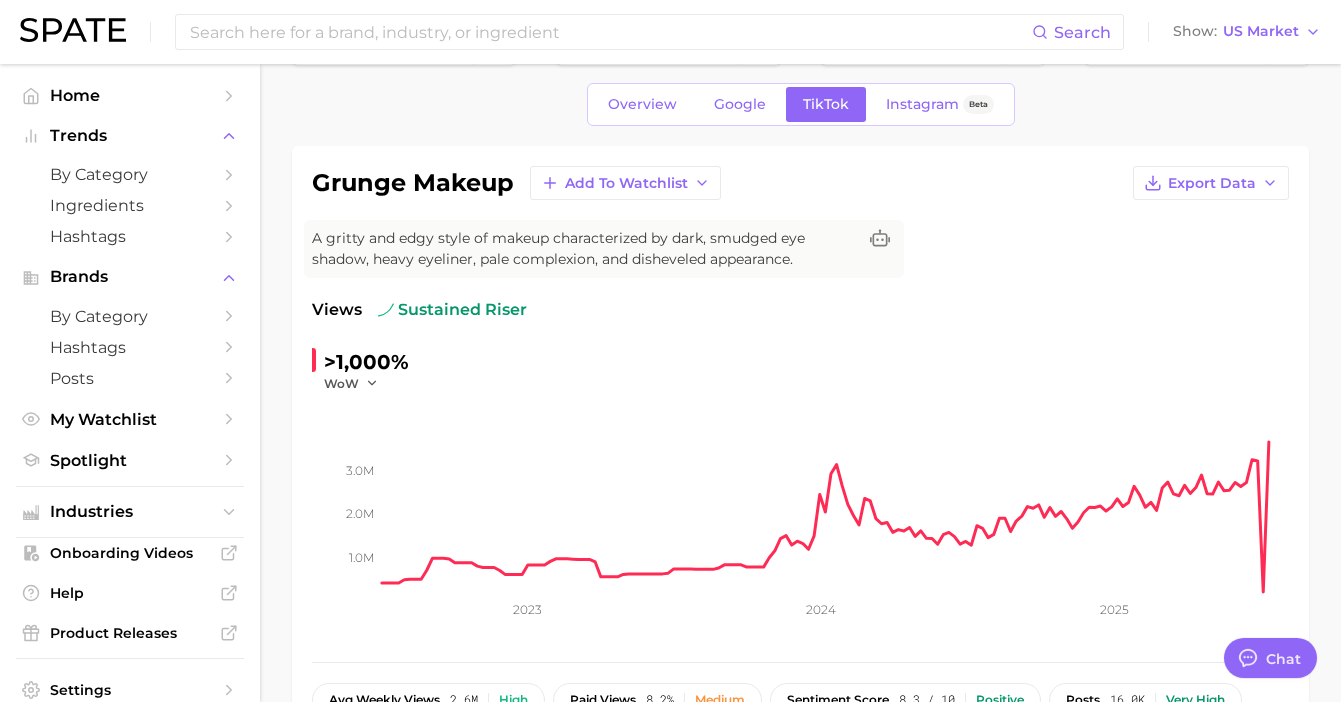 click on "1.0m 2.0m 3.0m 2023 2024 2025" 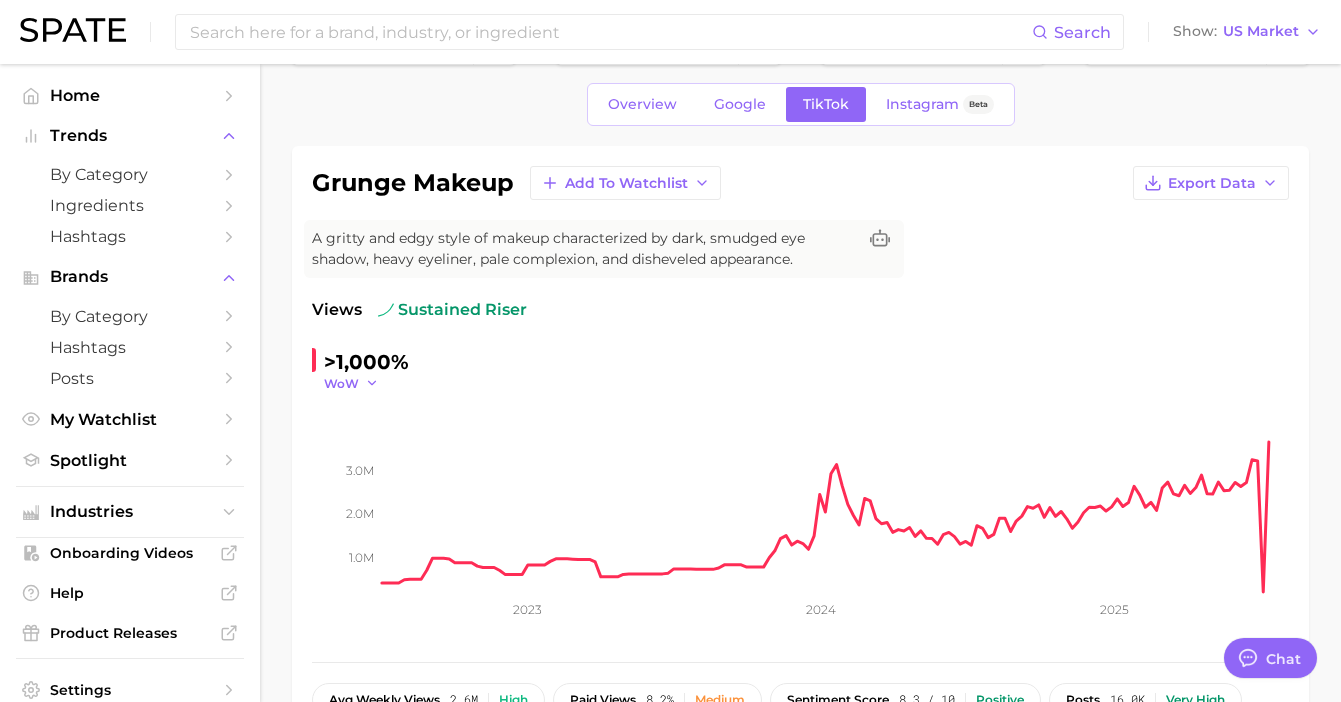 click on "WoW" at bounding box center (341, 383) 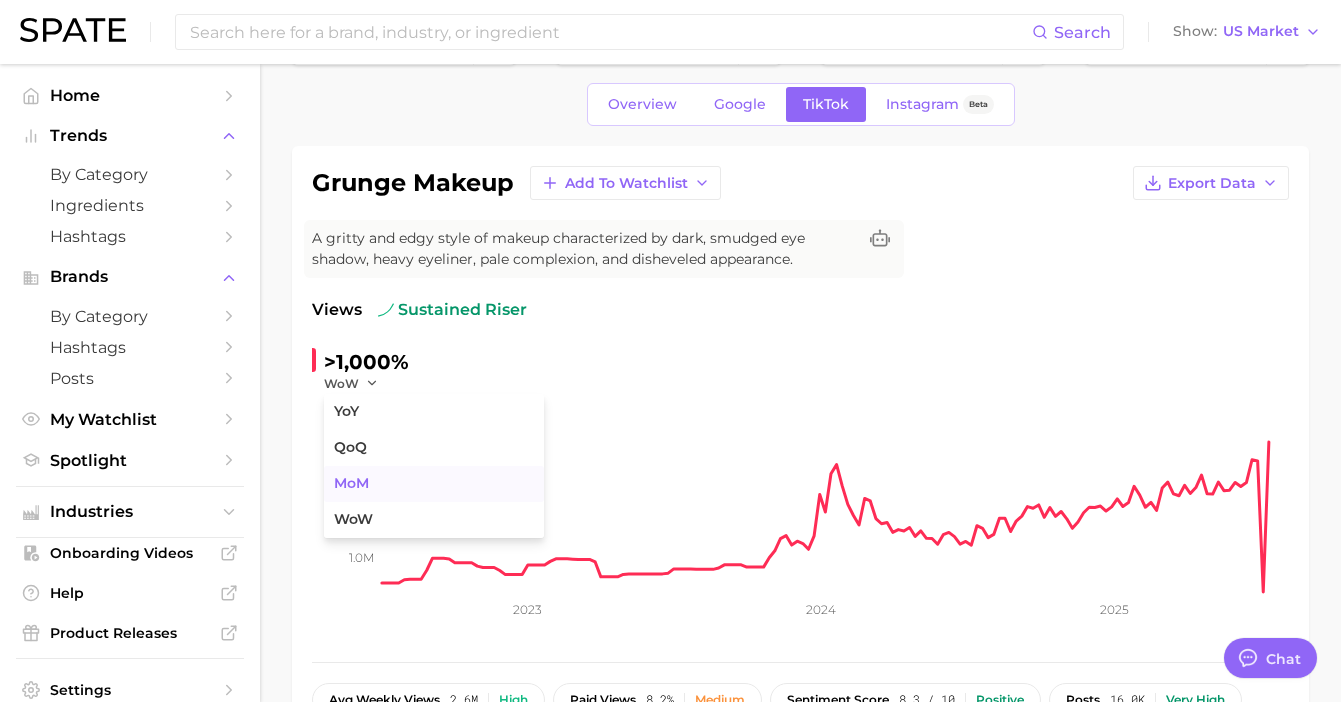 click on "MoM" at bounding box center (434, 484) 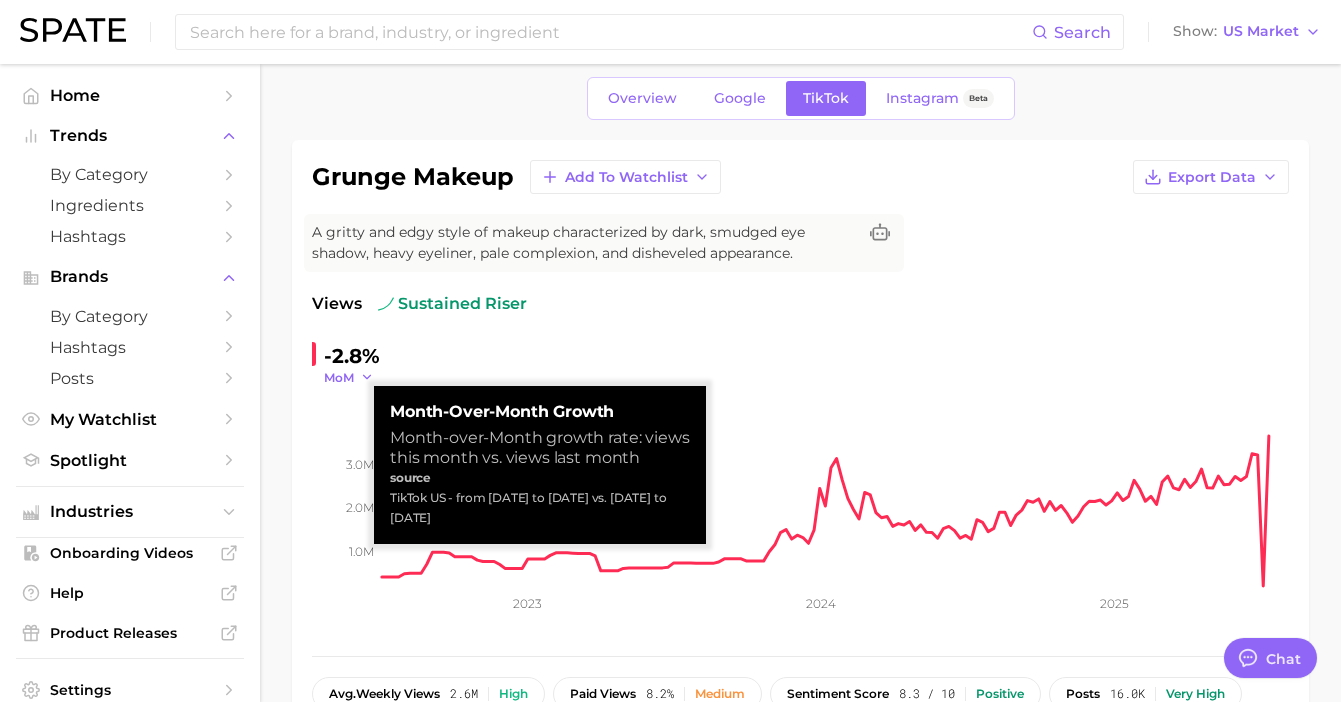 scroll, scrollTop: 65, scrollLeft: 0, axis: vertical 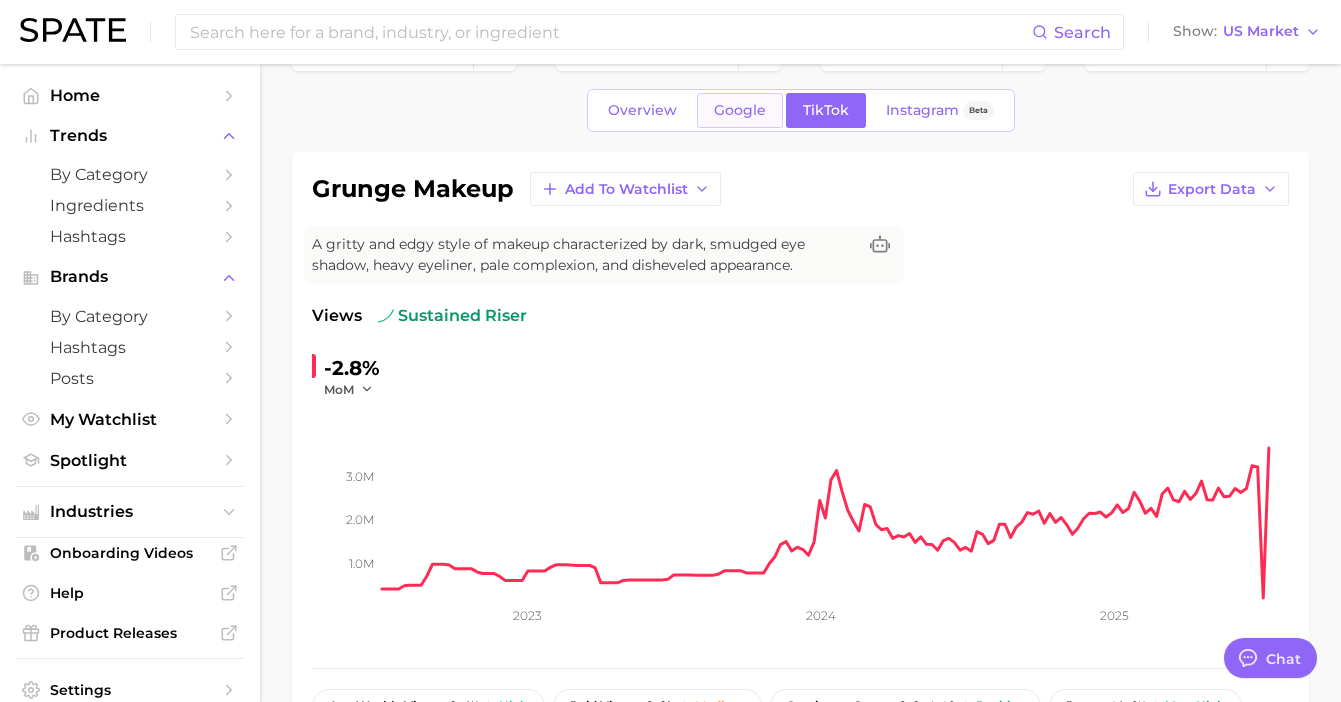 click on "Google" at bounding box center [740, 110] 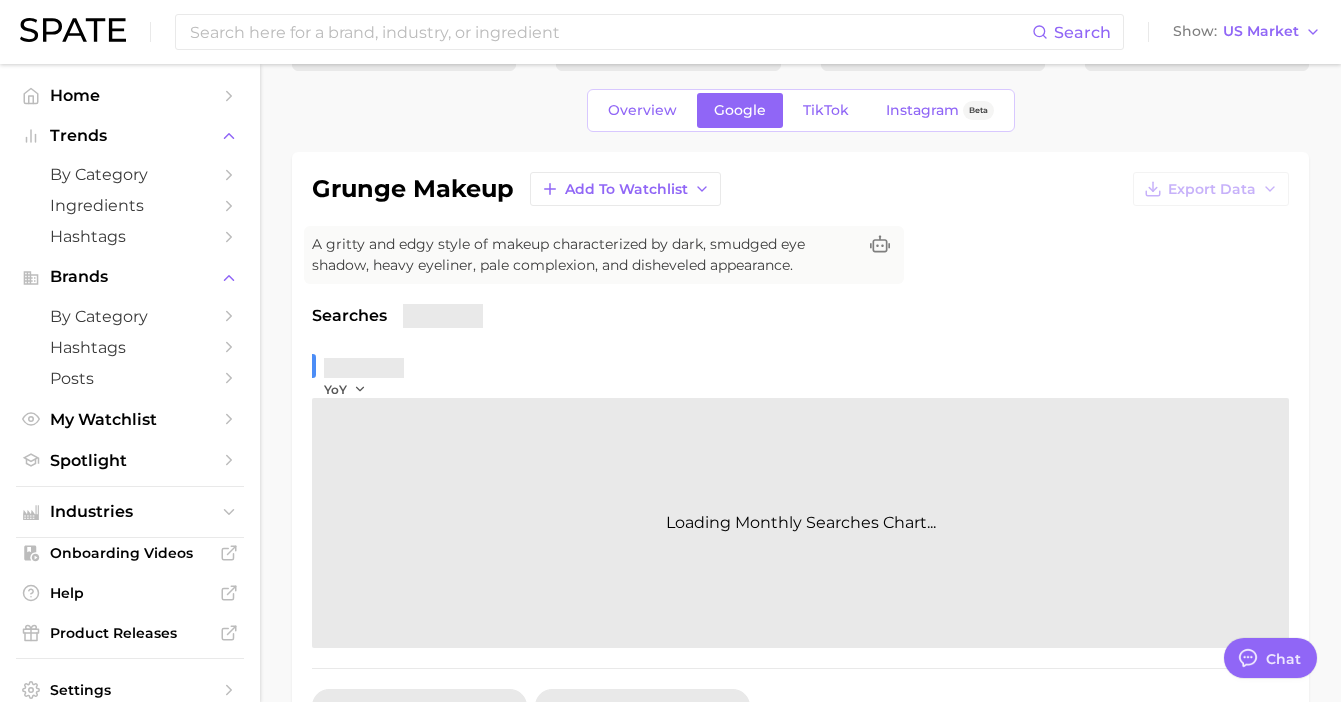 scroll, scrollTop: 0, scrollLeft: 0, axis: both 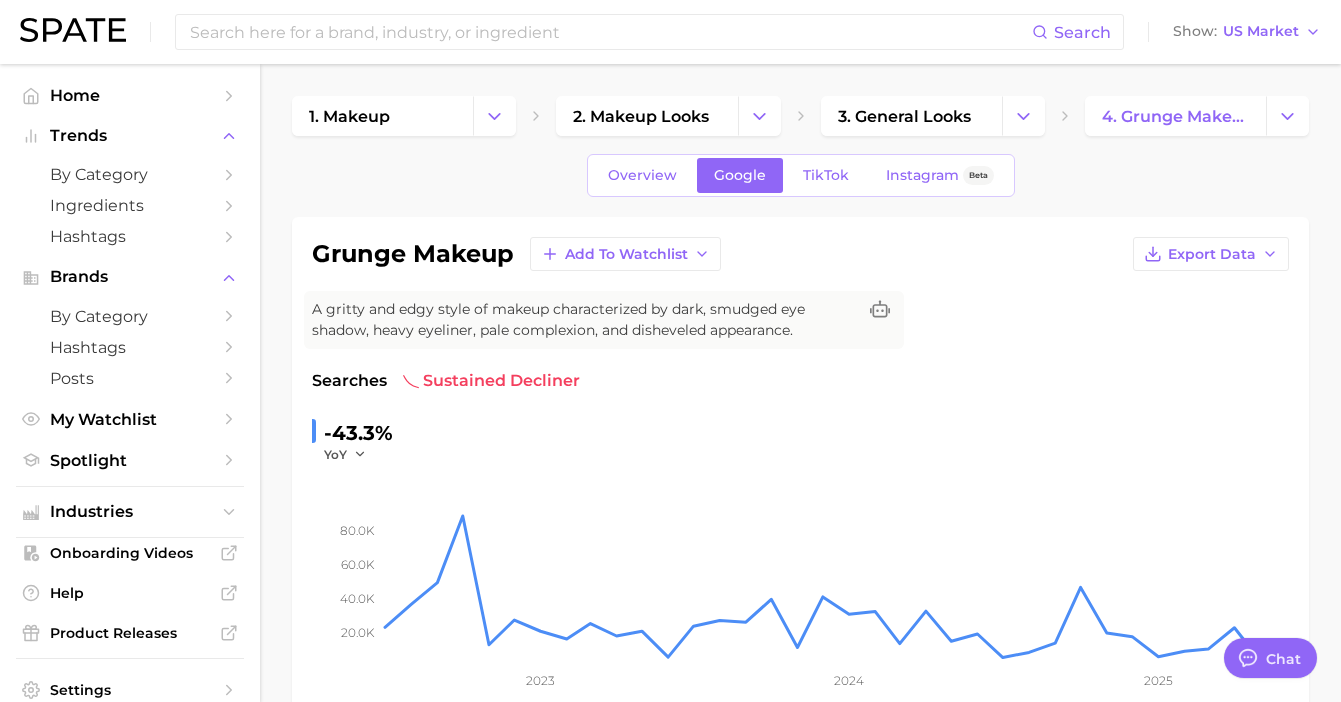 click on "-43.3%" at bounding box center (358, 433) 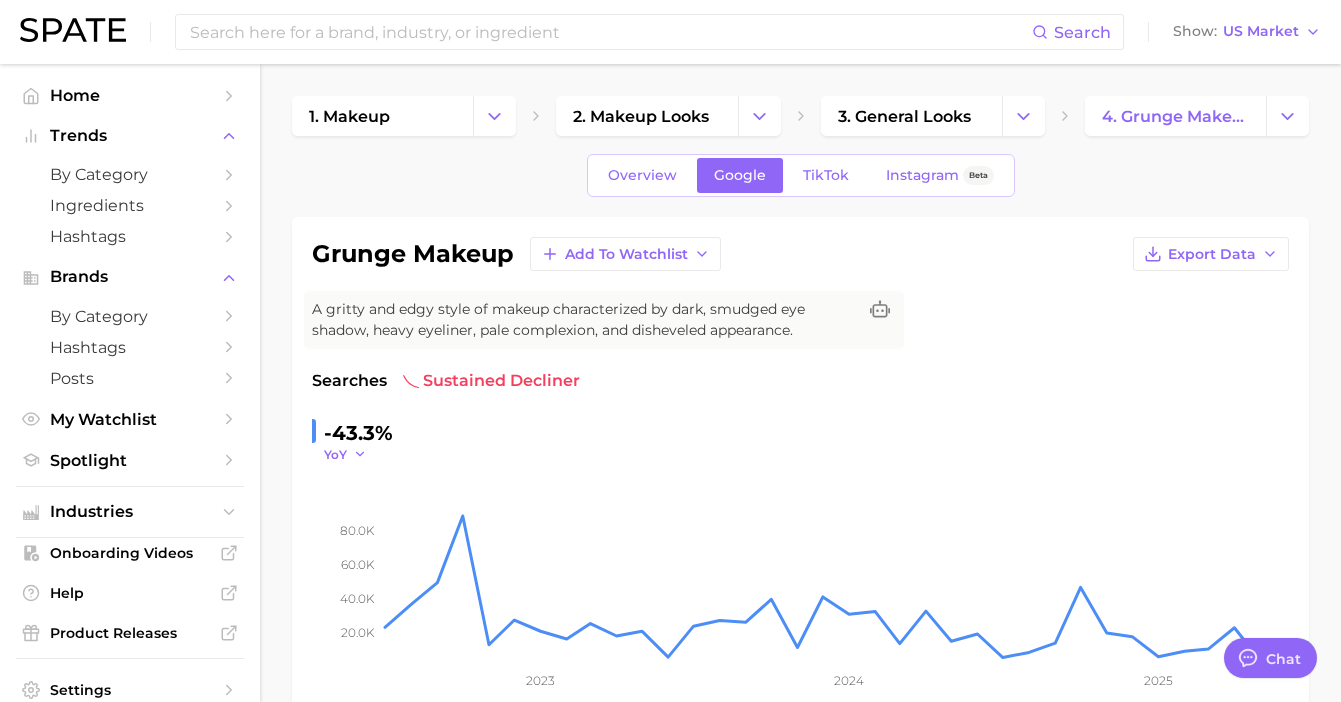 click on "YoY" at bounding box center (335, 454) 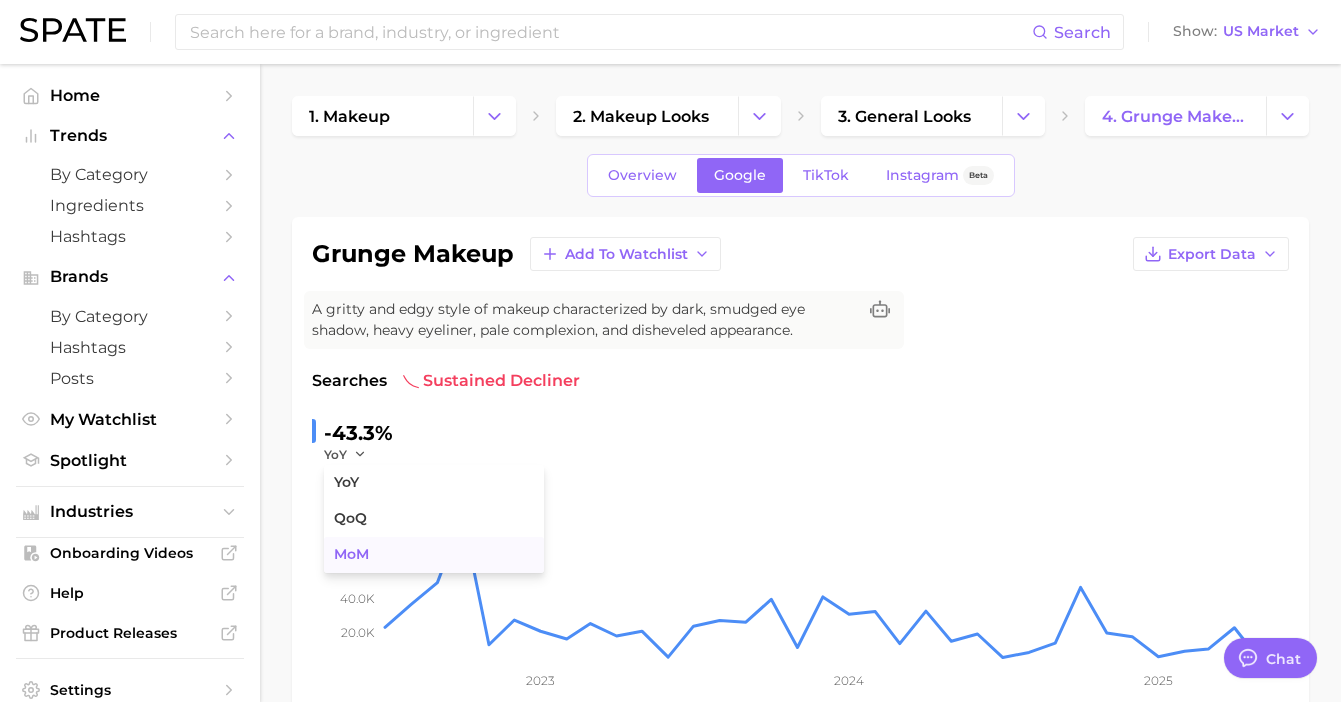 click on "MoM" at bounding box center [351, 554] 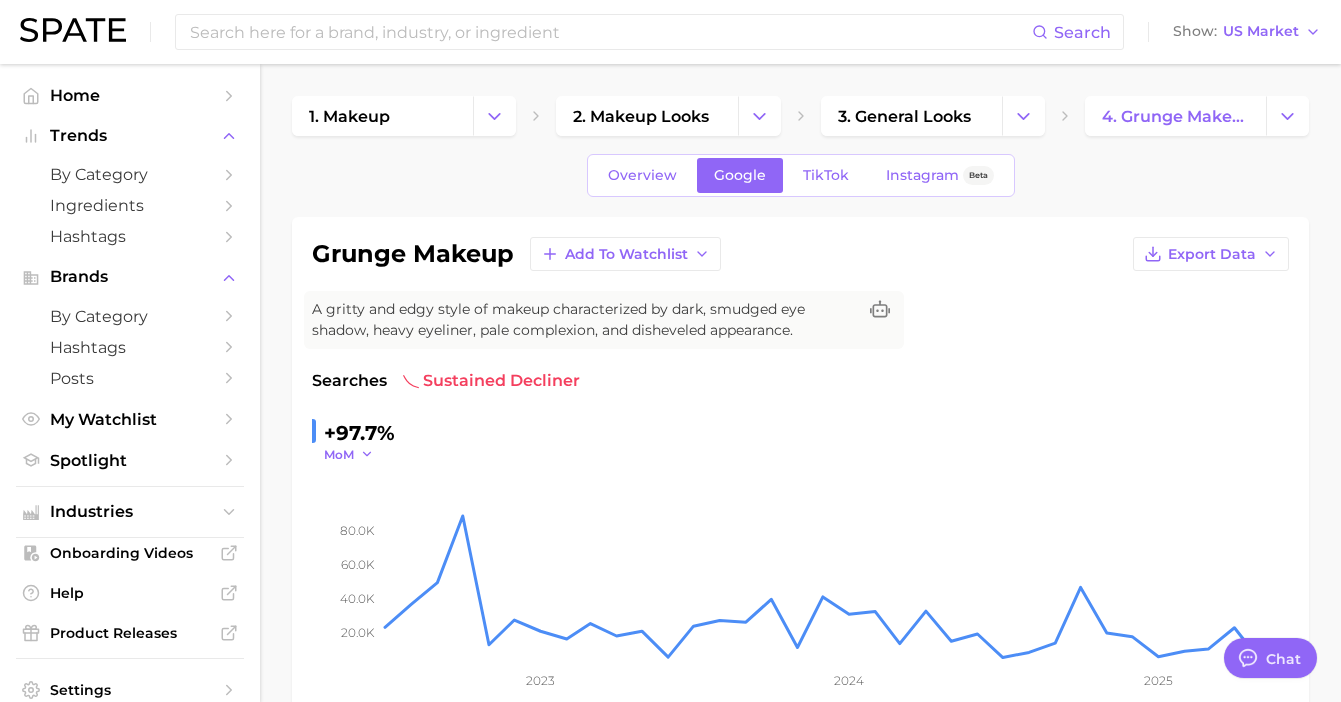 click on "MoM" at bounding box center (339, 454) 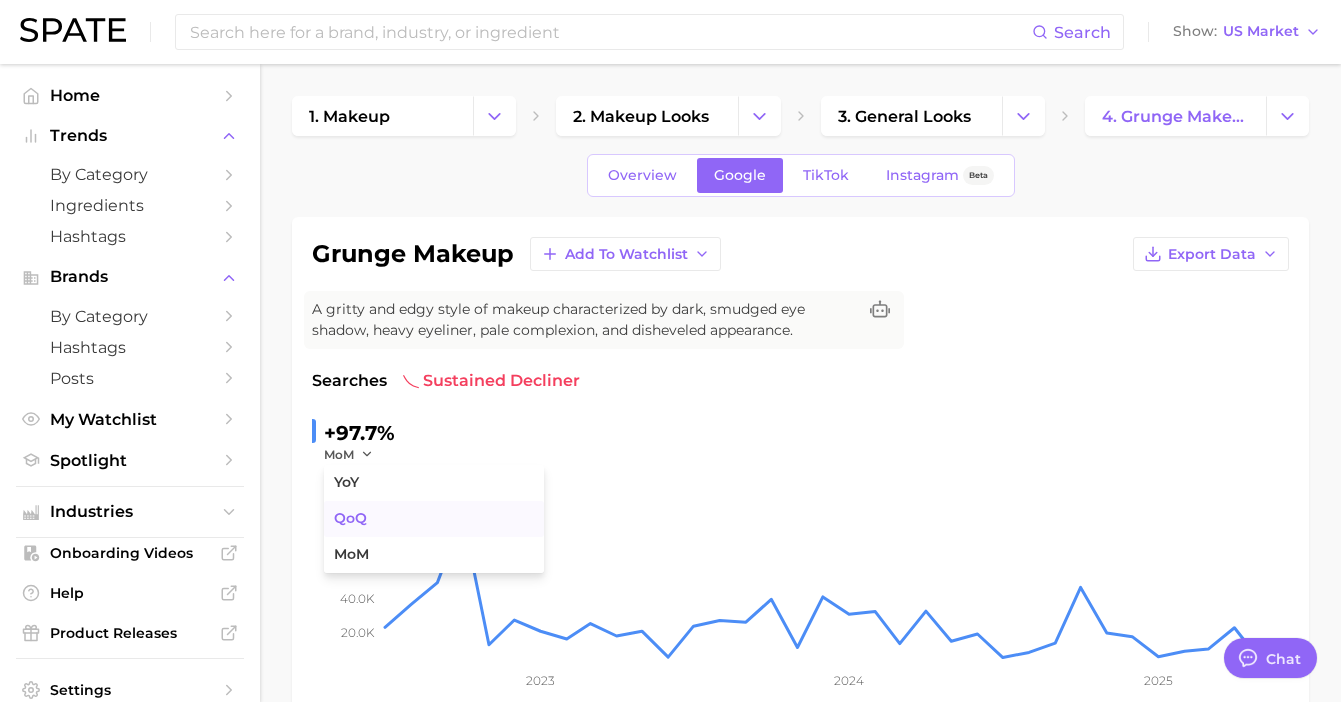 click on "QoQ" at bounding box center [434, 519] 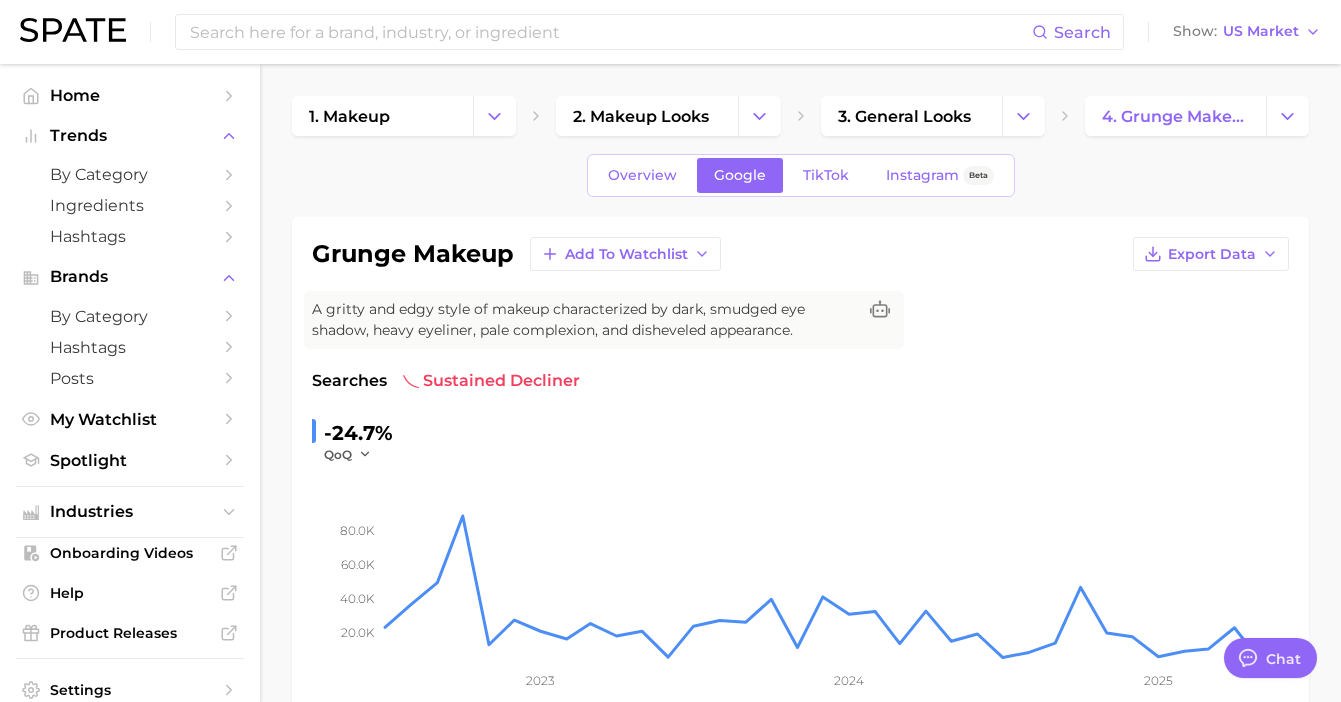 click on "20.0k 40.0k 60.0k 80.0k 2023 2024 2025" 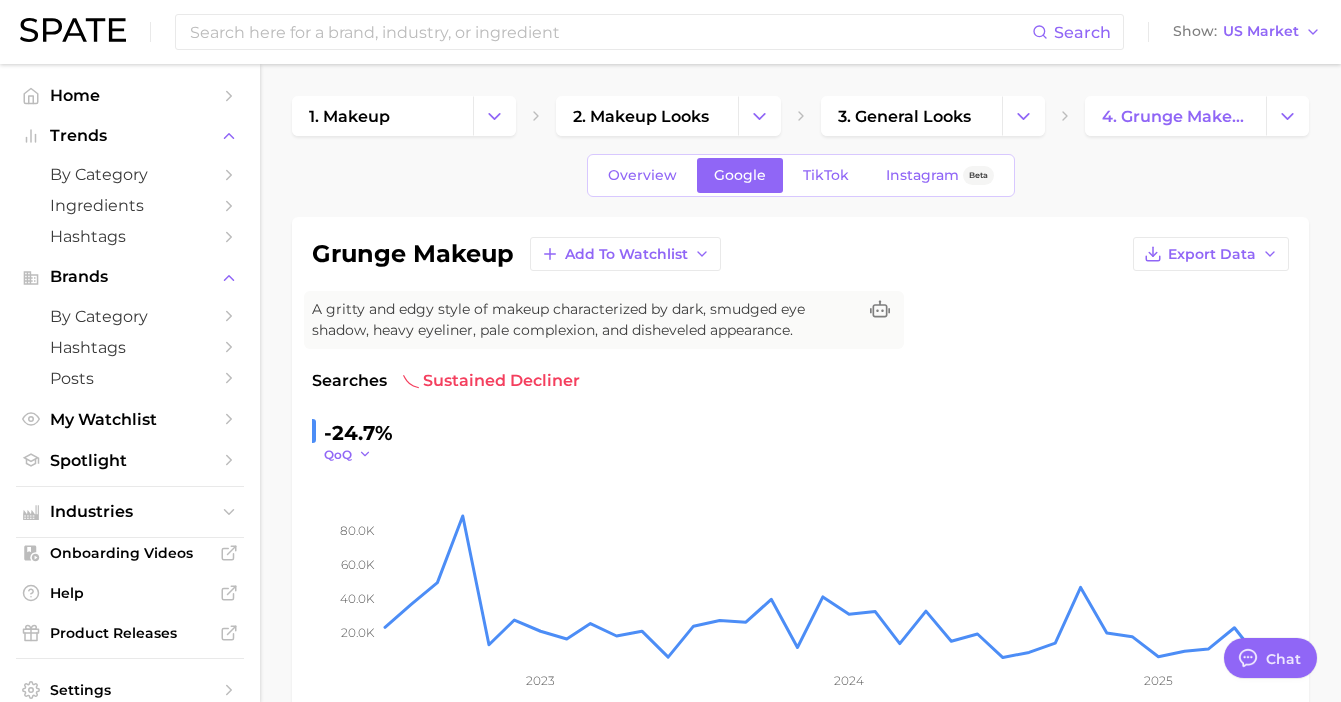 click on "QoQ" at bounding box center [348, 454] 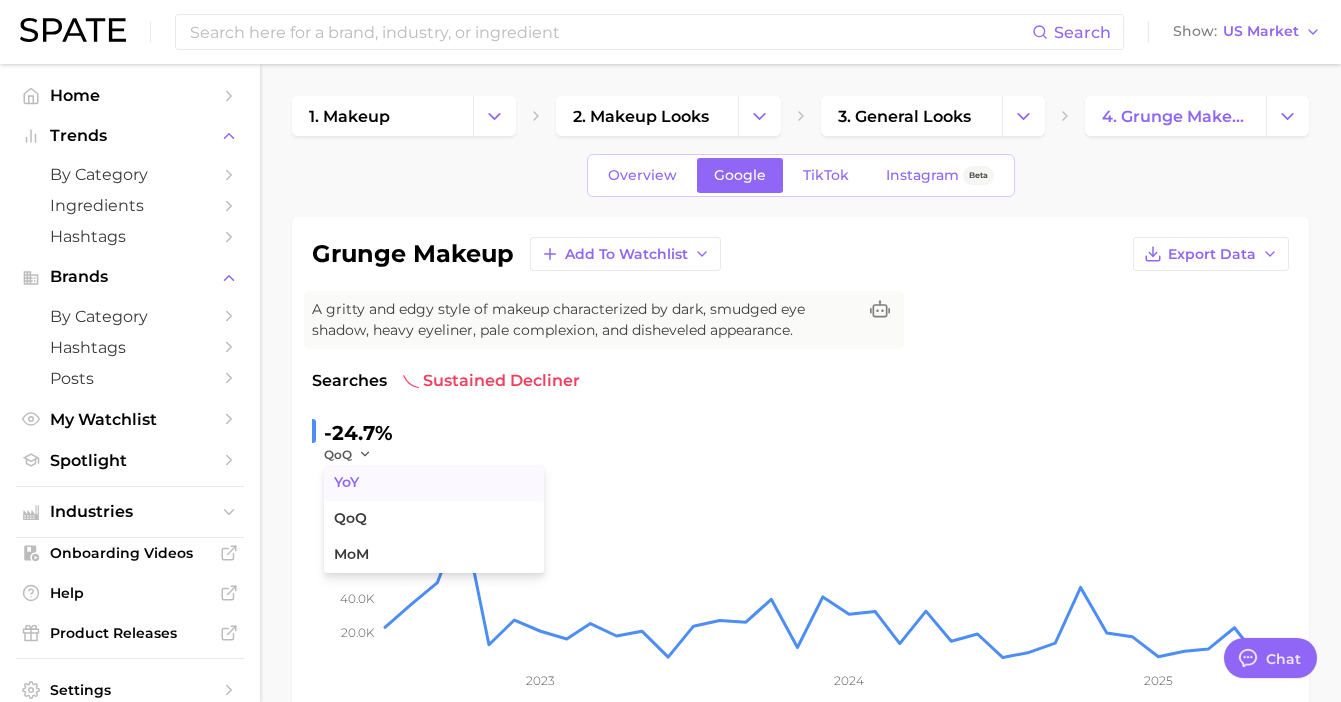 click on "YoY" at bounding box center [434, 483] 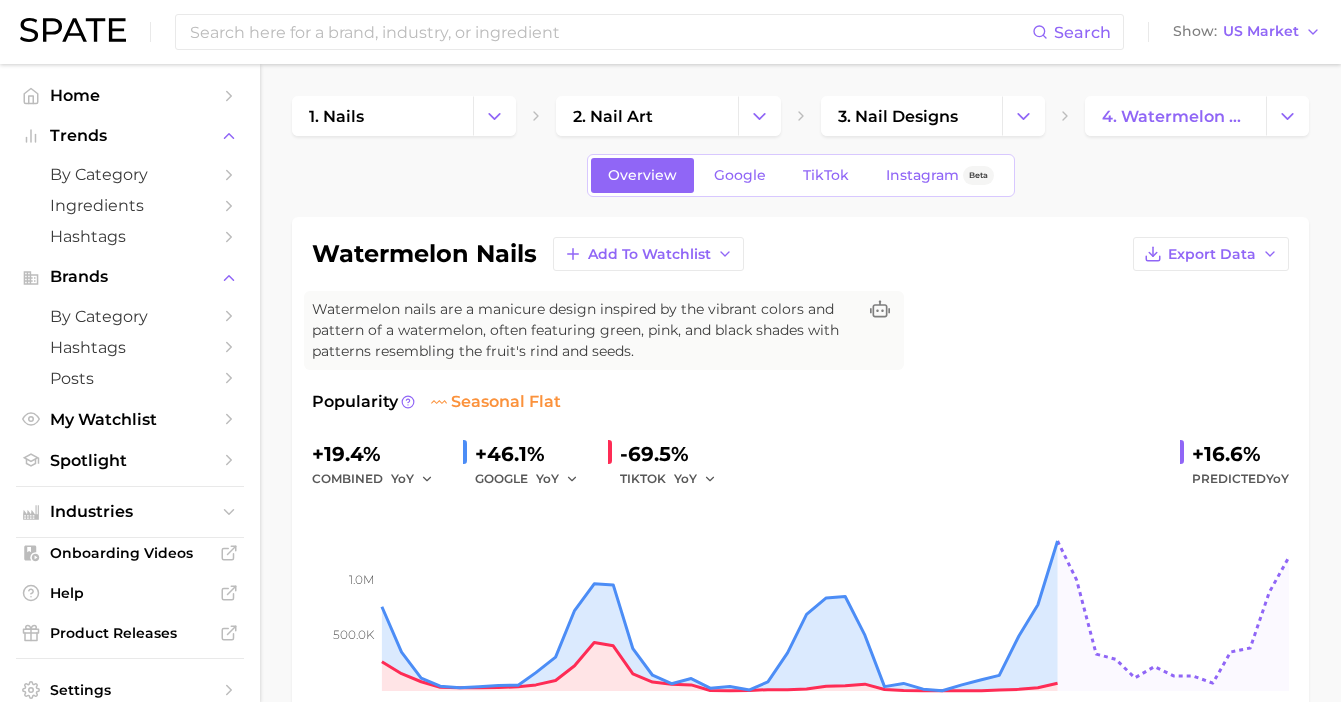 scroll, scrollTop: 0, scrollLeft: 0, axis: both 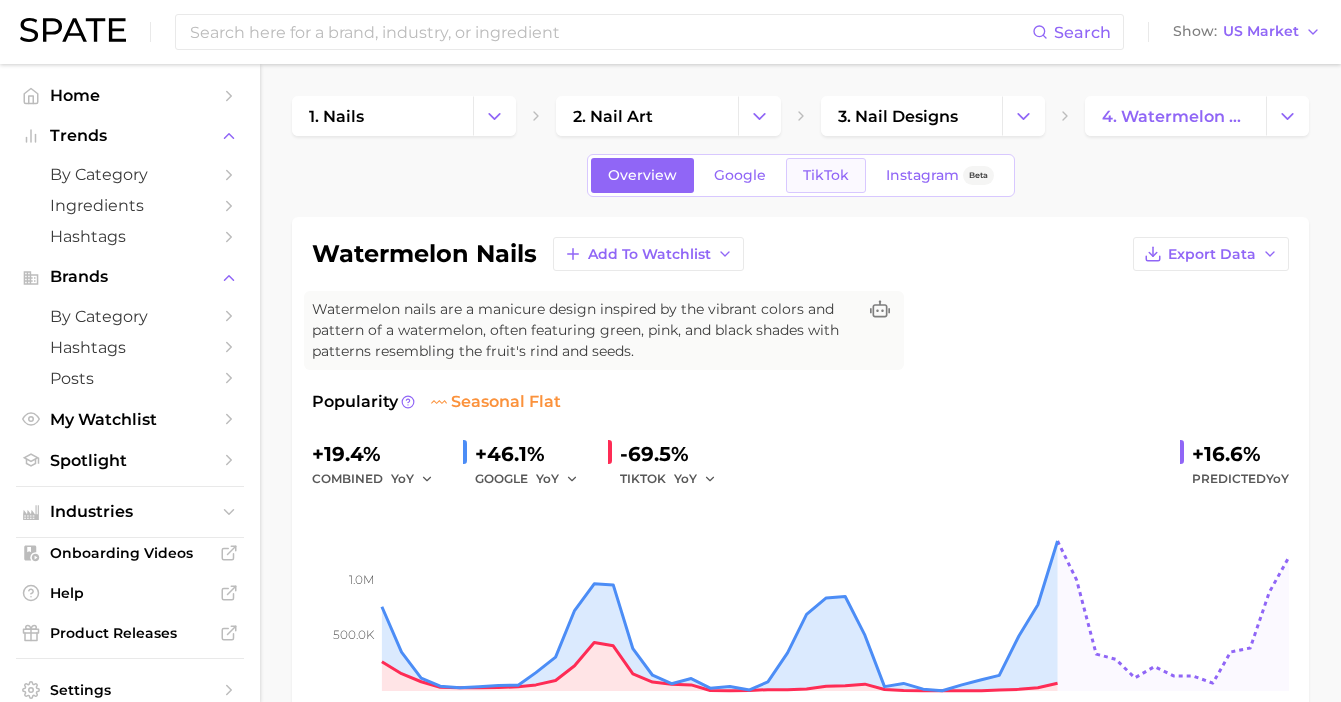 click on "TikTok" at bounding box center [826, 175] 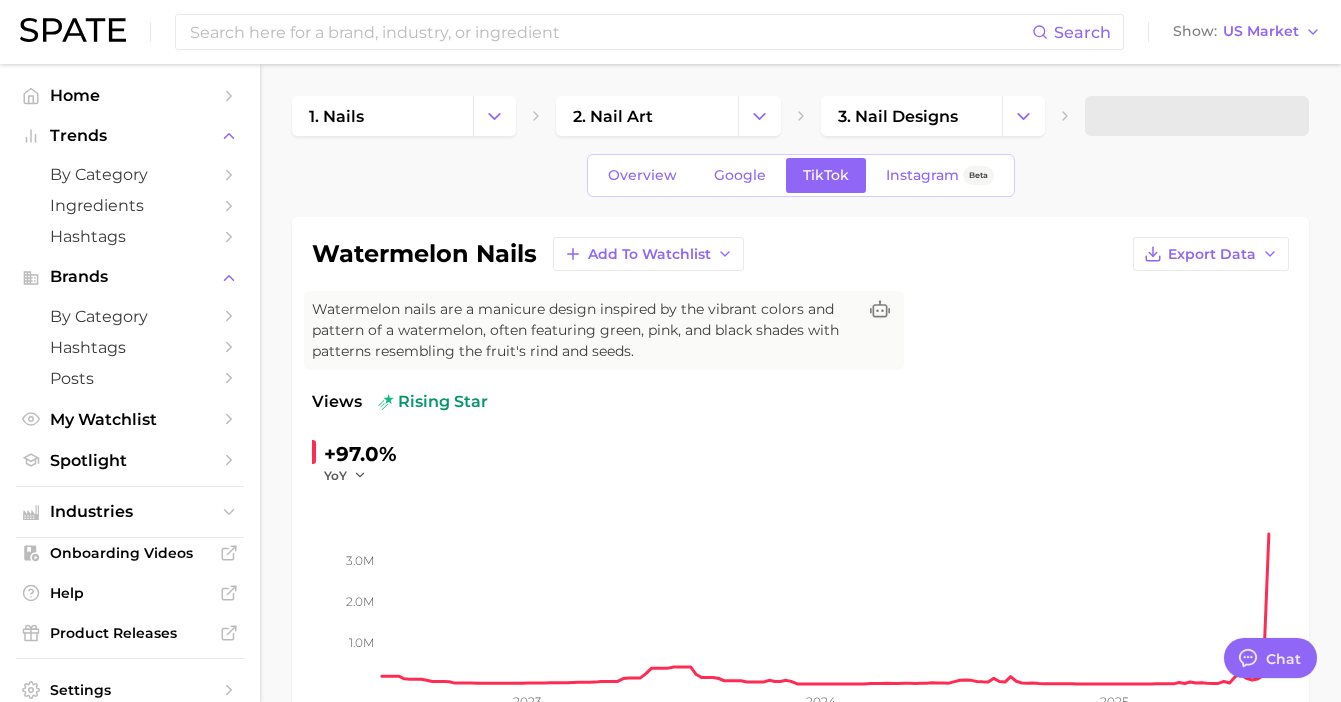 scroll, scrollTop: 0, scrollLeft: 0, axis: both 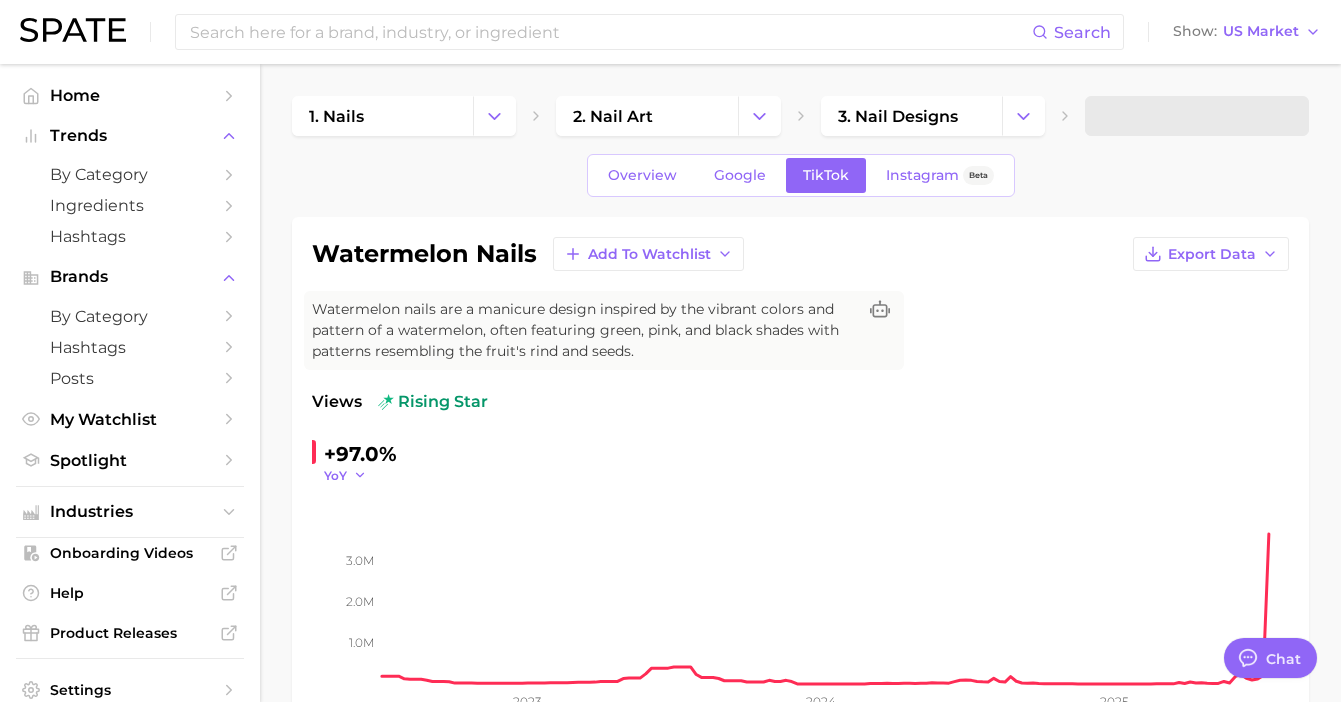 click on "YoY" at bounding box center [335, 475] 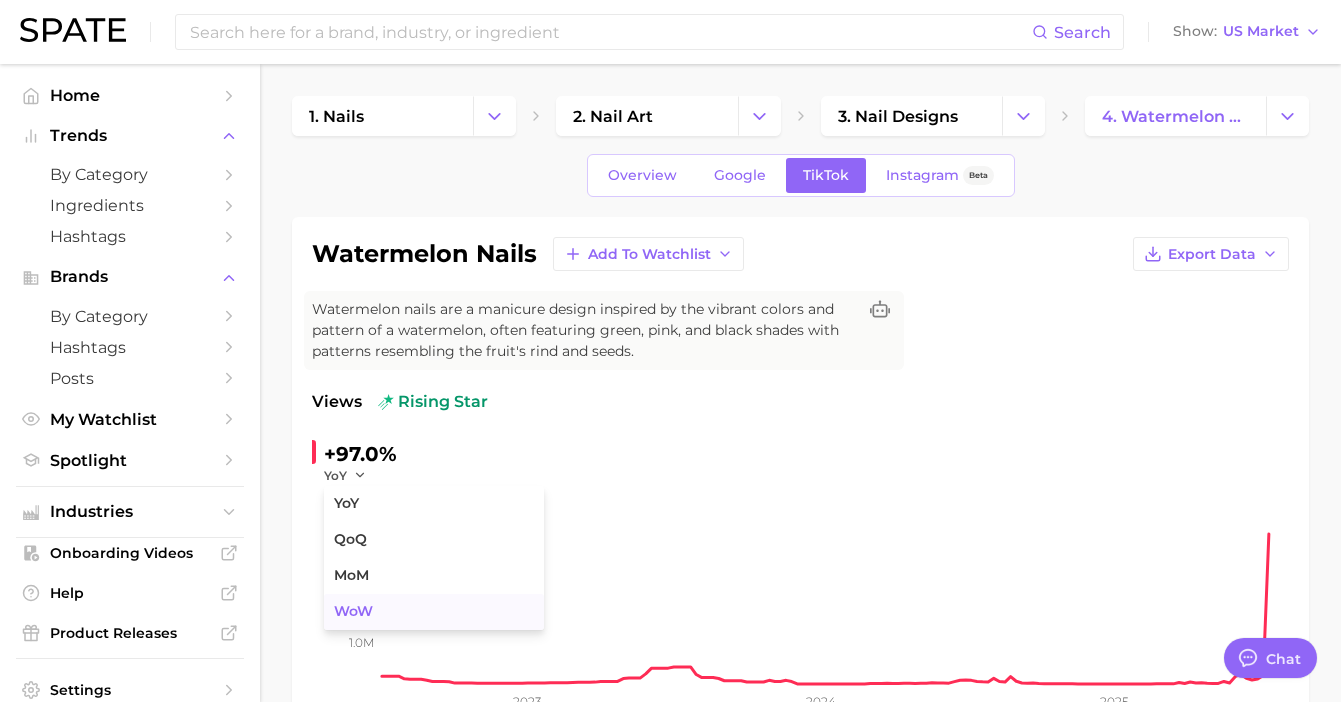 click on "WoW" at bounding box center (434, 612) 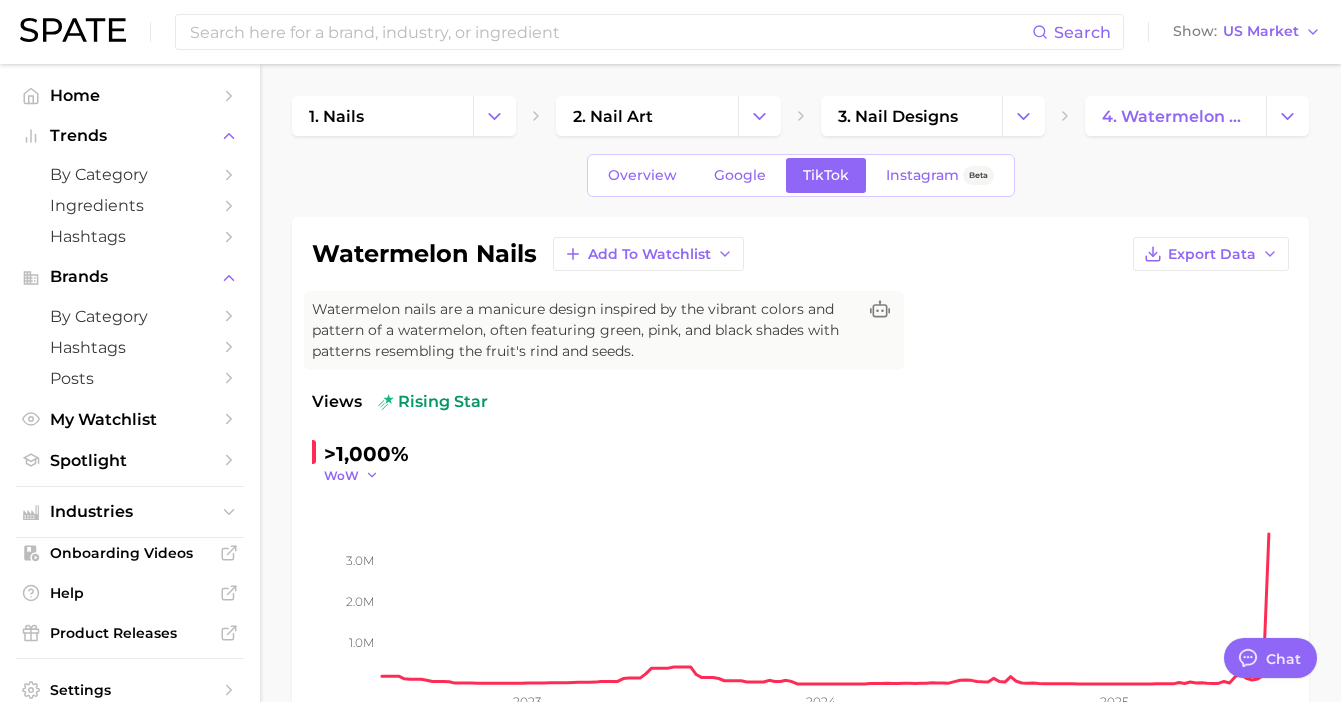 click on "WoW" at bounding box center (341, 475) 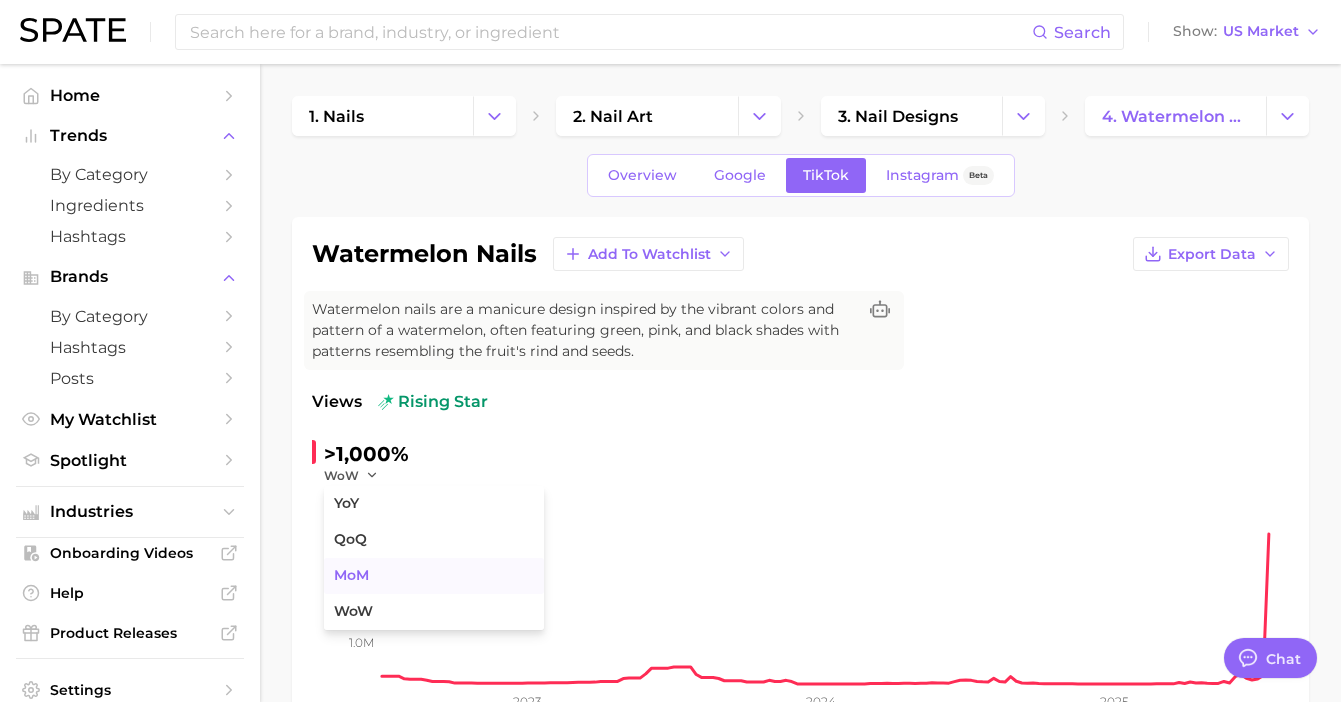 click on "MoM" at bounding box center (434, 576) 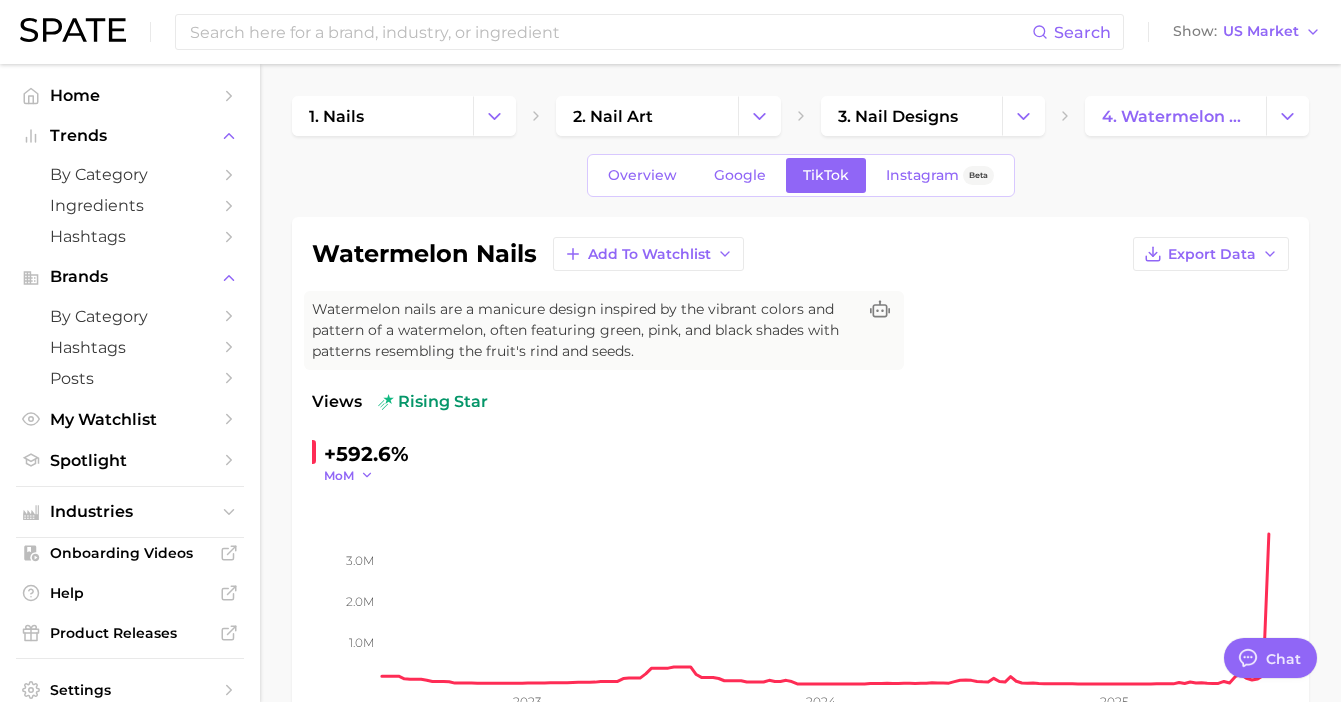 click on "MoM" at bounding box center [349, 475] 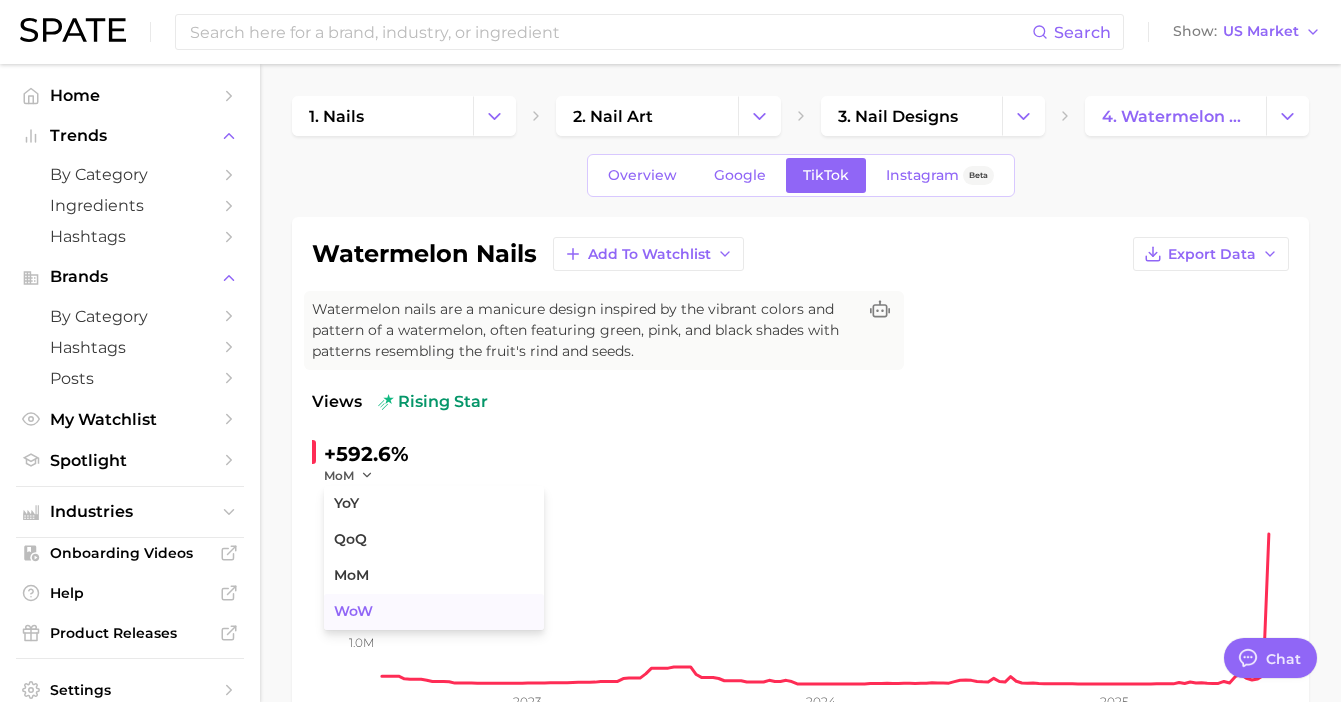 click on "WoW" at bounding box center [353, 611] 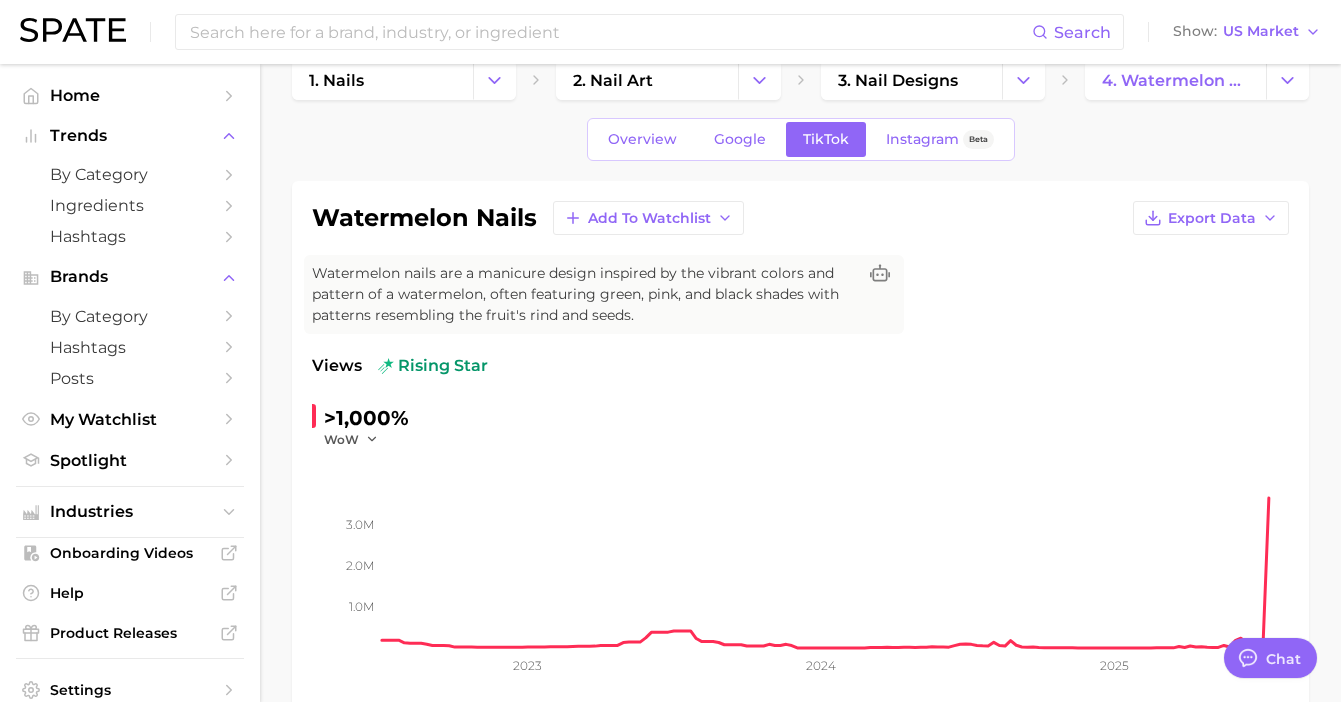 scroll, scrollTop: 35, scrollLeft: 0, axis: vertical 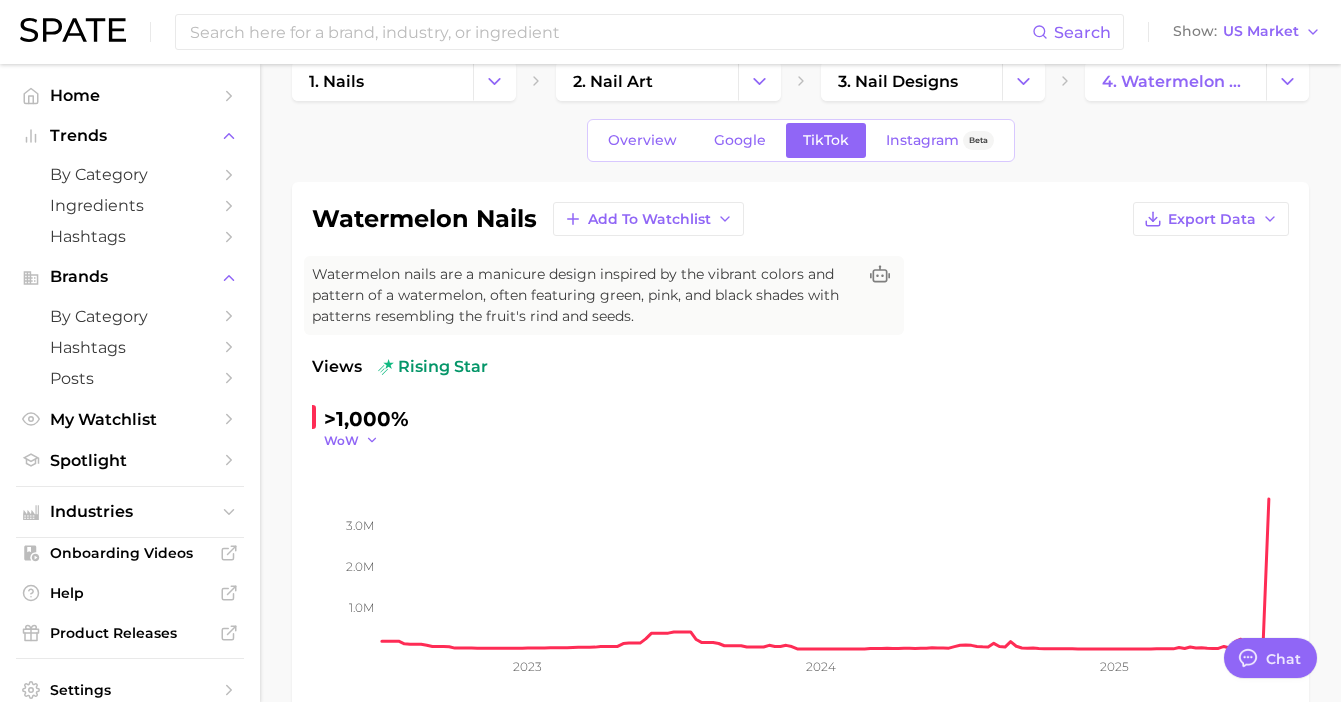 click on "WoW" at bounding box center [341, 440] 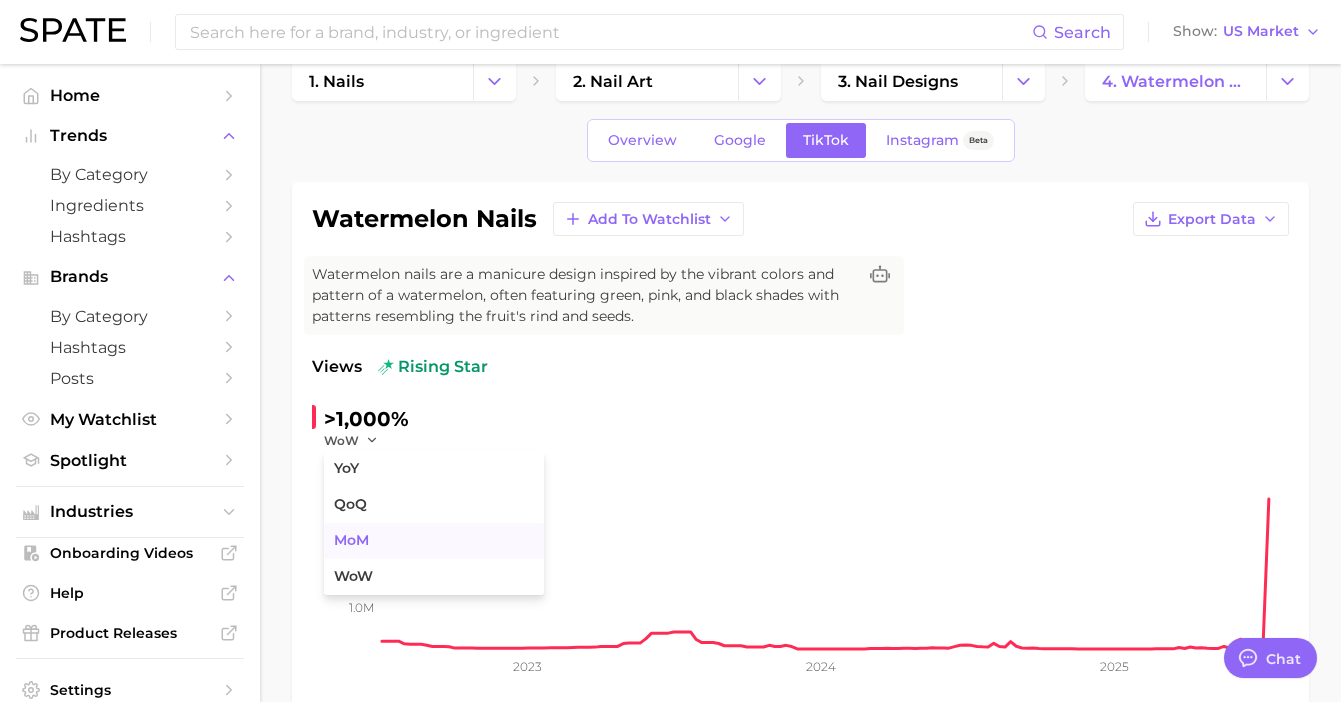 click on "MoM" at bounding box center [351, 540] 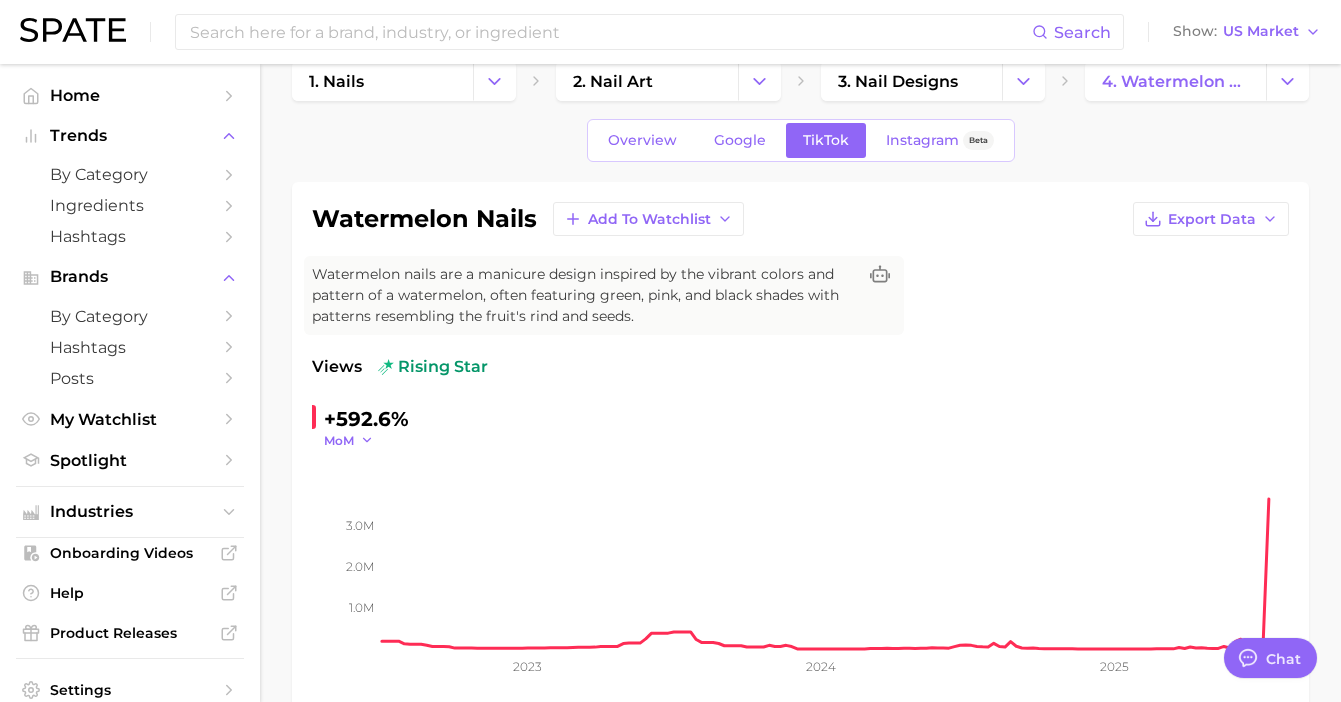 click on "MoM" at bounding box center (339, 440) 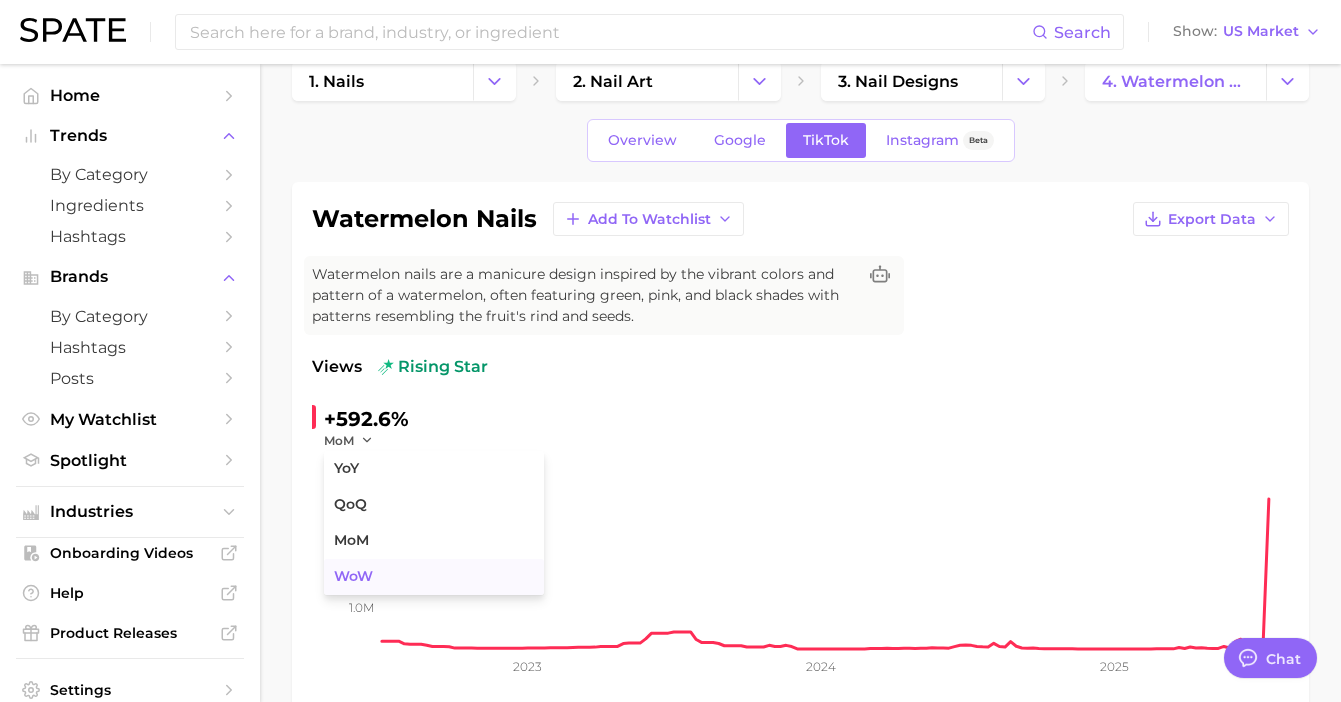 click on "WoW" at bounding box center [434, 577] 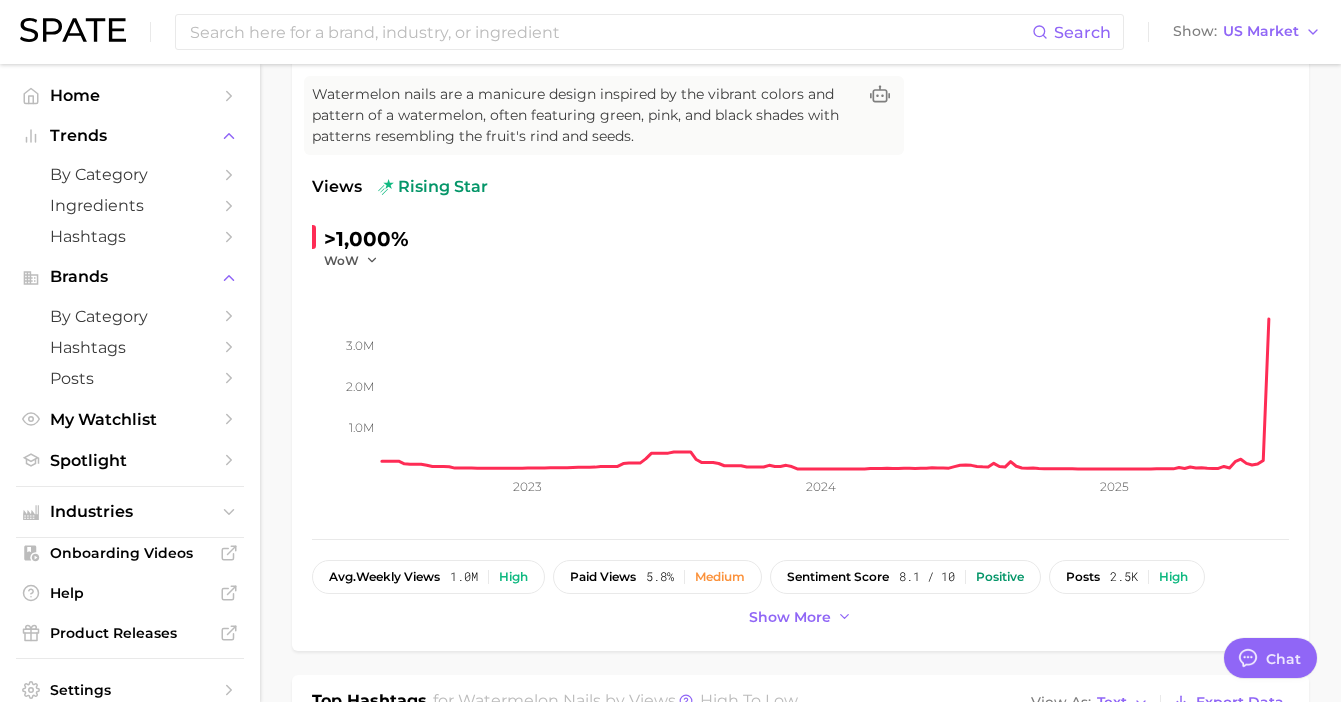 scroll, scrollTop: 218, scrollLeft: 0, axis: vertical 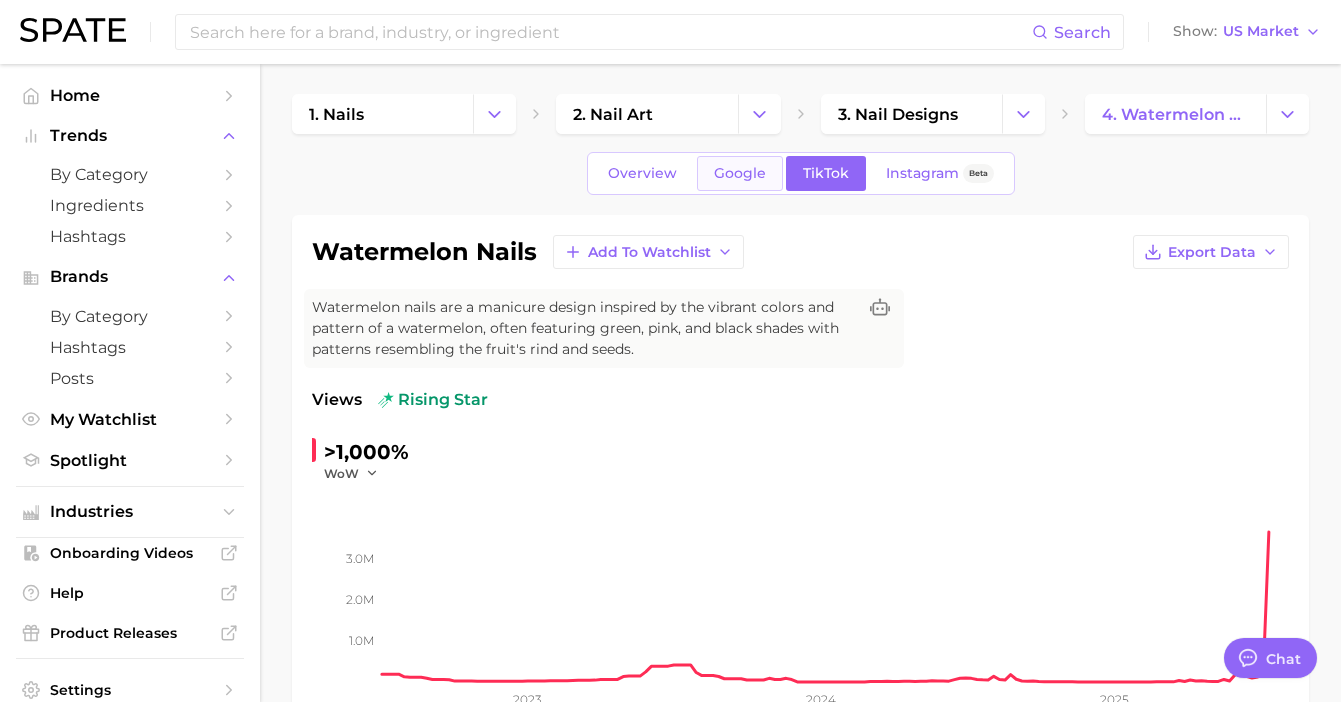 click on "Google" at bounding box center (740, 173) 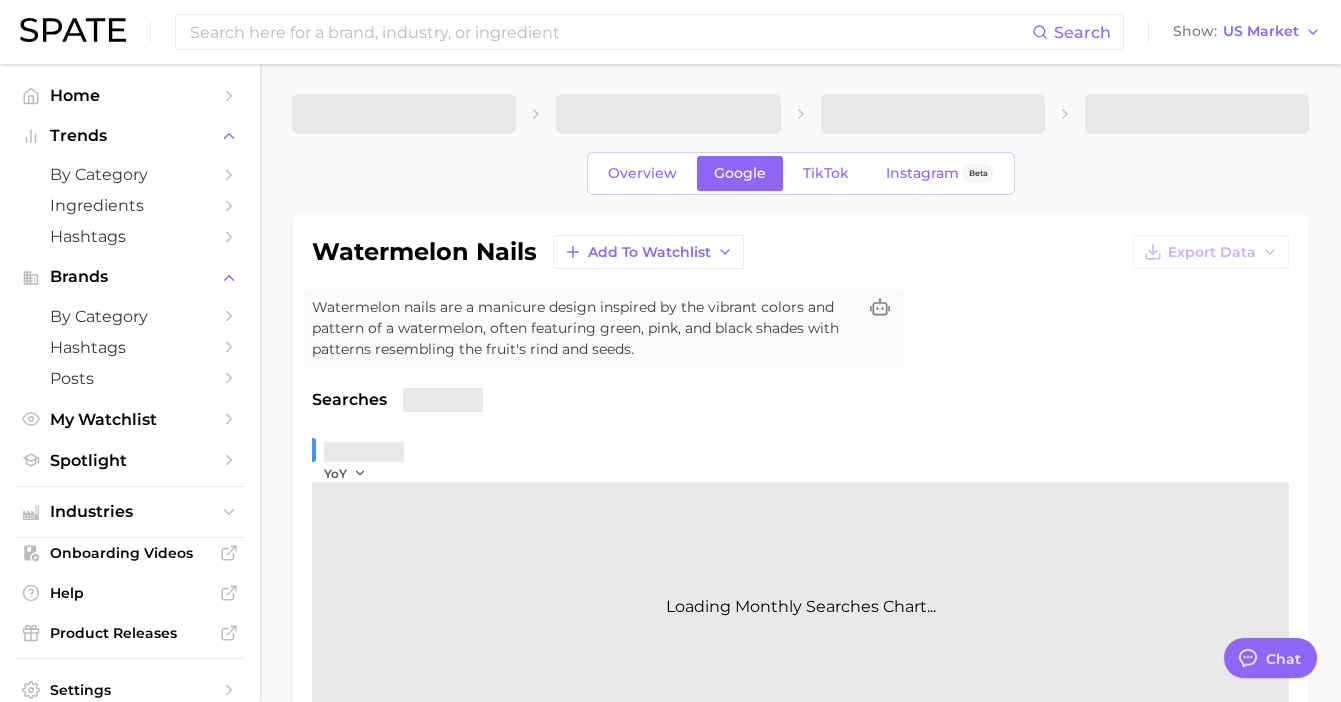 scroll, scrollTop: 0, scrollLeft: 0, axis: both 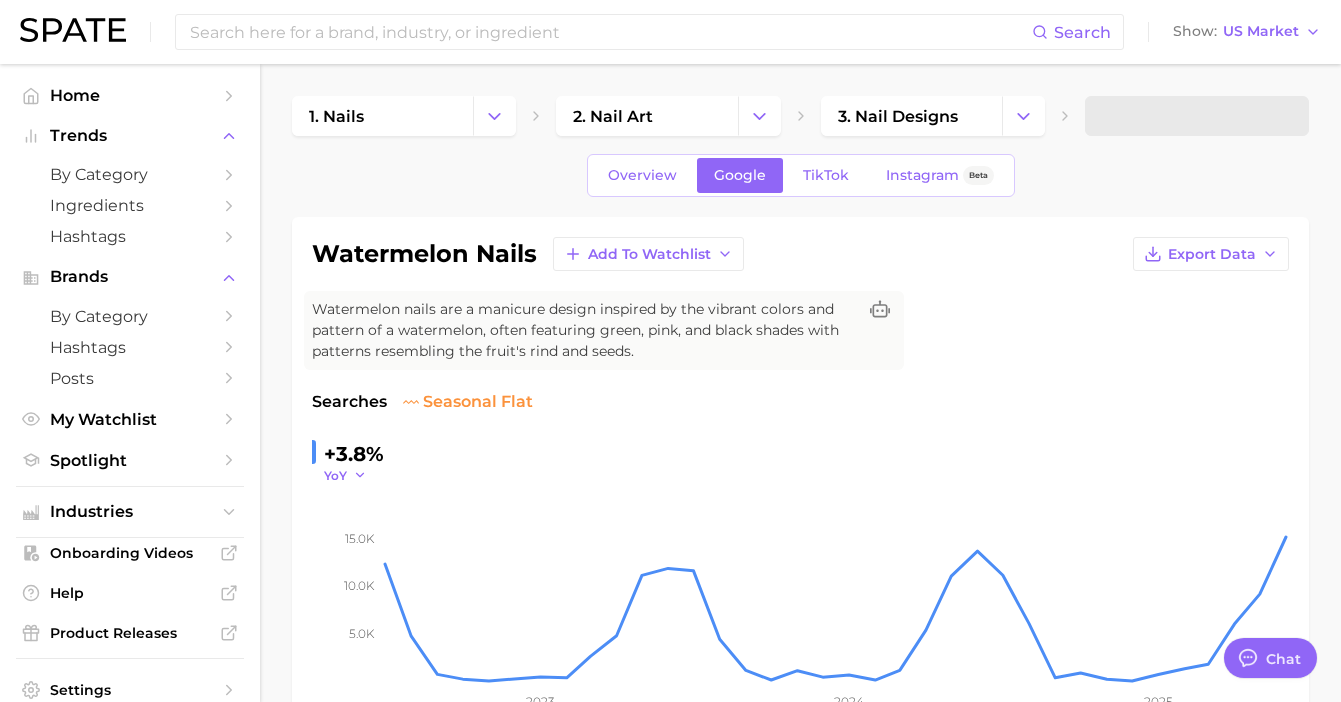 click on "YoY" at bounding box center [335, 475] 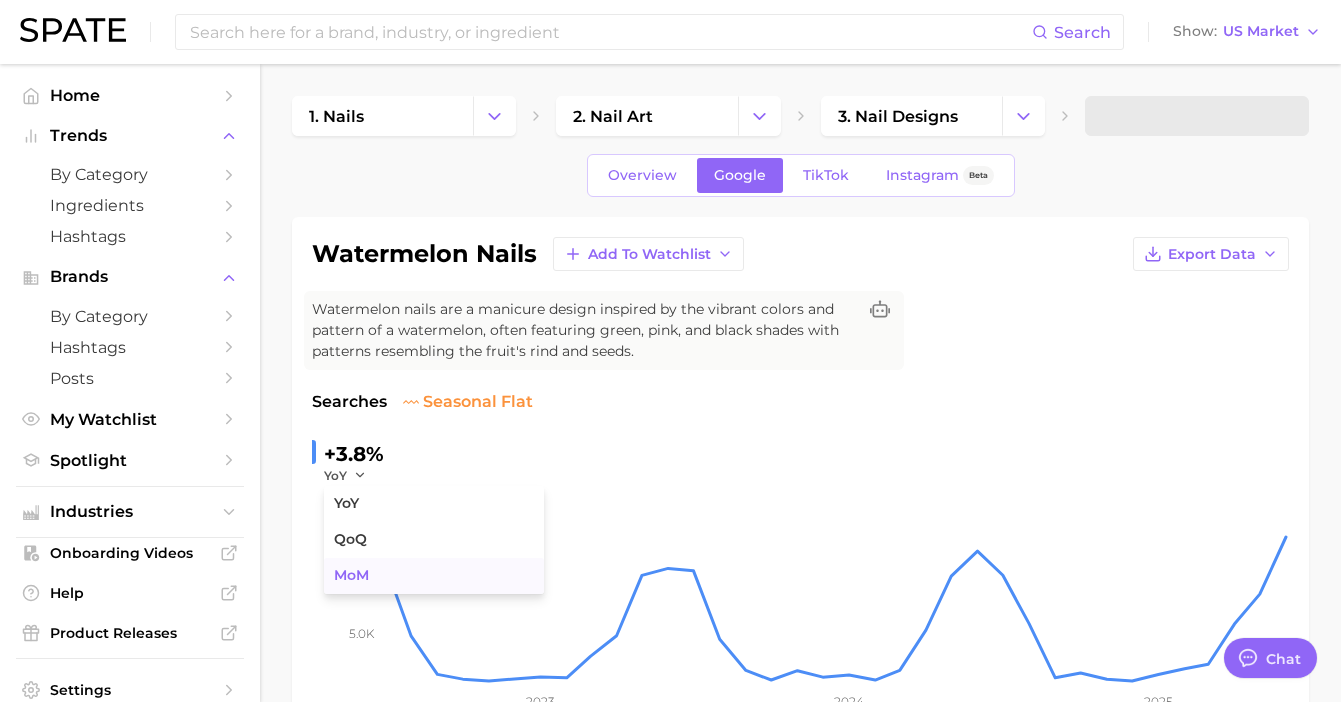 click on "MoM" at bounding box center [434, 576] 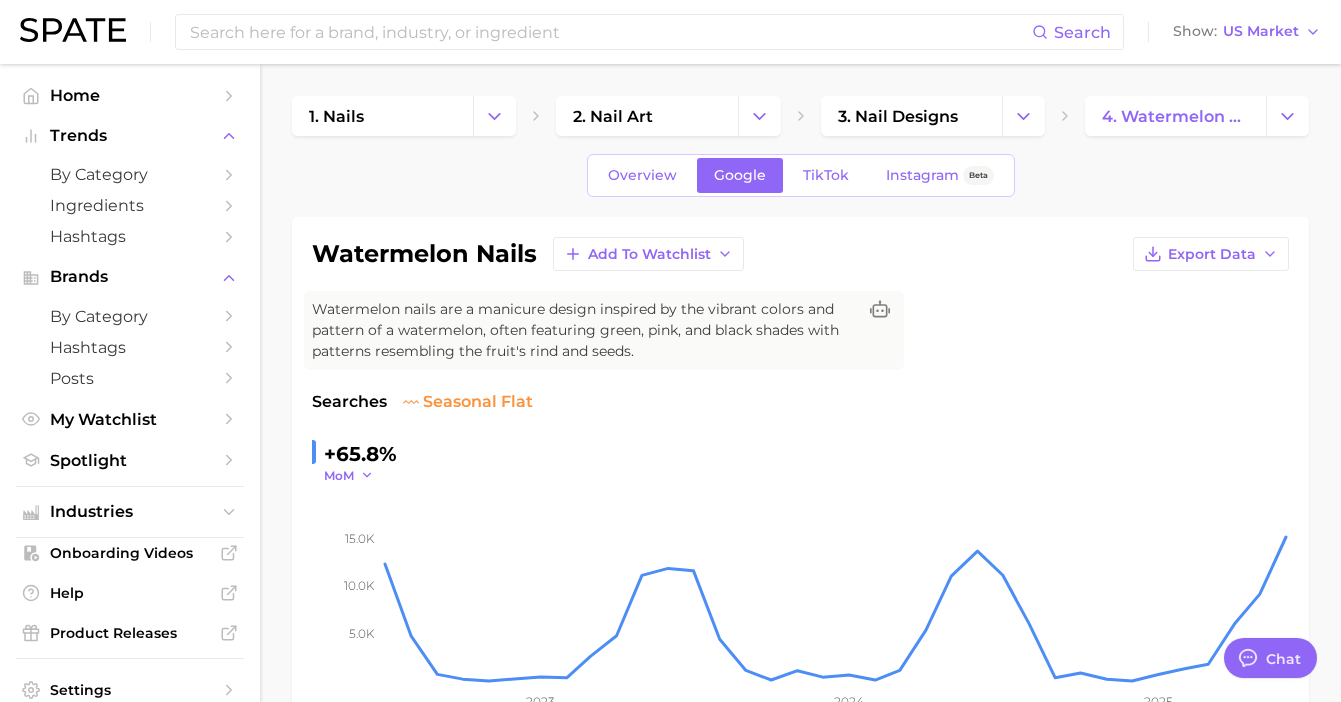click on "MoM" at bounding box center (339, 475) 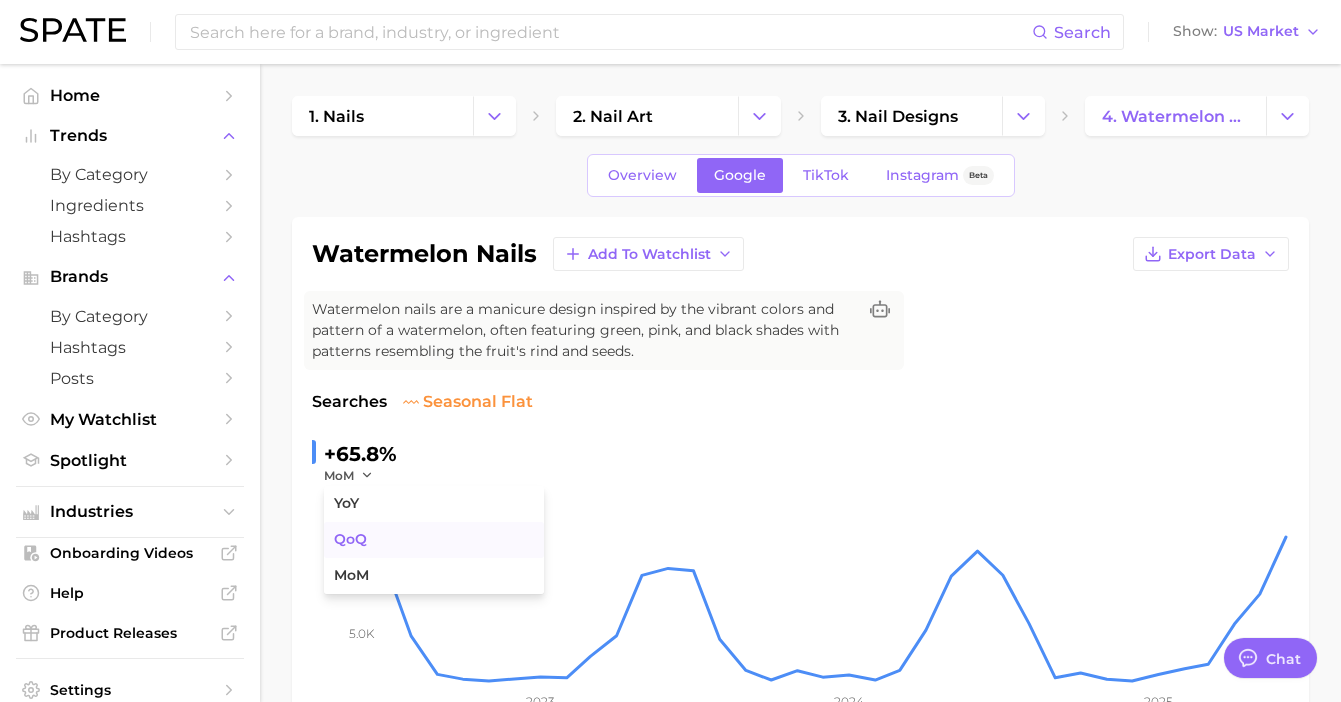 click on "QoQ" at bounding box center (350, 539) 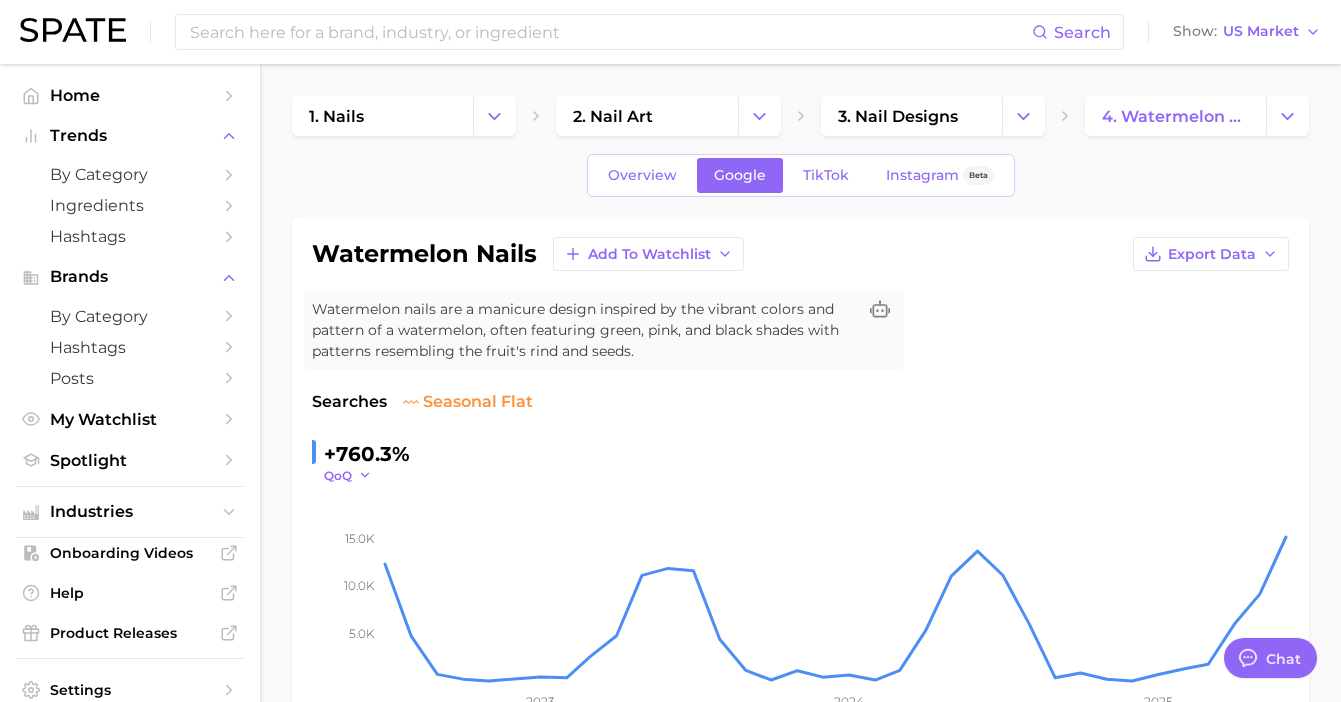 click on "QoQ" at bounding box center [338, 475] 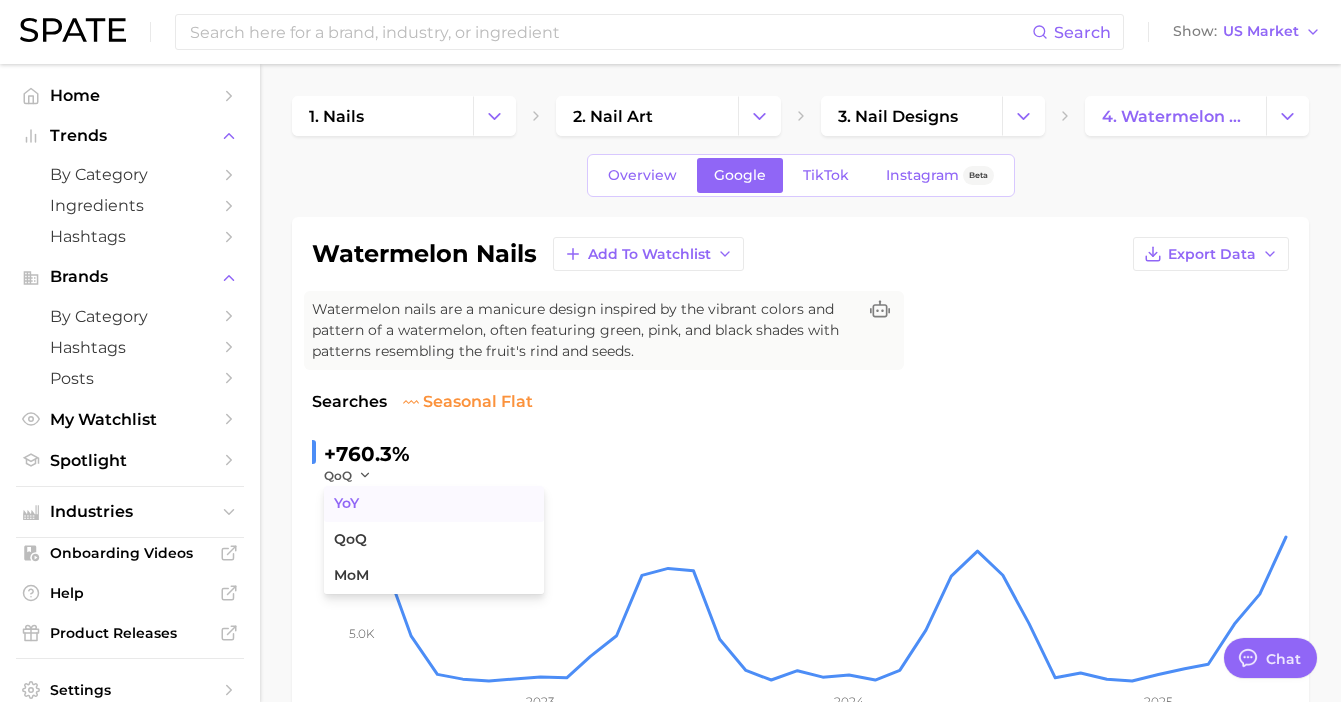 click on "YoY" at bounding box center (434, 504) 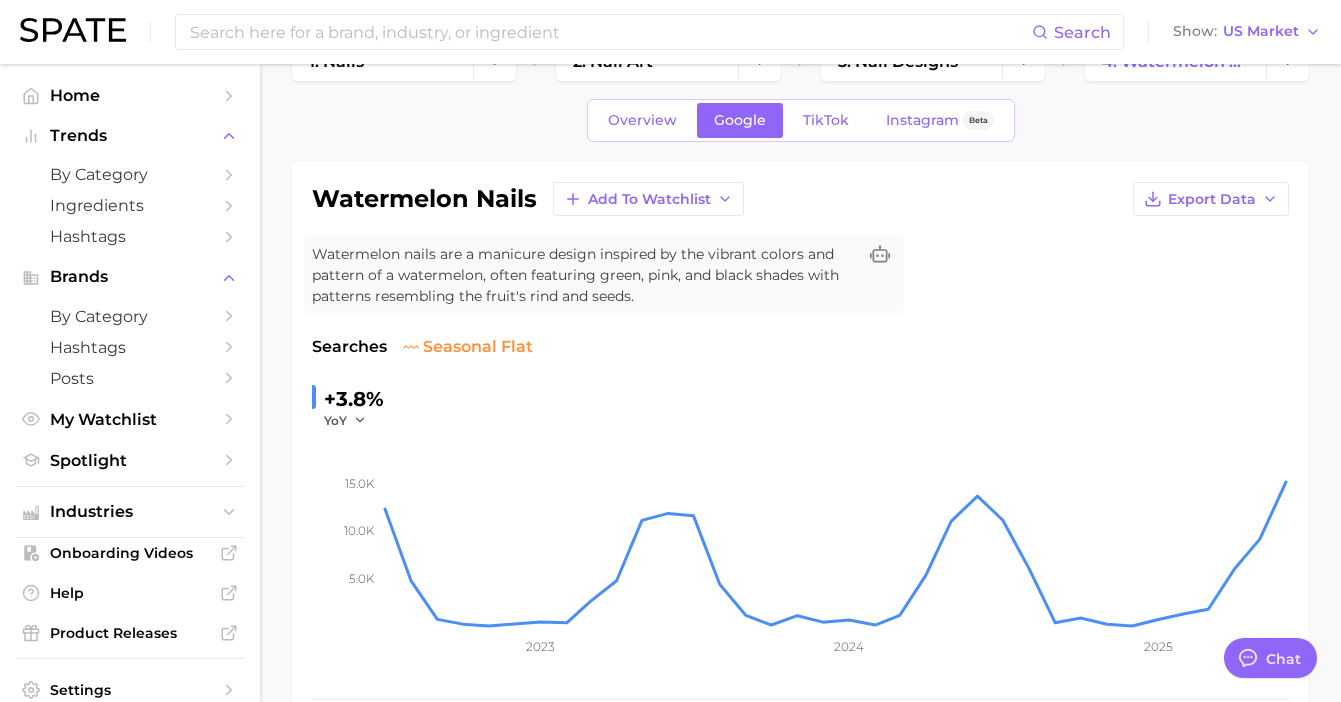 scroll, scrollTop: 0, scrollLeft: 0, axis: both 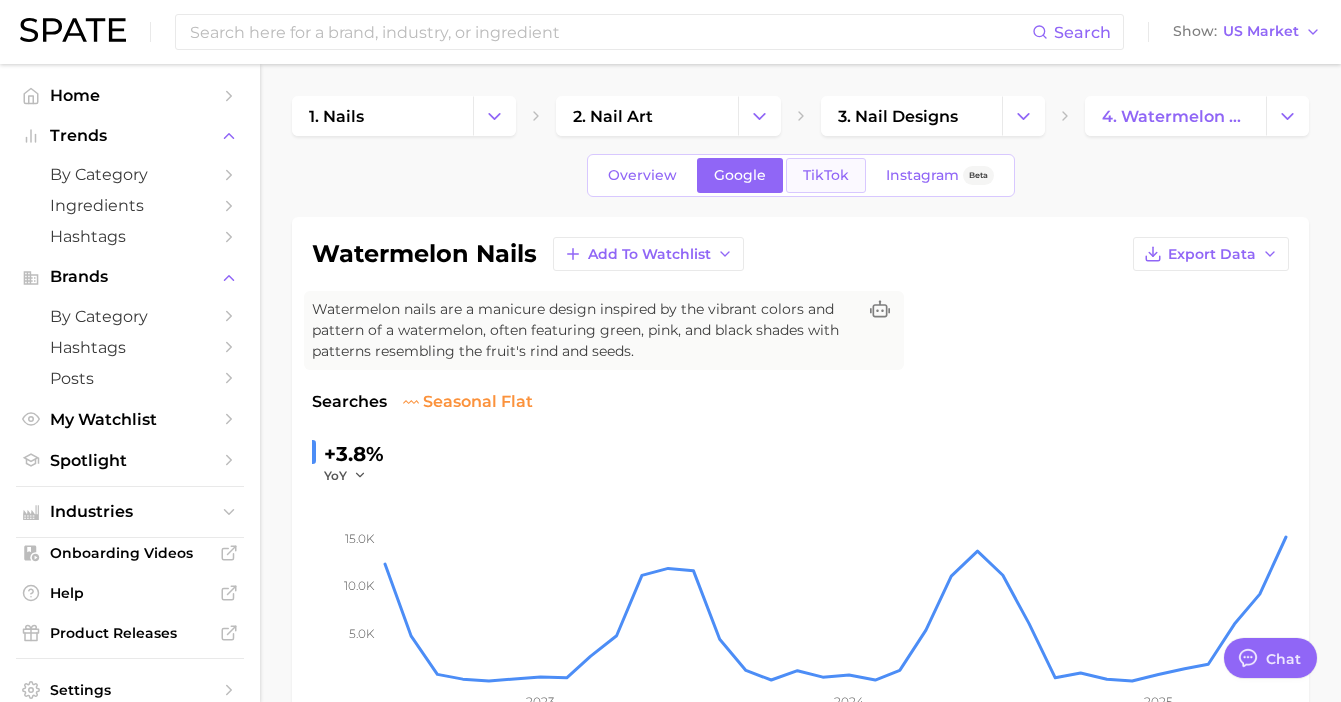 click on "TikTok" at bounding box center [826, 175] 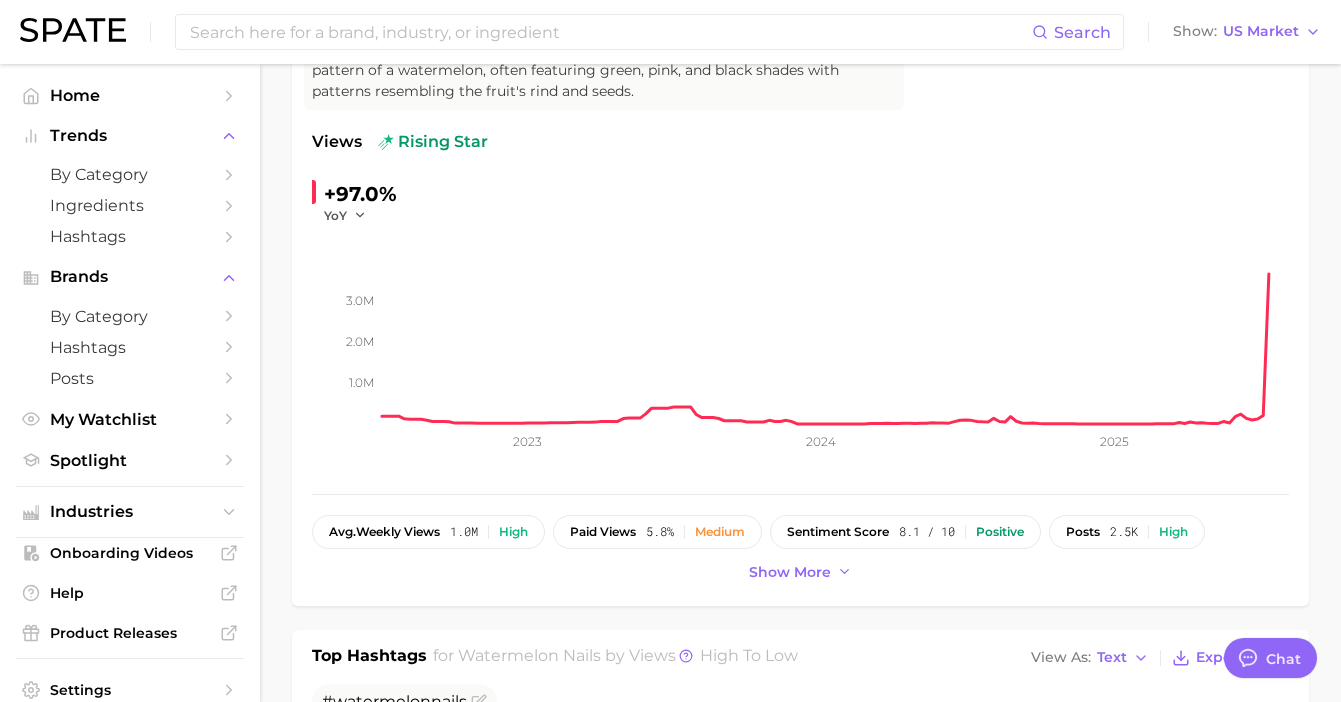 scroll, scrollTop: 261, scrollLeft: 0, axis: vertical 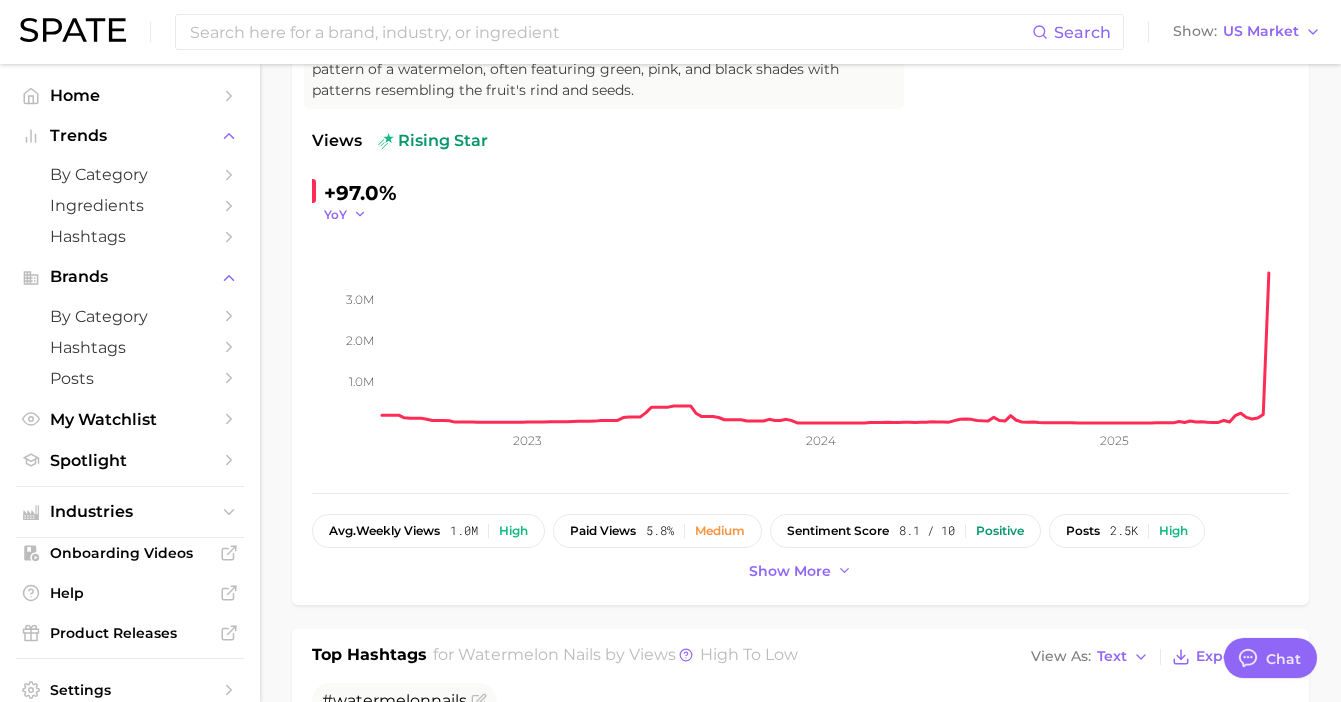 click on "YoY" at bounding box center [335, 214] 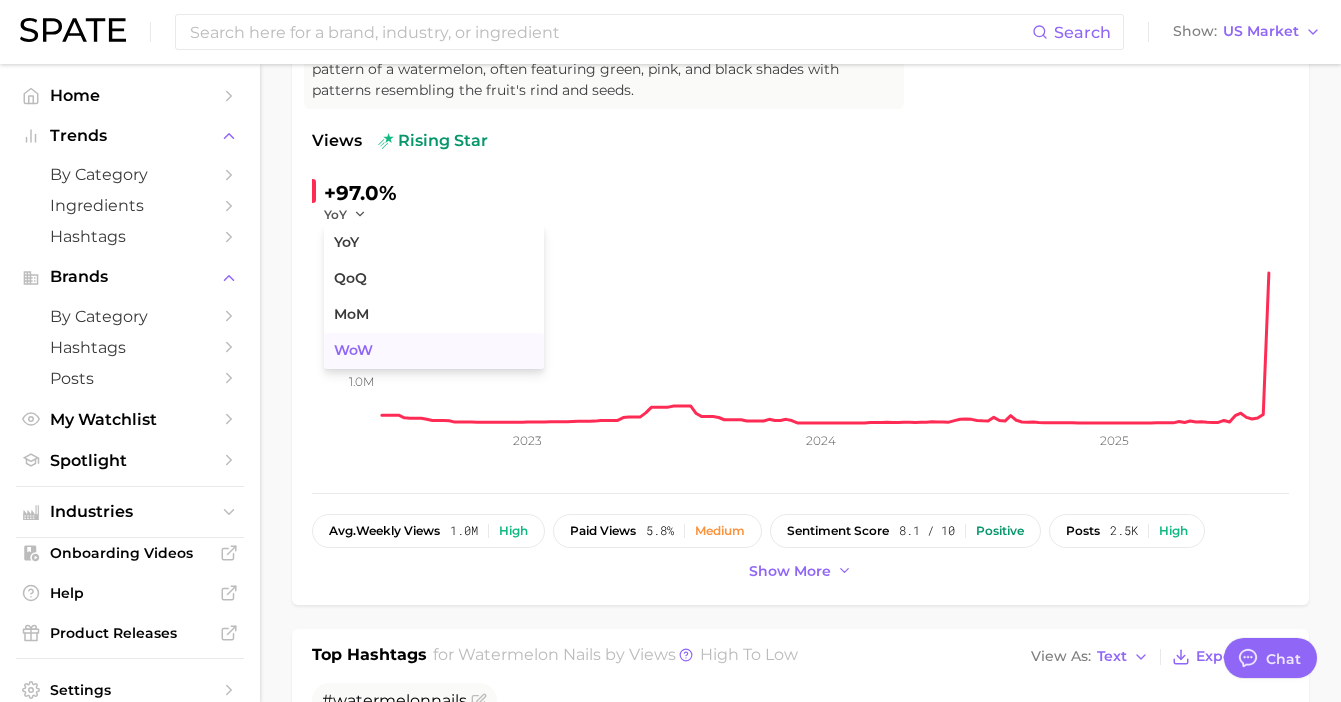 click on "WoW" at bounding box center [353, 350] 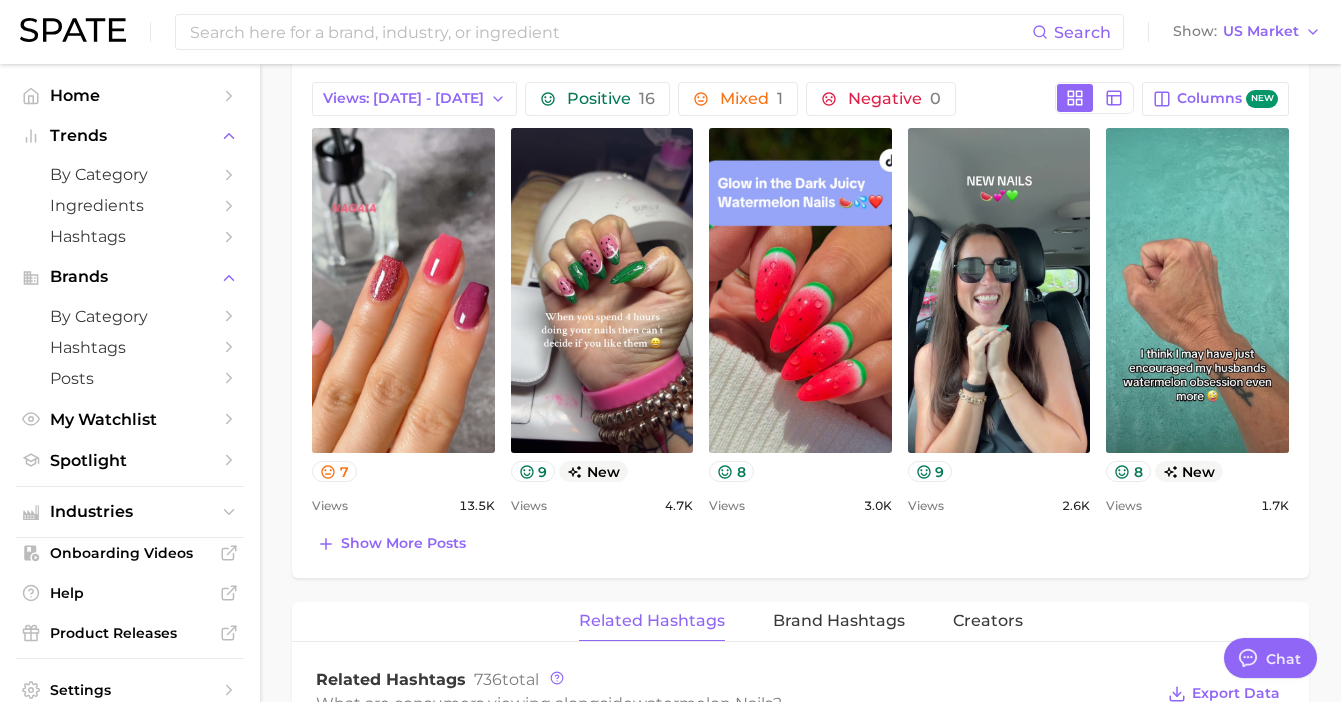 scroll, scrollTop: 1009, scrollLeft: 0, axis: vertical 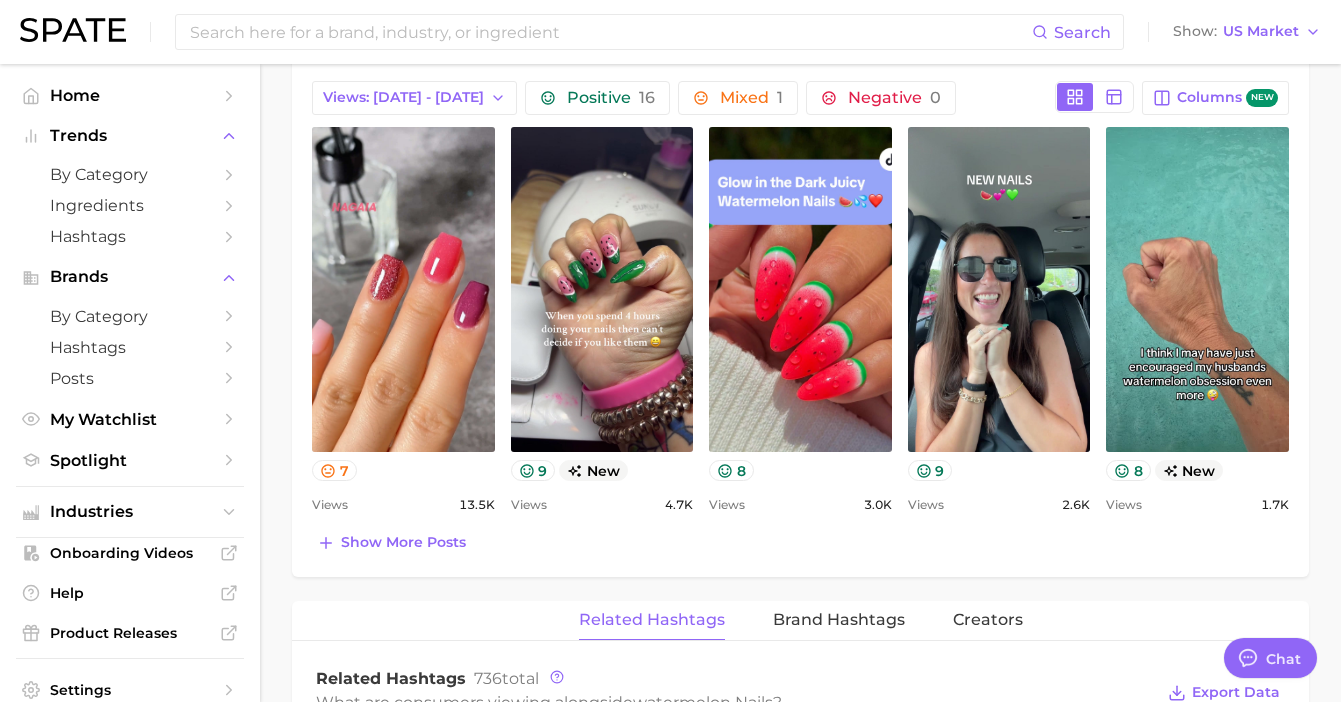 click on "Top Posts for  watermelon nails Export Data Views: Jul 6 -  13 Positive 16 Mixed 1 Negative 0 Columns new view post on TikTok 7 Views 13.5k view post on TikTok 9 new Views 4.7k view post on TikTok 8 Views 3.0k view post on TikTok 9 Views 2.6k view post on TikTok 8 new Views 1.7k Show more posts" at bounding box center (800, 301) 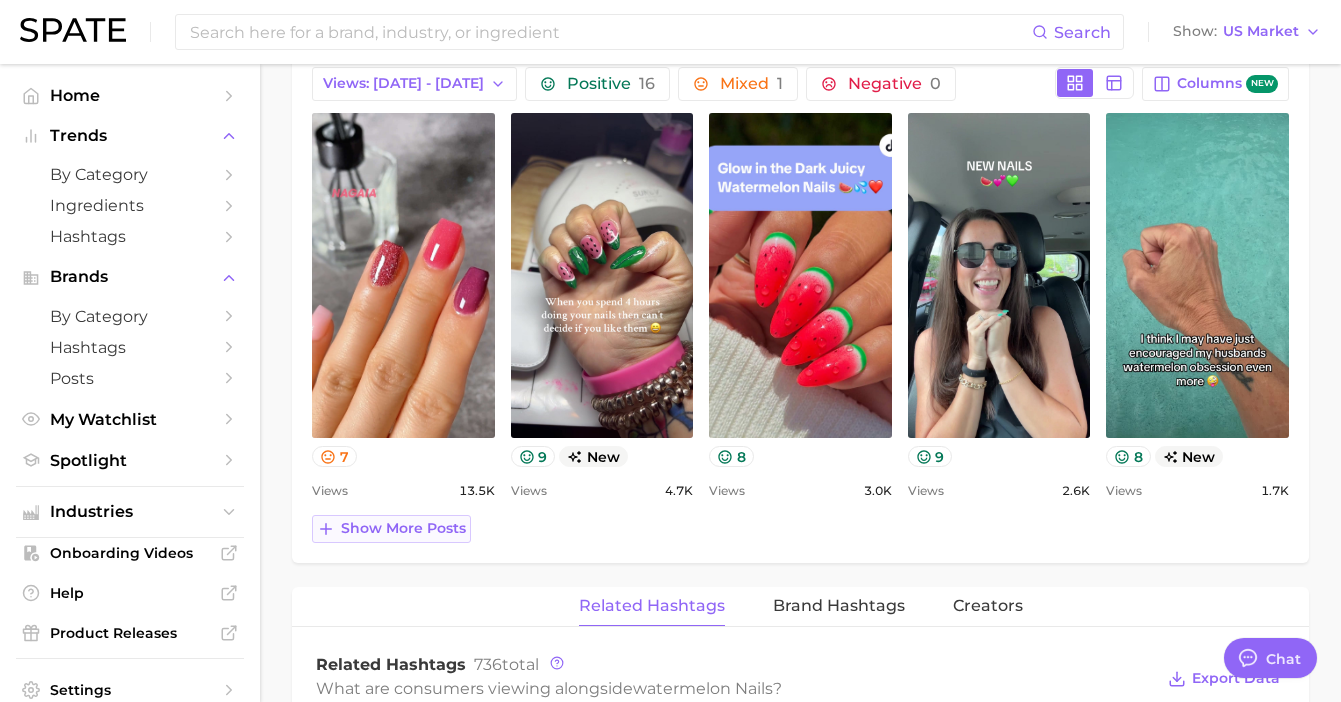 click on "Show more posts" at bounding box center (403, 528) 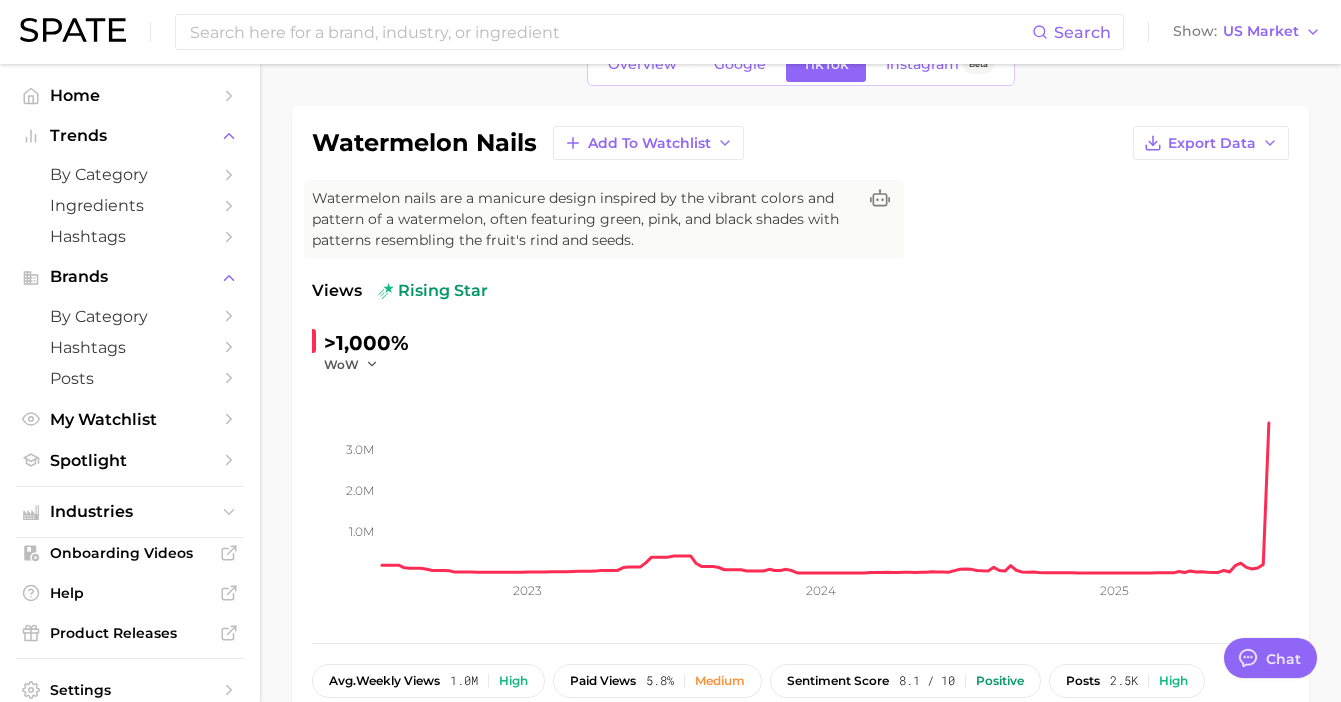 scroll, scrollTop: 0, scrollLeft: 0, axis: both 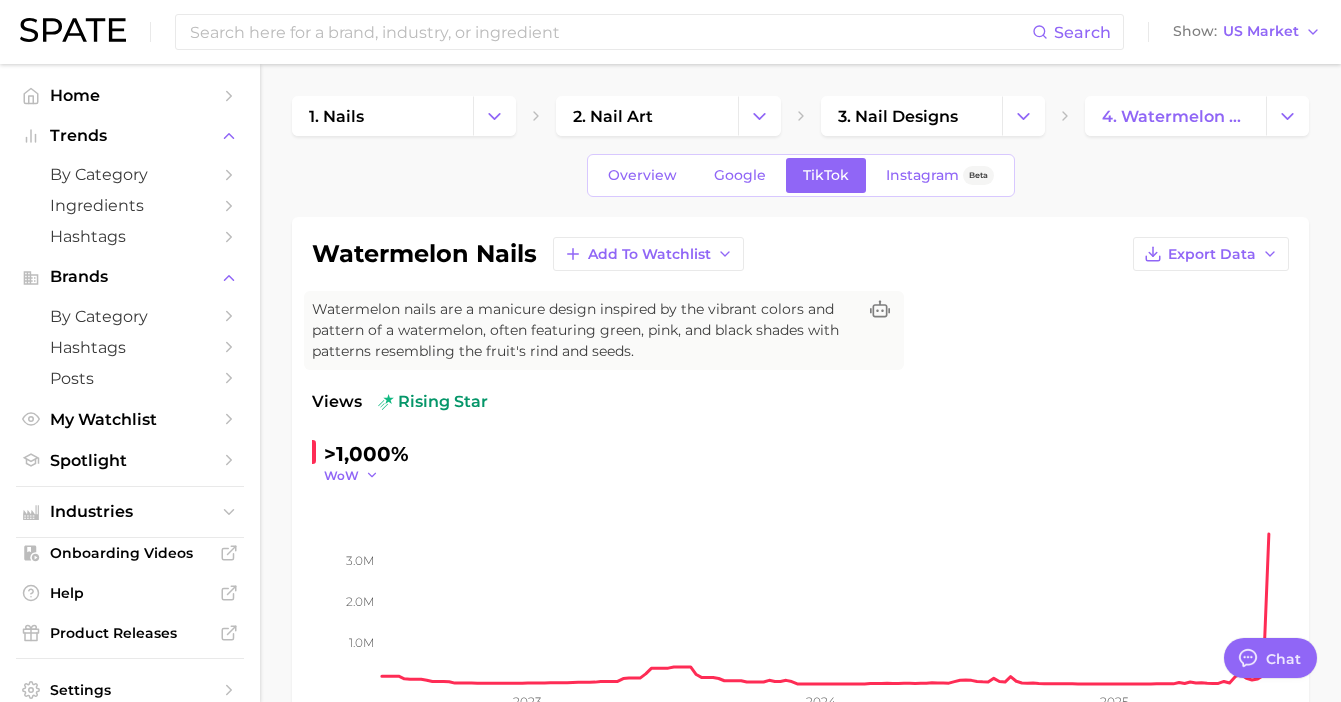 click on "WoW" at bounding box center [341, 475] 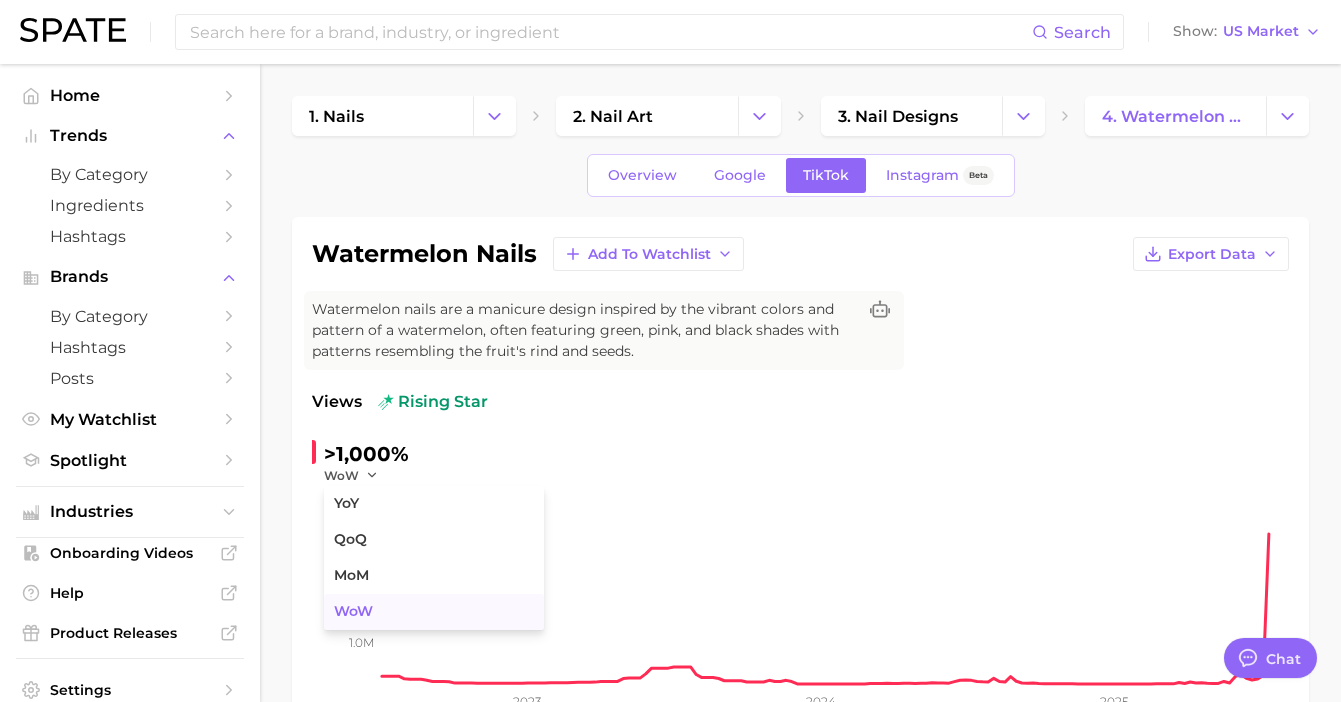 click on "WoW" at bounding box center [353, 611] 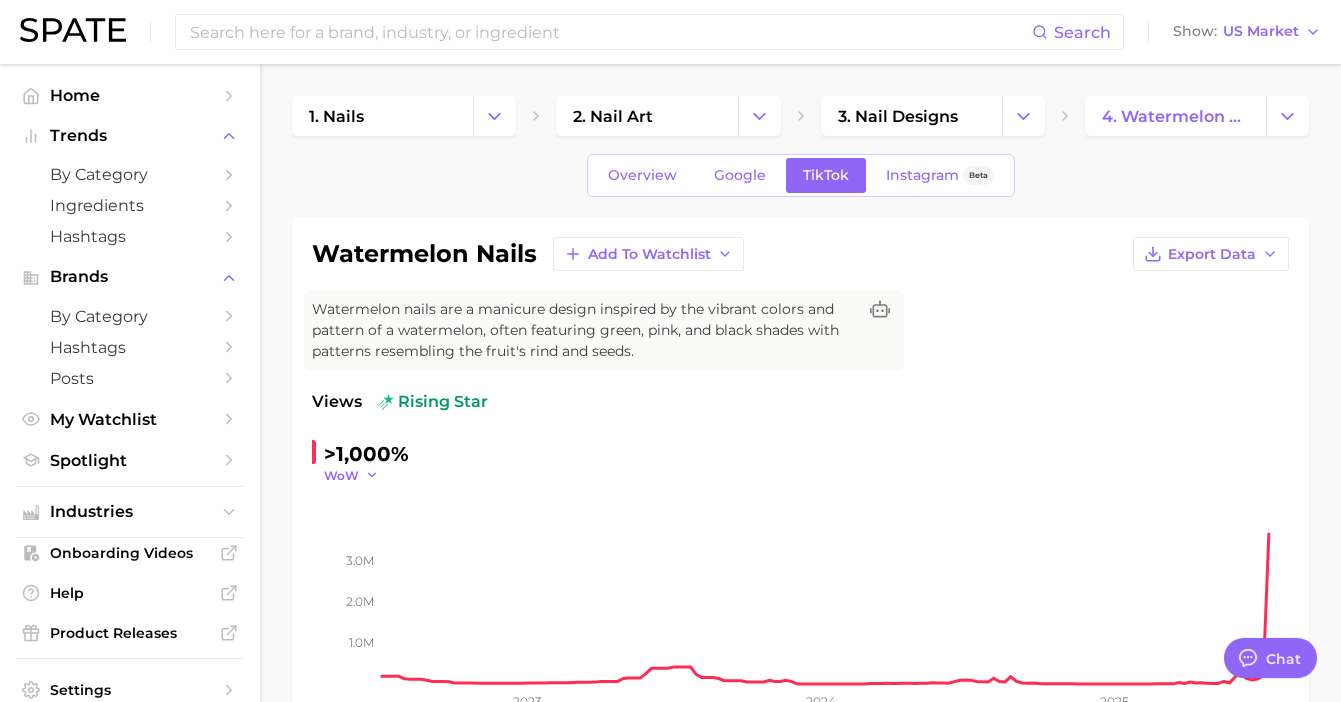 click on "WoW" at bounding box center [341, 475] 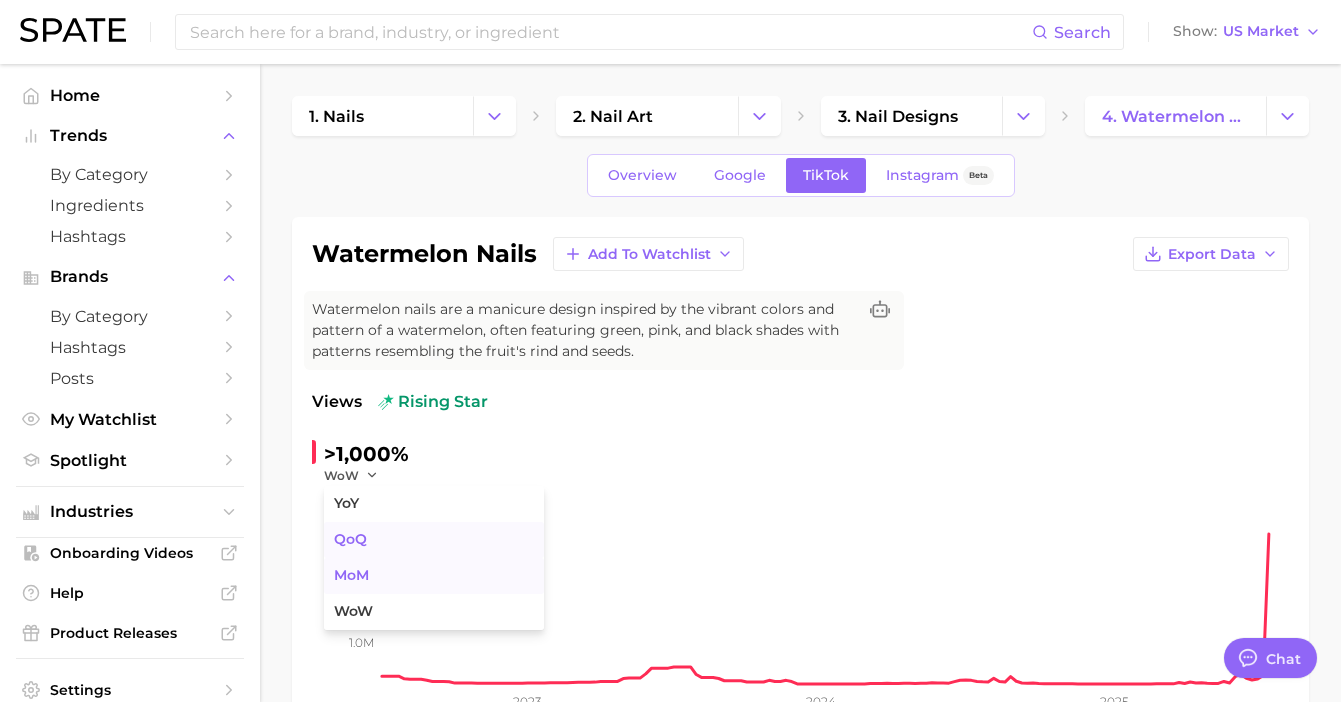 click on "MoM" at bounding box center (351, 575) 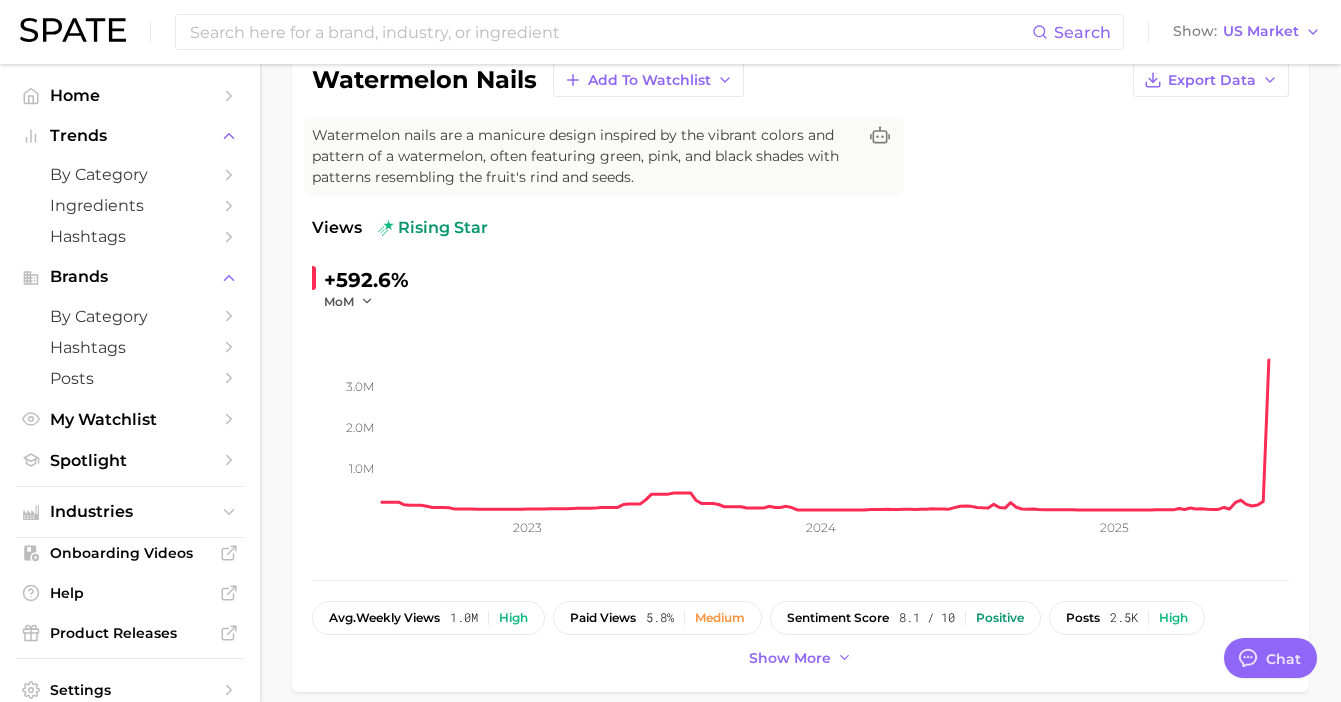 scroll, scrollTop: 201, scrollLeft: 0, axis: vertical 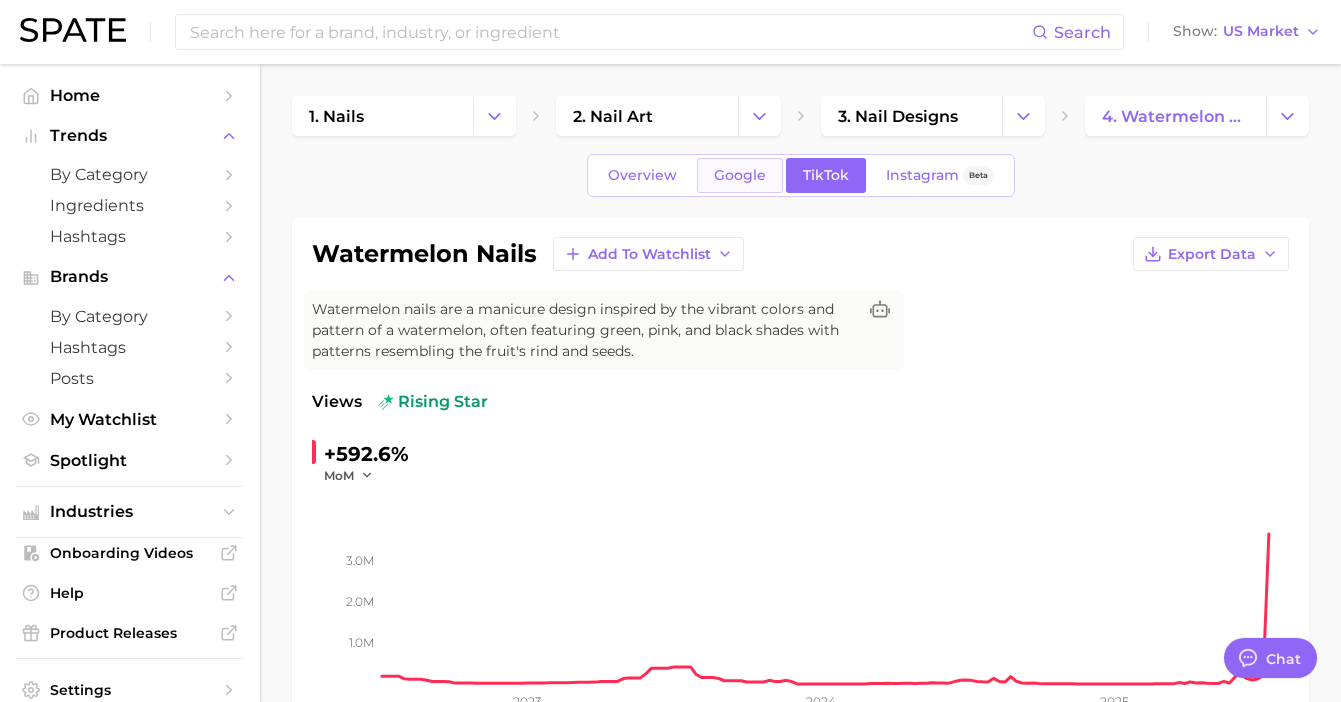 click on "Google" at bounding box center [740, 175] 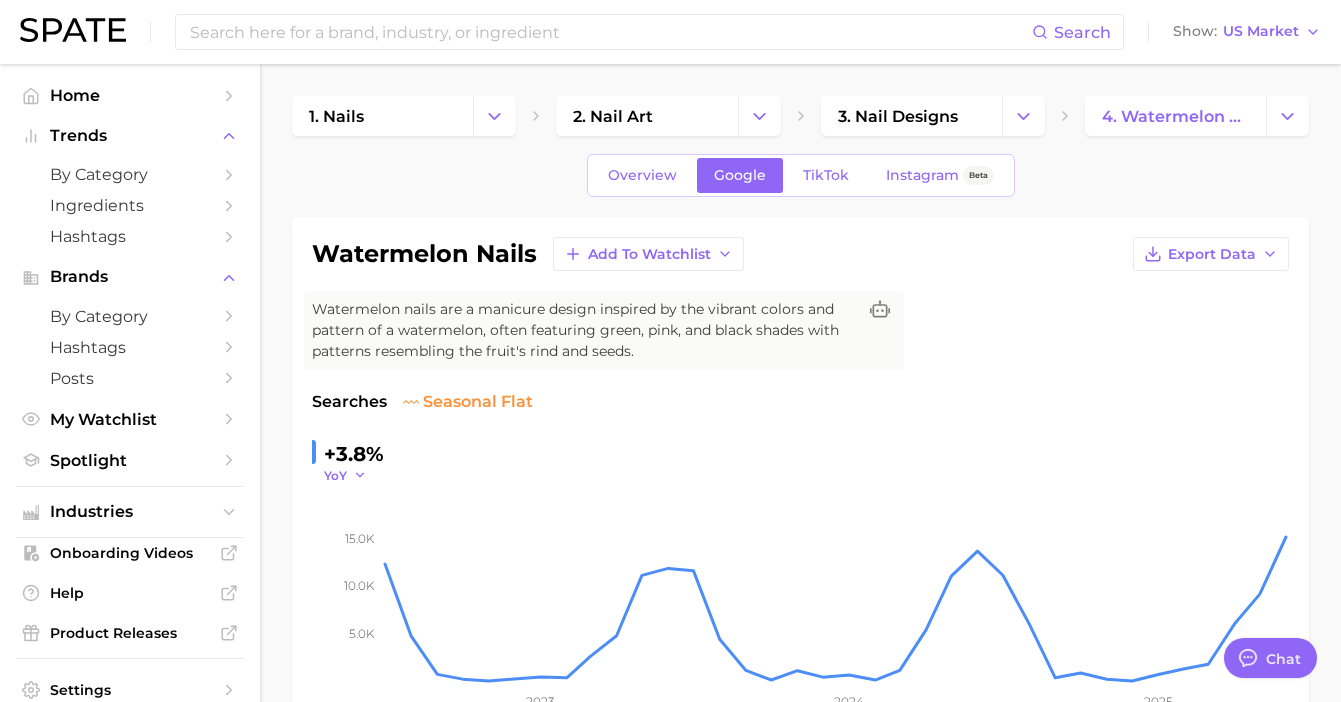 click on "YoY" at bounding box center [335, 475] 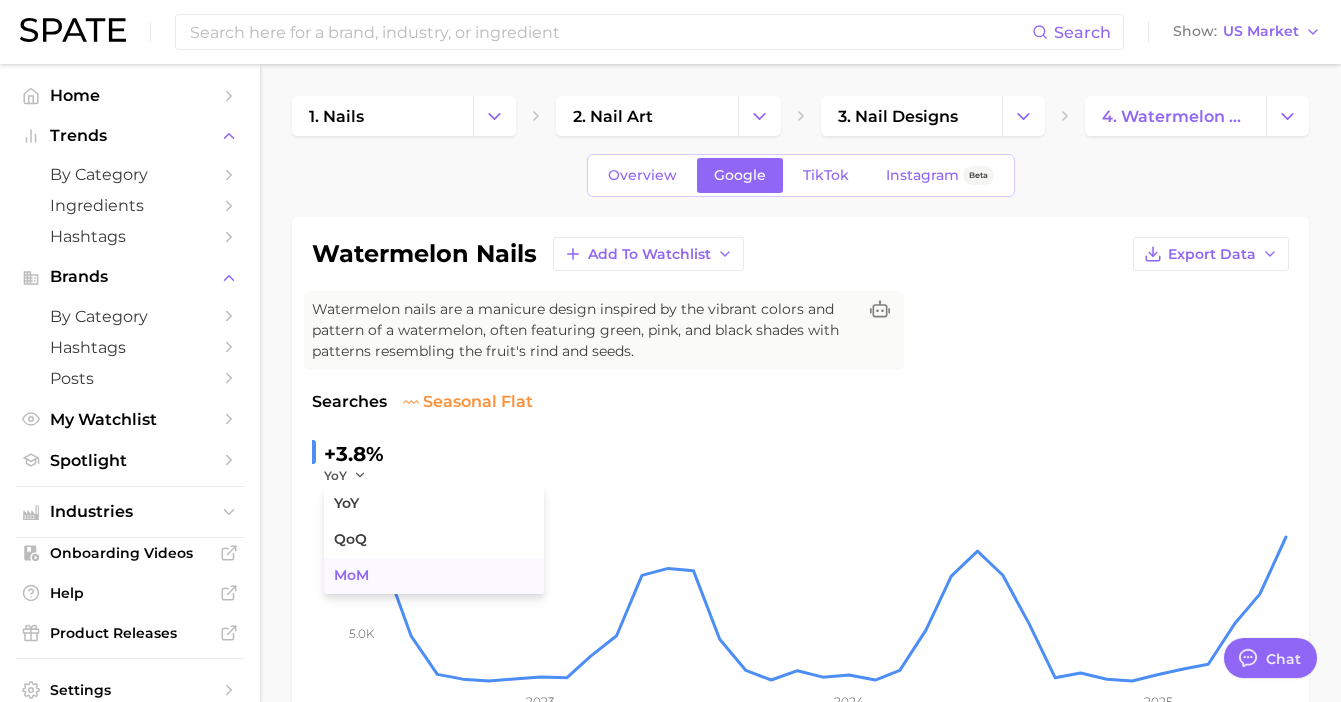 click on "MoM" at bounding box center (434, 576) 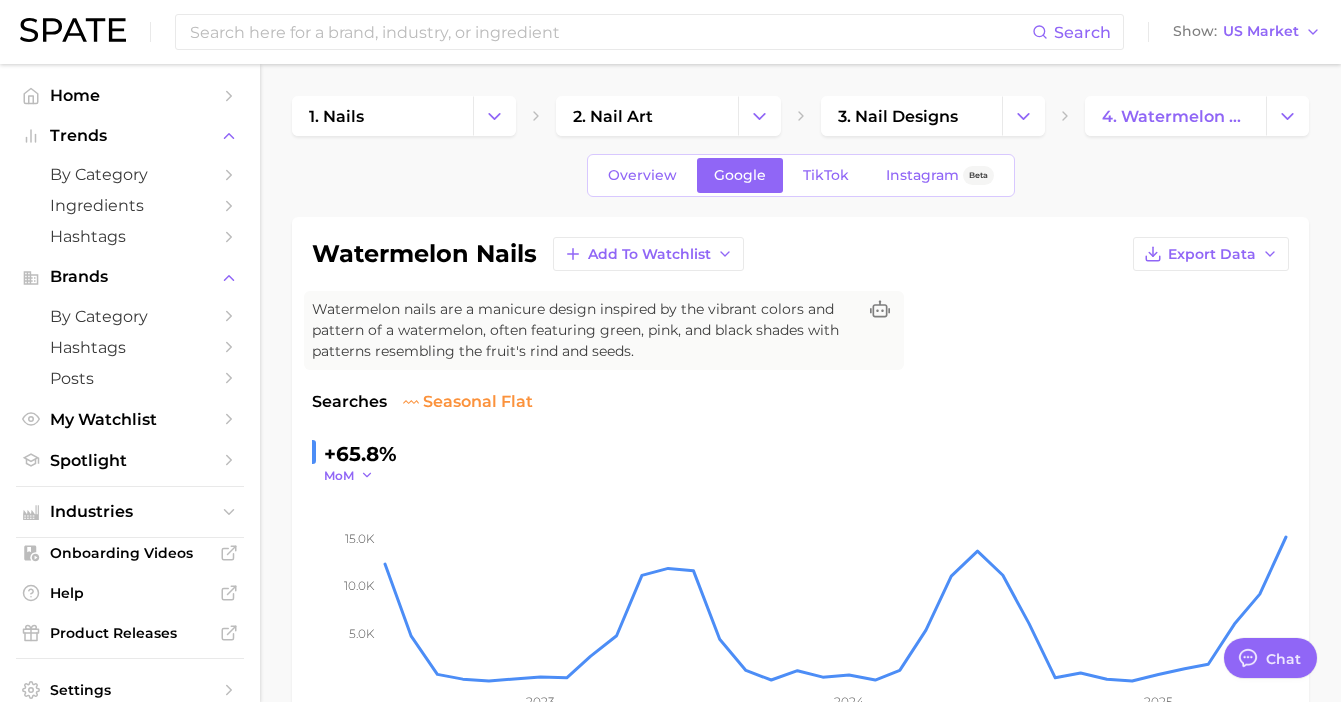 click on "MoM" at bounding box center (339, 475) 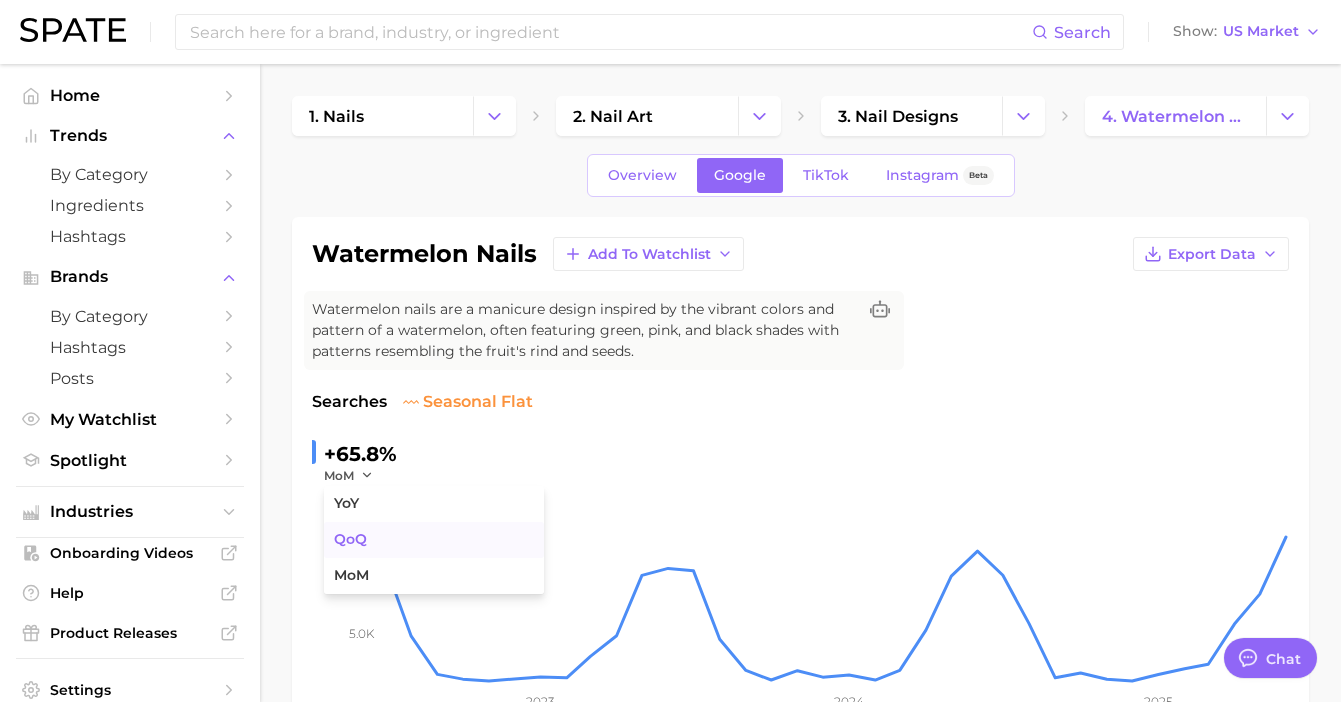 click on "QoQ" at bounding box center [434, 540] 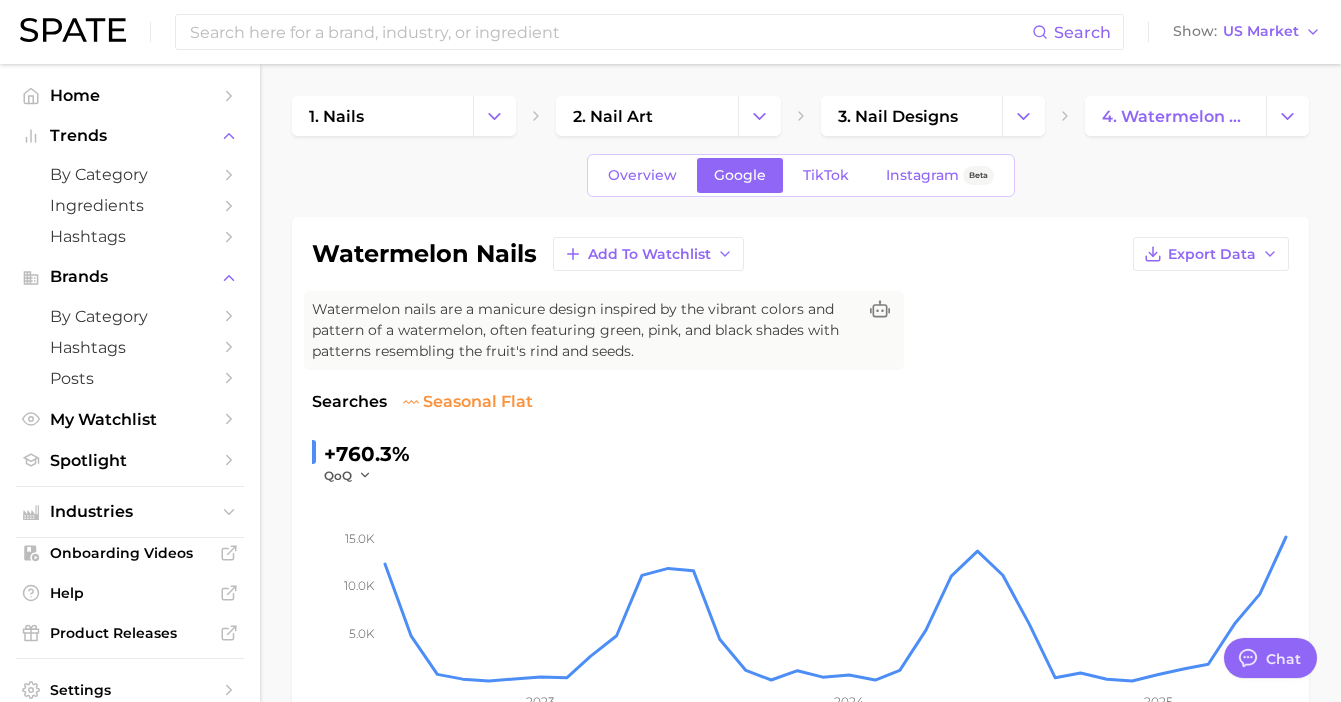 click on "5.0k 10.0k 15.0k 2023 2024 2025" 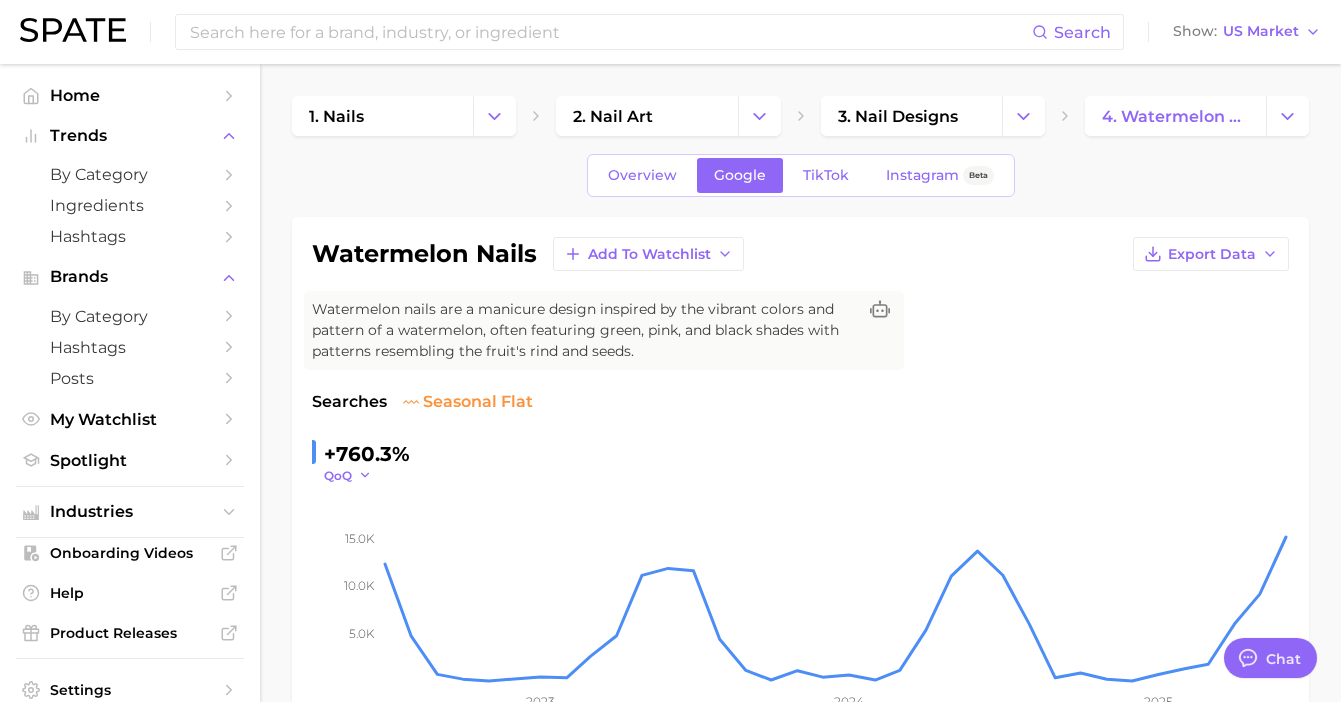 click on "QoQ" at bounding box center (338, 475) 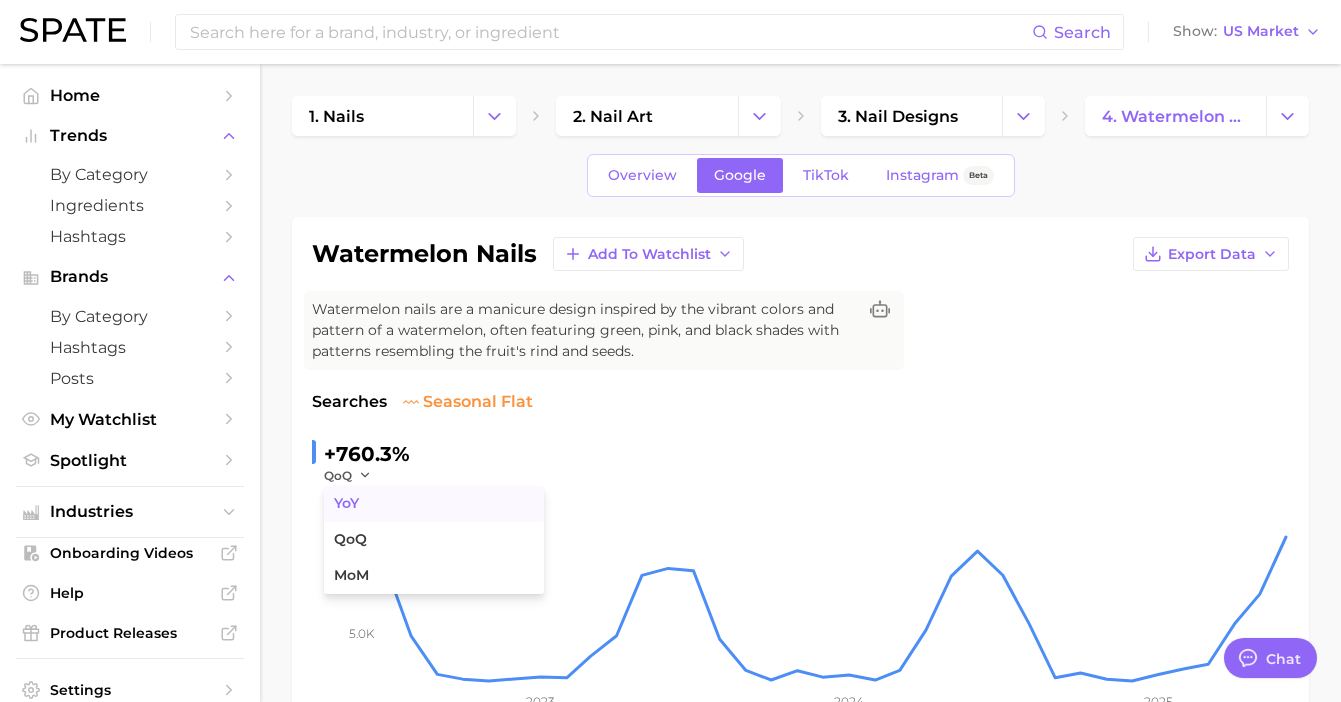 click on "YoY" at bounding box center (346, 503) 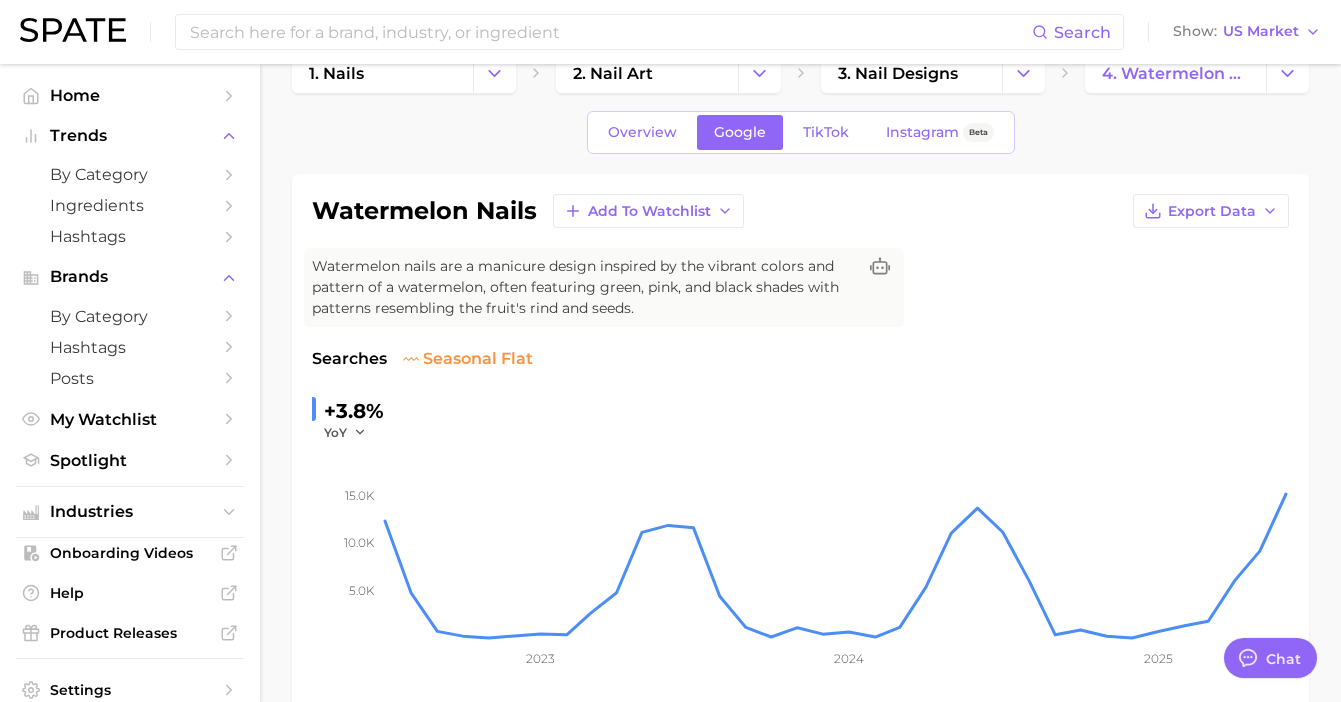 scroll, scrollTop: 0, scrollLeft: 0, axis: both 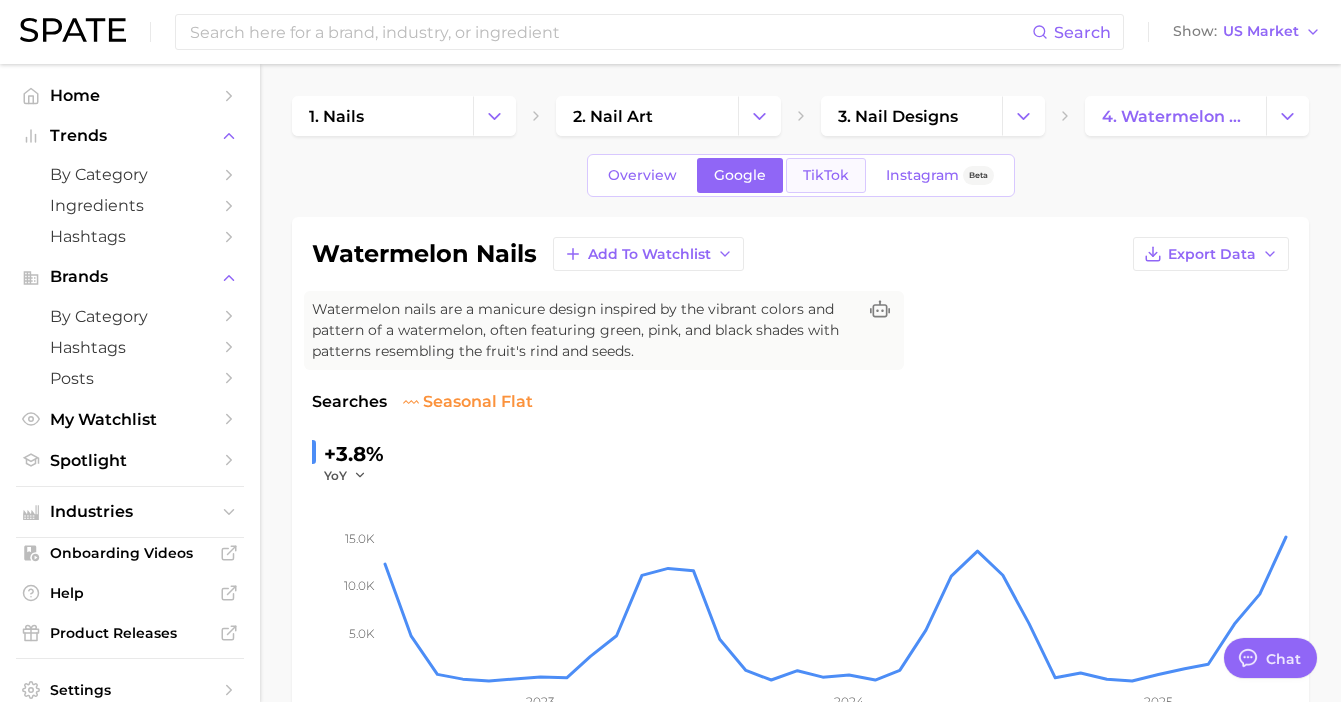 click on "TikTok" at bounding box center (826, 175) 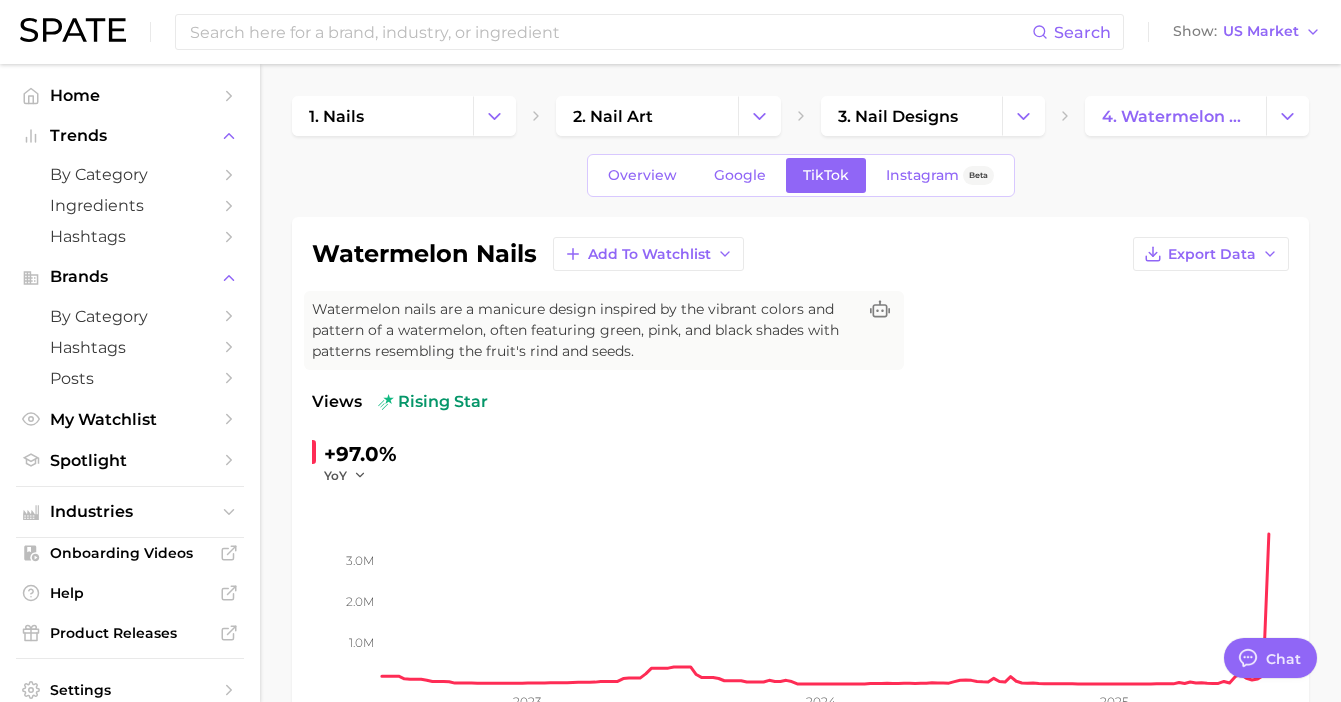 scroll, scrollTop: 0, scrollLeft: 0, axis: both 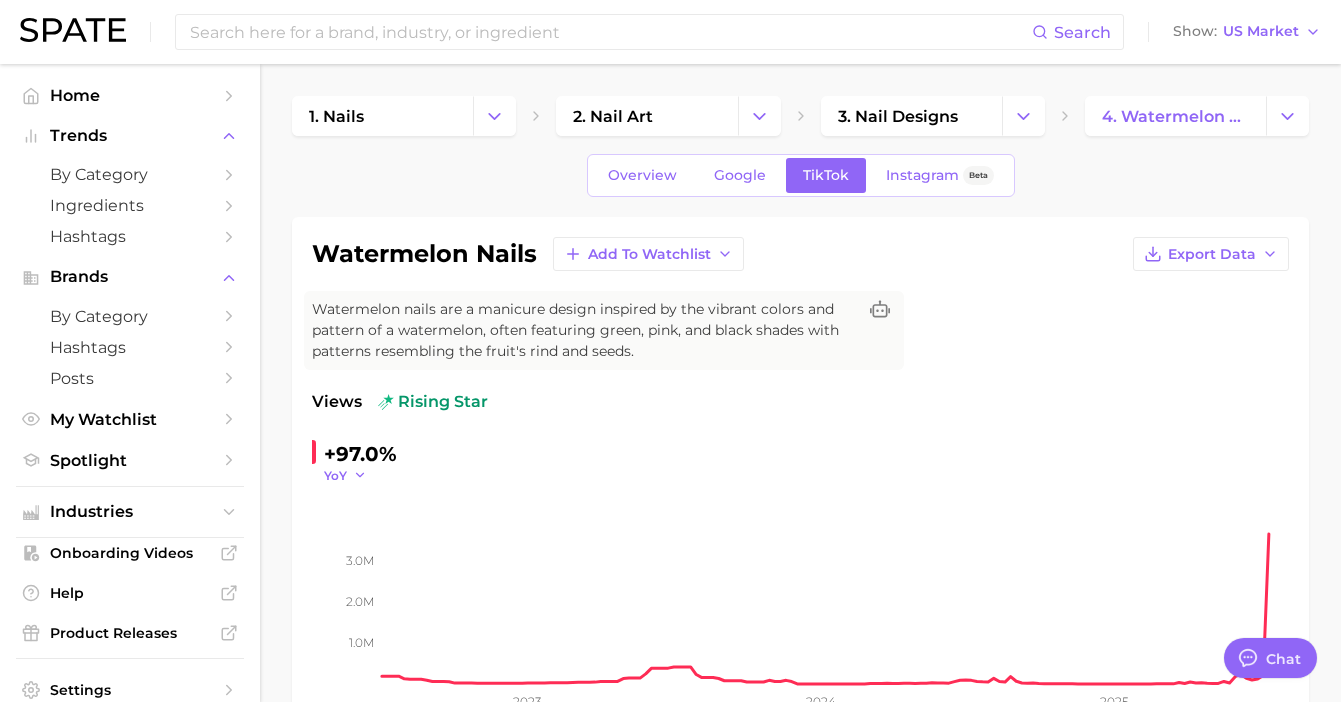 click on "YoY" at bounding box center [335, 475] 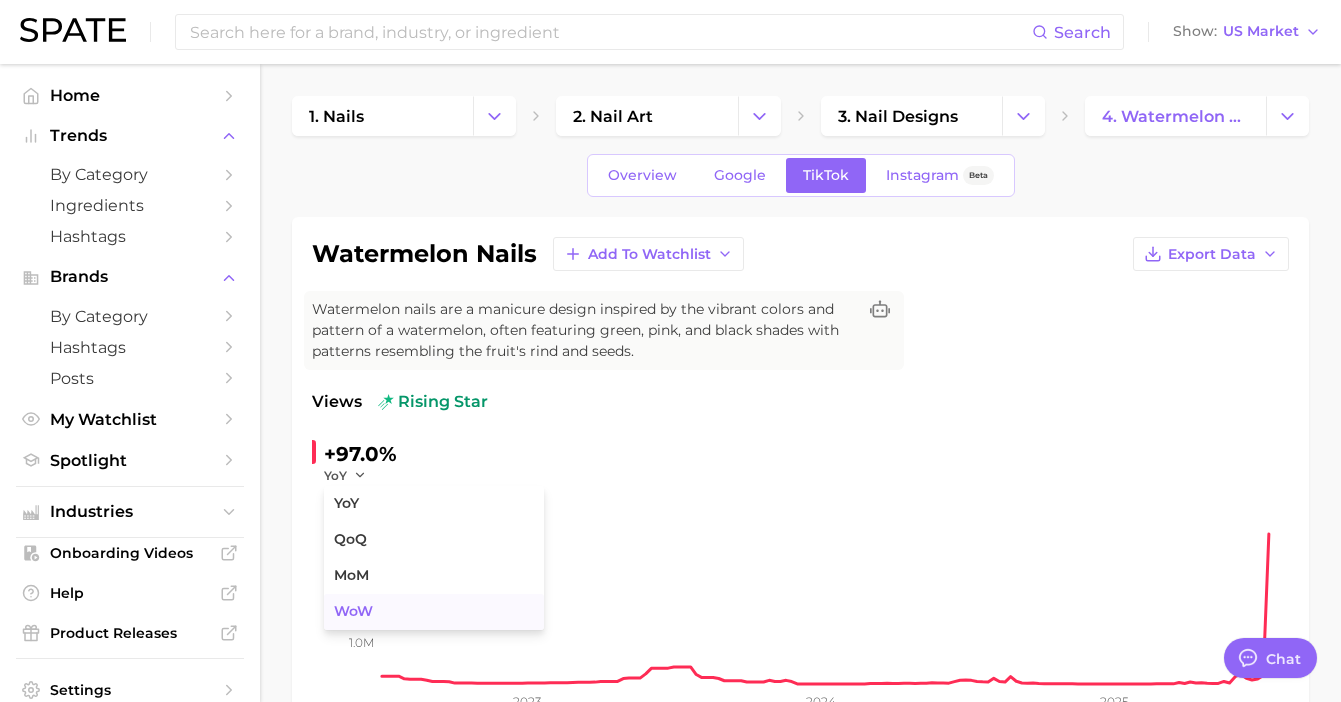 click on "WoW" at bounding box center (353, 611) 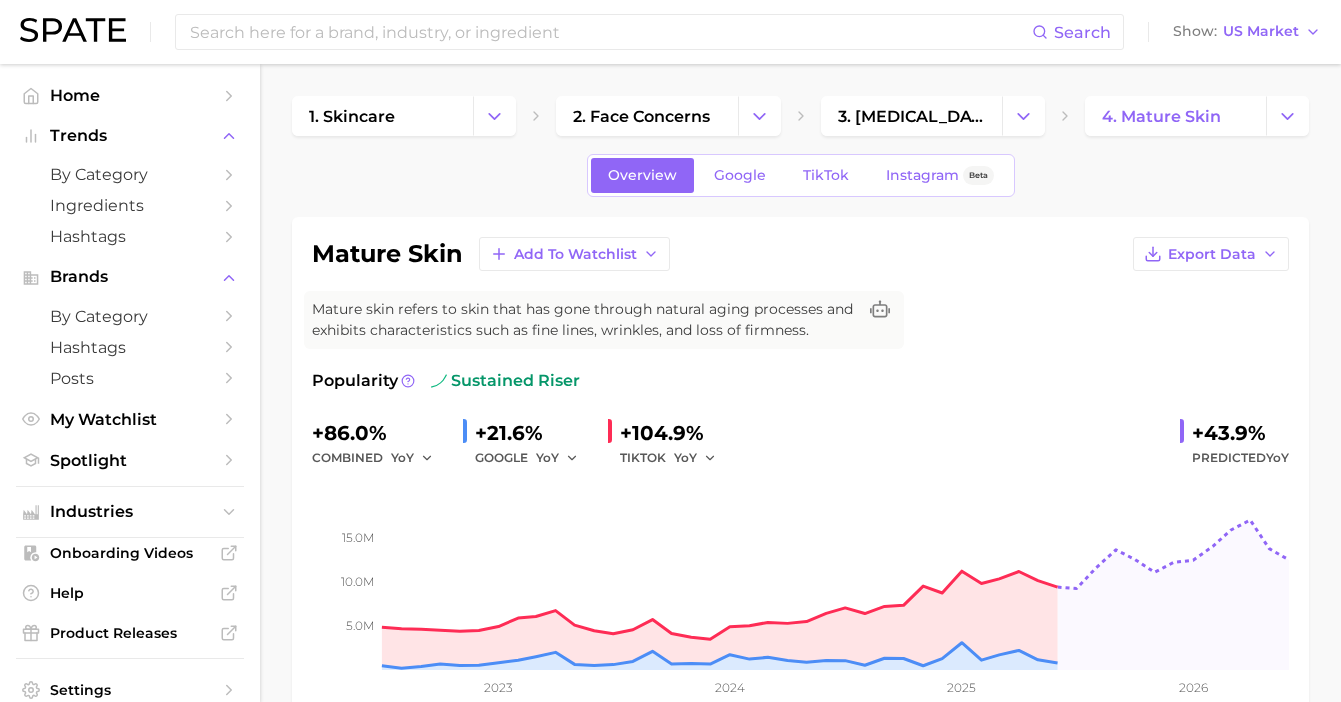 scroll, scrollTop: 0, scrollLeft: 0, axis: both 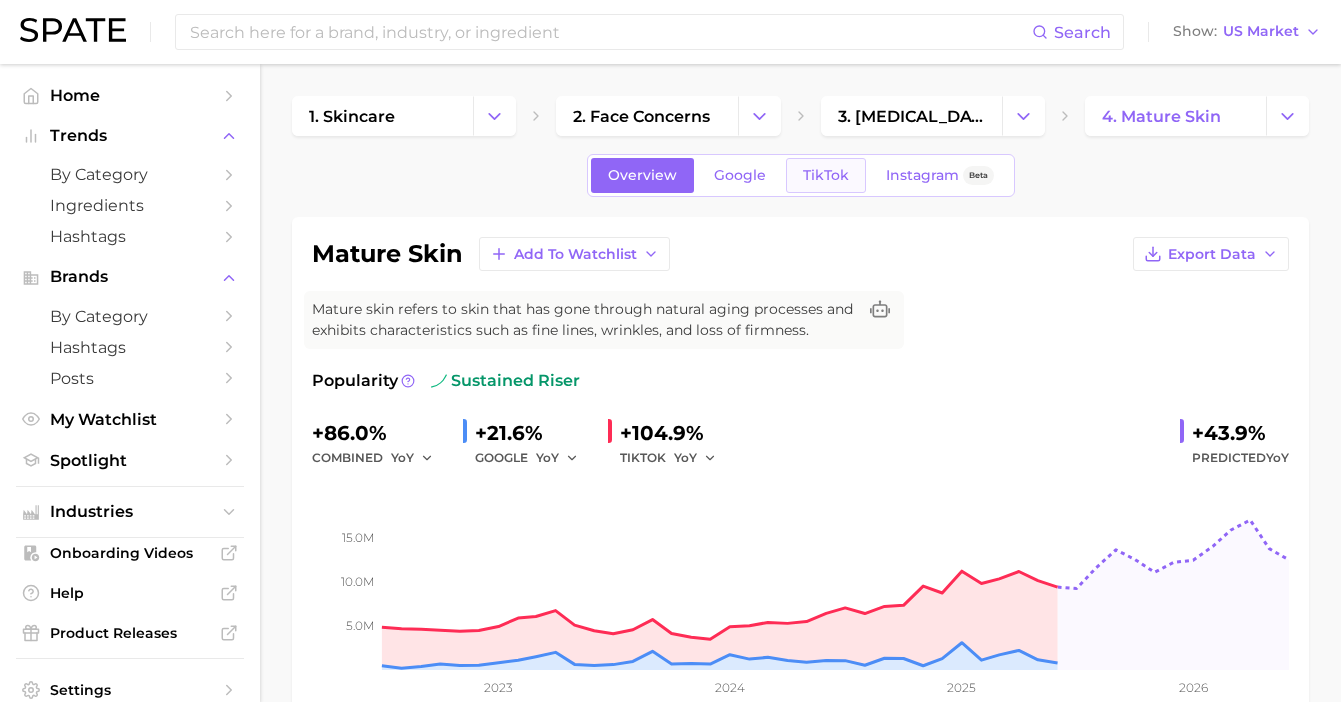 click on "TikTok" at bounding box center [826, 175] 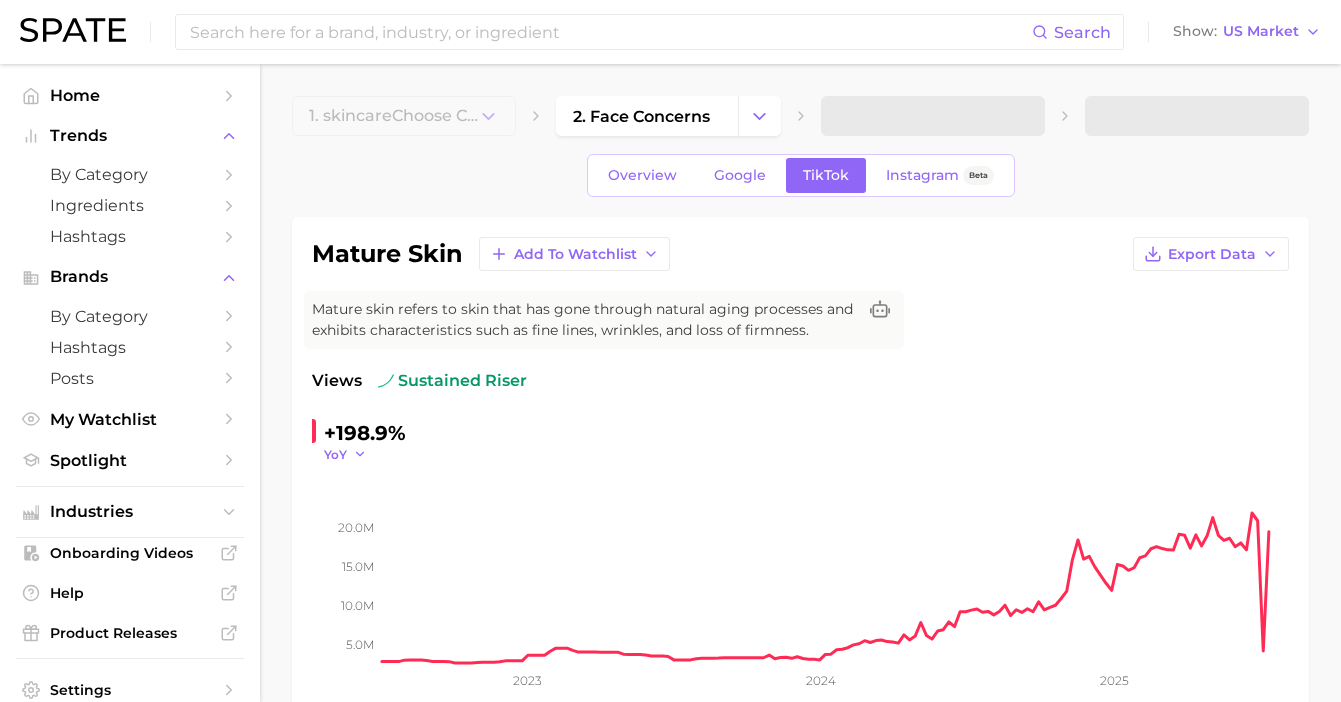 click 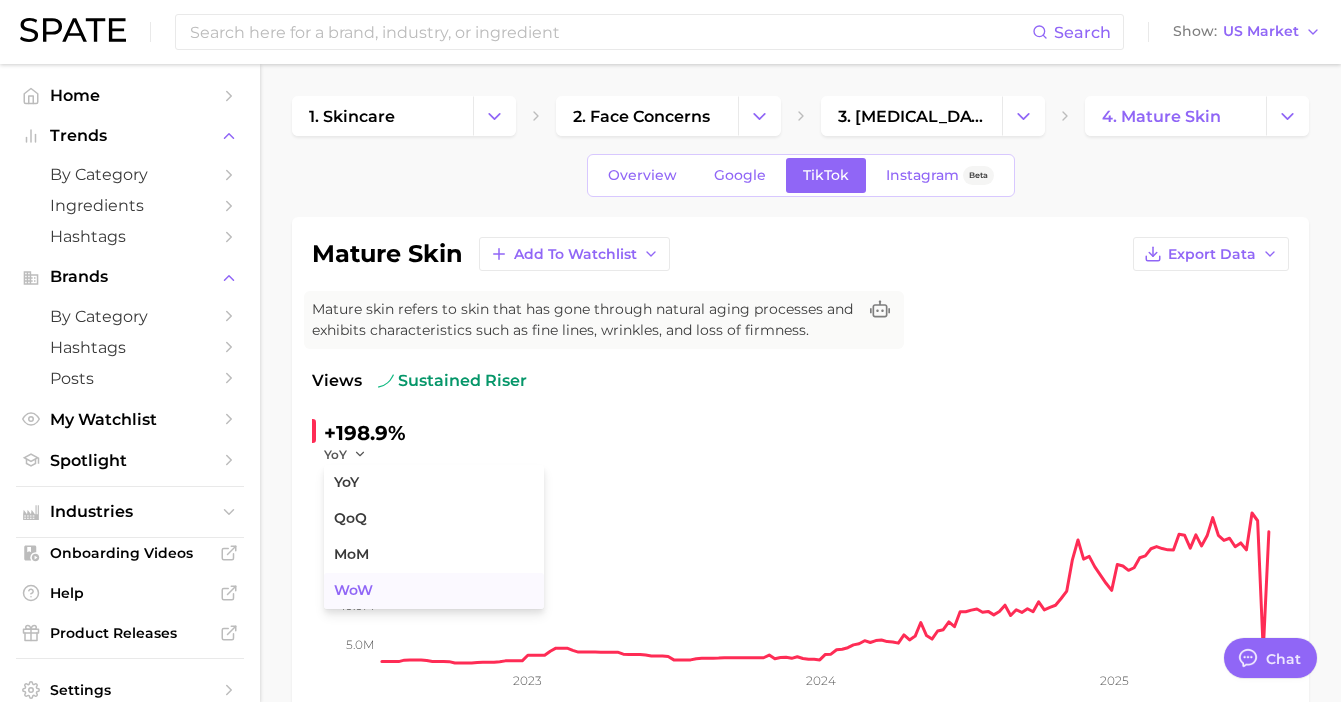 scroll, scrollTop: 0, scrollLeft: 0, axis: both 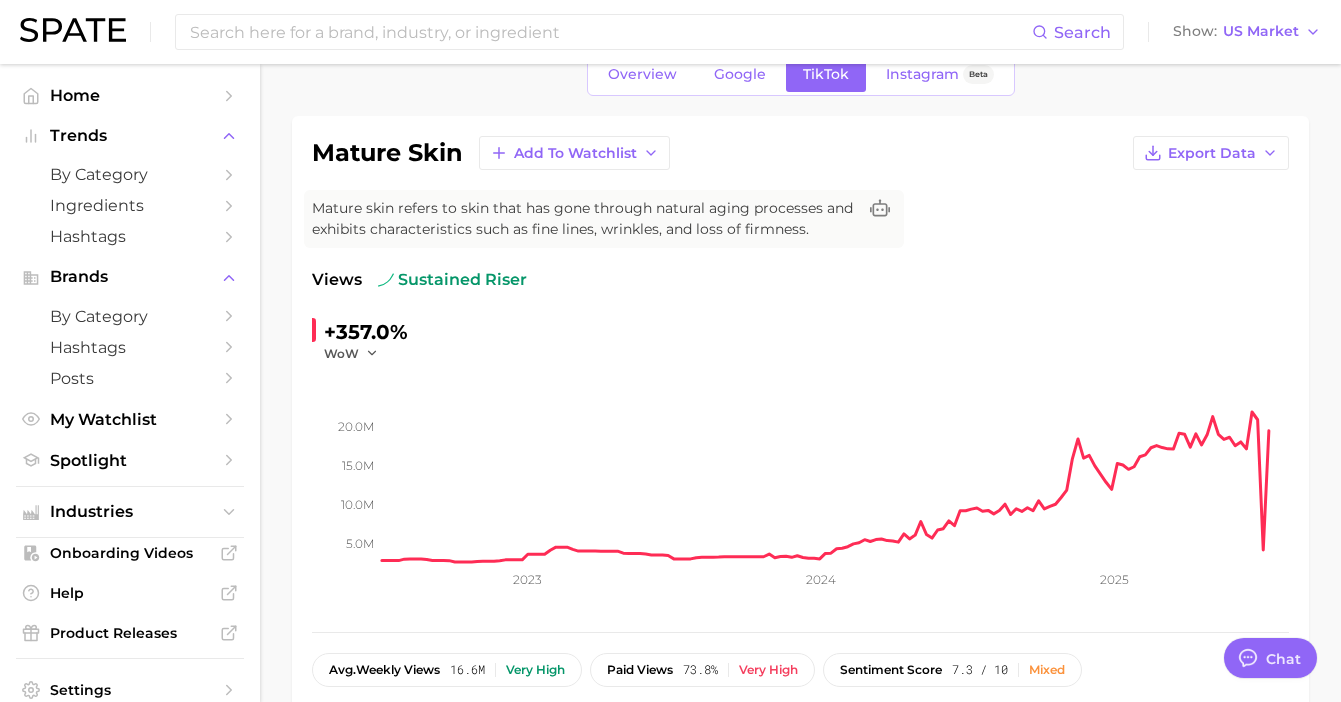 click on "5.0m 10.0m 15.0m 20.0m 2023 2024 2025" 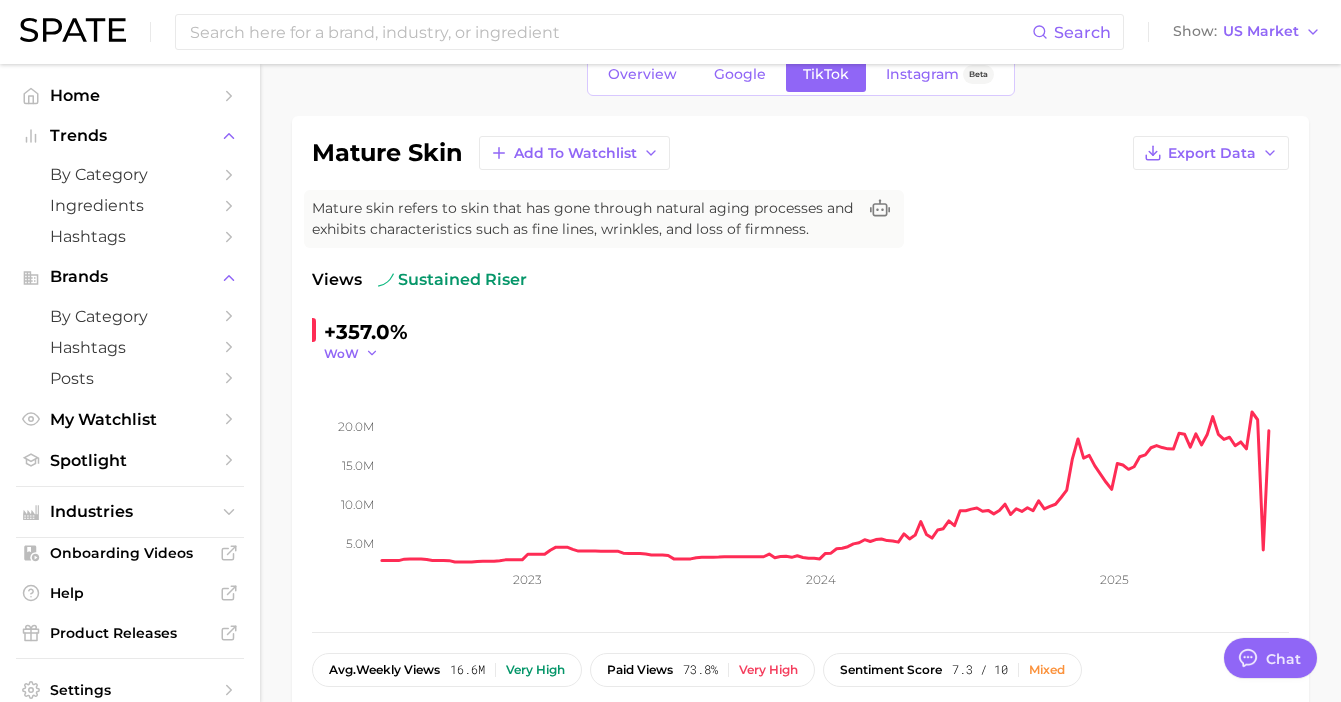 click on "WoW" at bounding box center (341, 353) 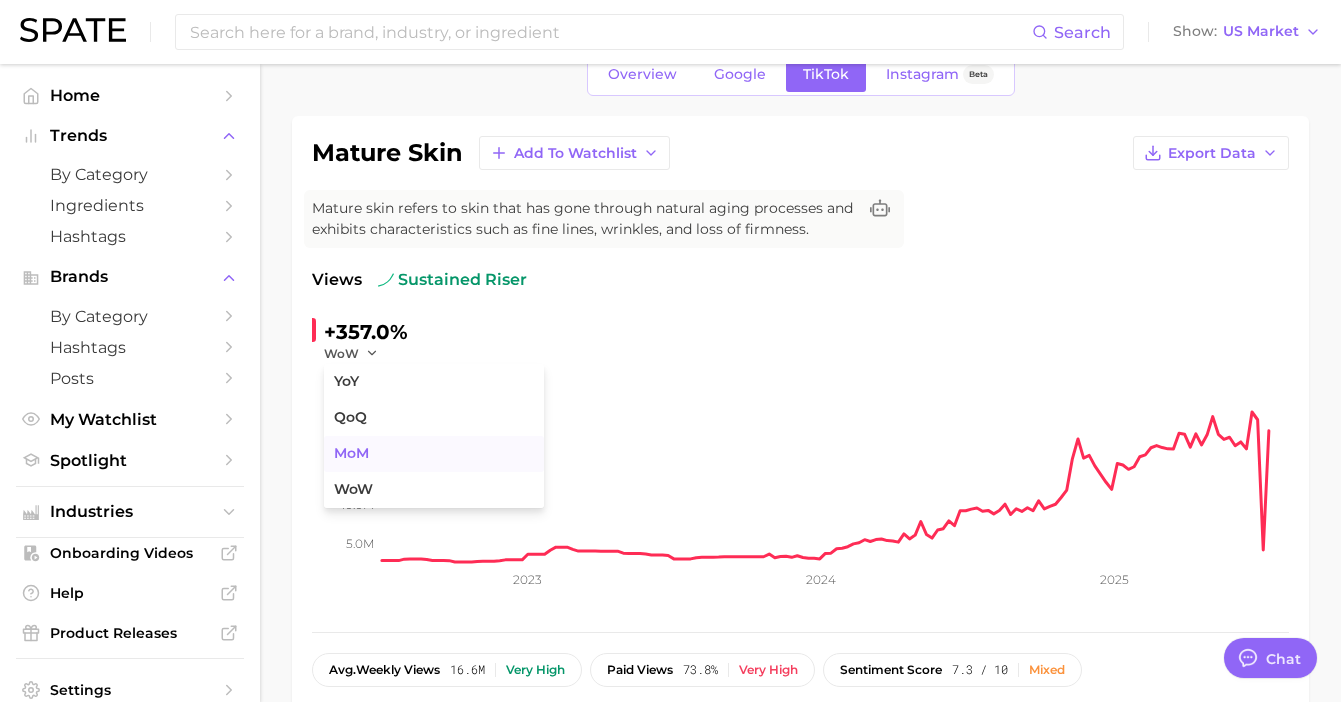click on "MoM" at bounding box center [434, 454] 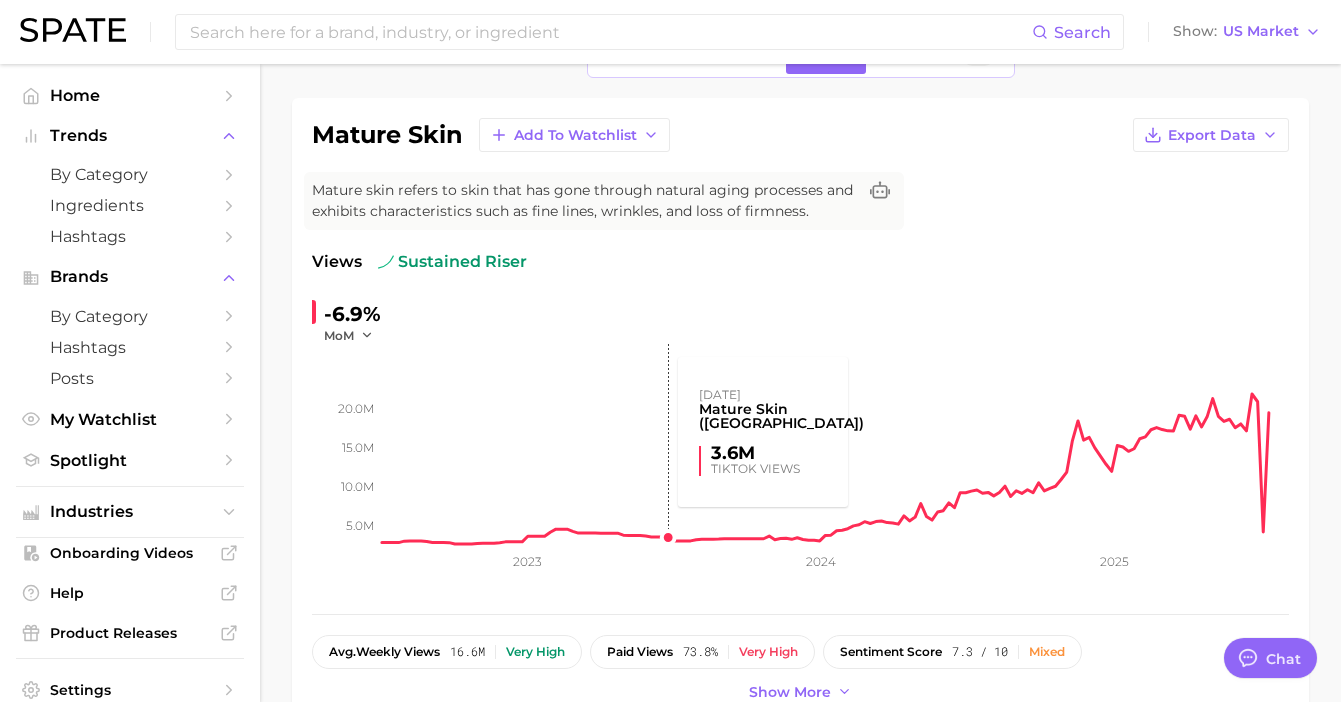 scroll, scrollTop: 111, scrollLeft: 0, axis: vertical 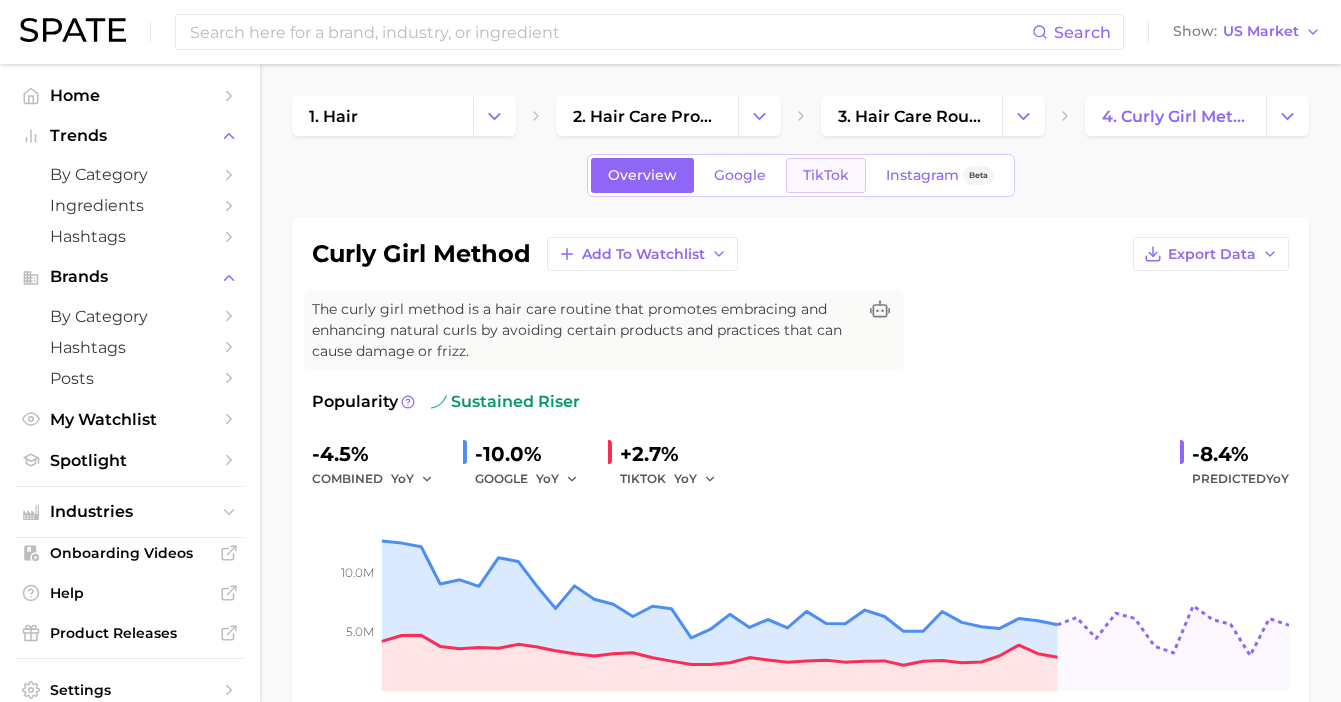 click on "TikTok" at bounding box center [826, 175] 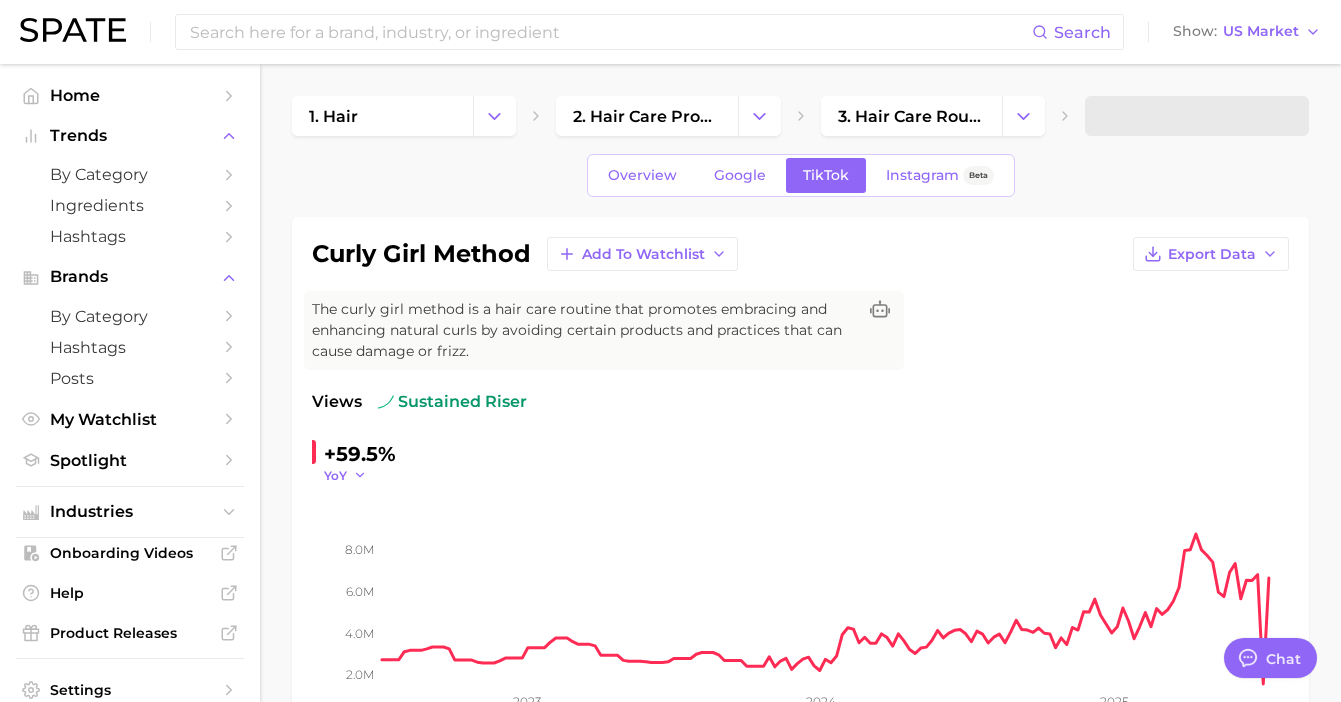 scroll, scrollTop: 0, scrollLeft: 0, axis: both 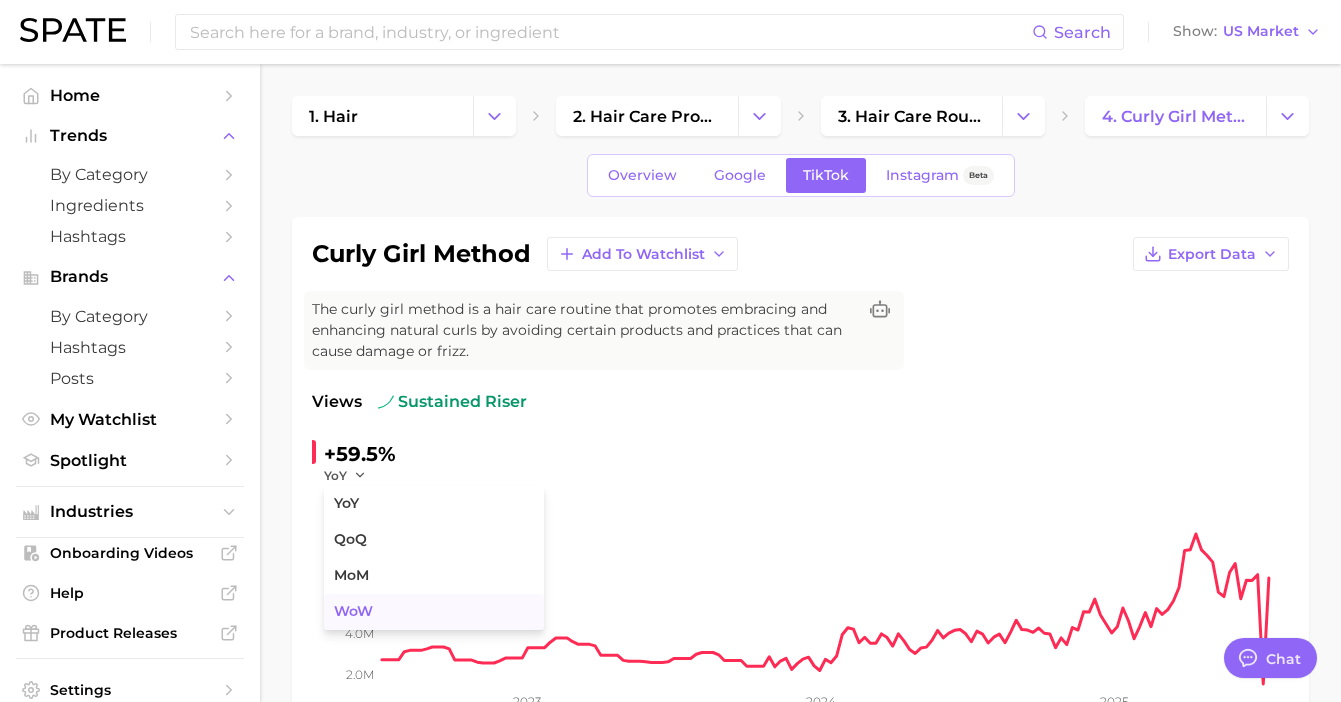 click on "WoW" at bounding box center (353, 611) 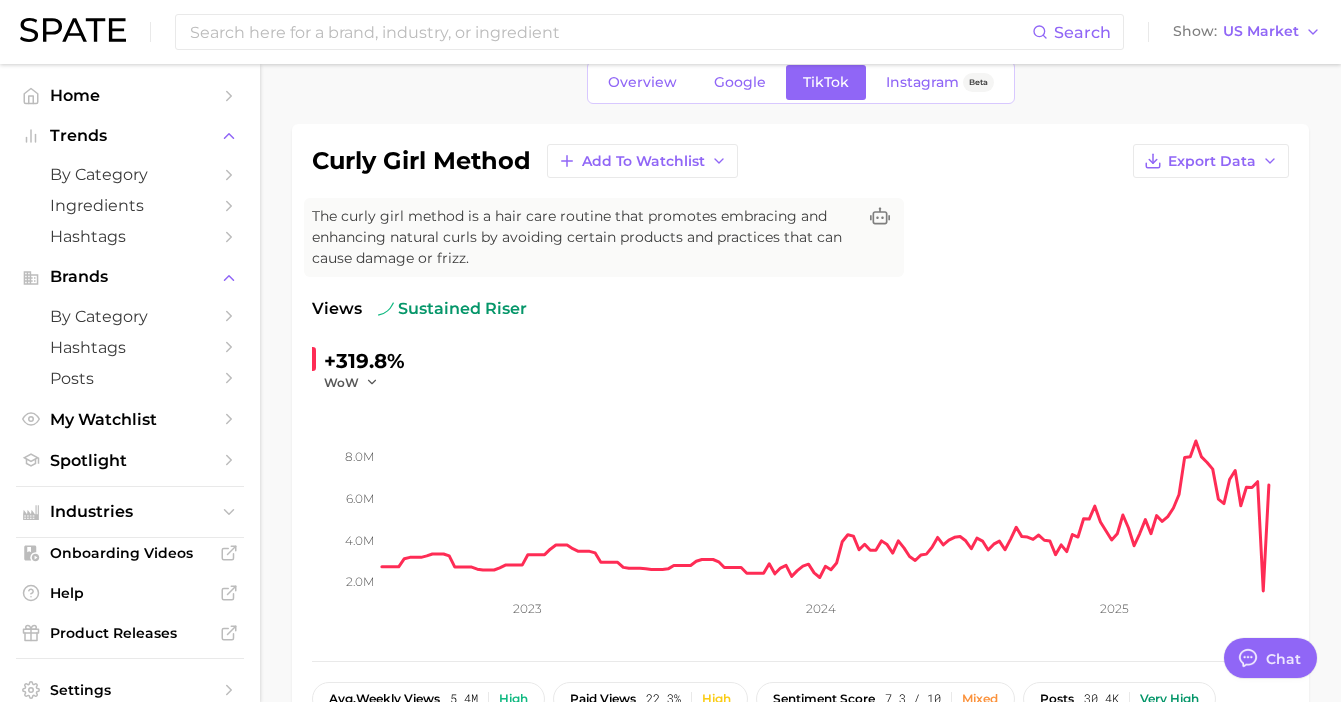 scroll, scrollTop: 100, scrollLeft: 0, axis: vertical 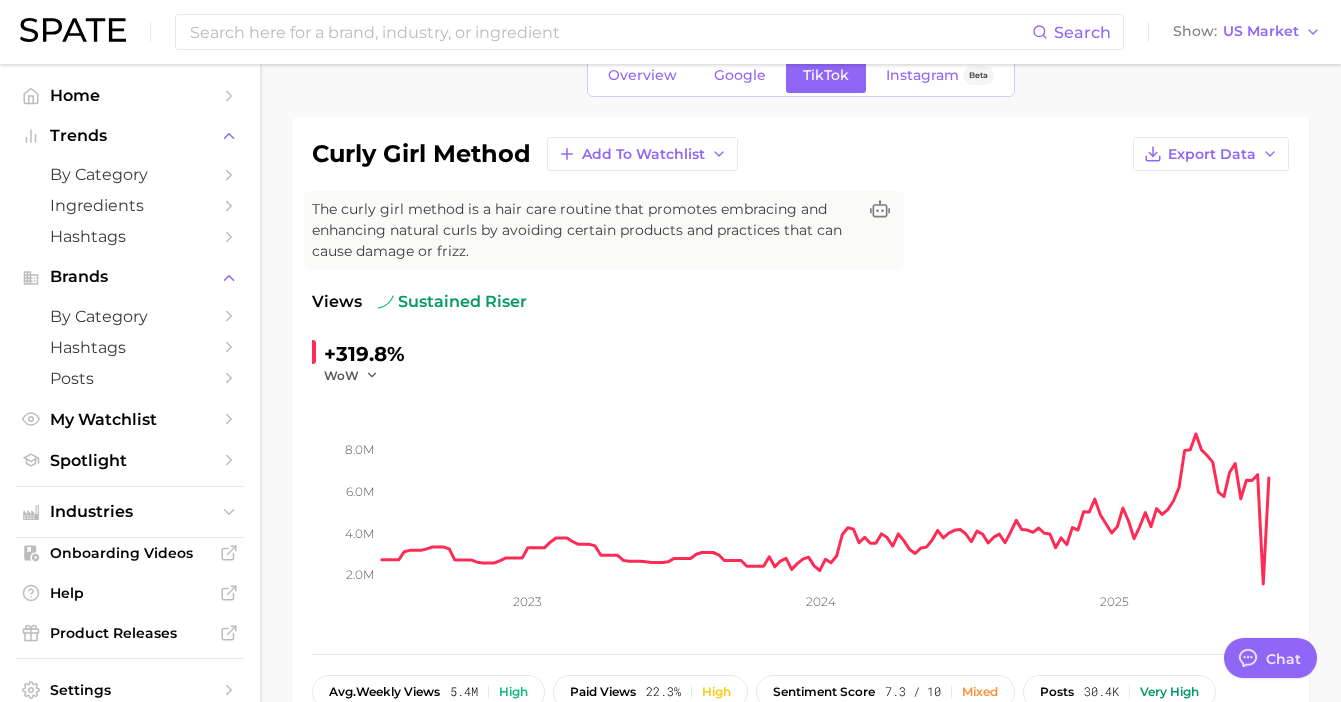 click on "2.0m 4.0m 6.0m 8.0m 2023 2024 2025" 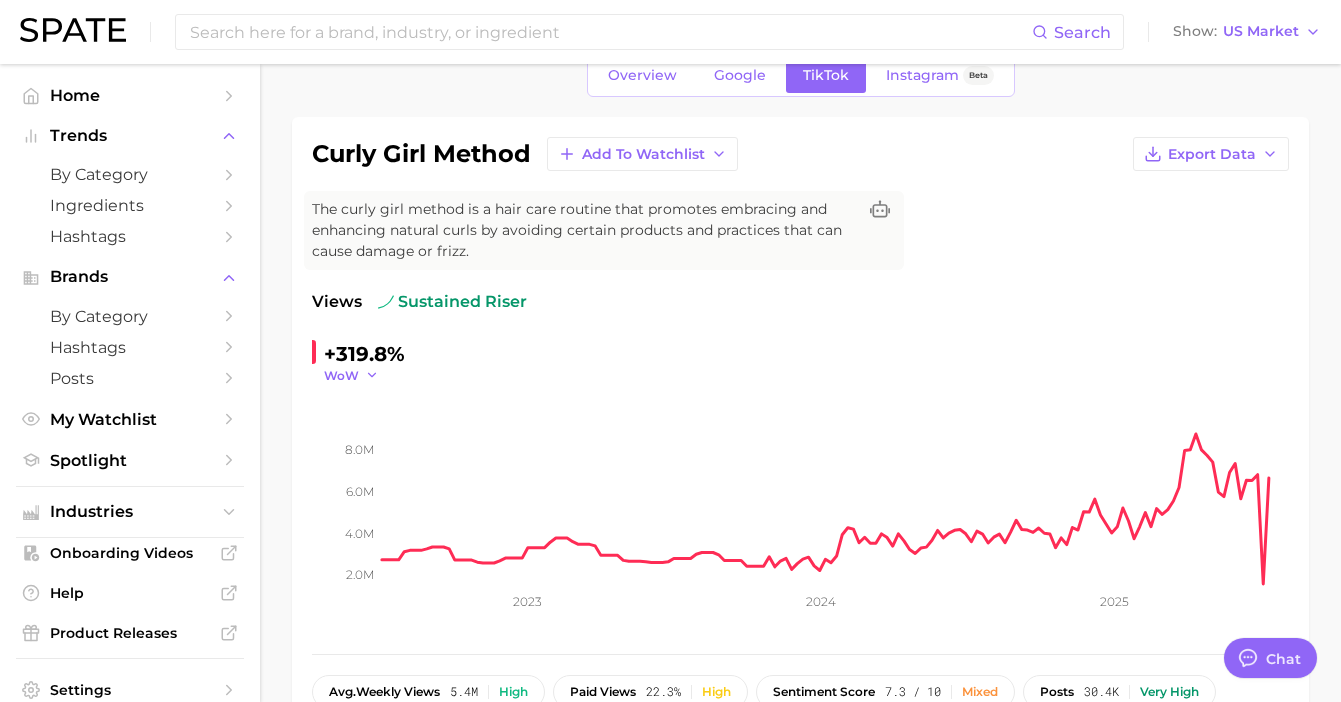 click on "WoW" at bounding box center (341, 375) 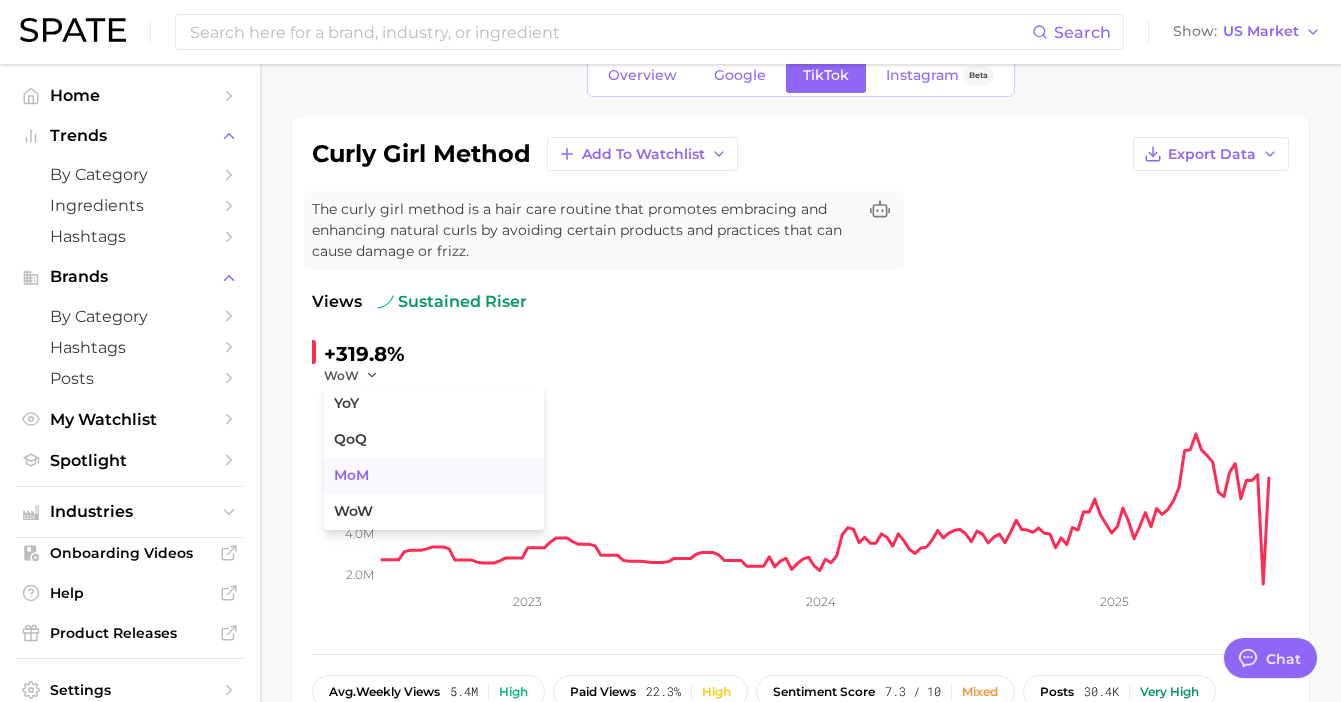 click on "MoM" at bounding box center [351, 475] 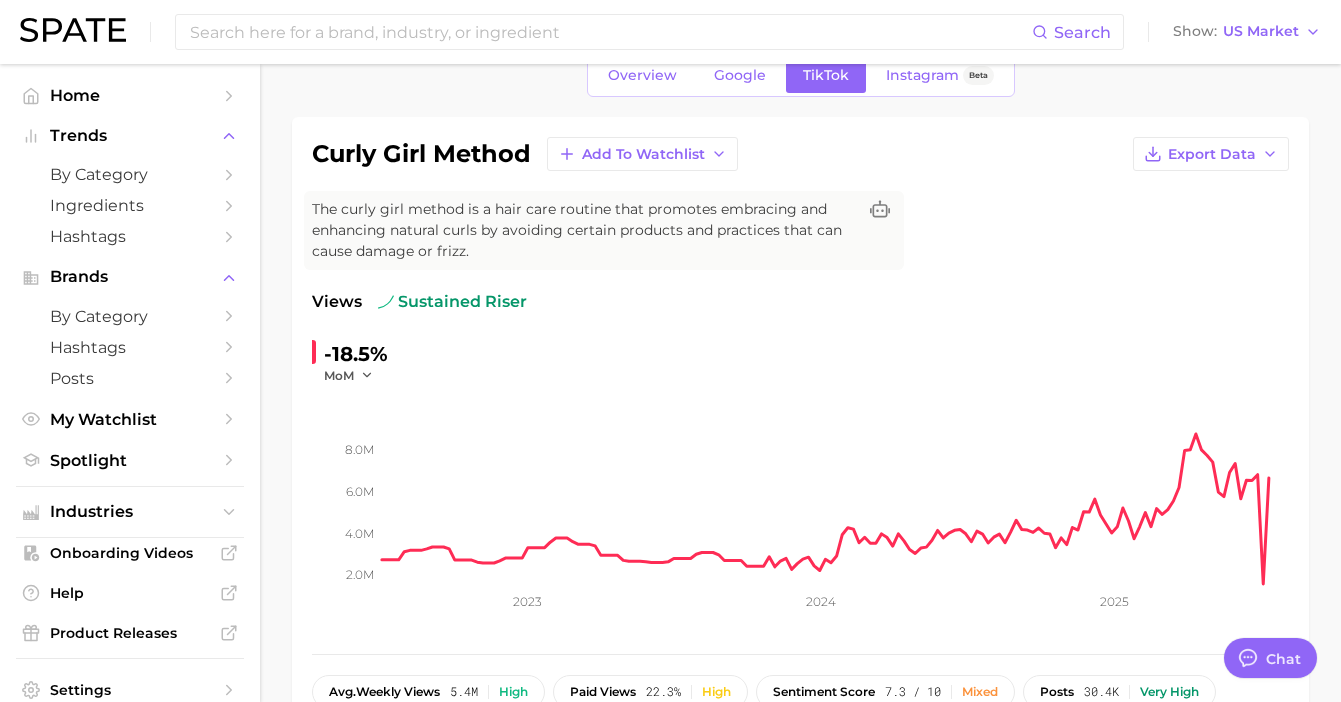 scroll, scrollTop: 207, scrollLeft: 0, axis: vertical 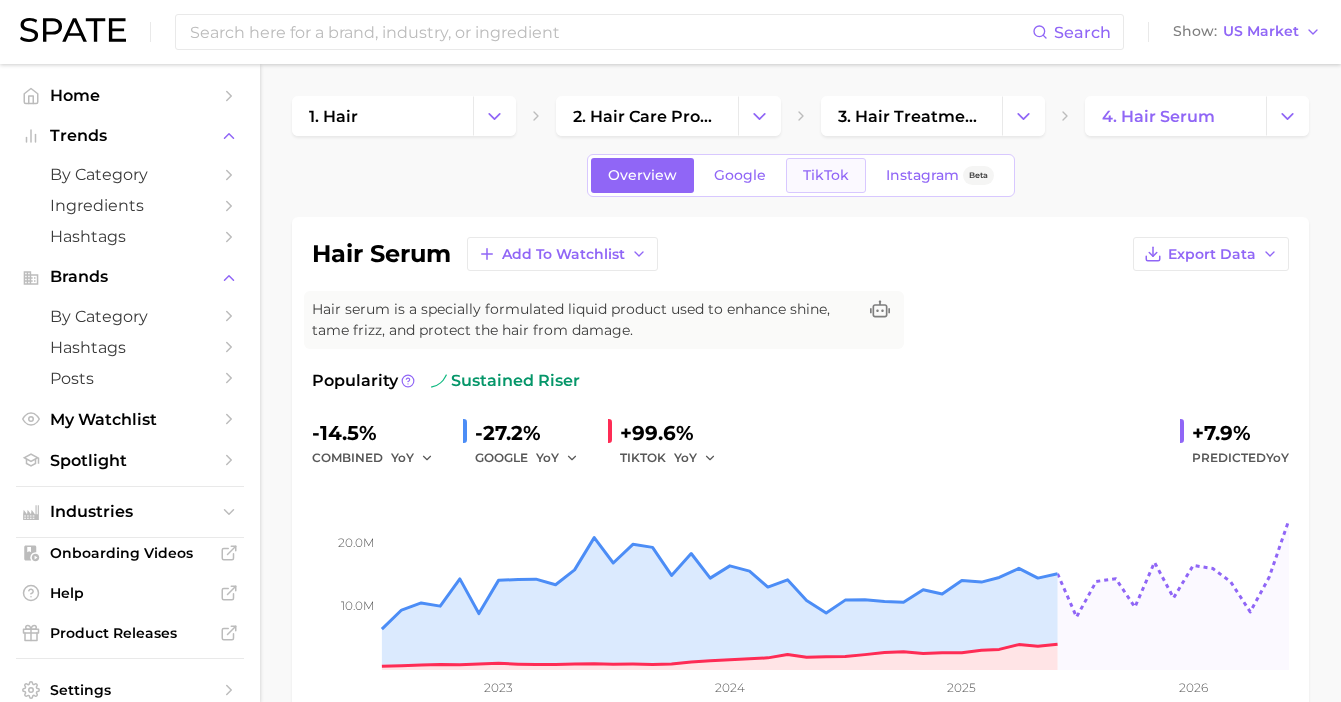 click on "TikTok" at bounding box center (826, 175) 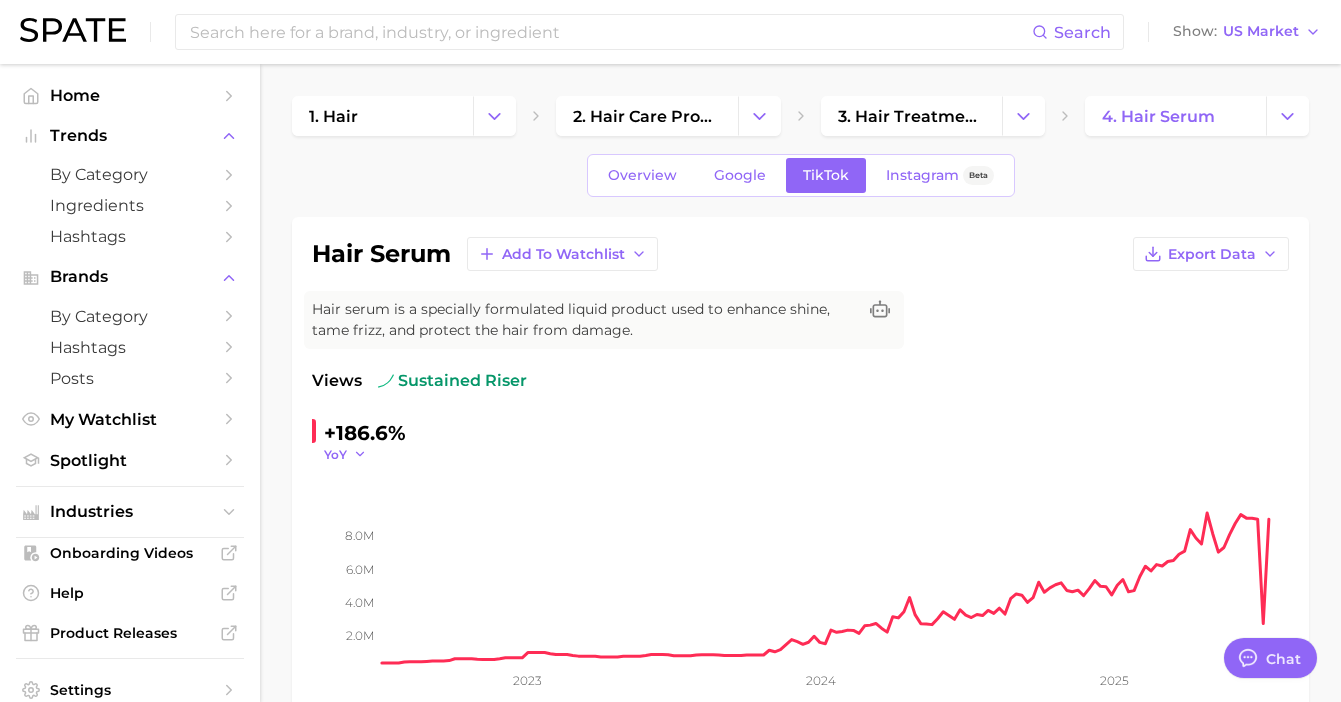 scroll, scrollTop: 0, scrollLeft: 0, axis: both 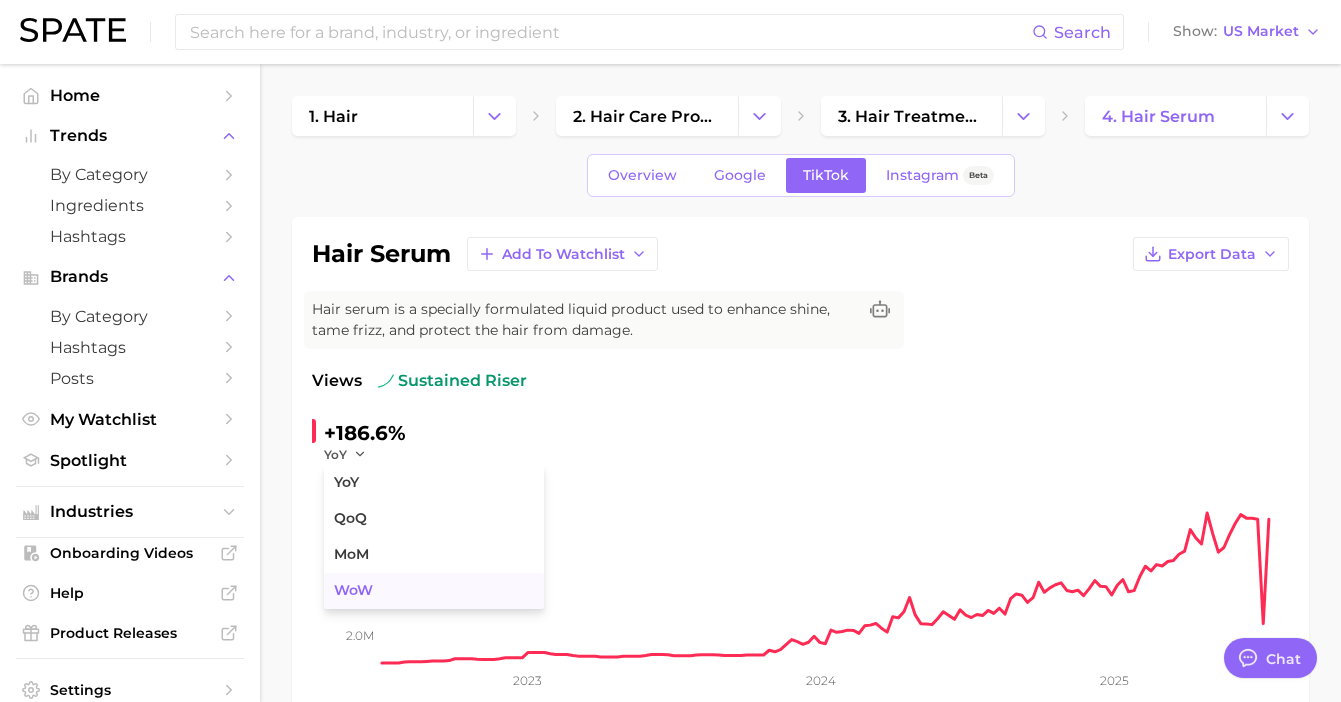 click on "WoW" at bounding box center (353, 590) 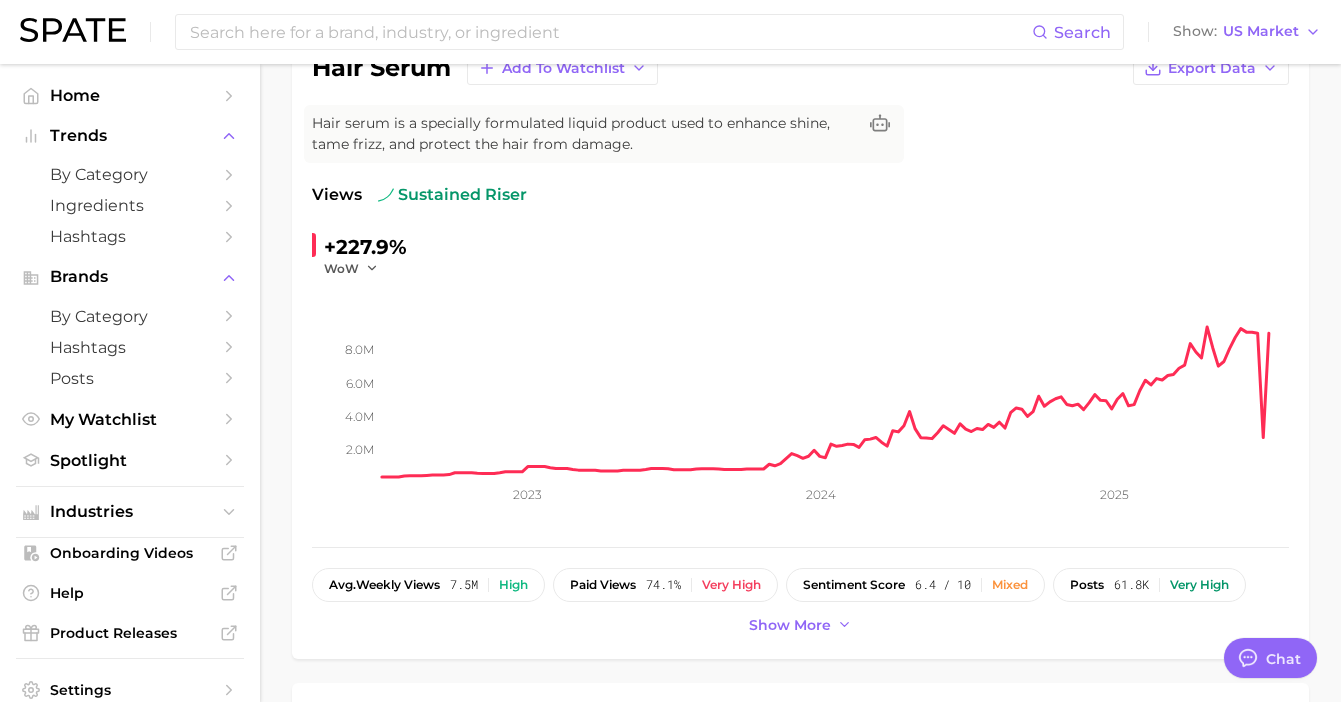 scroll, scrollTop: 7, scrollLeft: 0, axis: vertical 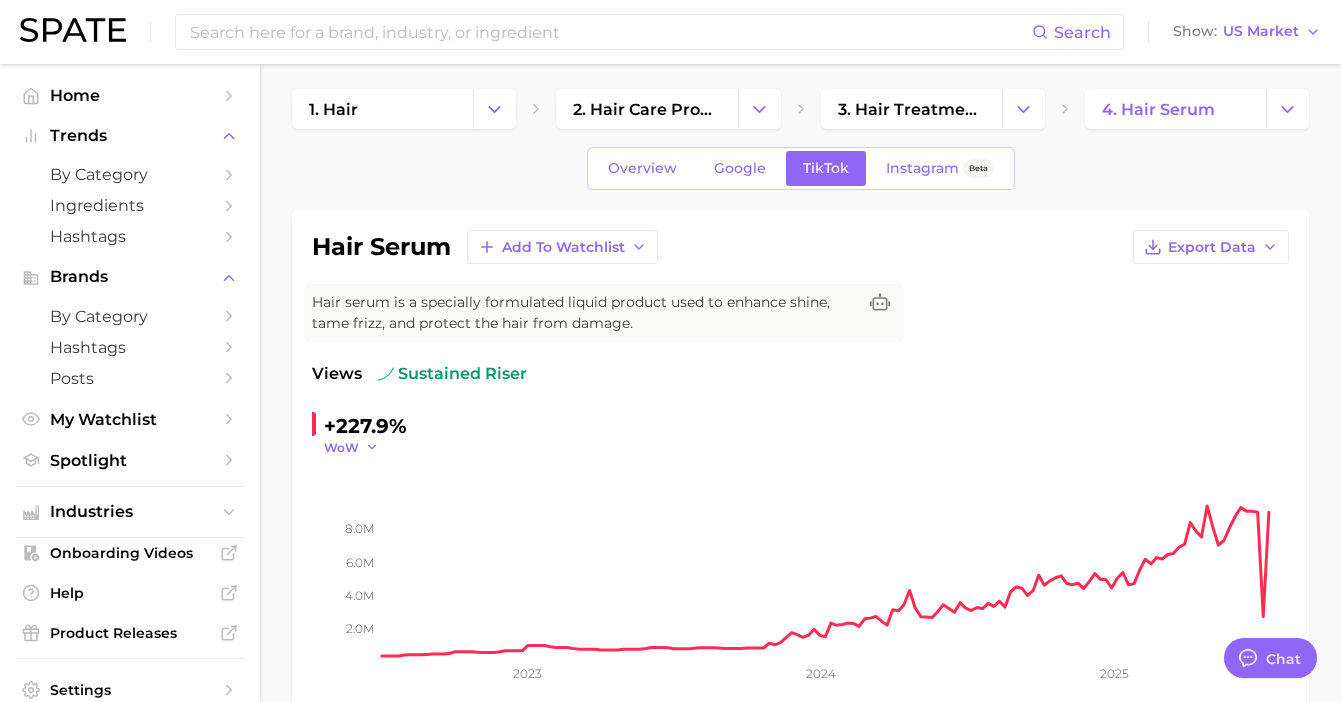 click on "WoW" at bounding box center [351, 447] 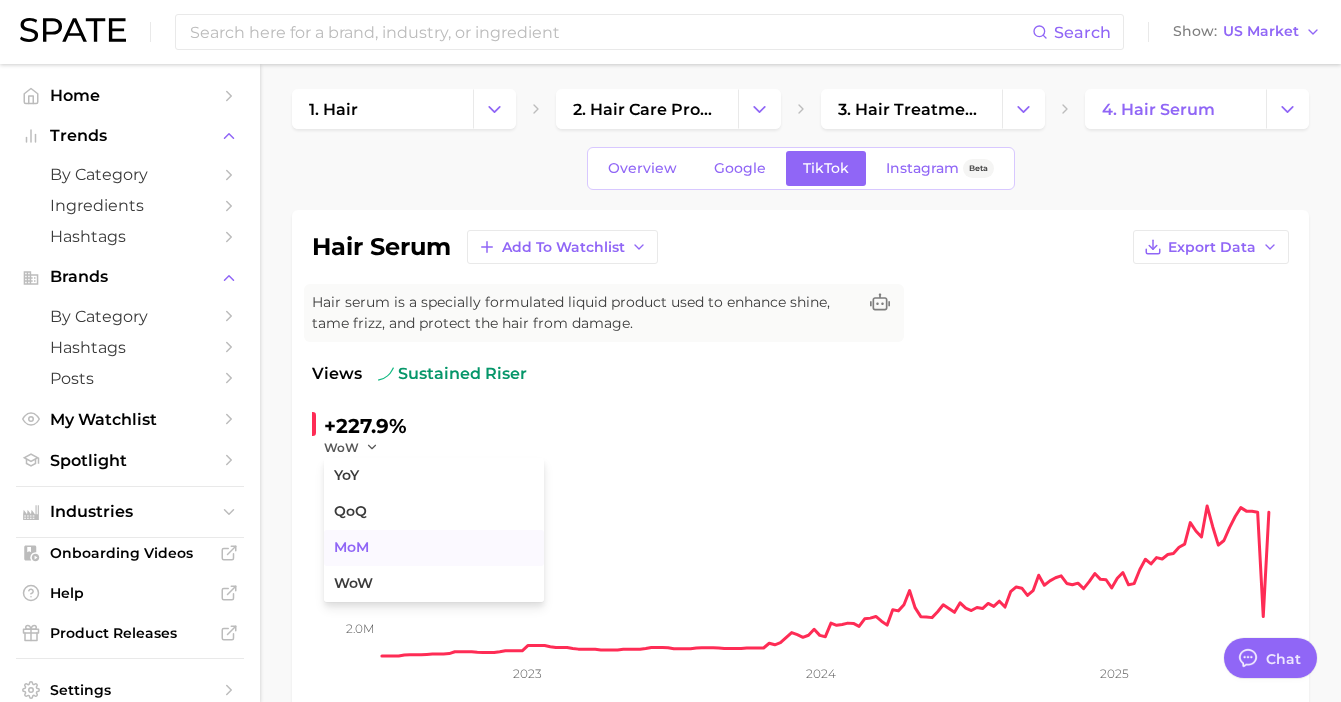 click on "MoM" at bounding box center [351, 547] 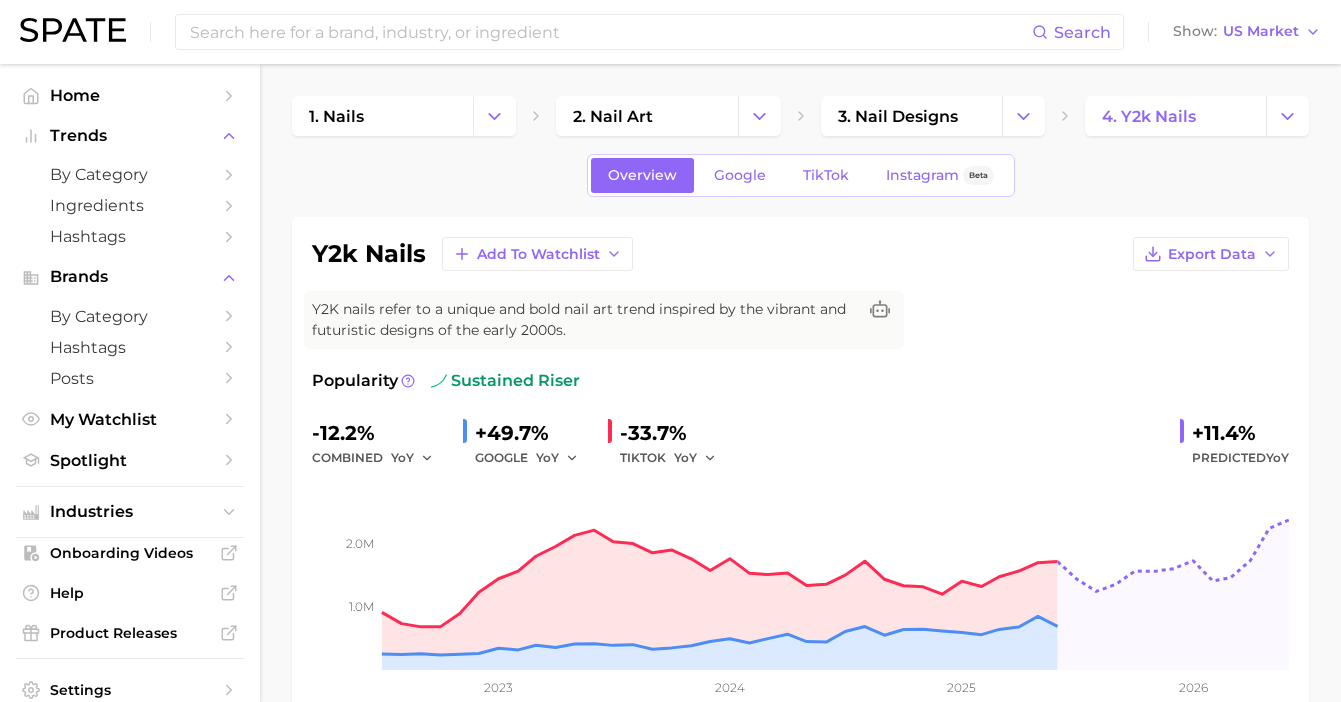 scroll, scrollTop: 0, scrollLeft: 0, axis: both 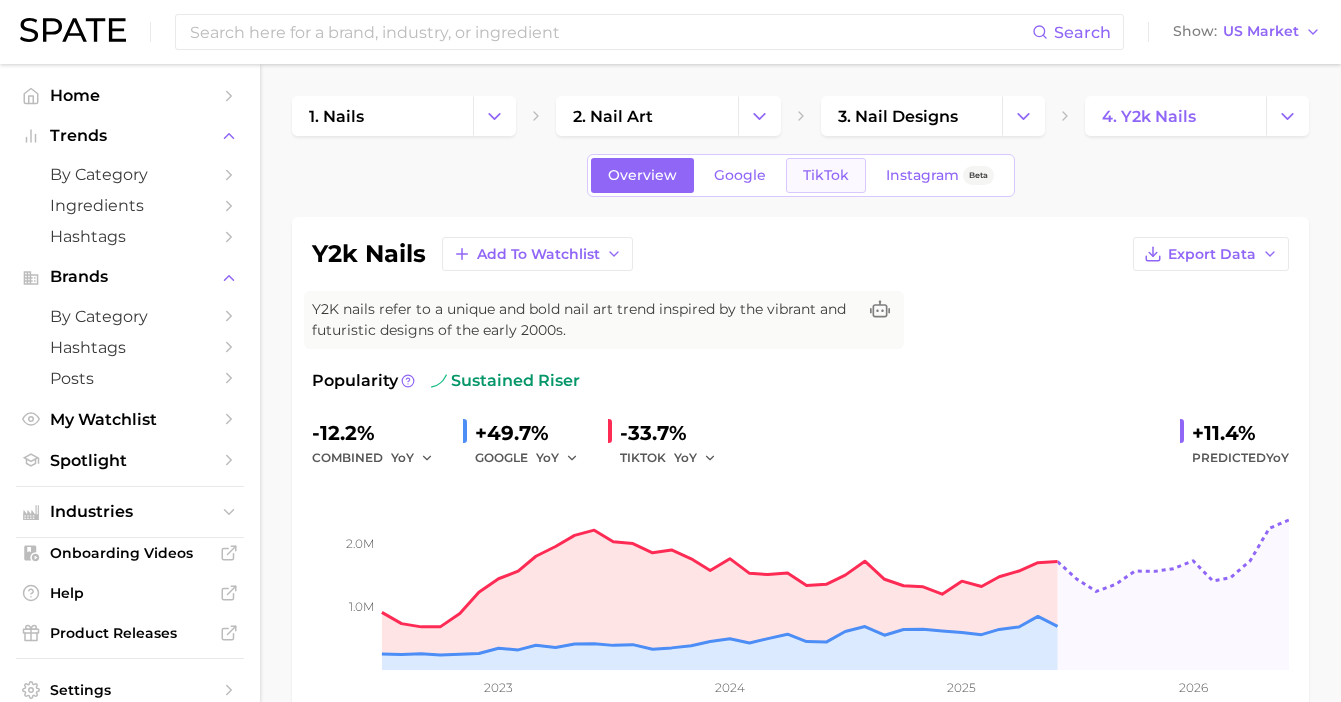 click on "TikTok" at bounding box center (826, 175) 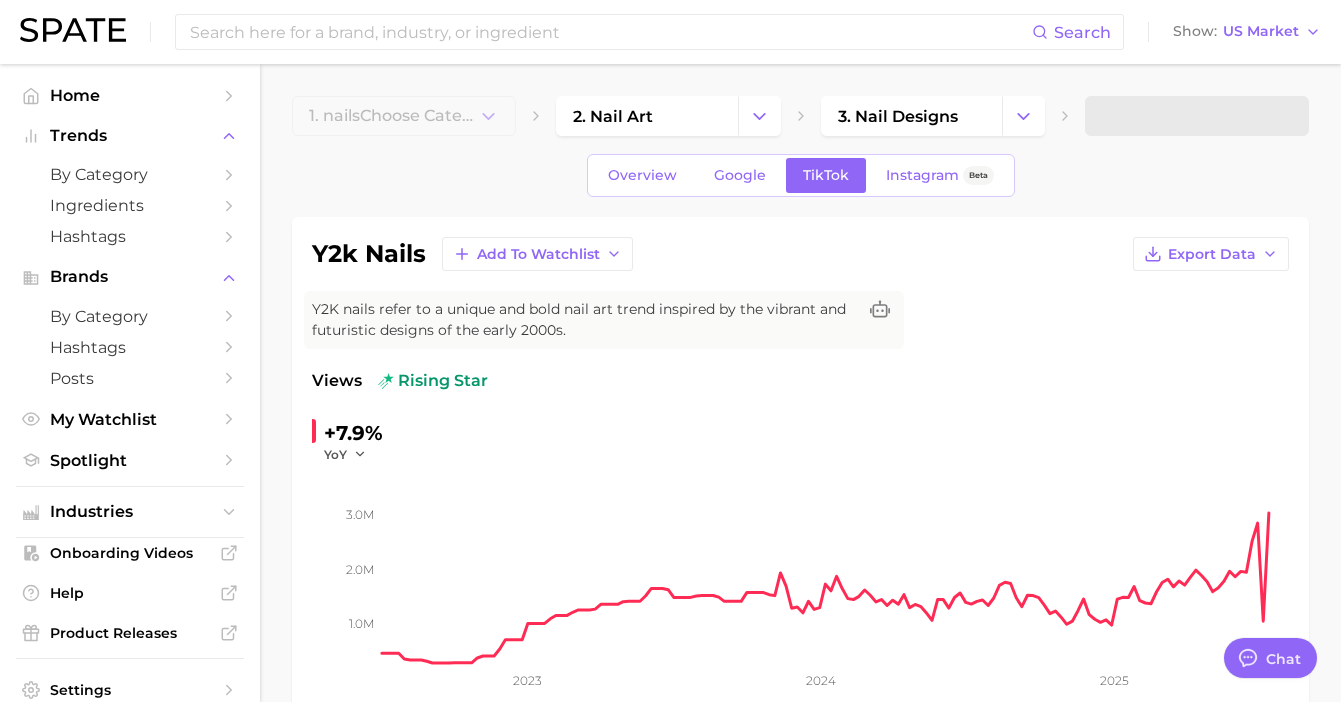 type on "x" 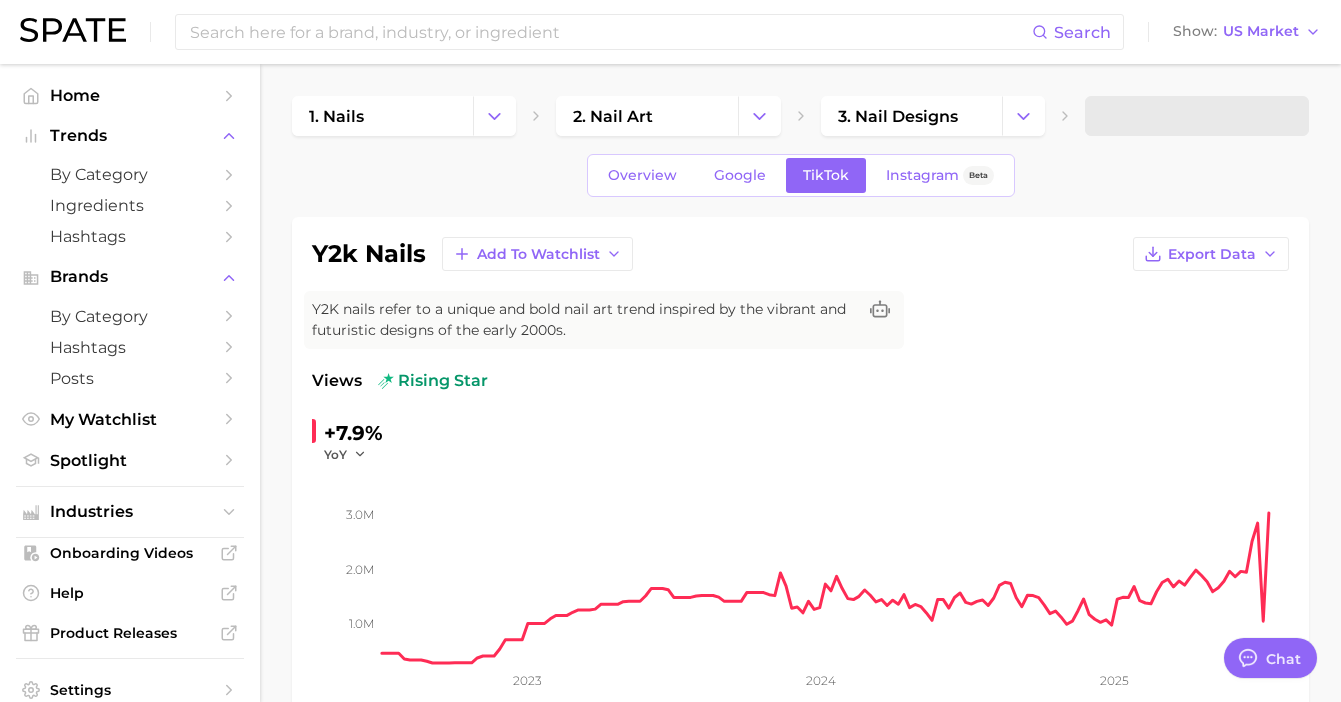 scroll, scrollTop: 0, scrollLeft: 0, axis: both 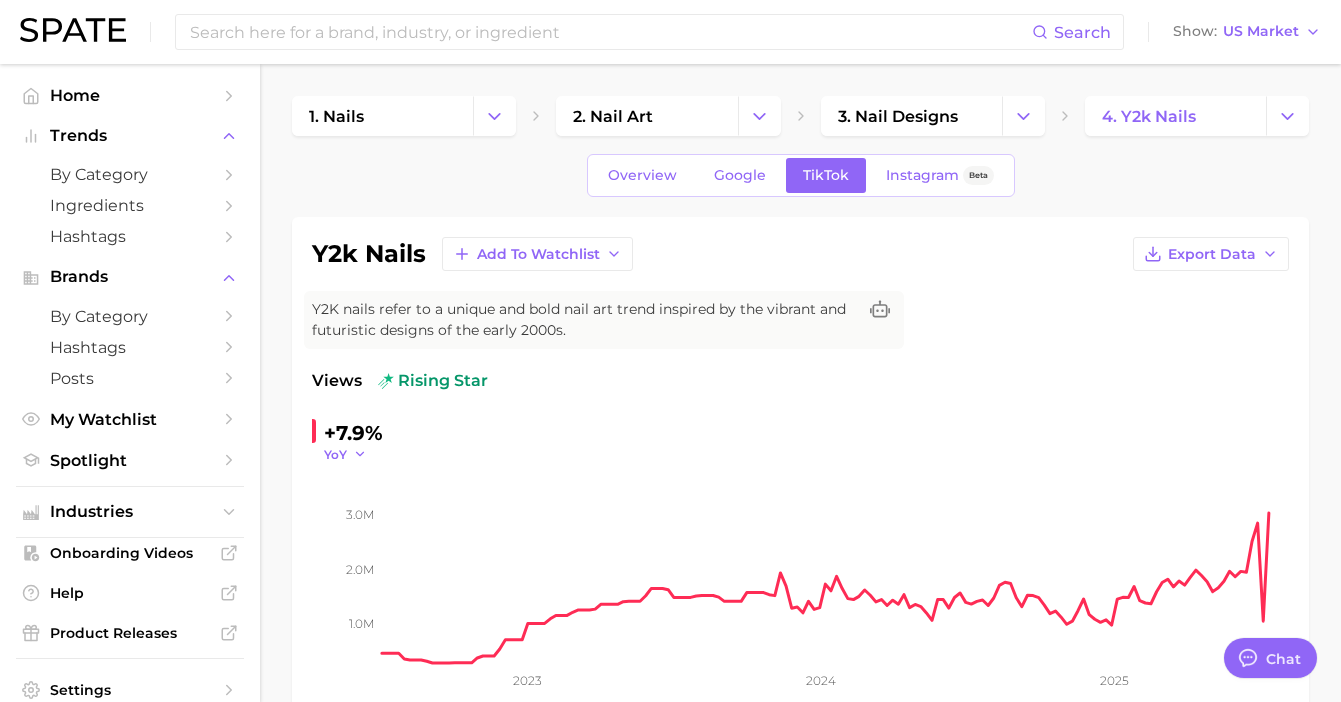 click on "YoY" at bounding box center (335, 454) 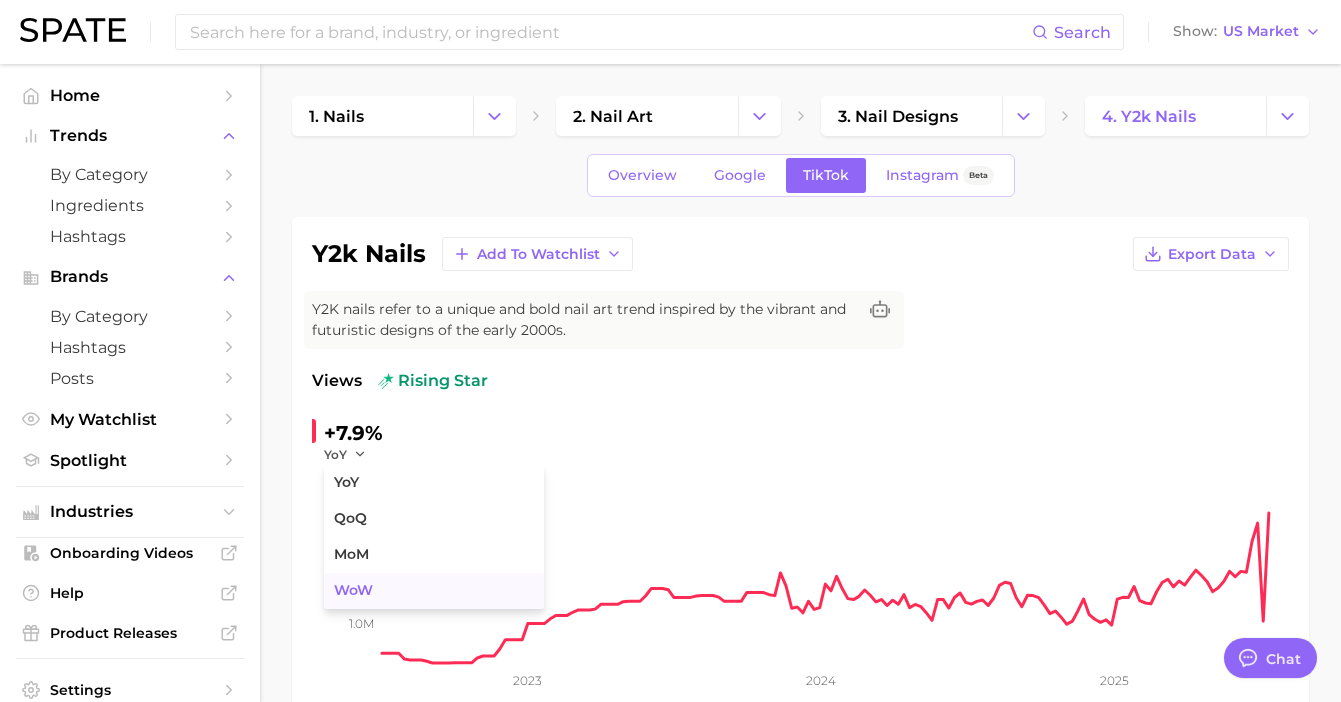 click on "WoW" at bounding box center (353, 590) 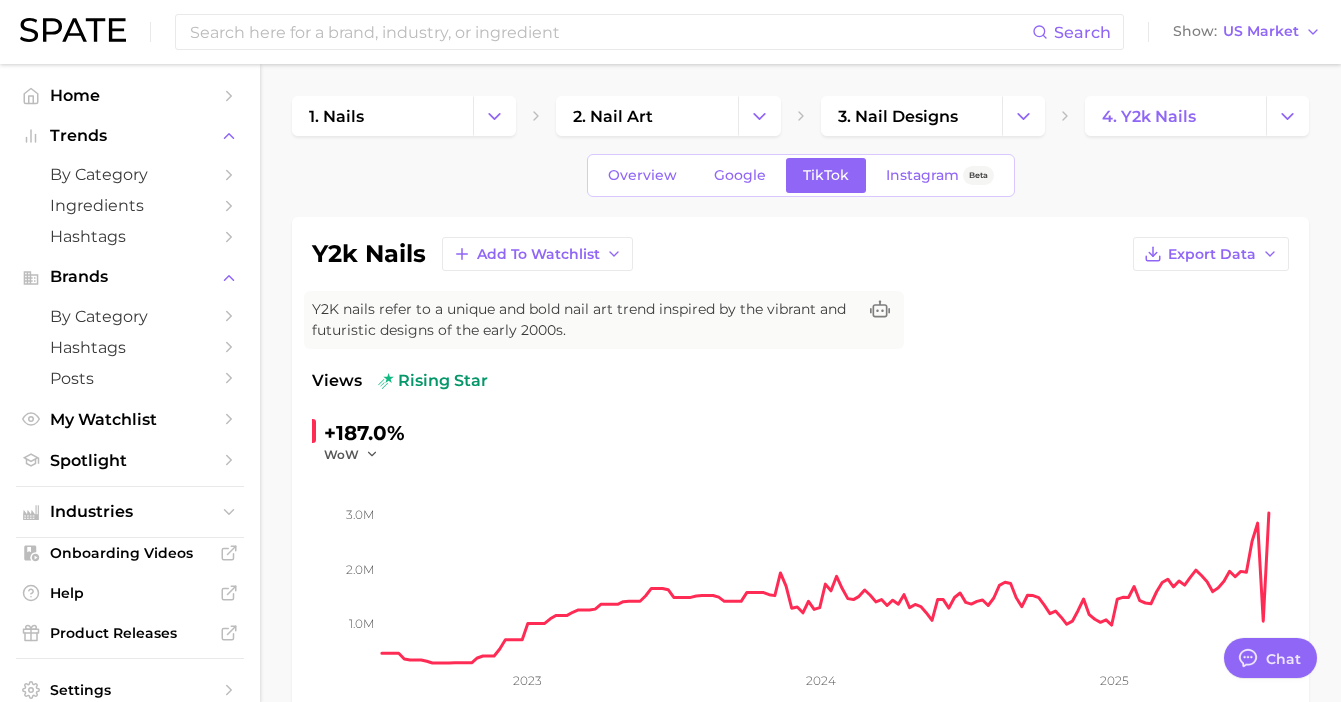 click on "1.0m 2.0m 3.0m 2023 2024 2025" 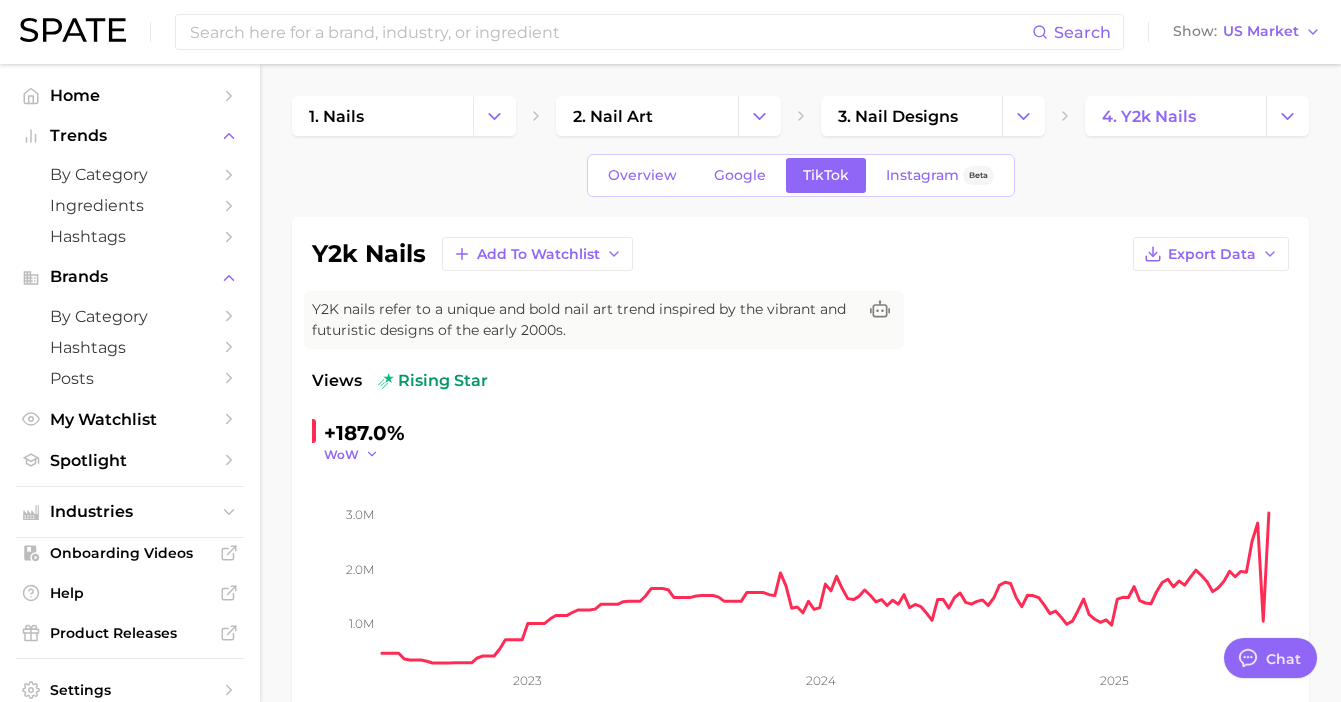 click on "WoW" at bounding box center (341, 454) 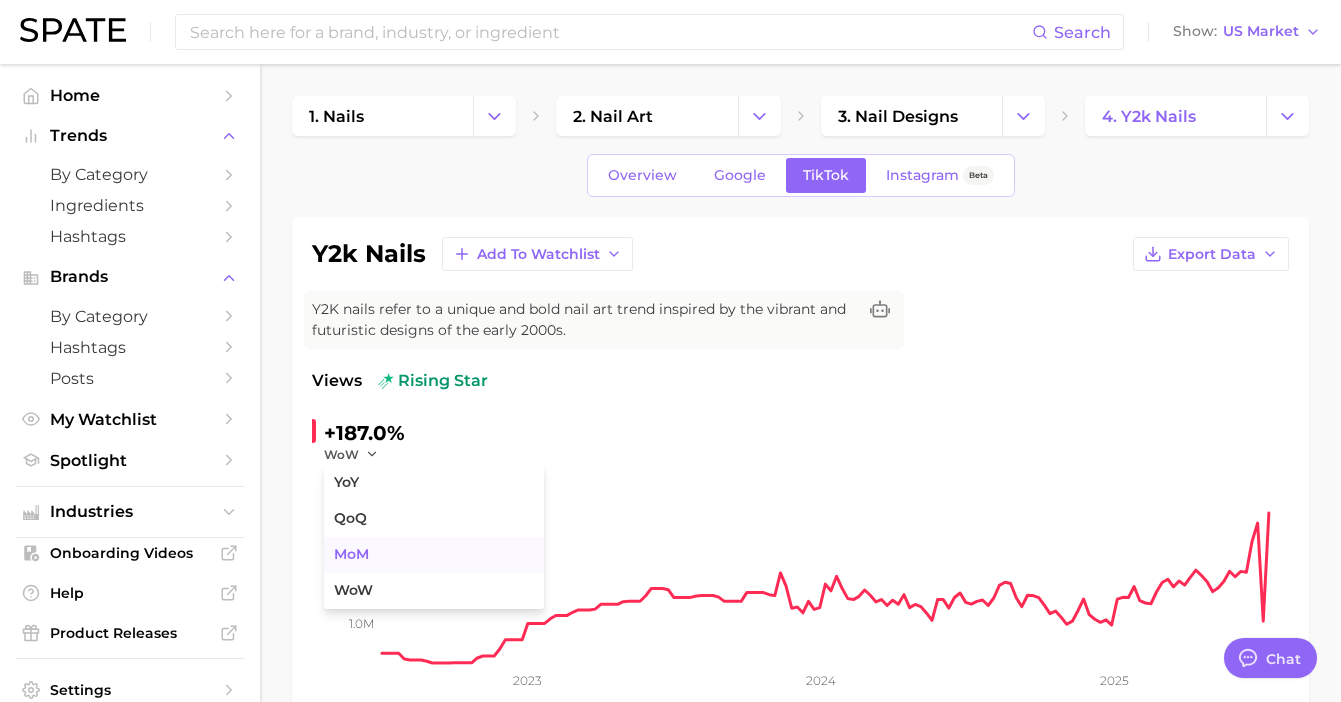 click on "MoM" at bounding box center (351, 554) 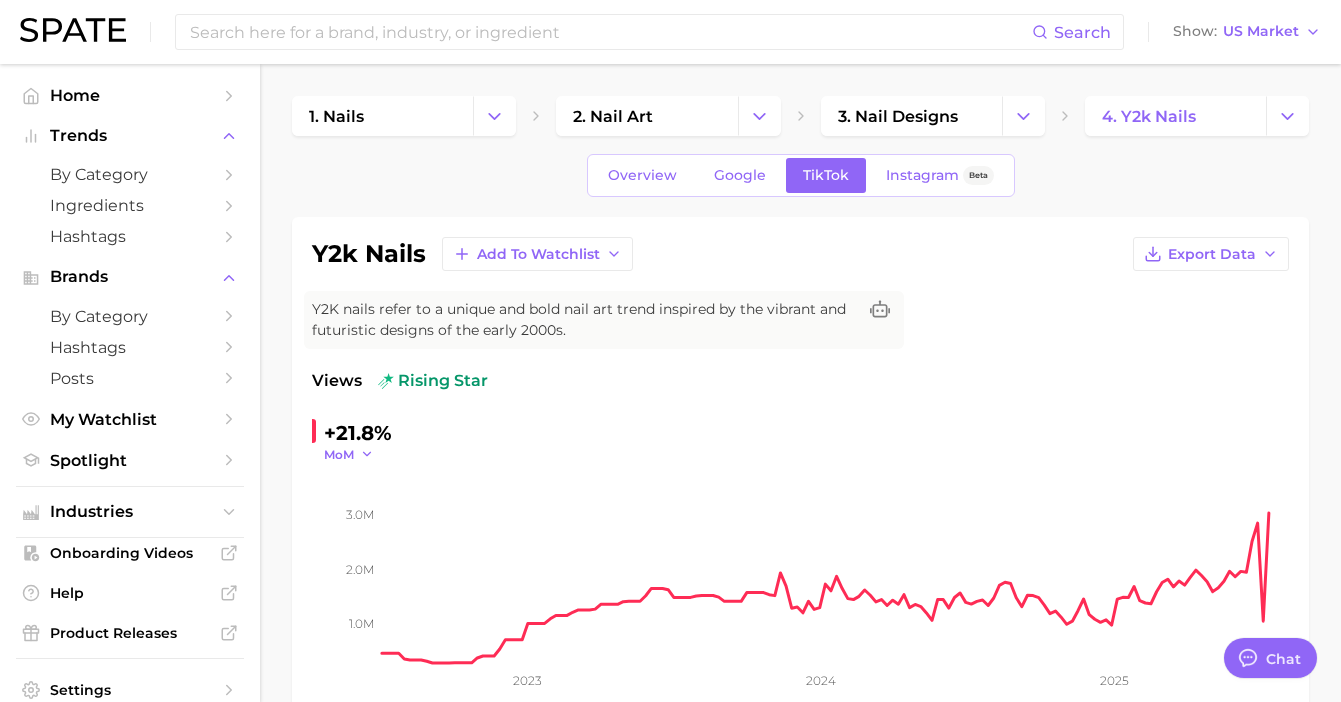 click on "MoM" at bounding box center [339, 454] 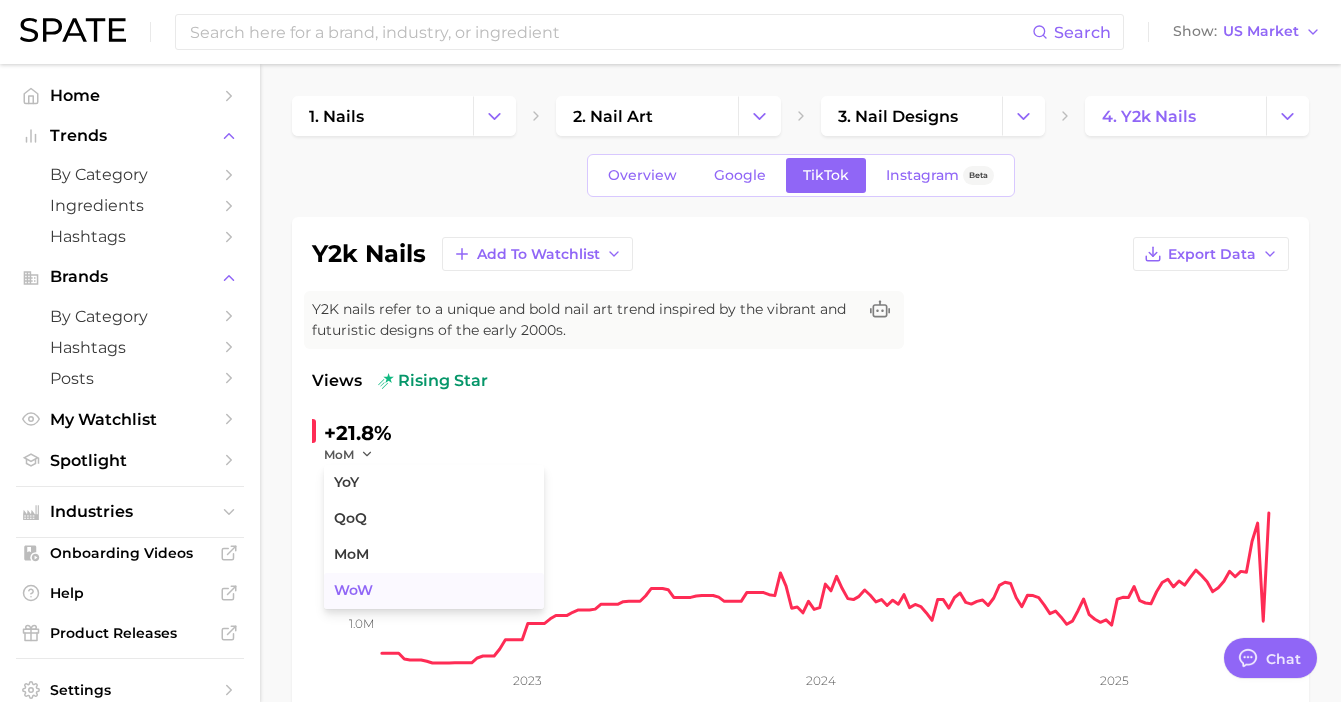 click on "WoW" at bounding box center (353, 590) 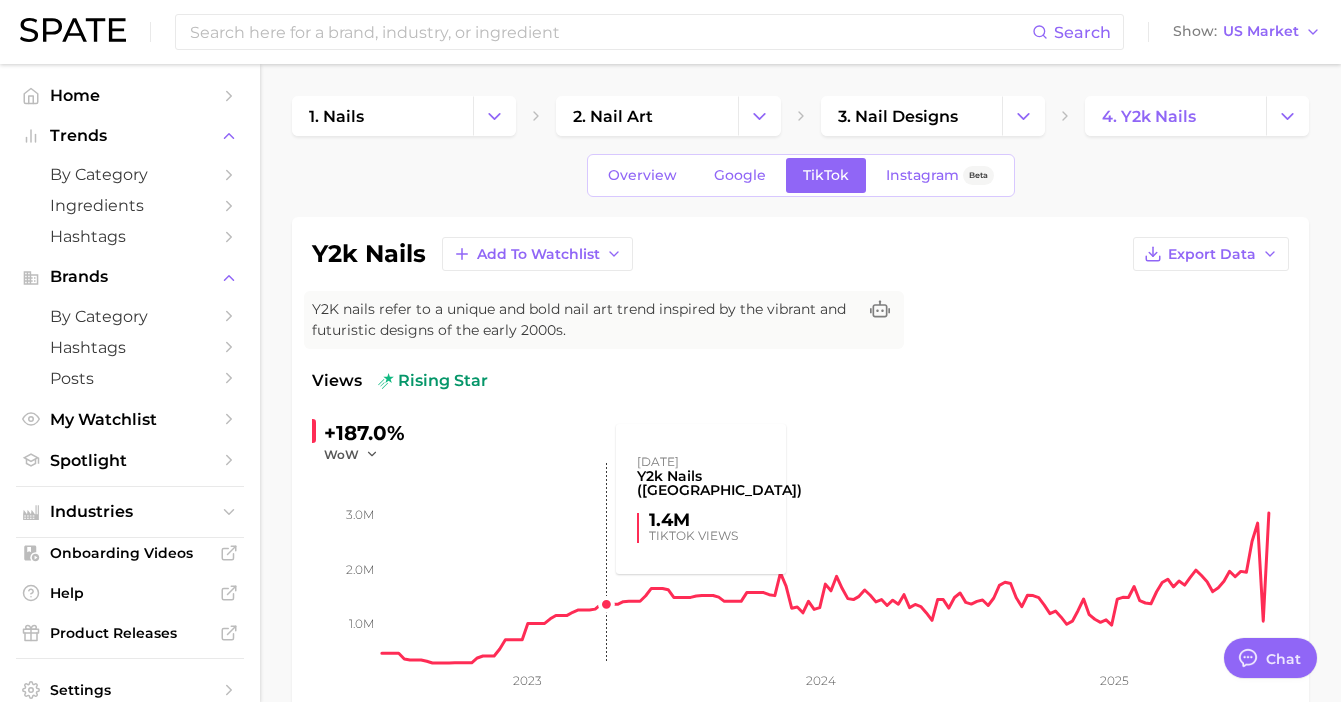 scroll, scrollTop: 0, scrollLeft: 0, axis: both 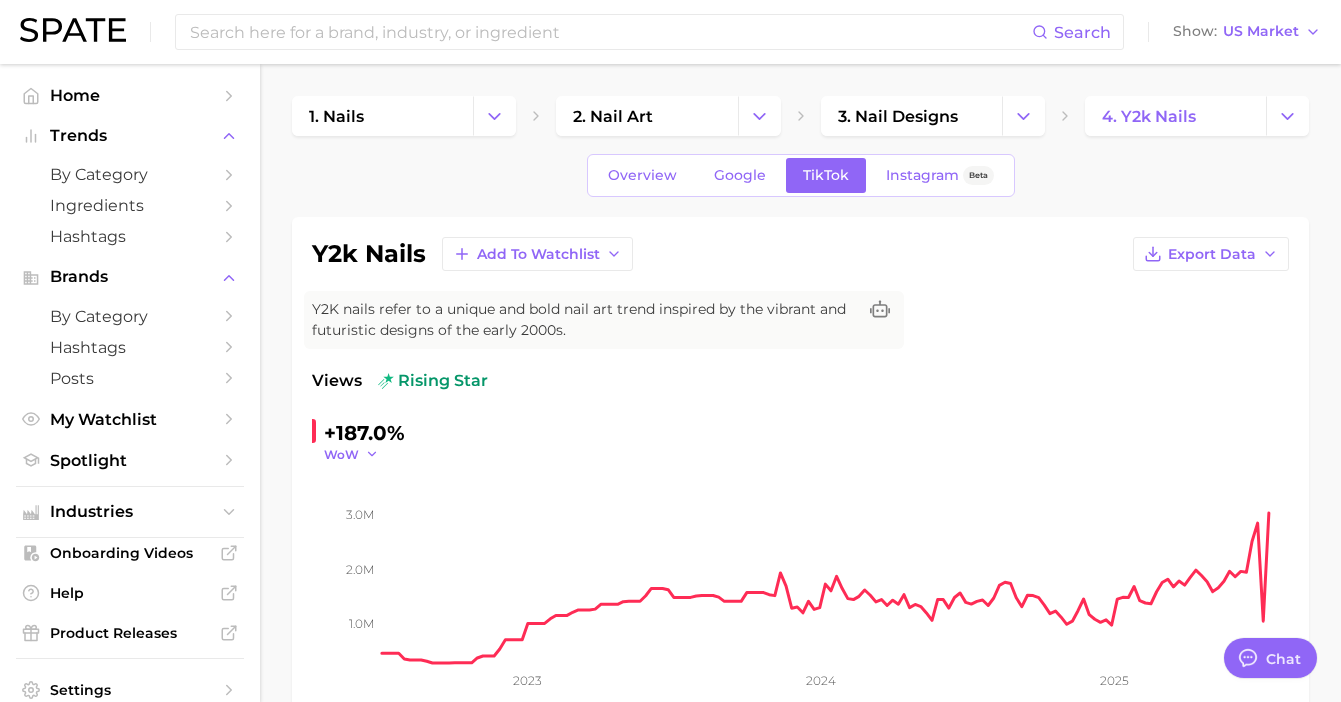 click on "WoW" at bounding box center [341, 454] 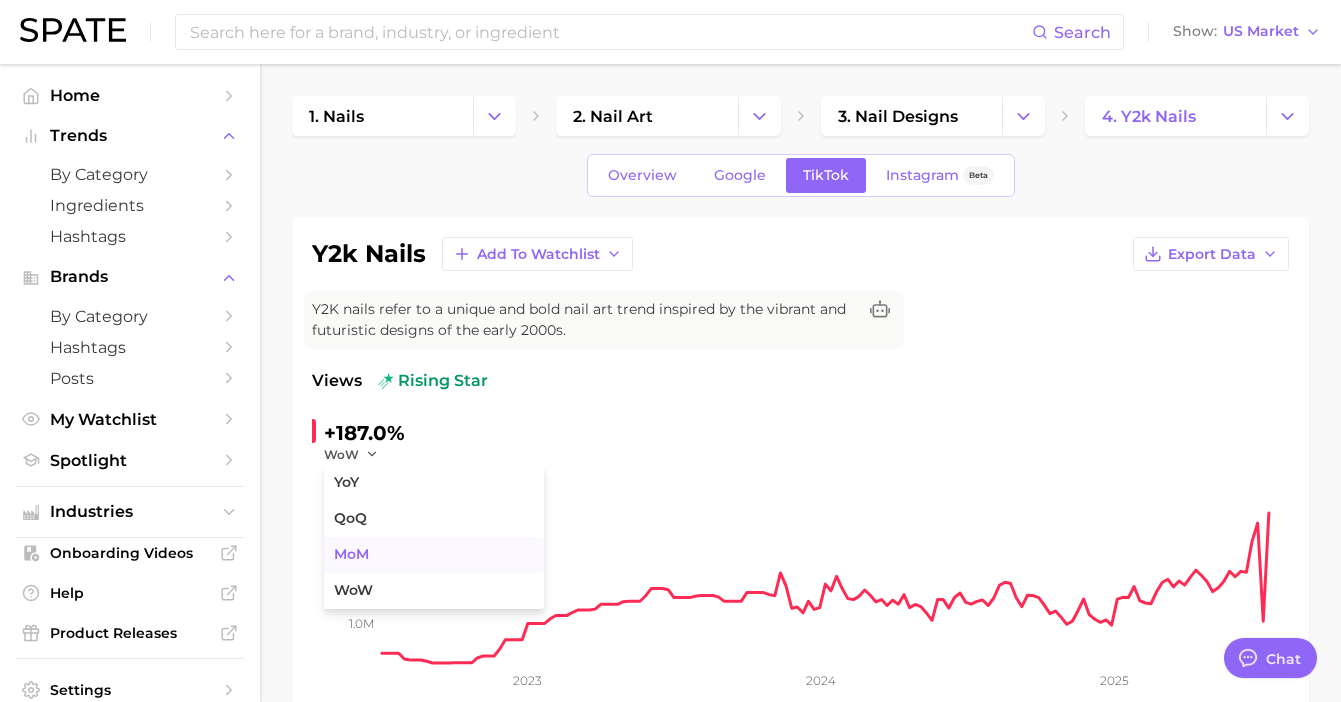 click on "MoM" at bounding box center (434, 555) 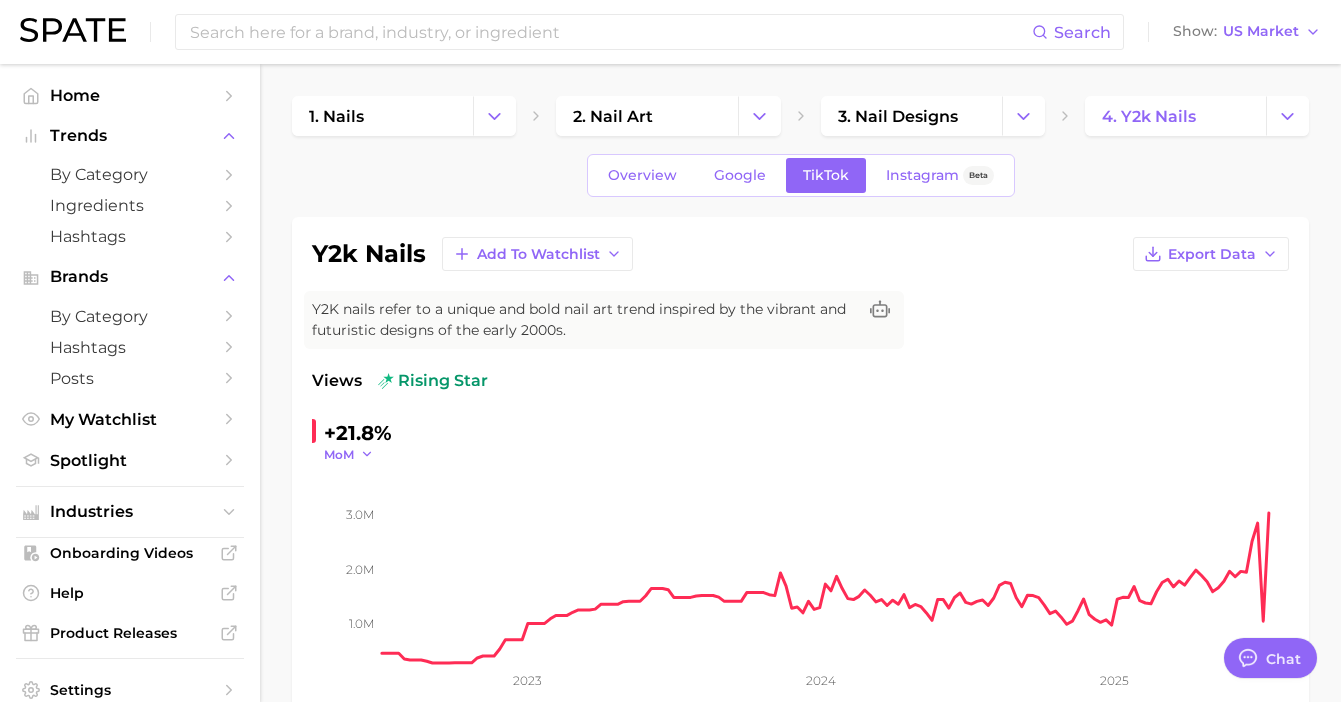 click on "MoM" at bounding box center (339, 454) 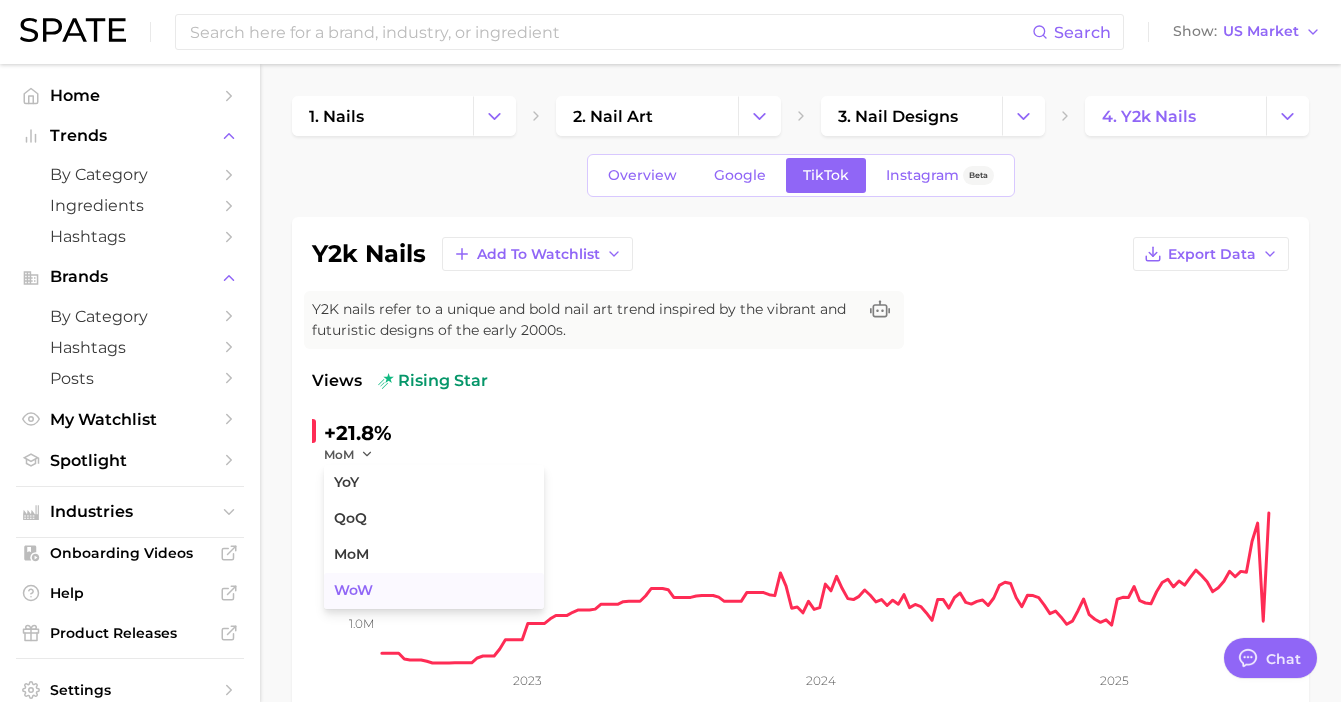 click on "WoW" at bounding box center [434, 591] 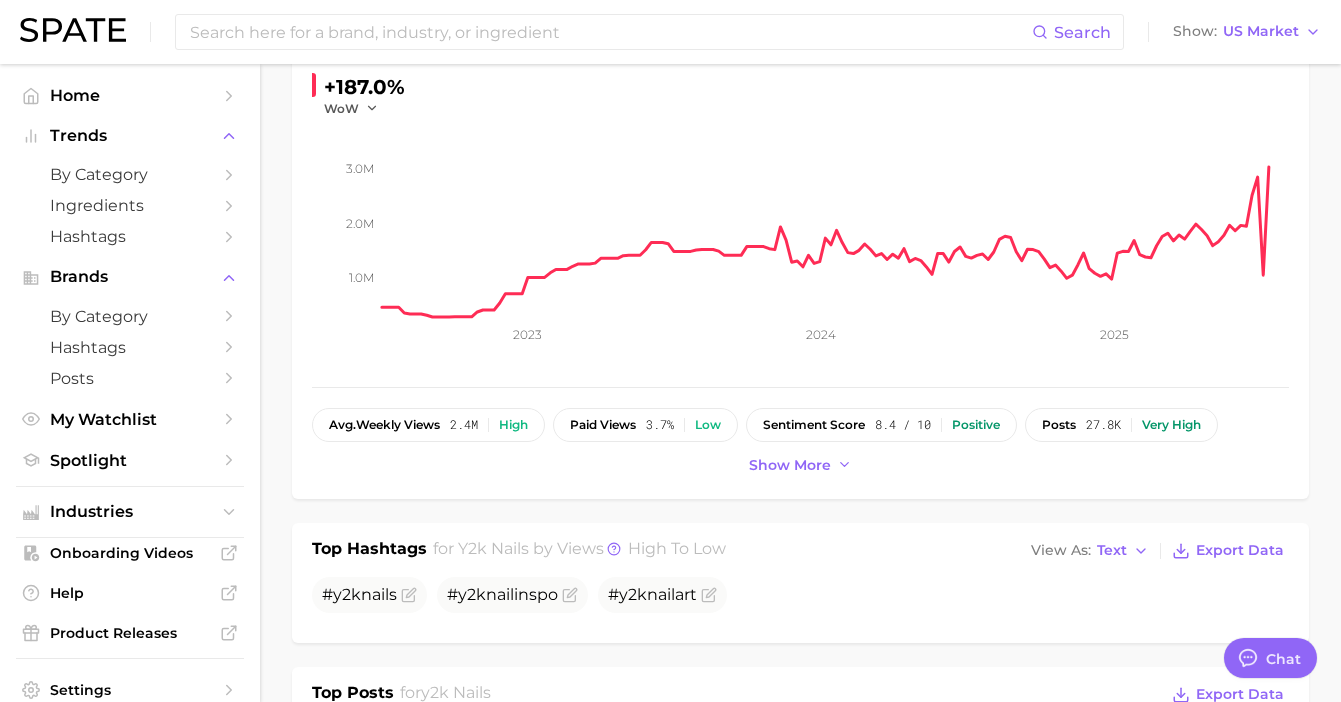 scroll, scrollTop: 342, scrollLeft: 0, axis: vertical 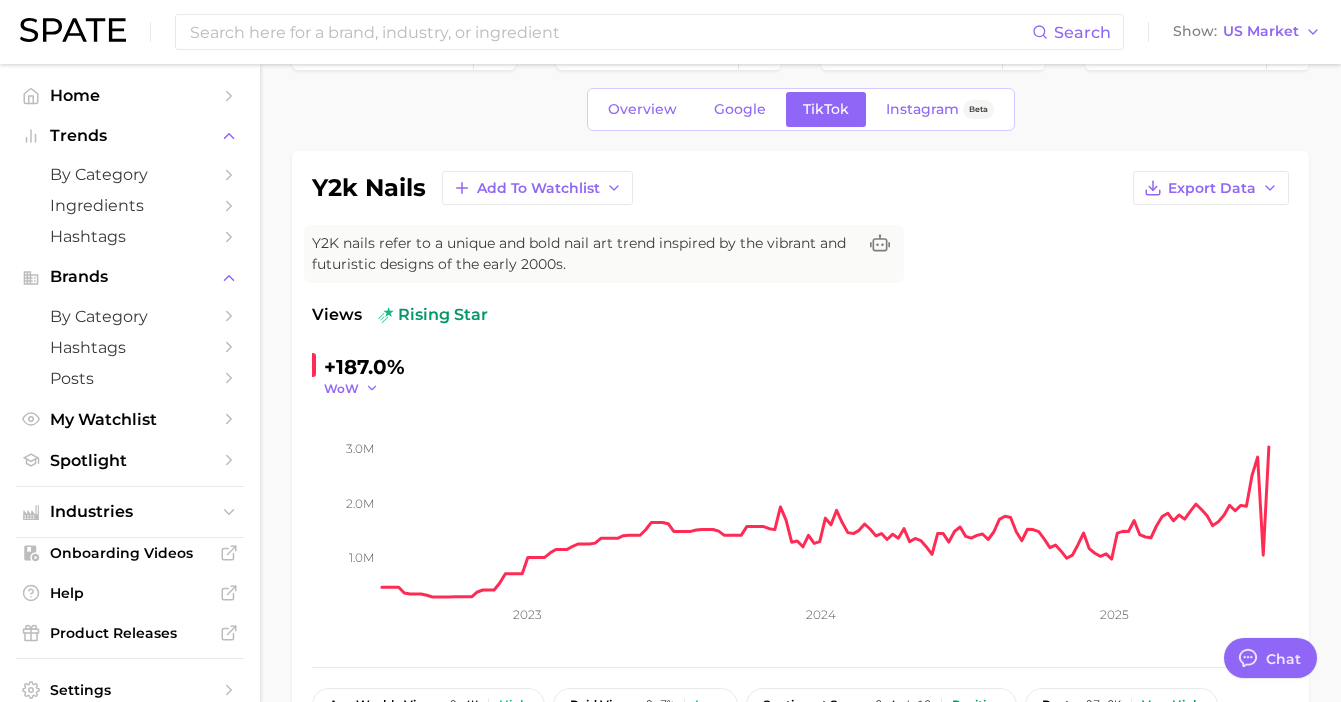 click on "WoW" at bounding box center [341, 388] 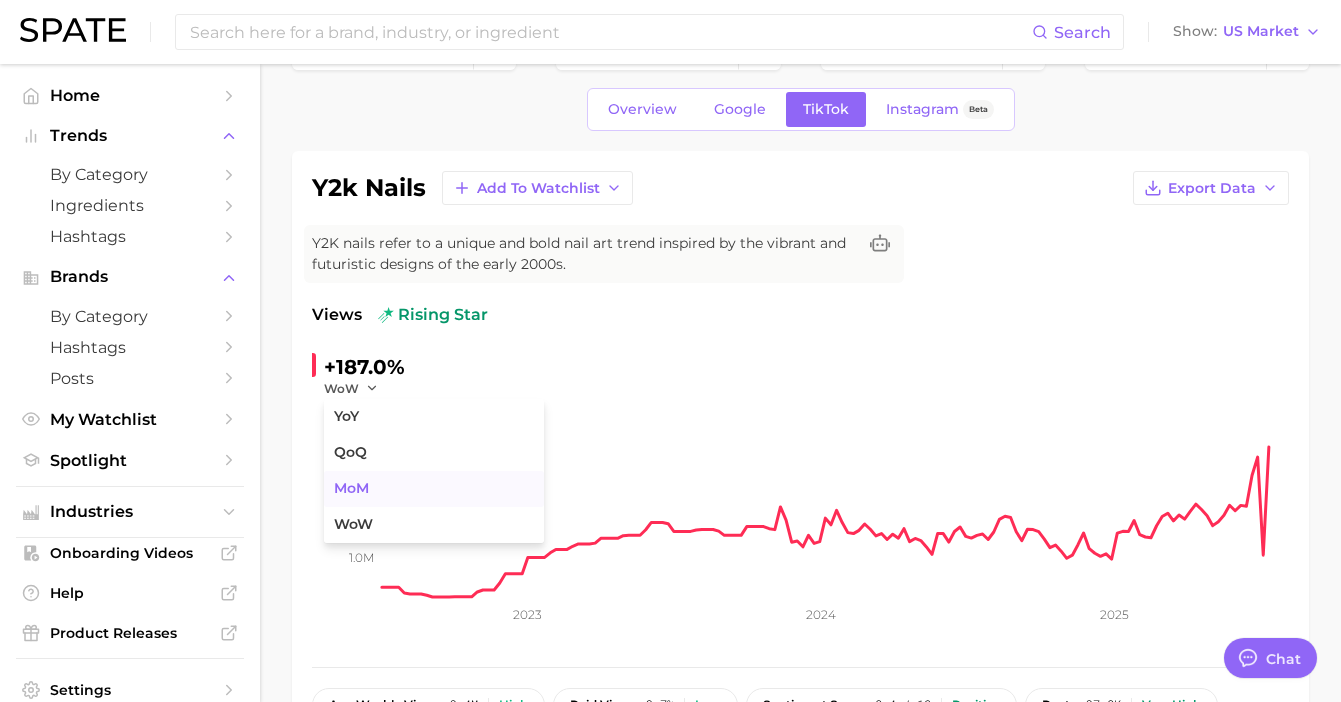 click on "MoM" at bounding box center [351, 488] 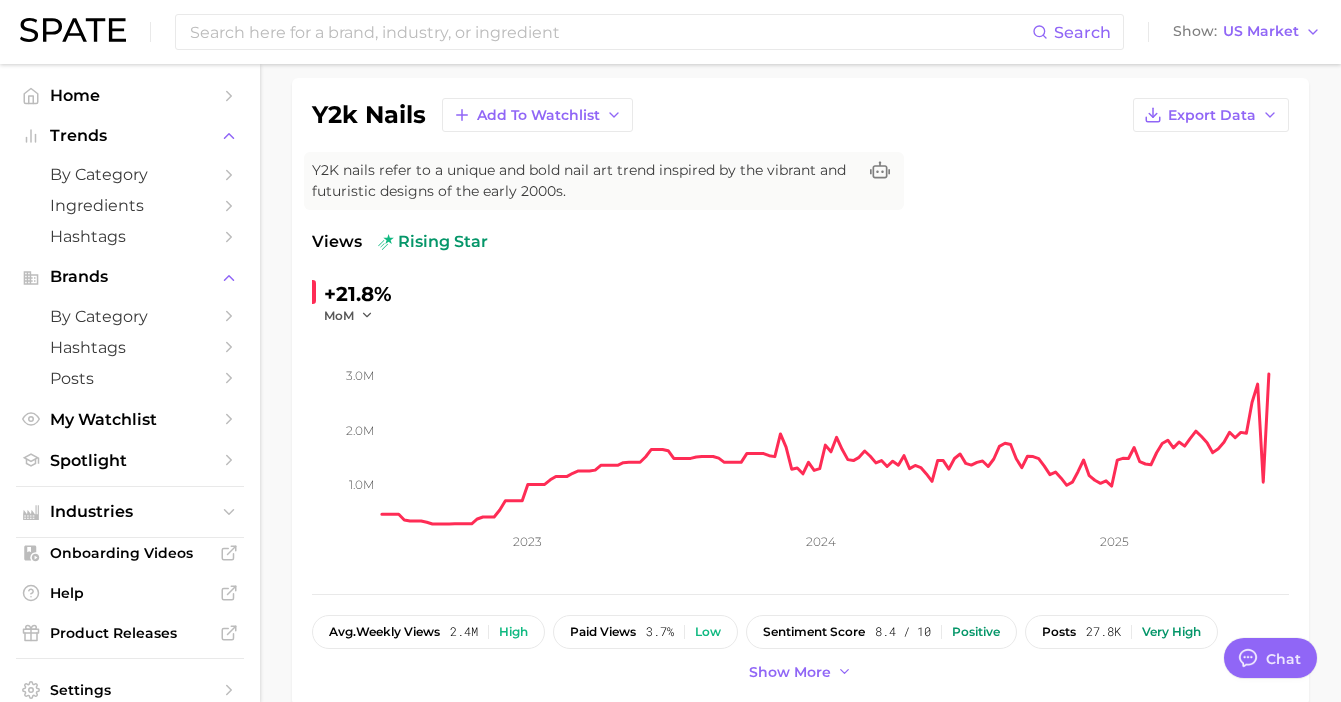 scroll, scrollTop: 143, scrollLeft: 0, axis: vertical 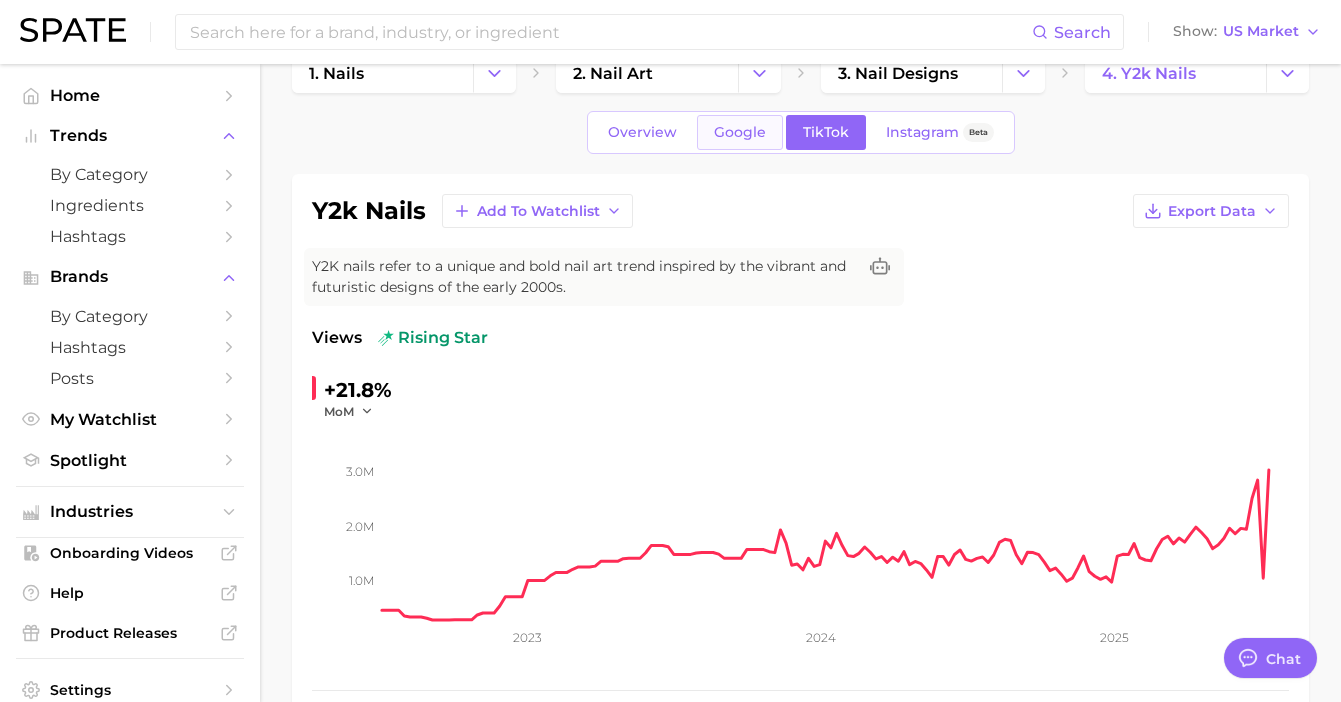 click on "Google" at bounding box center [740, 132] 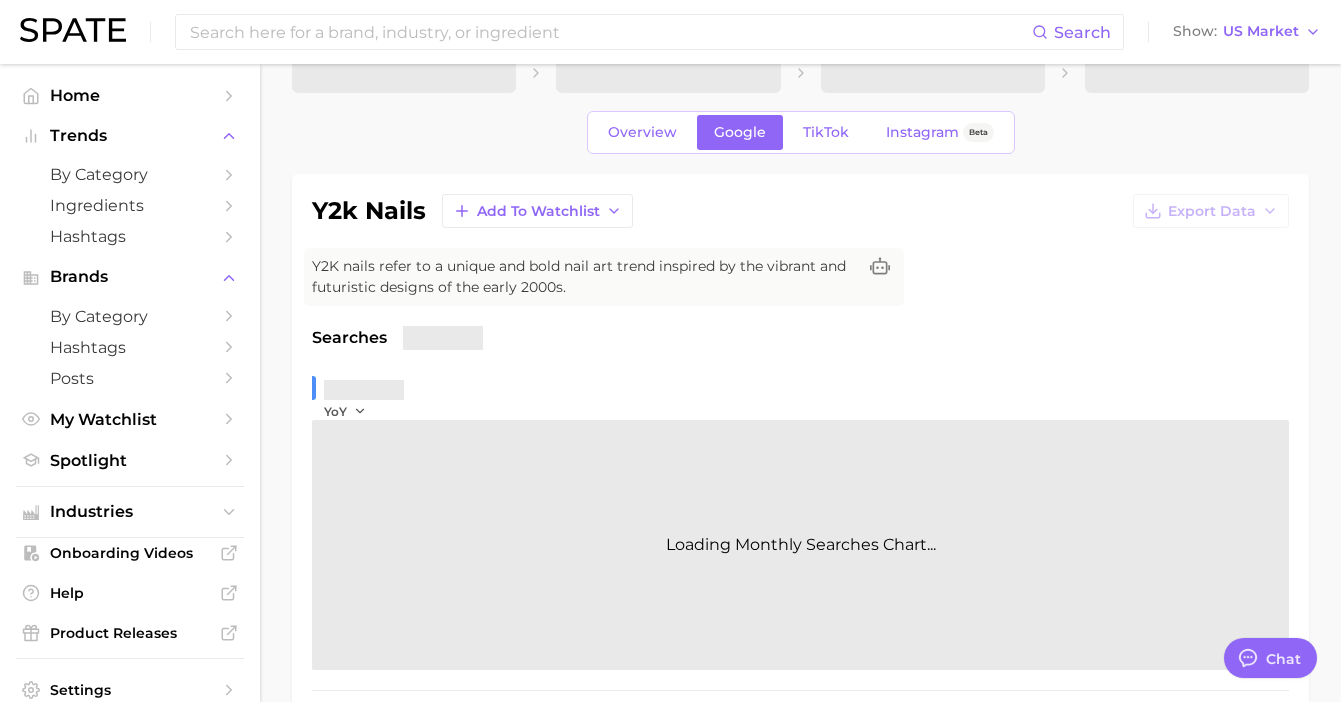 scroll, scrollTop: 0, scrollLeft: 0, axis: both 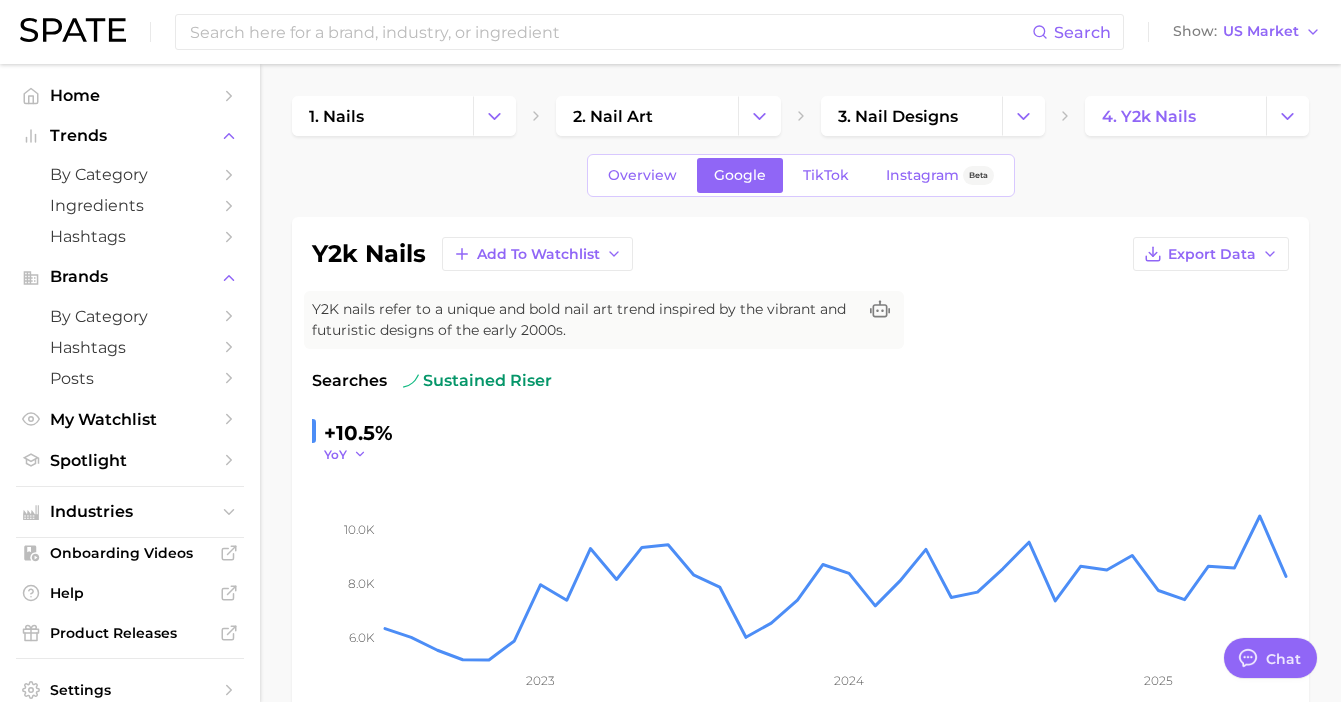 click 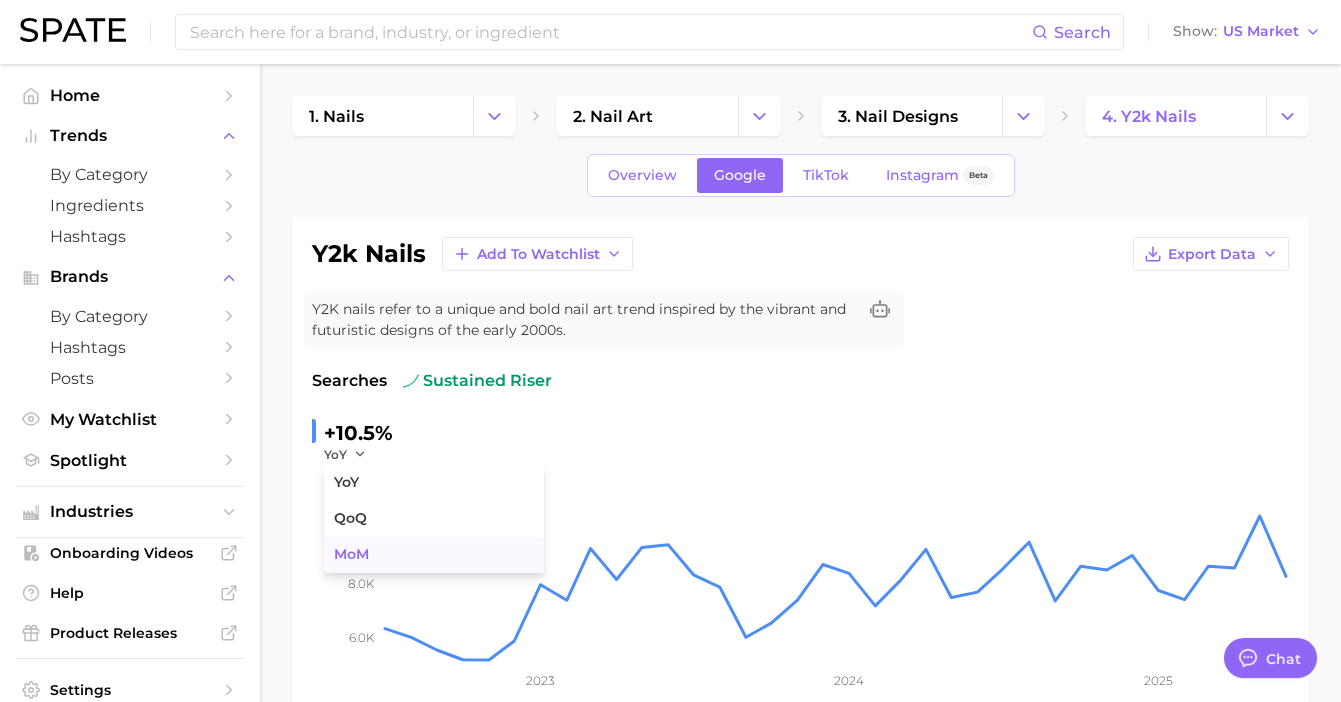 click on "MoM" at bounding box center (351, 554) 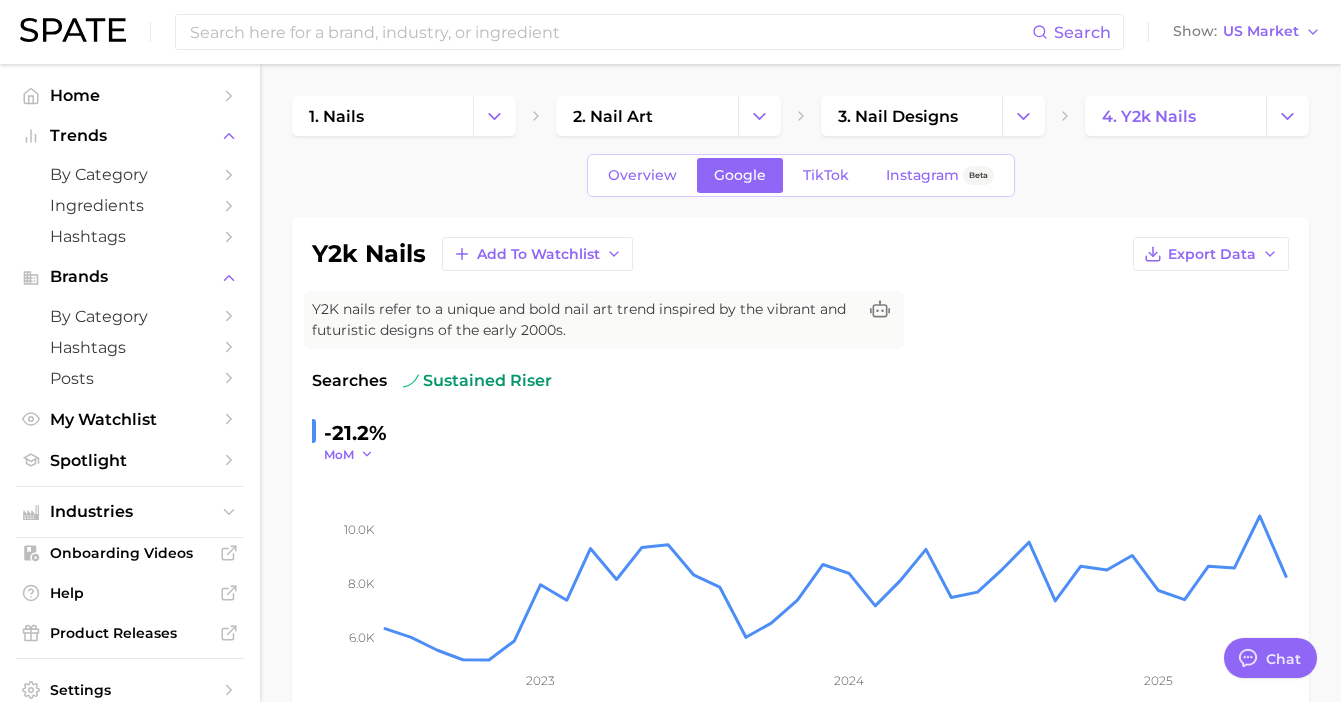 click on "MoM" at bounding box center (339, 454) 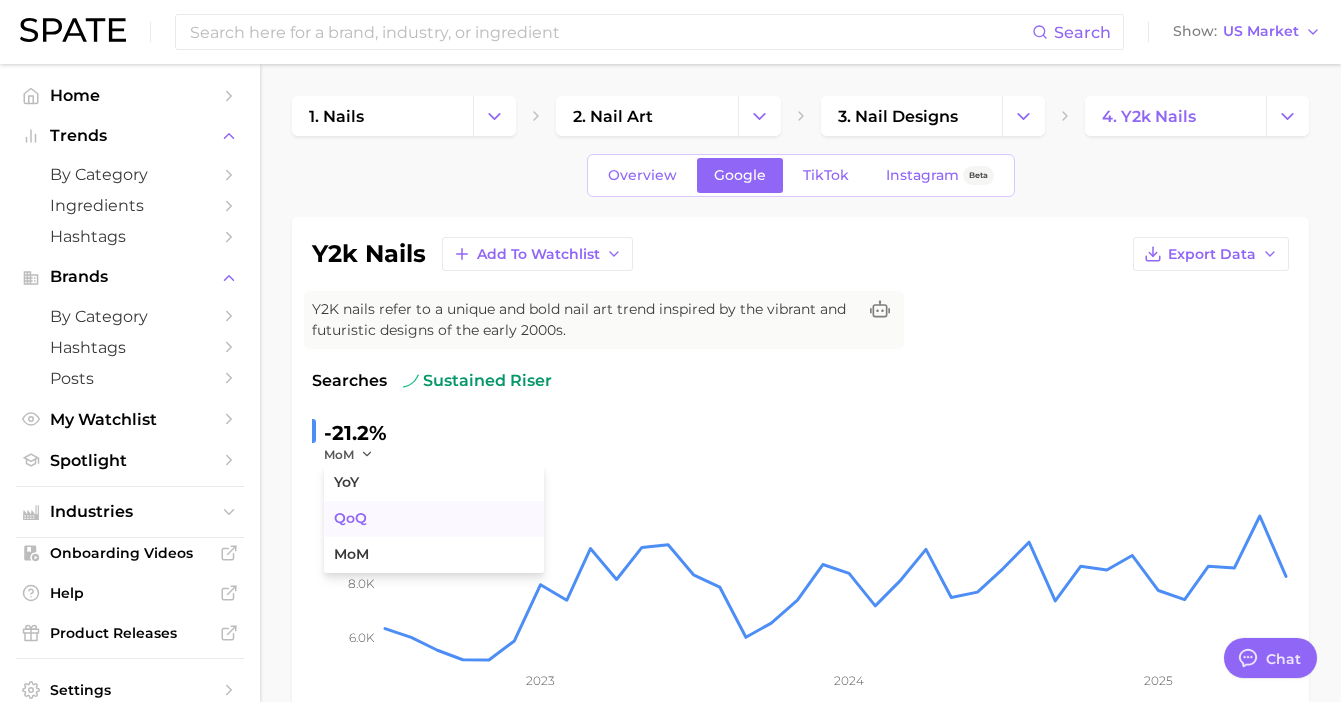 click on "QoQ" at bounding box center [434, 519] 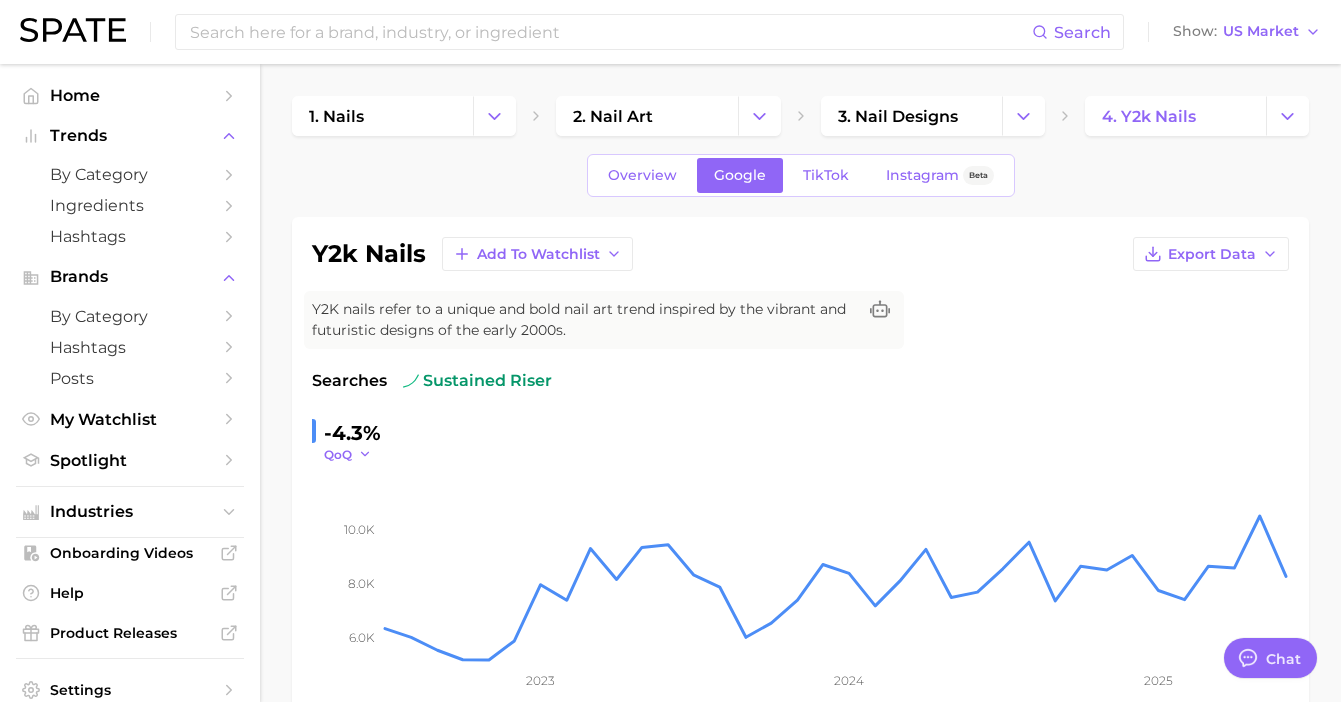 click on "QoQ" at bounding box center (338, 454) 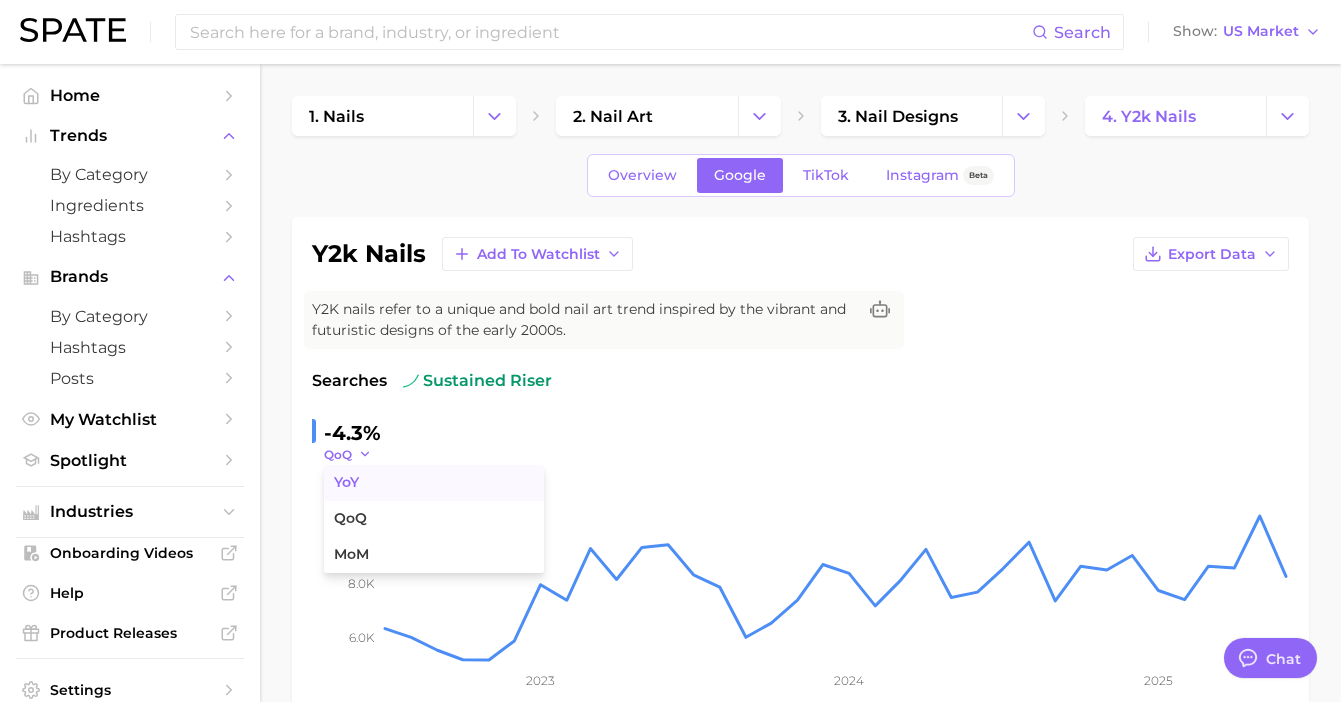 click on "YoY" at bounding box center [434, 483] 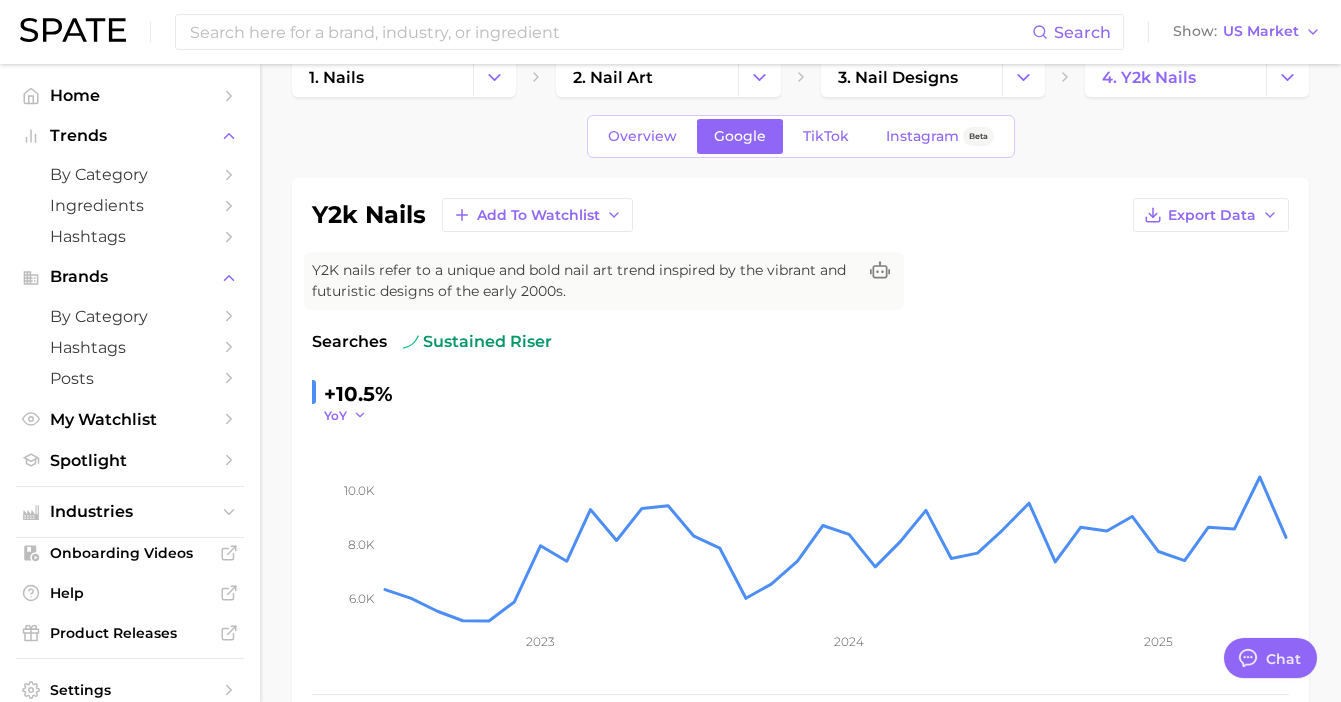 scroll, scrollTop: 0, scrollLeft: 0, axis: both 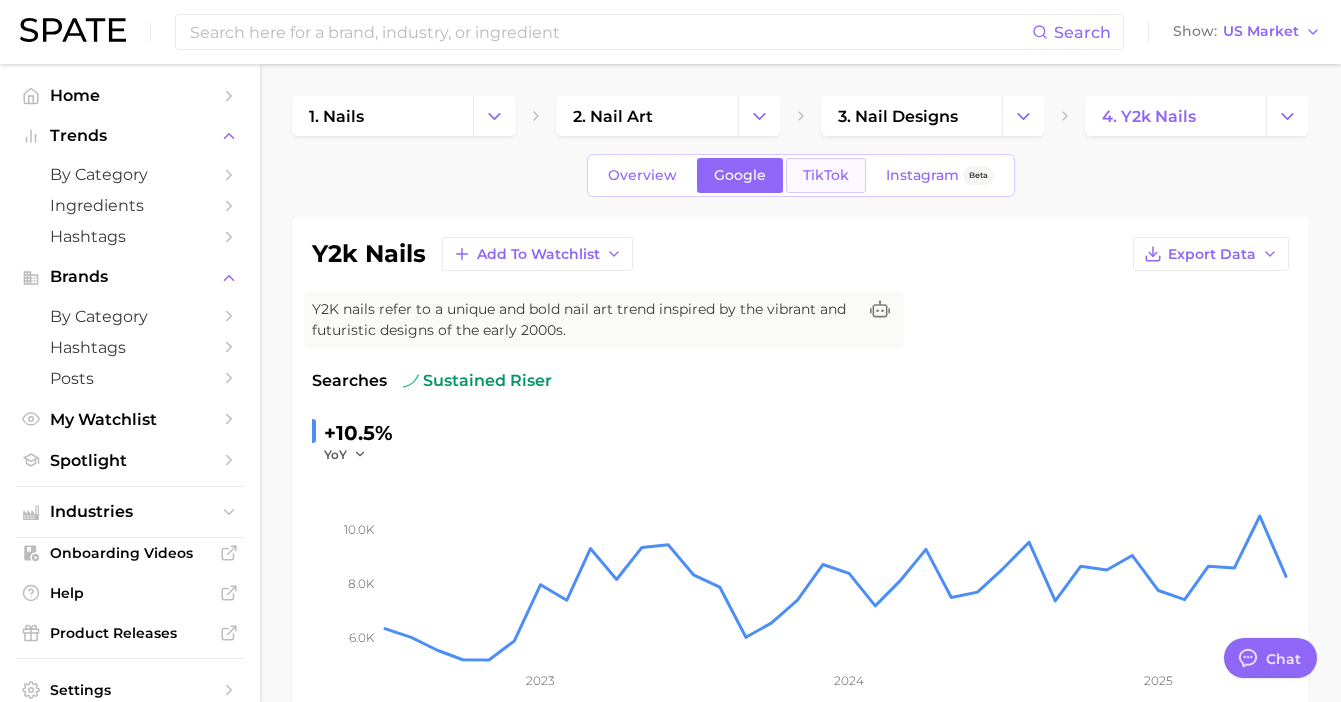 click on "TikTok" at bounding box center [826, 175] 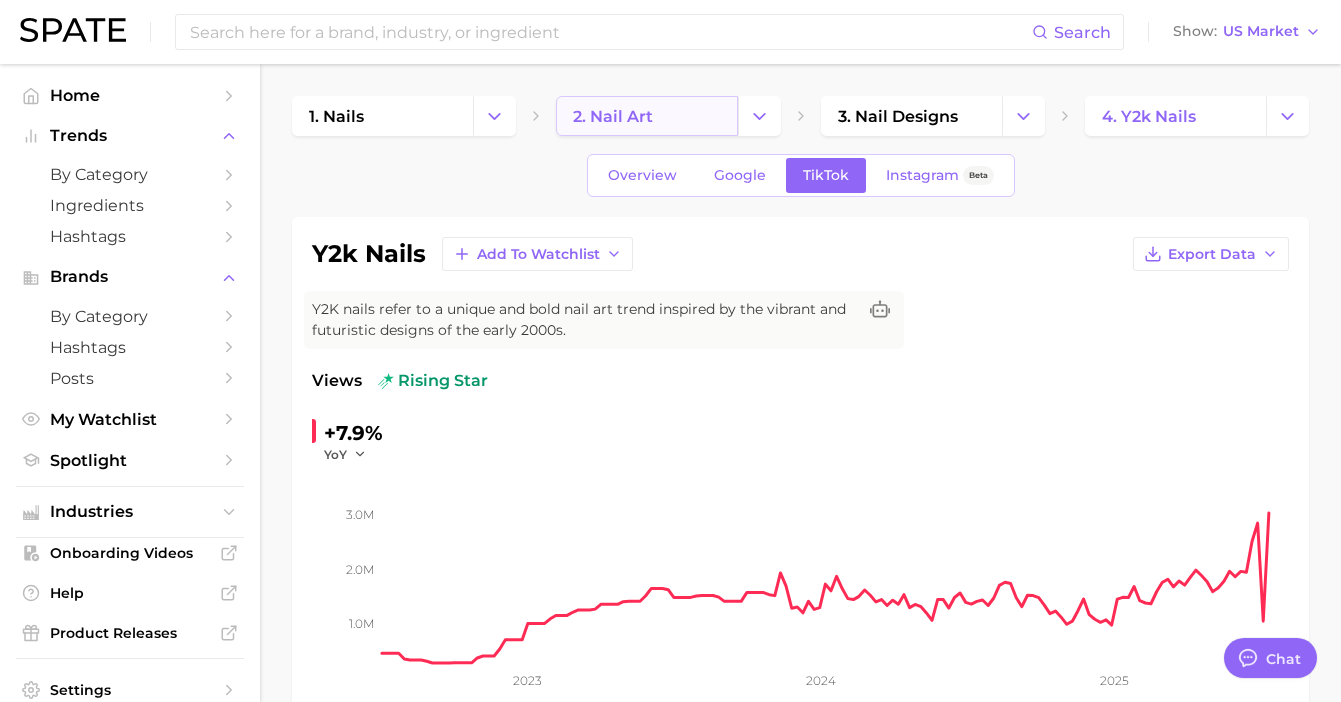 scroll, scrollTop: 0, scrollLeft: 0, axis: both 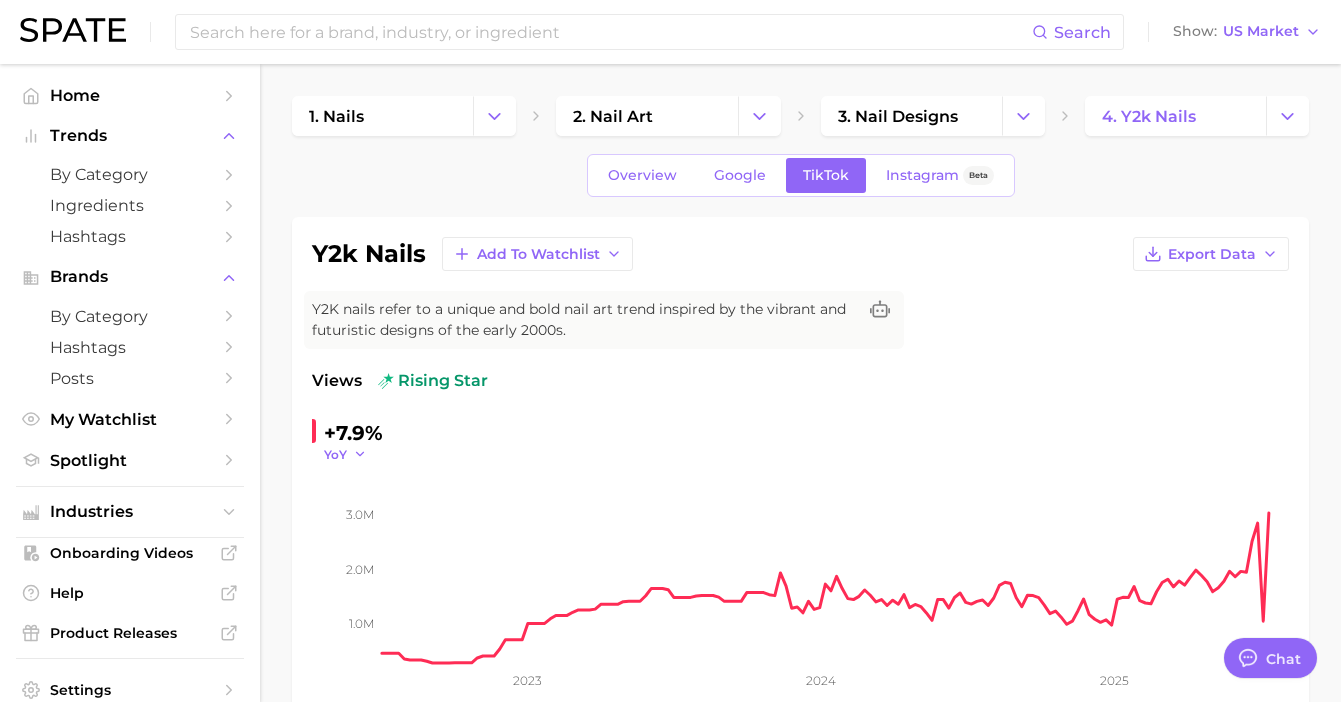 click on "YoY" at bounding box center (345, 454) 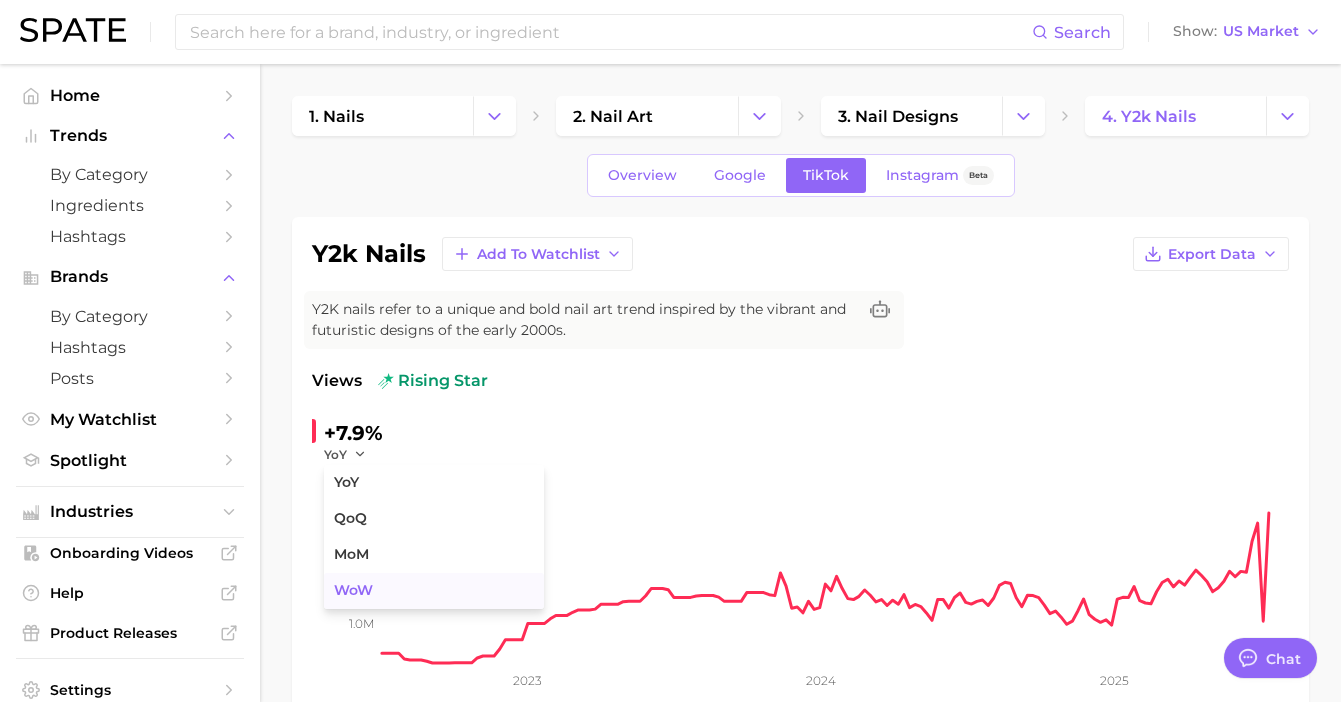 click on "WoW" at bounding box center (434, 591) 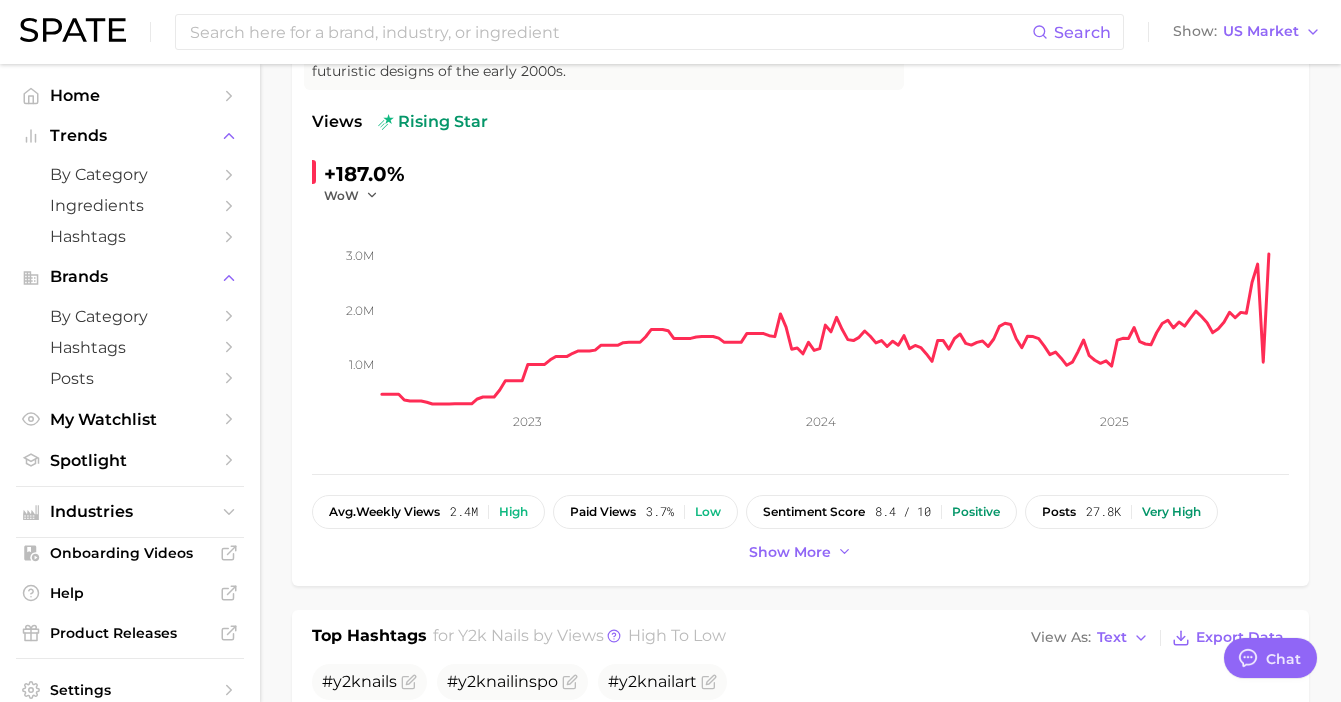 scroll, scrollTop: 323, scrollLeft: 0, axis: vertical 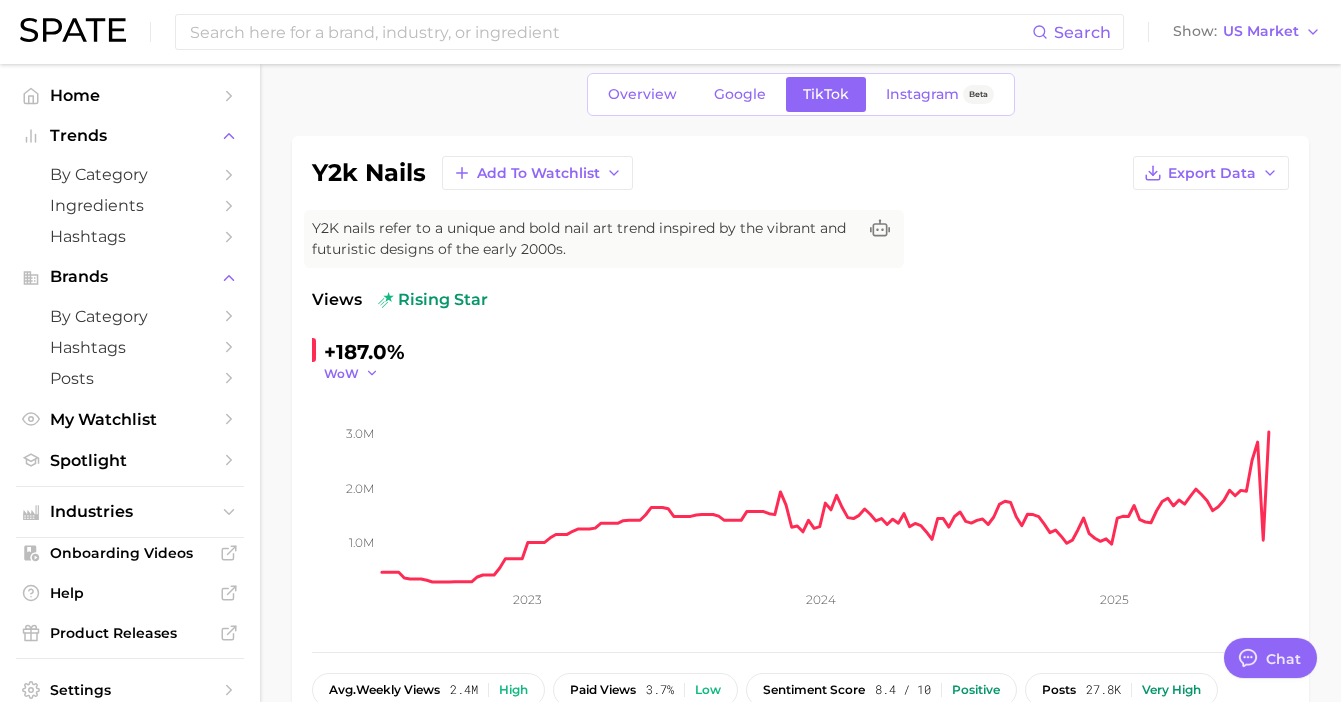 click on "WoW" at bounding box center (341, 373) 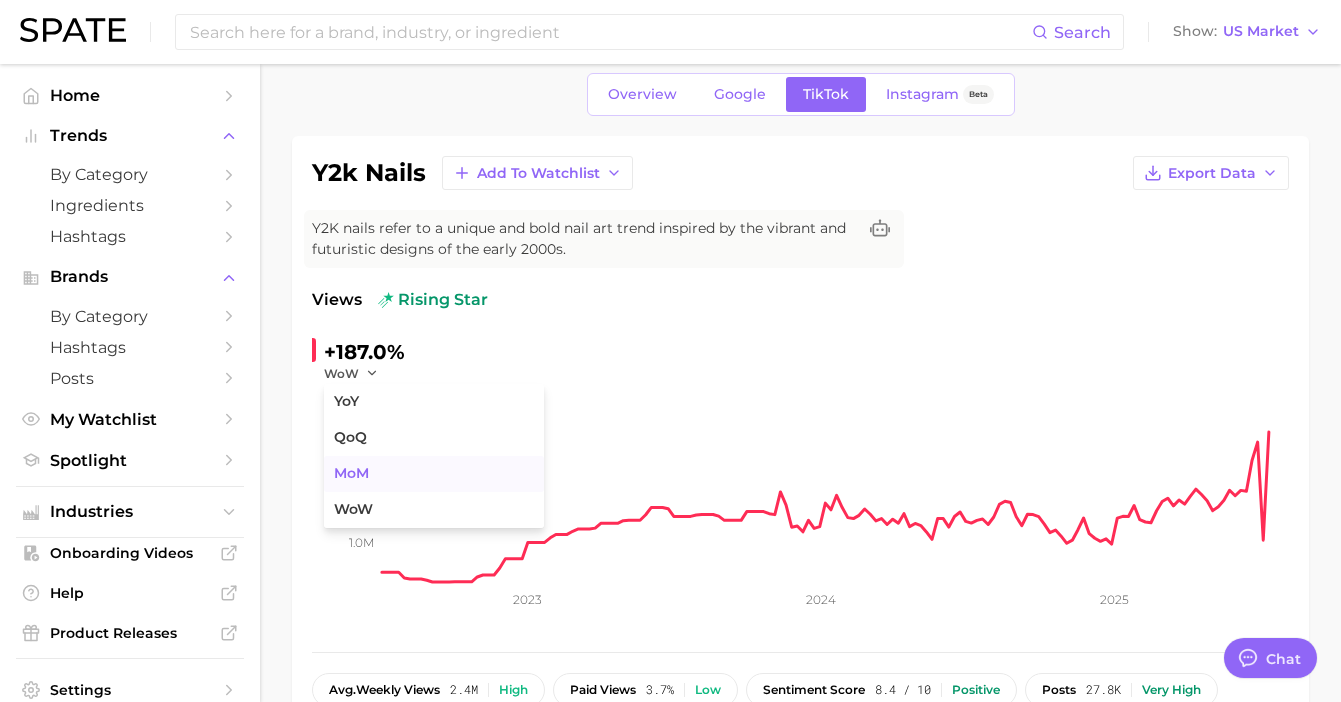 click on "WoW" at bounding box center [434, 510] 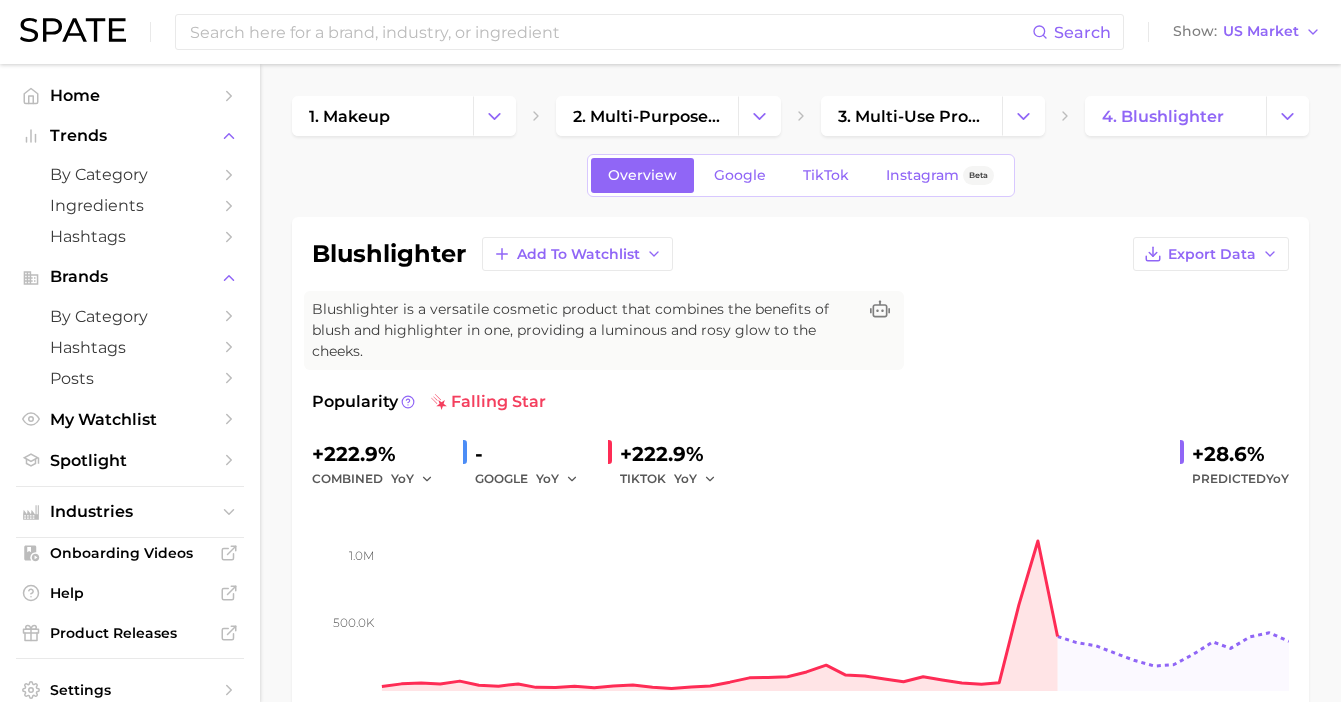 scroll, scrollTop: 0, scrollLeft: 0, axis: both 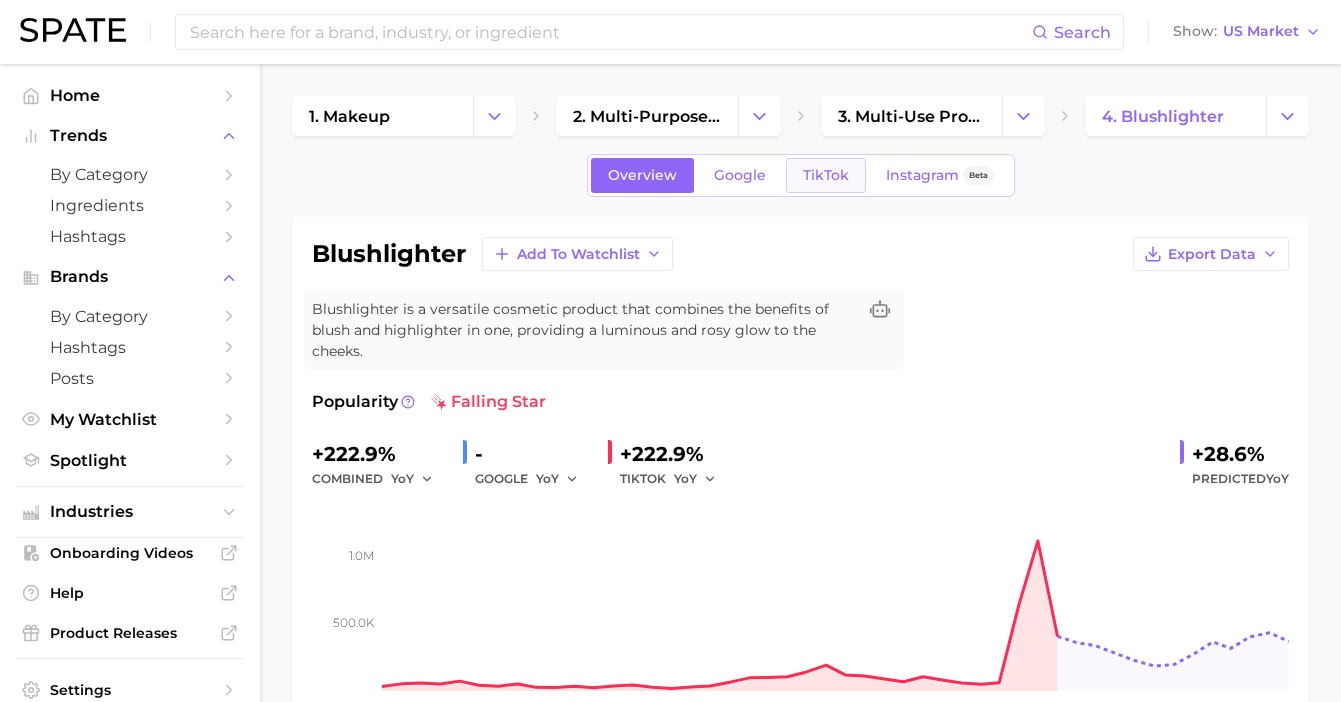 click on "TikTok" at bounding box center (826, 175) 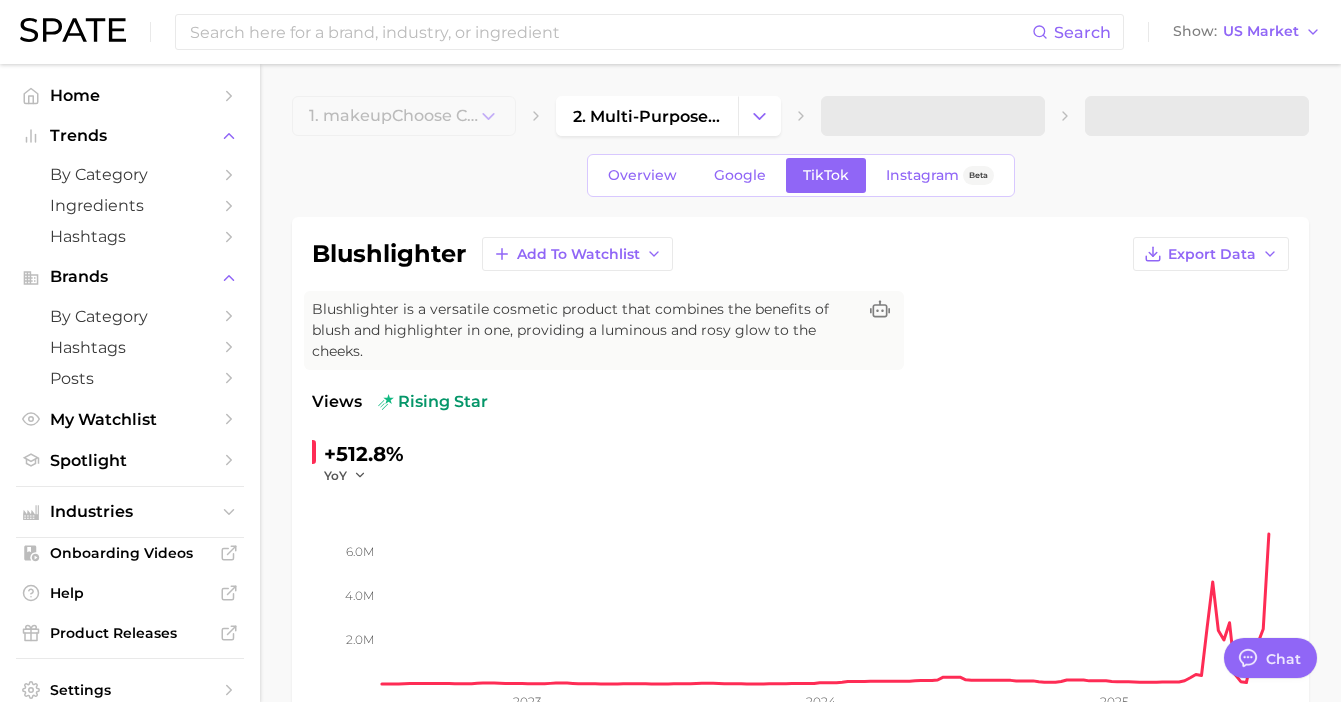 type on "x" 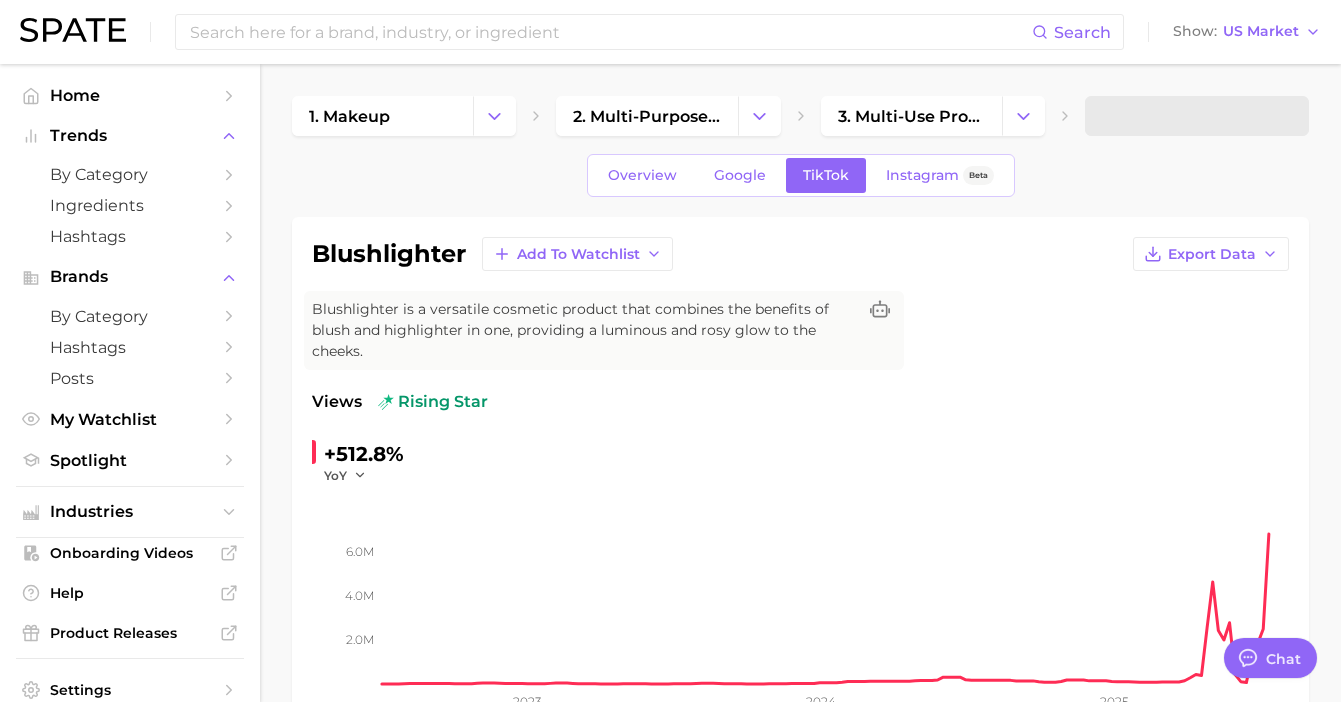 scroll, scrollTop: 0, scrollLeft: 0, axis: both 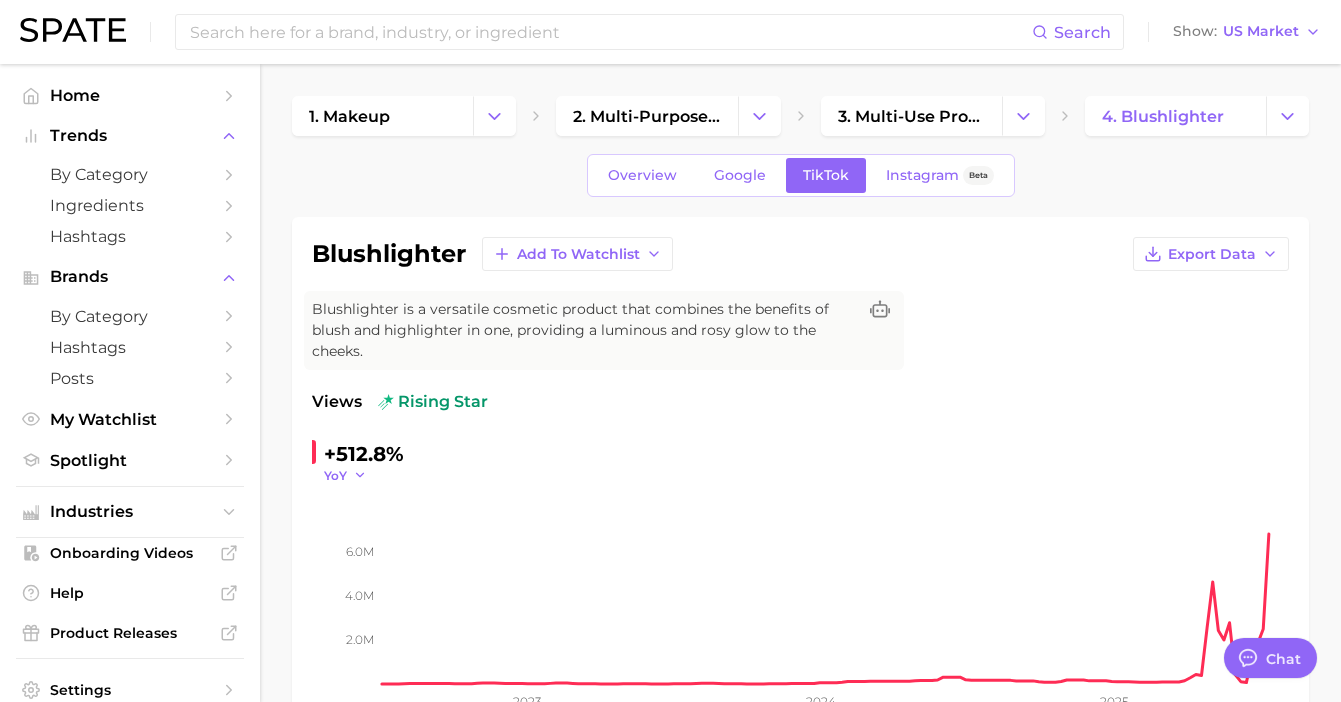 click on "YoY" at bounding box center [335, 475] 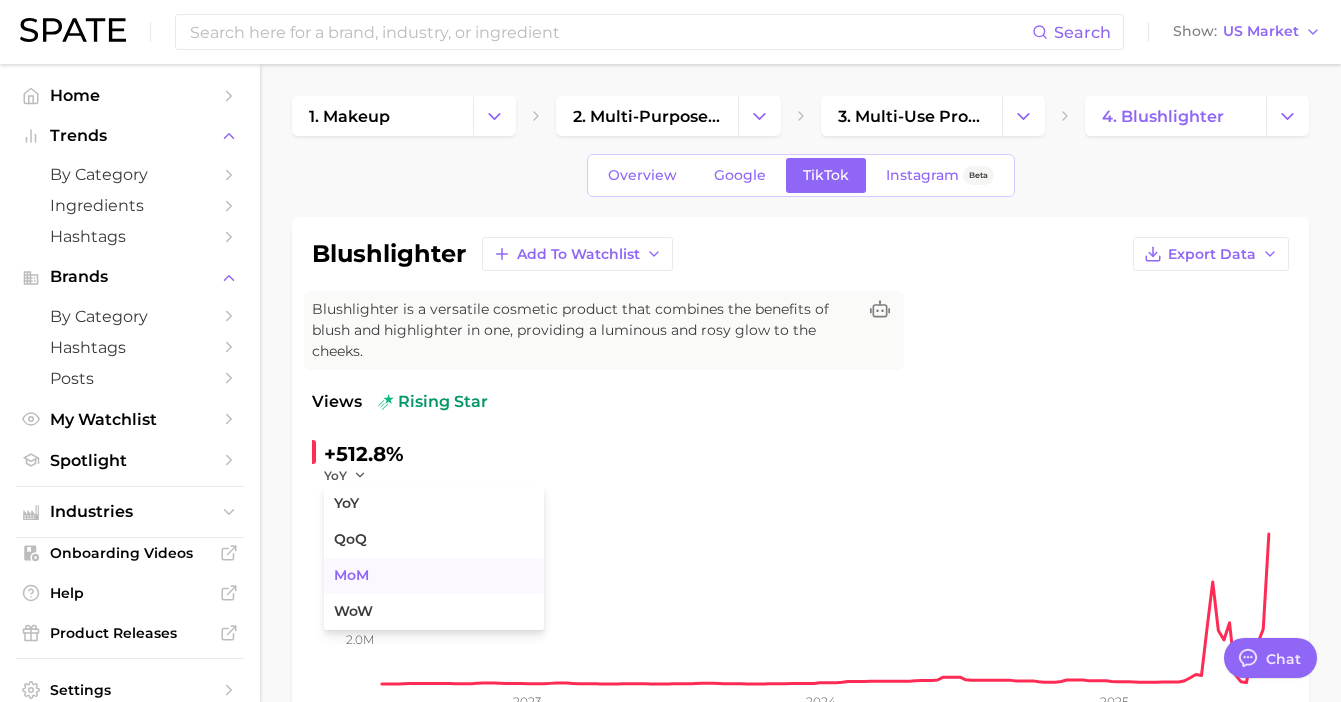 click on "MoM" at bounding box center (434, 576) 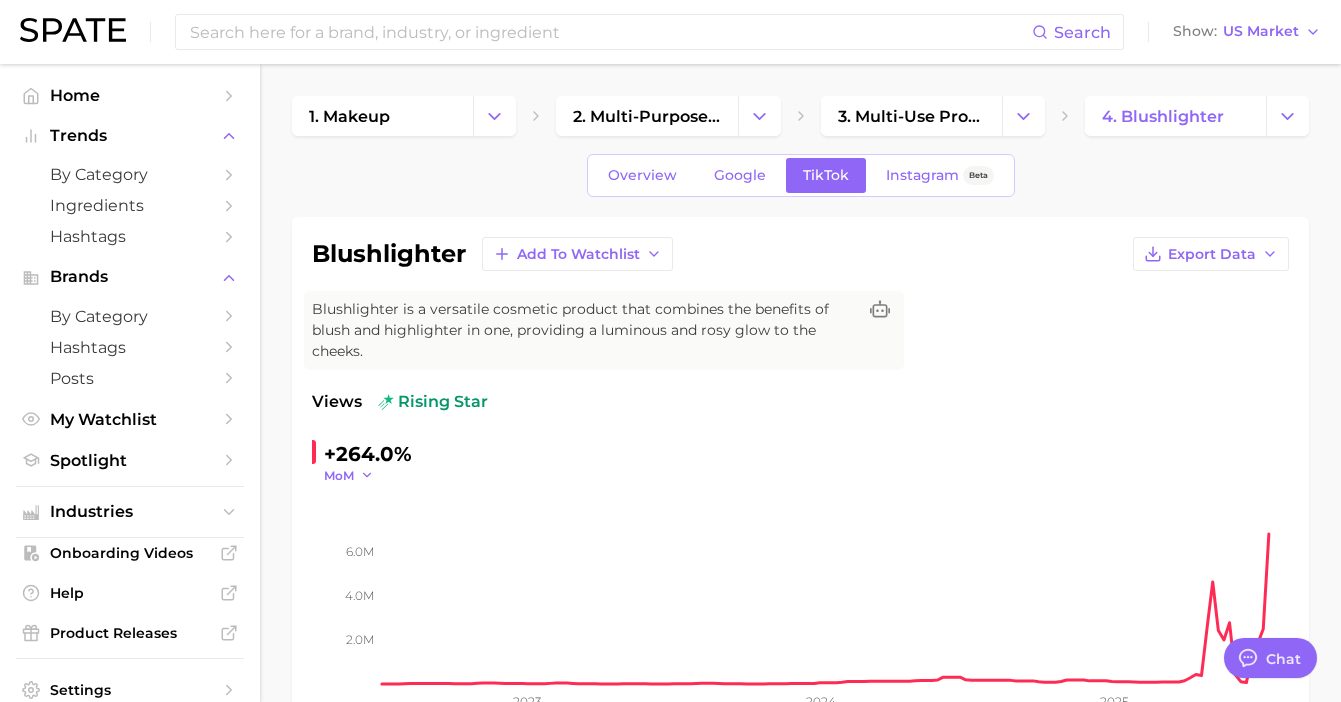 click on "MoM" at bounding box center (349, 475) 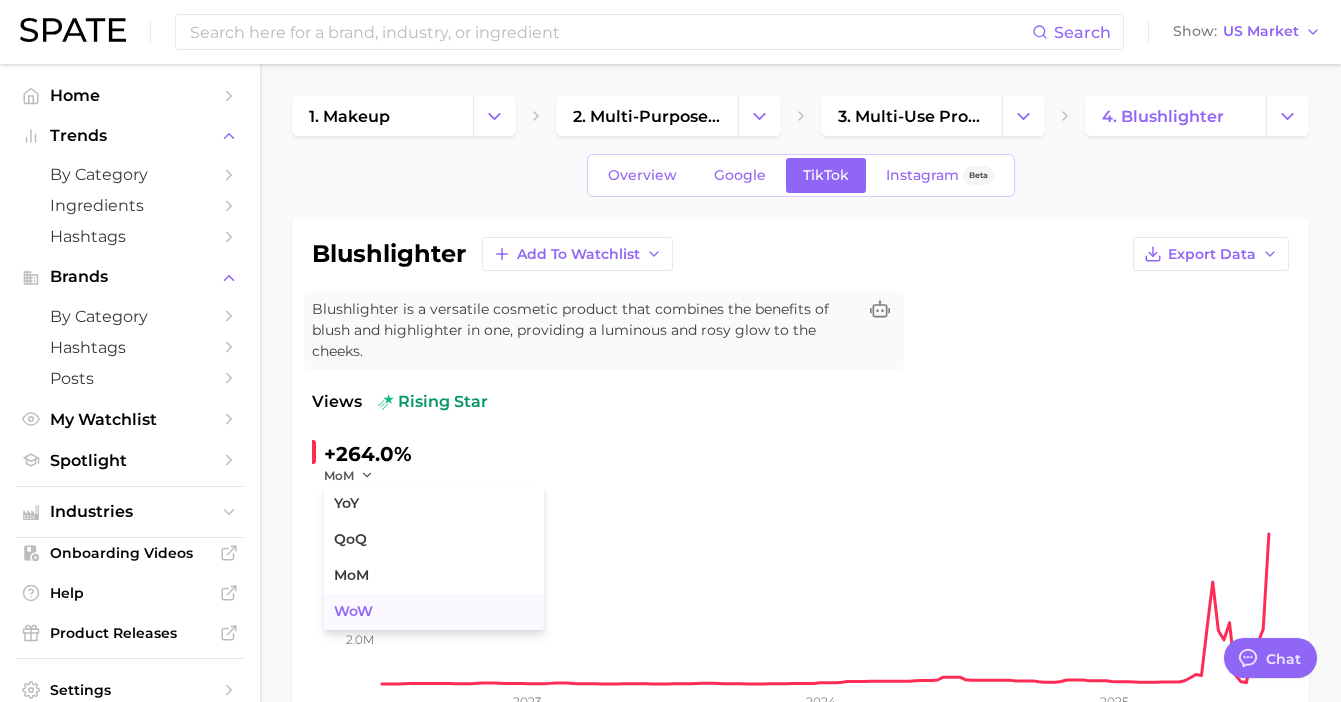 click on "WoW" at bounding box center (434, 612) 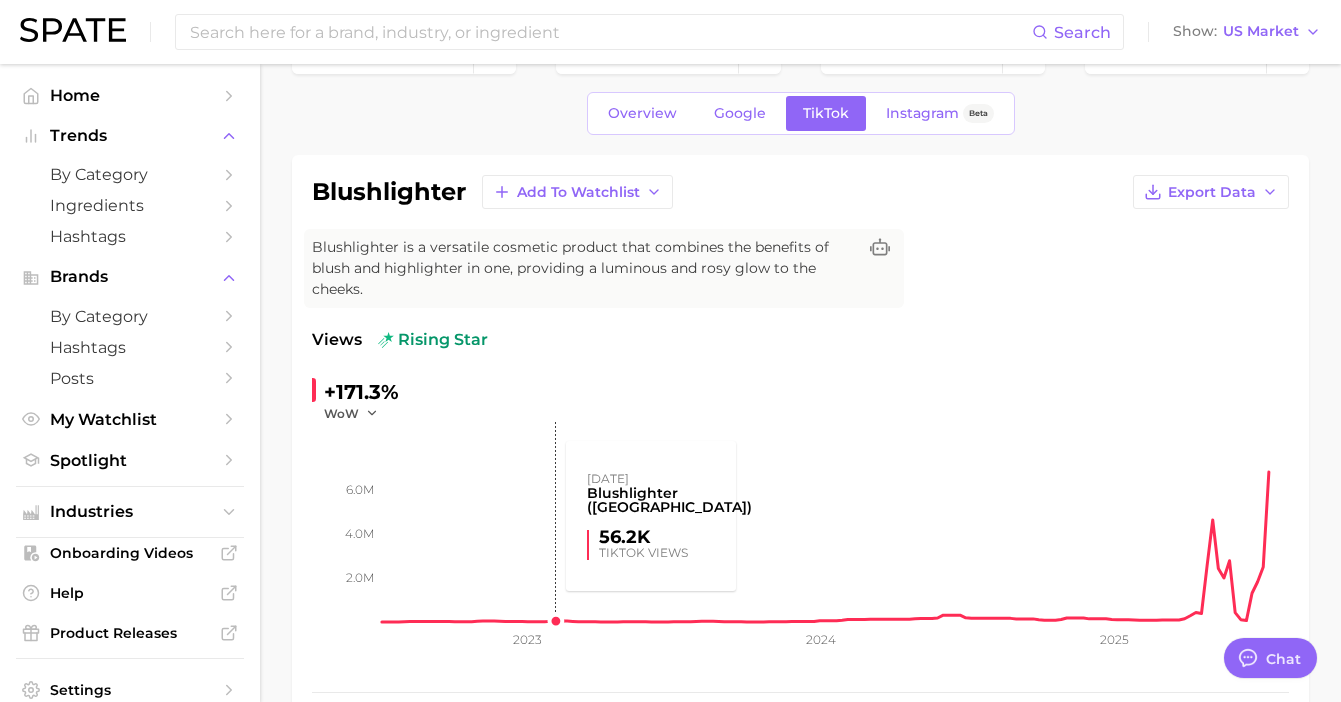 scroll, scrollTop: 0, scrollLeft: 0, axis: both 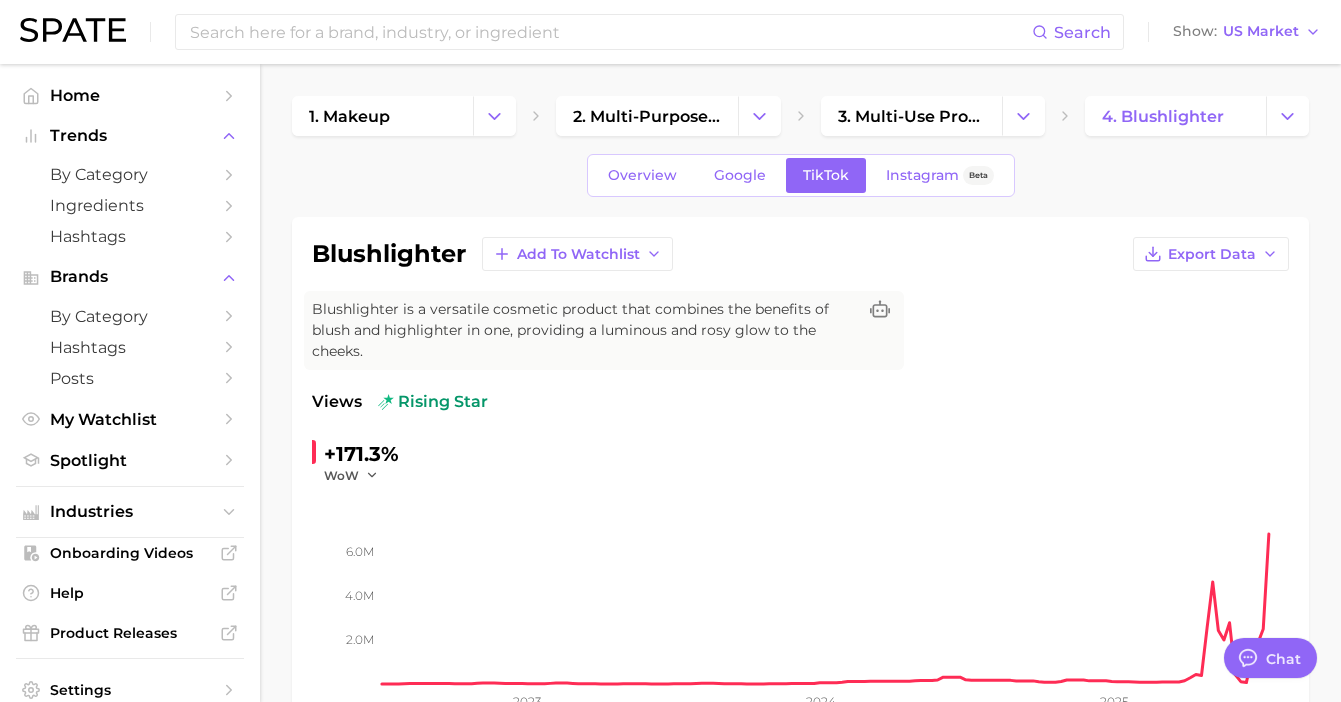 click on "2.0m 4.0m 6.0m 2023 2024 2025" 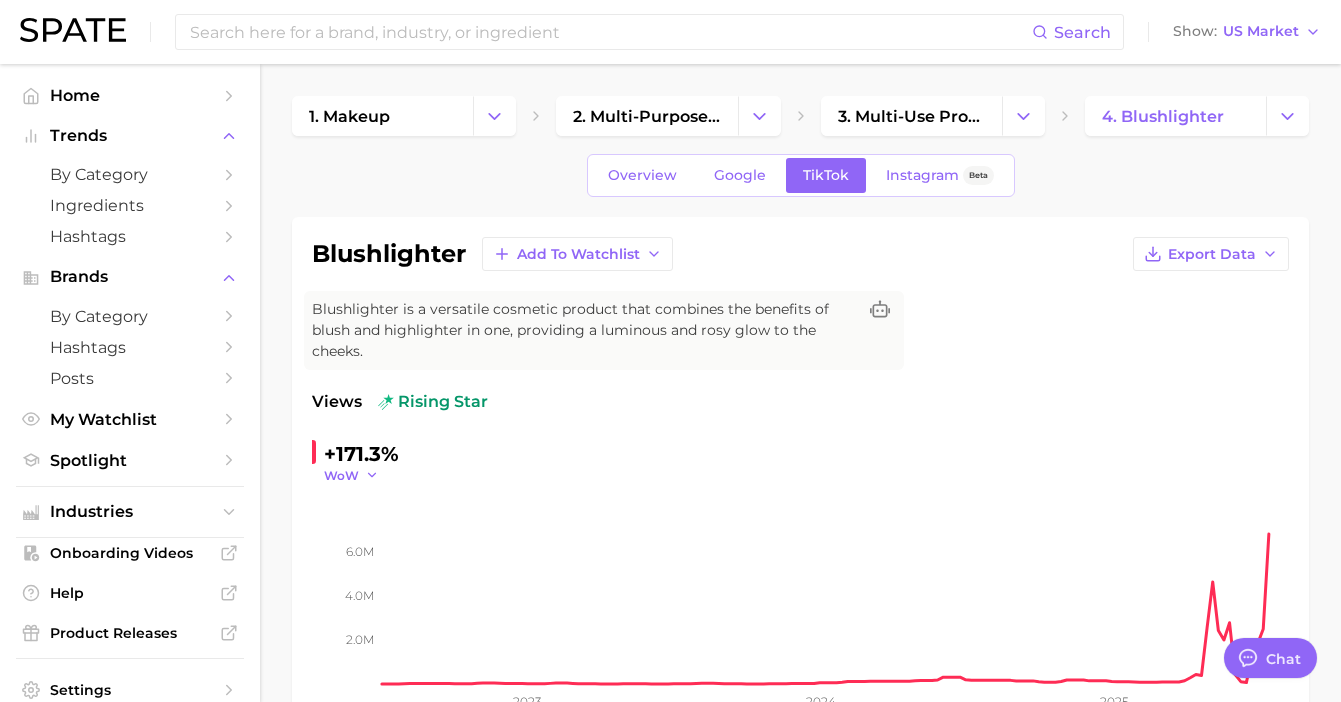 click on "WoW" at bounding box center [341, 475] 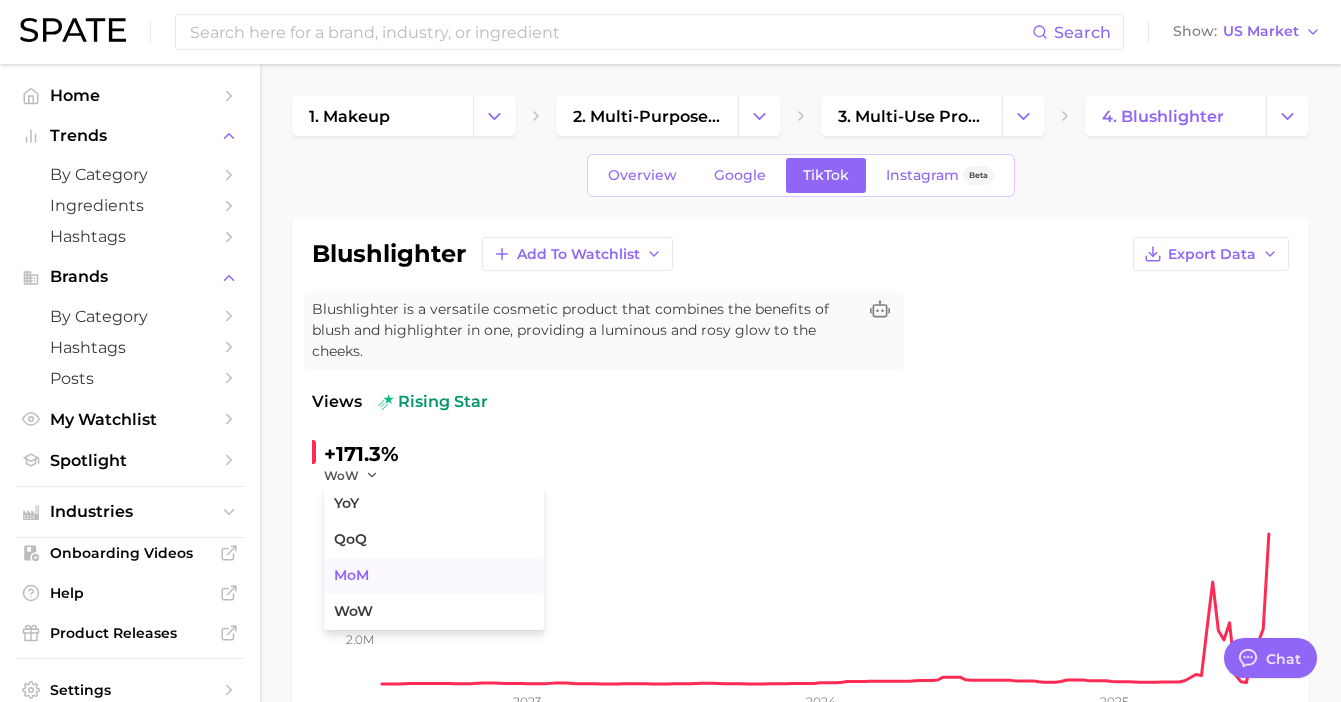 click on "MoM" at bounding box center [351, 575] 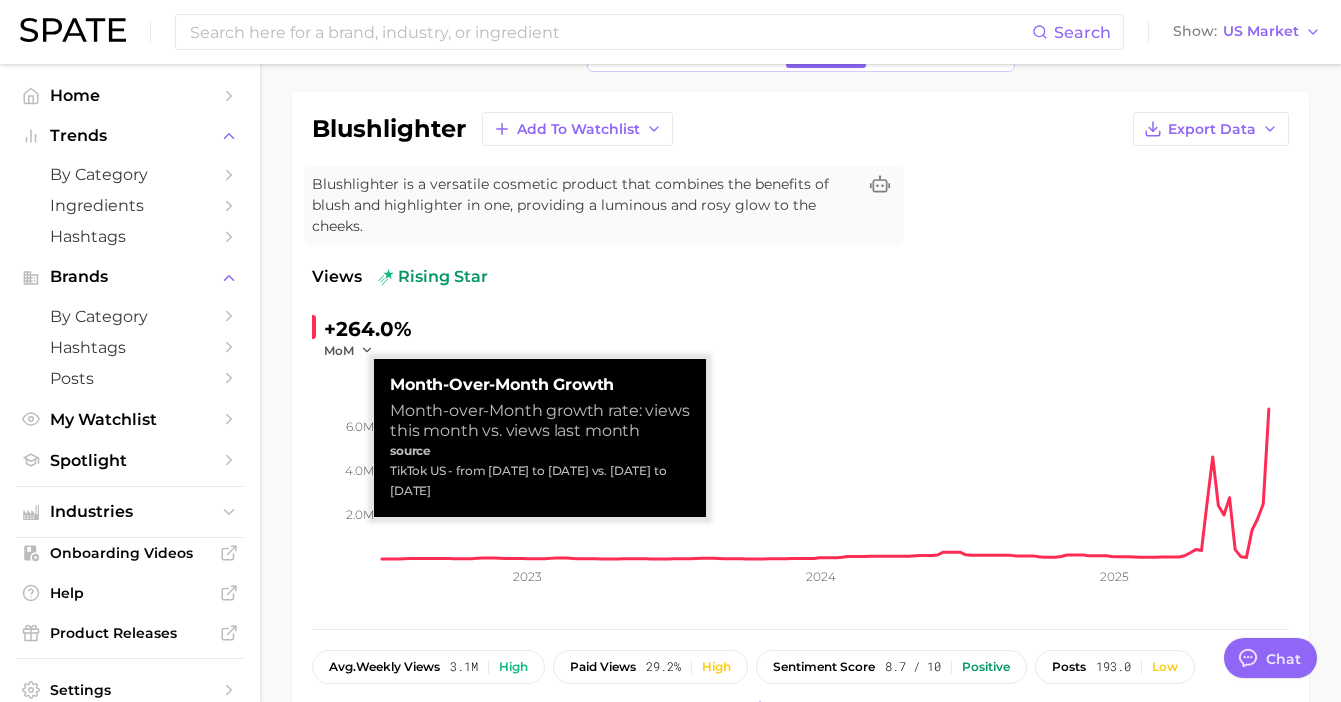 scroll, scrollTop: 137, scrollLeft: 0, axis: vertical 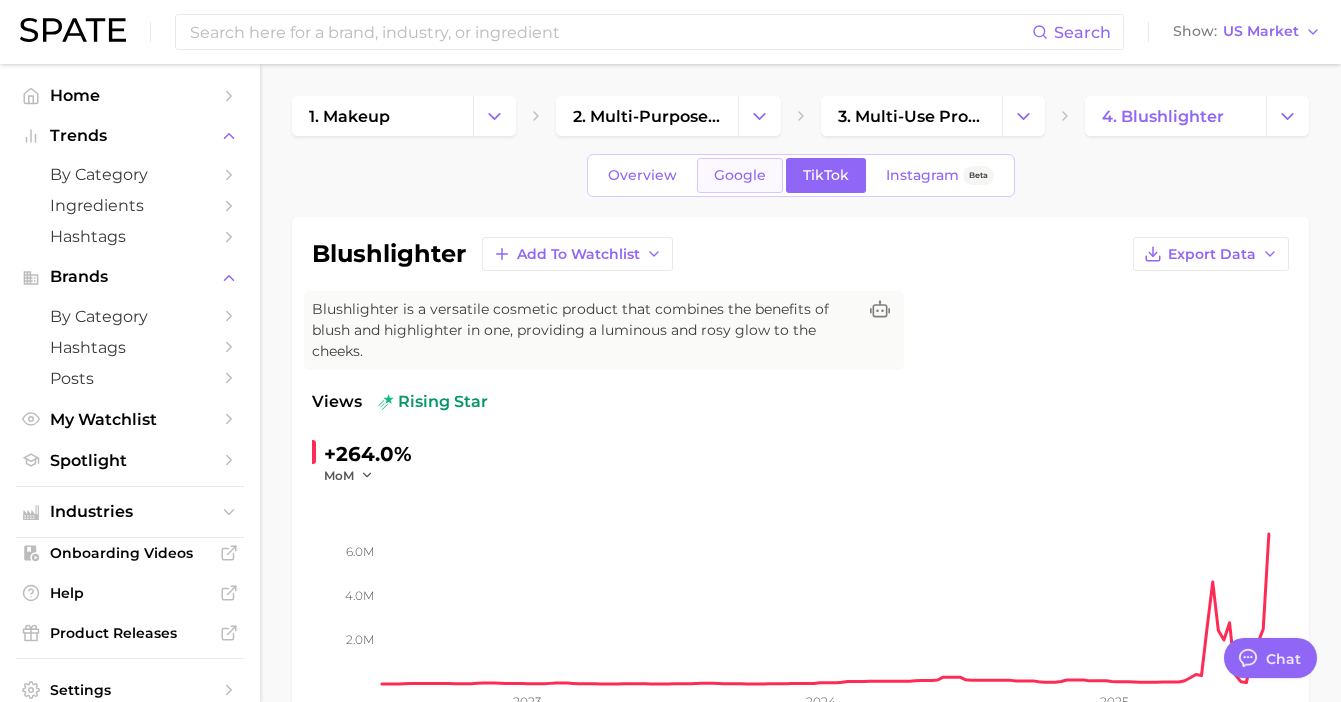 click on "Google" at bounding box center (740, 175) 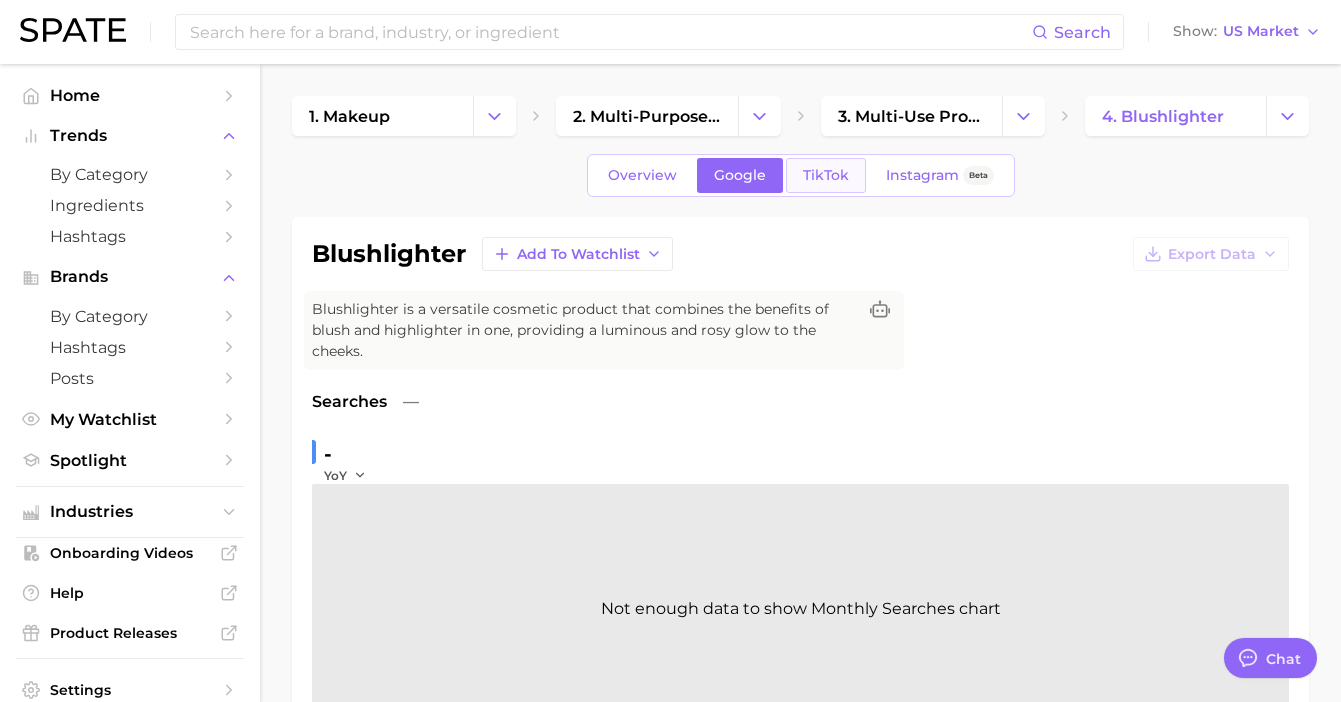 click on "TikTok" at bounding box center [826, 175] 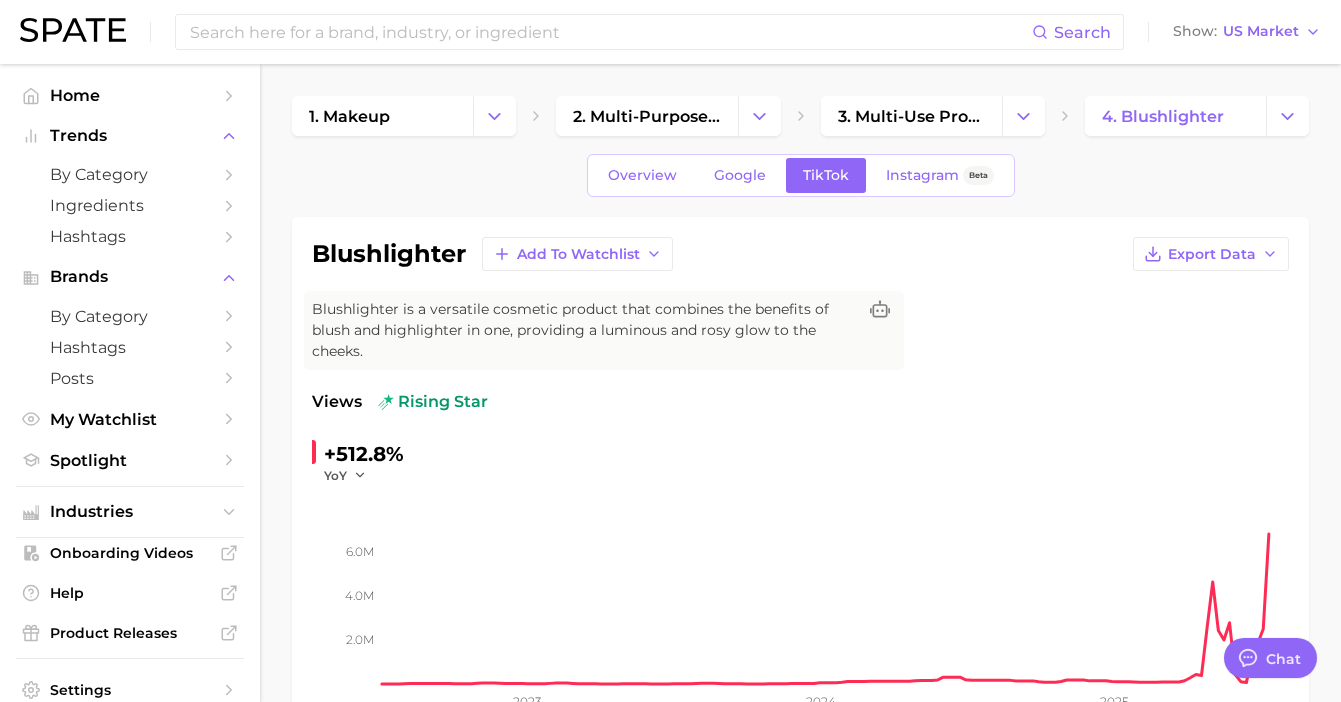 scroll, scrollTop: 0, scrollLeft: 0, axis: both 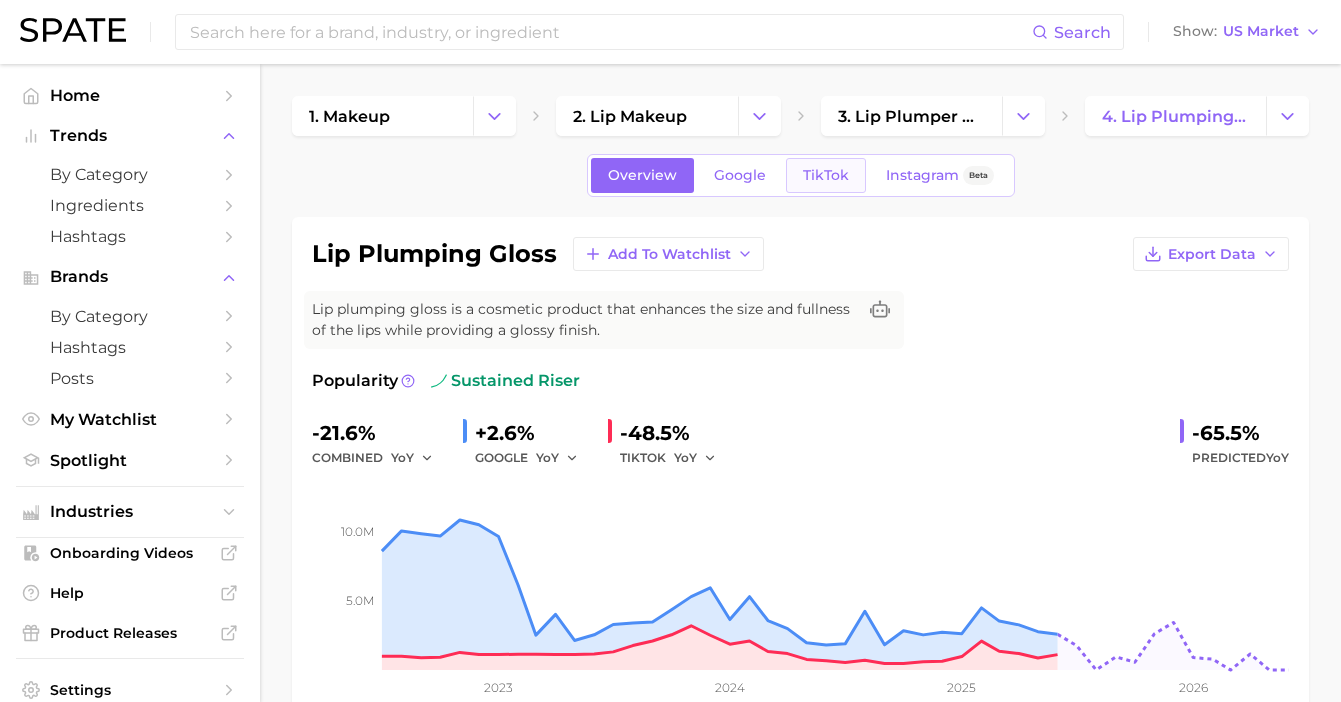 click on "TikTok" at bounding box center (826, 175) 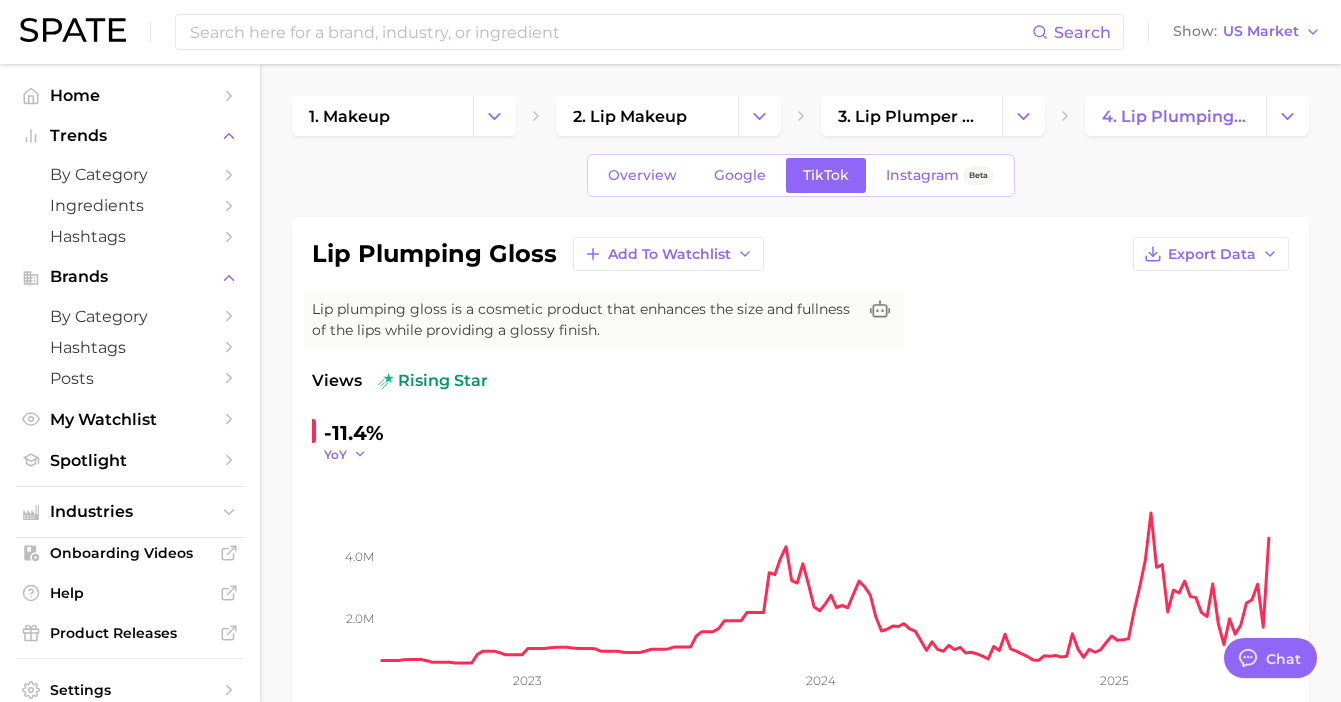 scroll, scrollTop: 0, scrollLeft: 0, axis: both 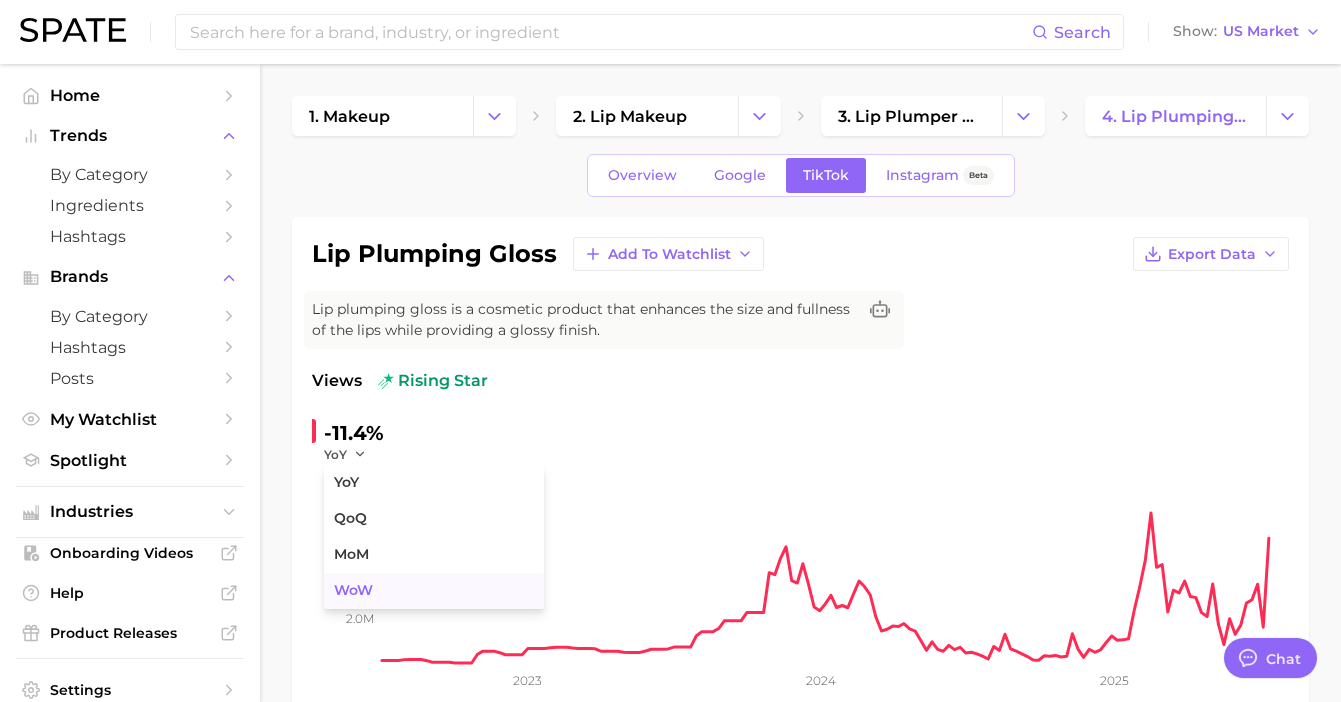 click on "WoW" at bounding box center (353, 590) 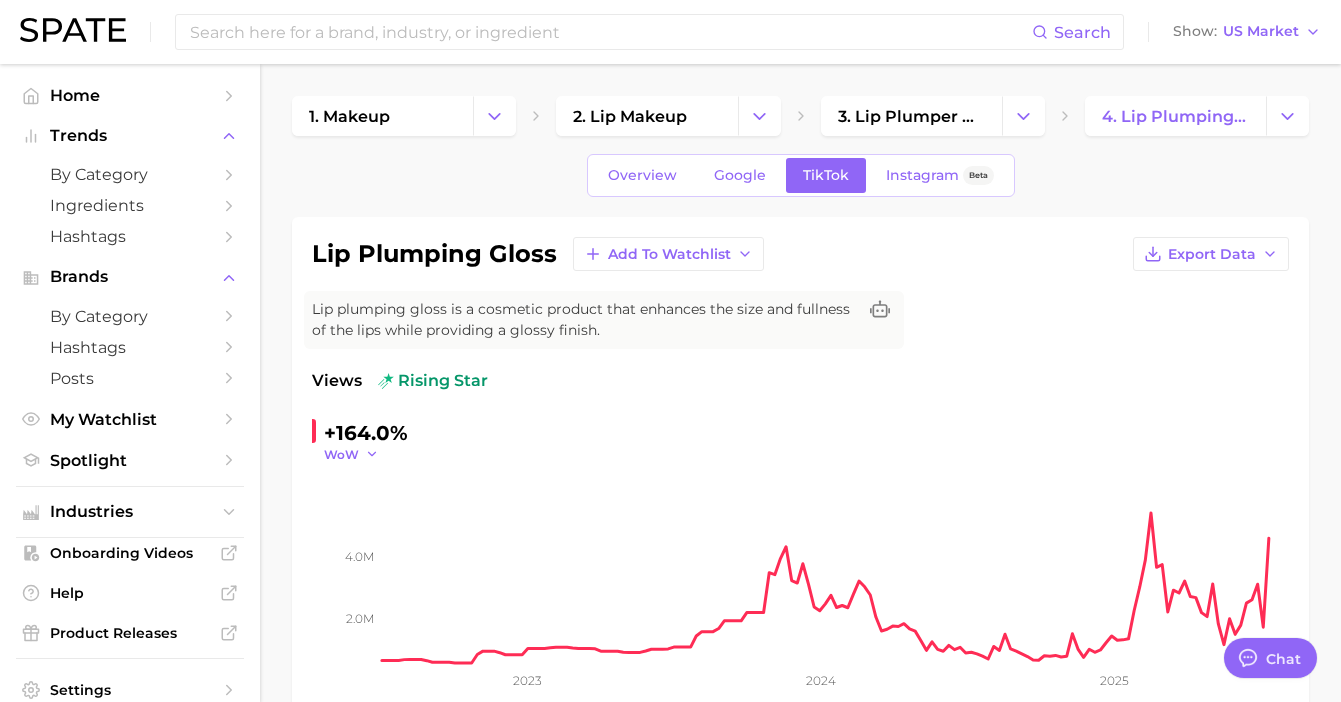 click on "WoW" at bounding box center (341, 454) 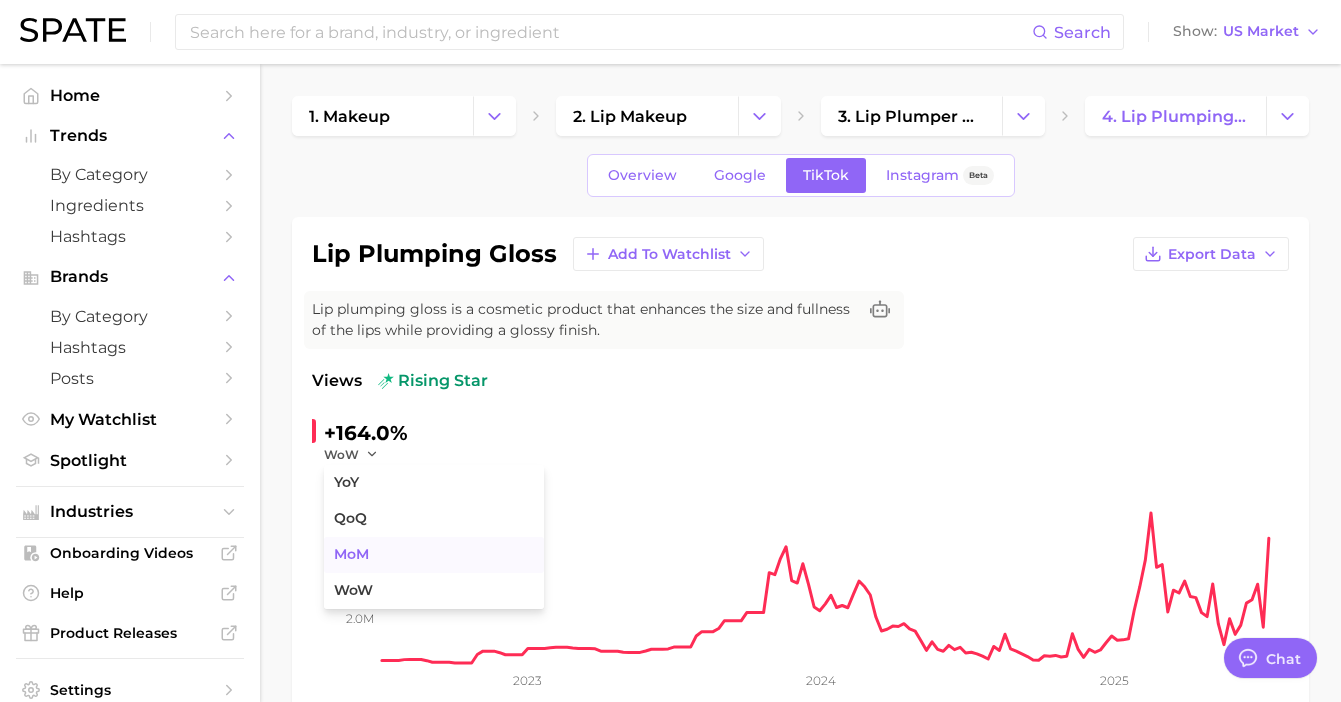 click on "MoM" at bounding box center (351, 554) 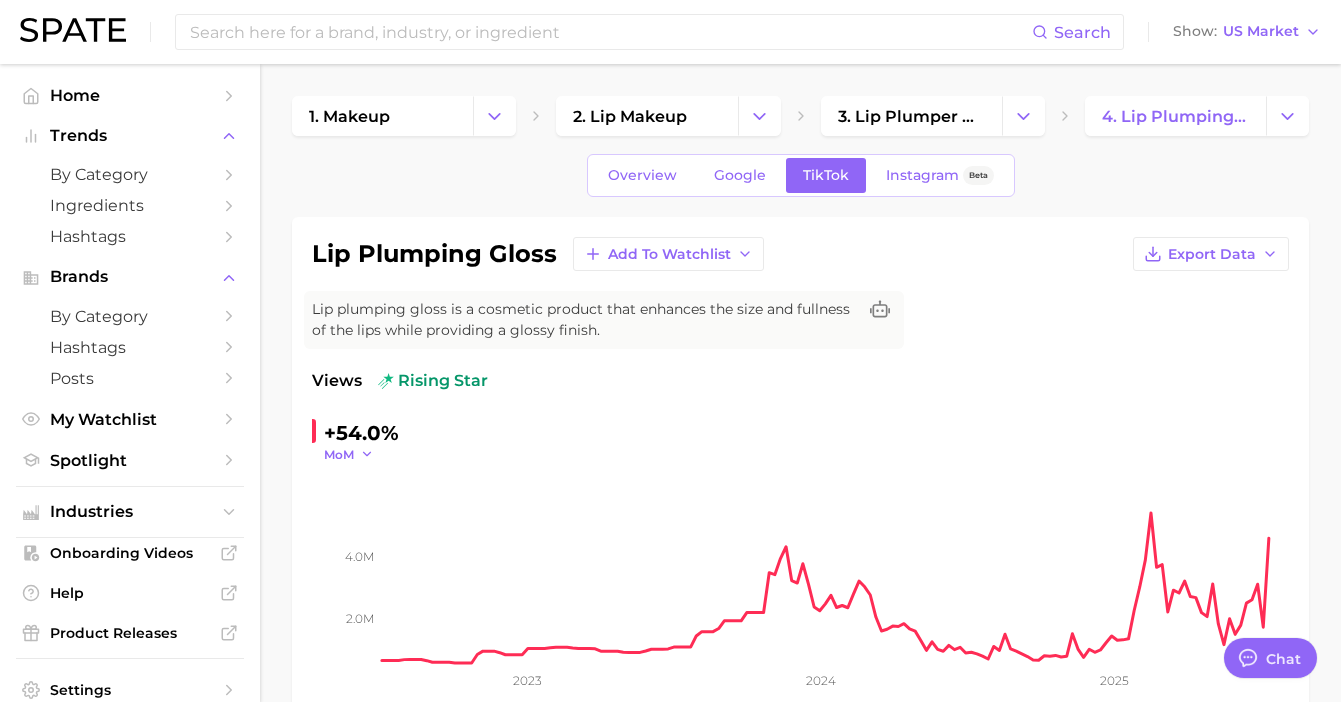 click on "MoM" at bounding box center (339, 454) 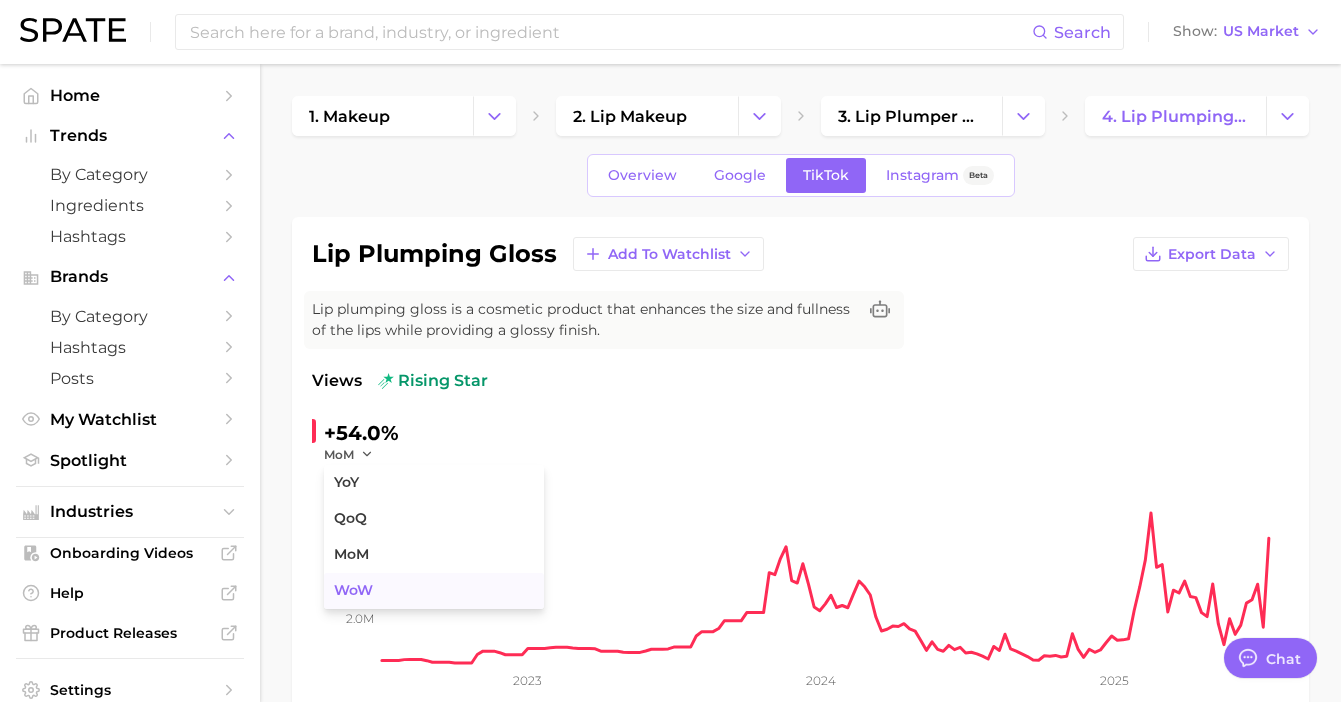 click on "WoW" at bounding box center (353, 590) 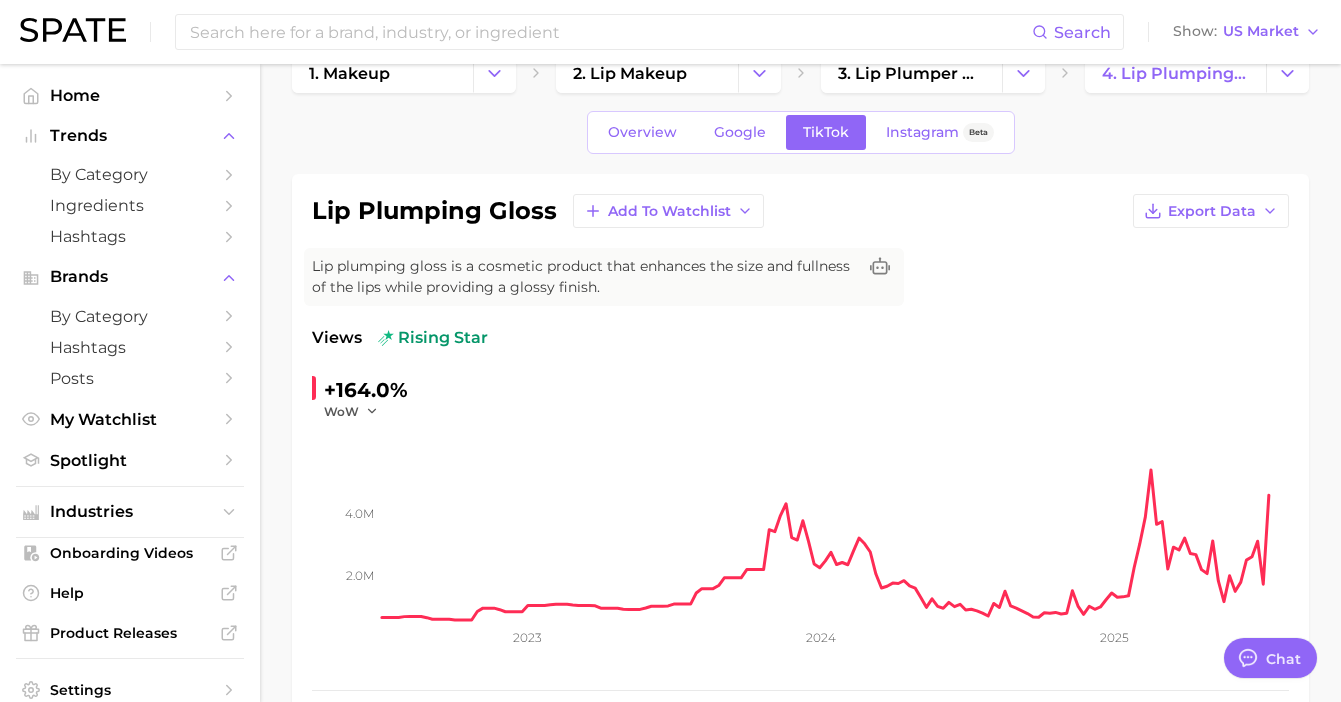 scroll, scrollTop: 0, scrollLeft: 0, axis: both 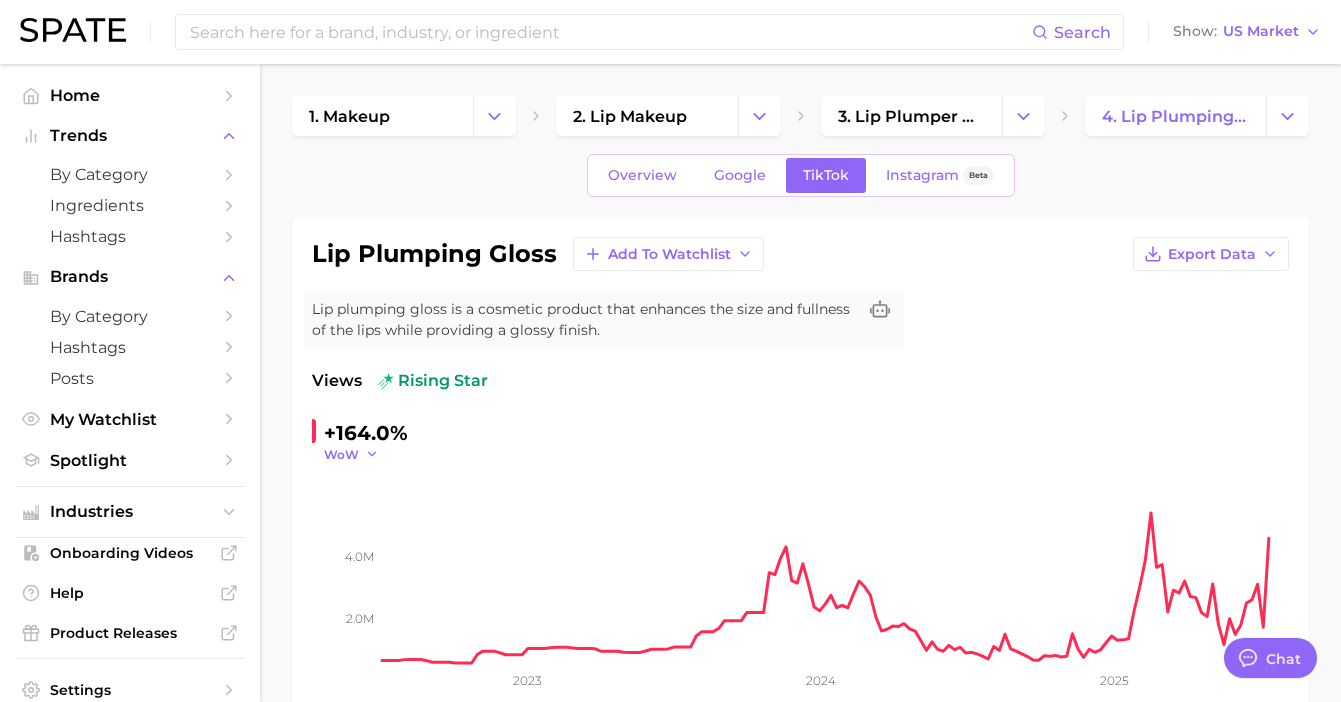 click on "WoW" at bounding box center [341, 454] 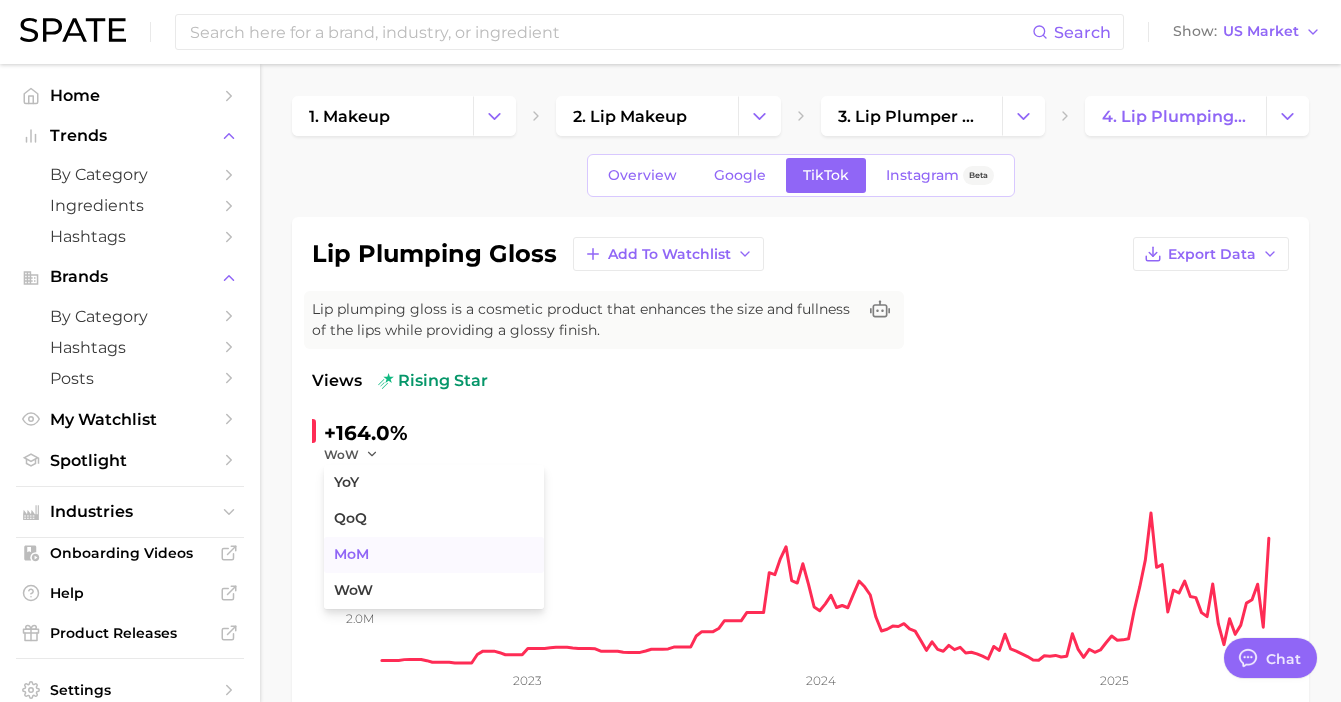 click on "MoM" at bounding box center (351, 554) 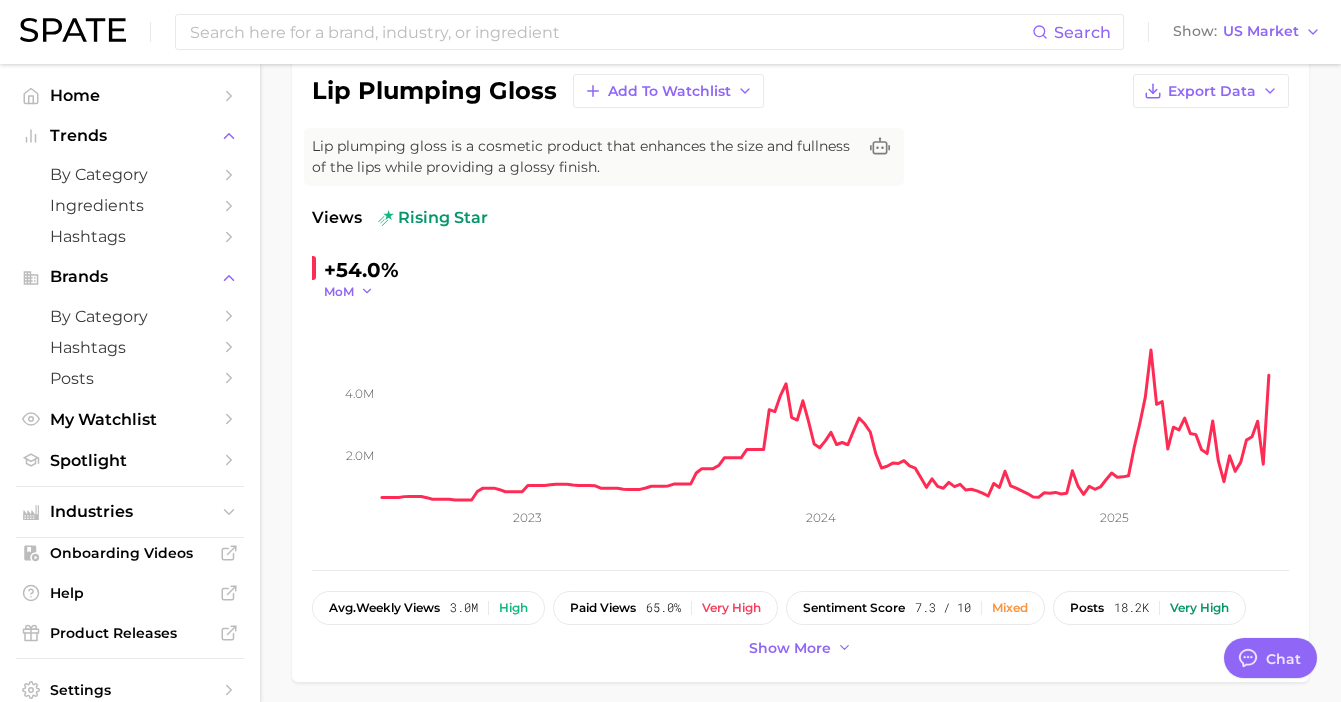 scroll, scrollTop: 157, scrollLeft: 0, axis: vertical 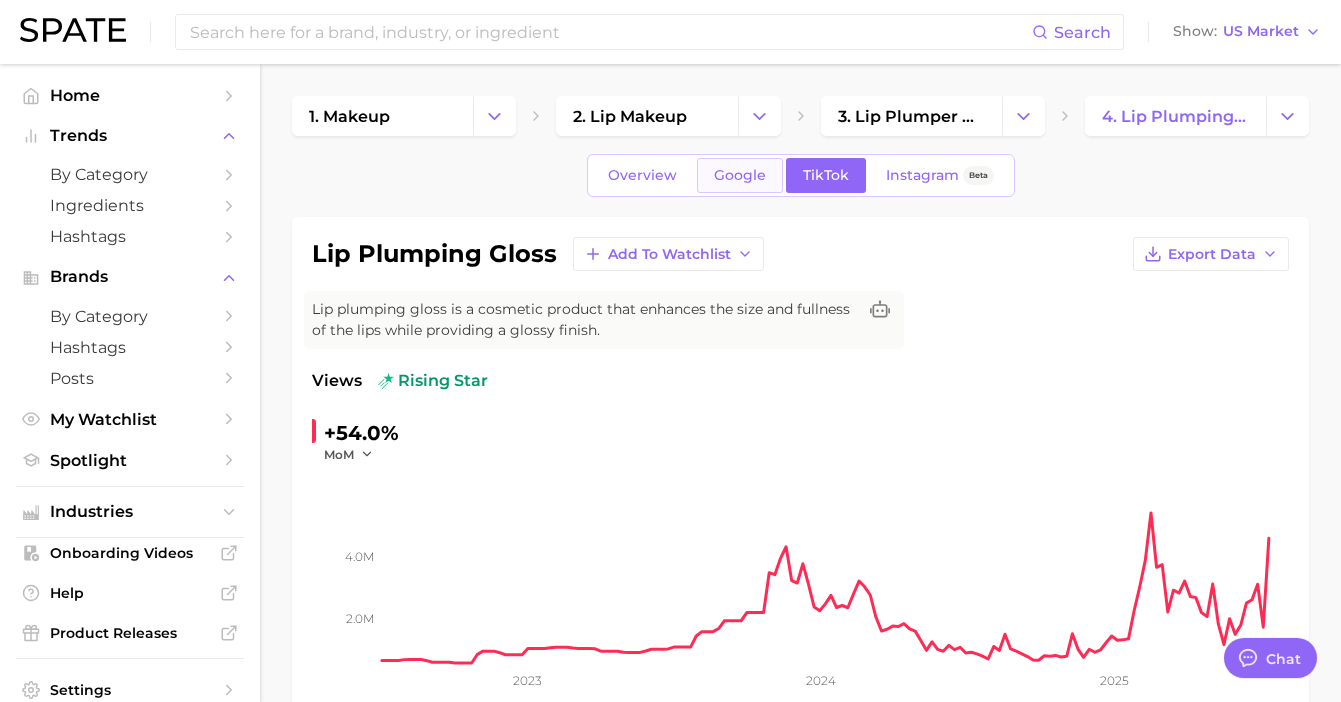 click on "Google" at bounding box center [740, 175] 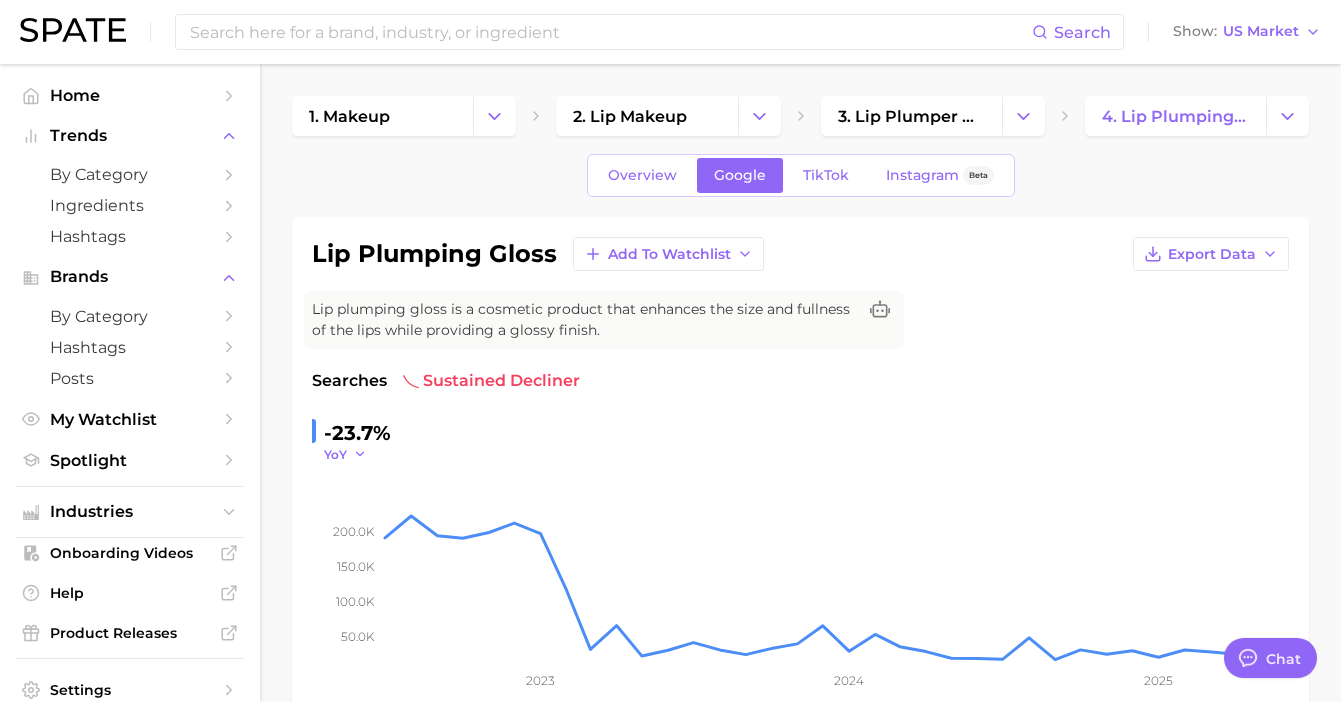click on "YoY" at bounding box center (335, 454) 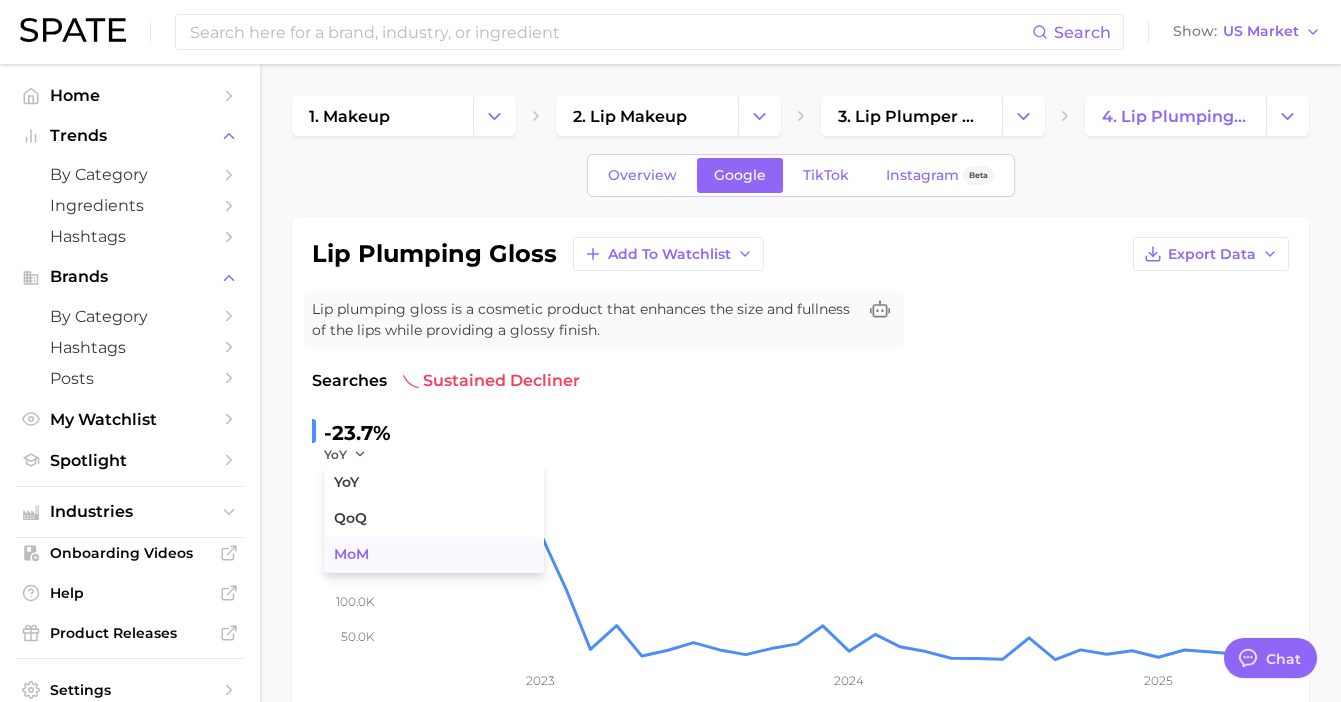 click on "MoM" at bounding box center (434, 555) 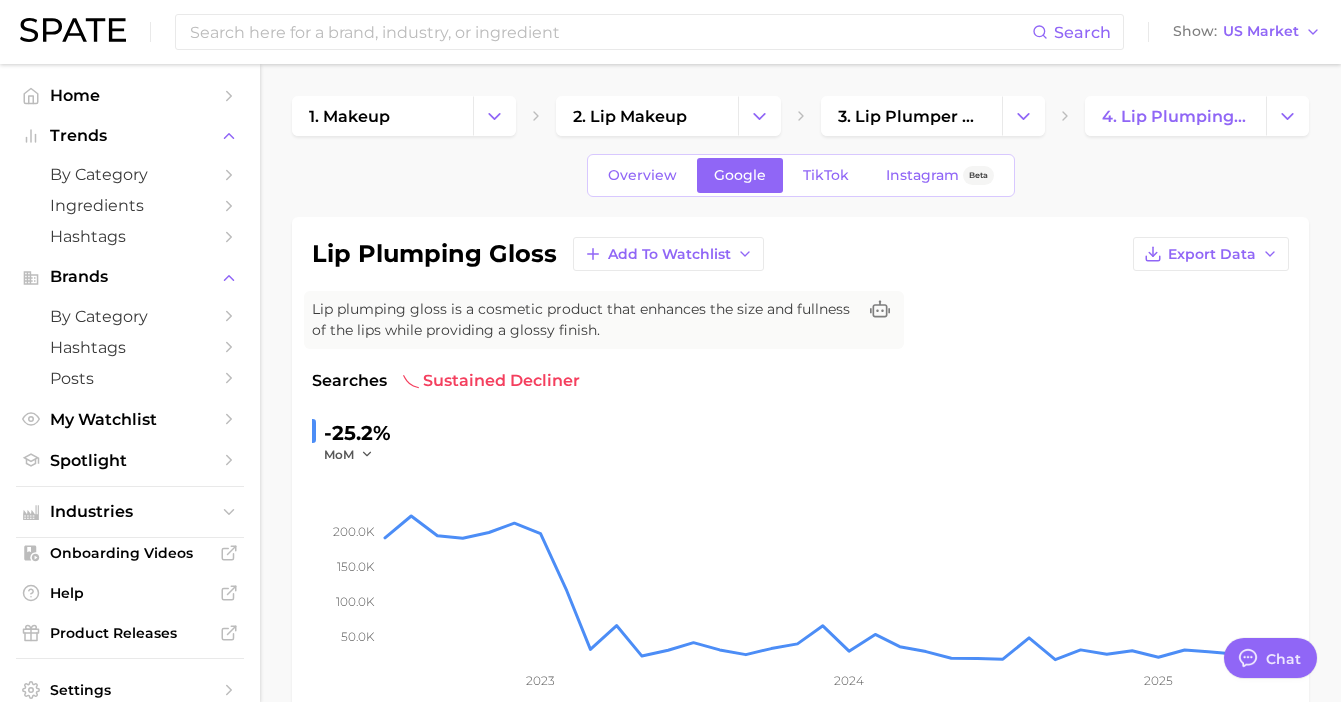 click on "50.0k 100.0k 150.0k 200.0k 2023 2024 2025" 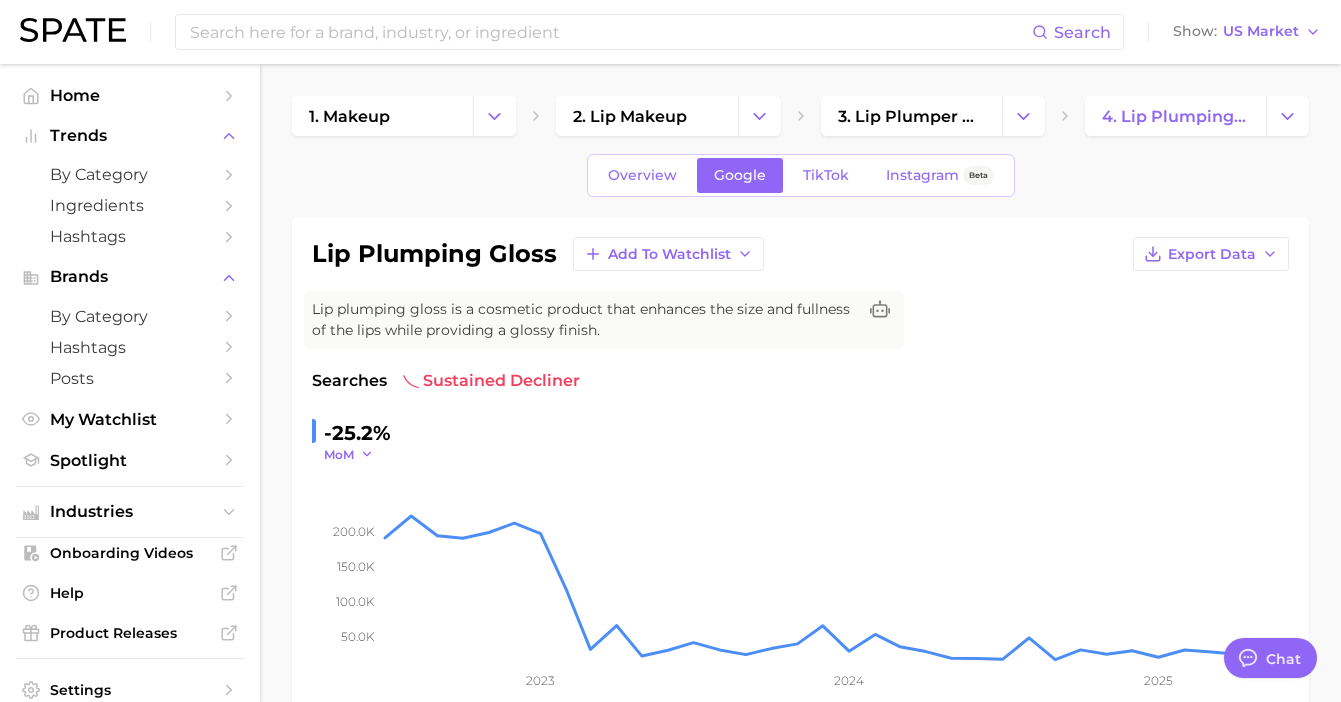 click on "MoM" at bounding box center (339, 454) 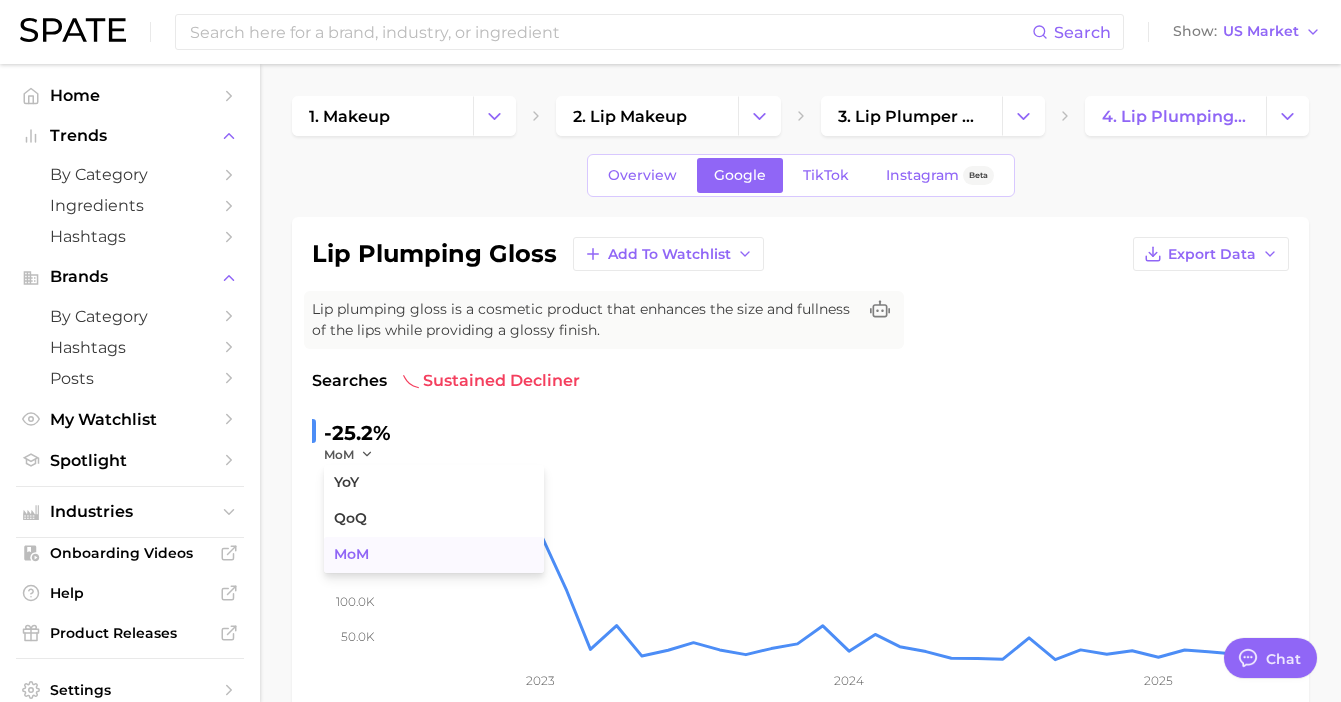 click on "MoM" at bounding box center [434, 555] 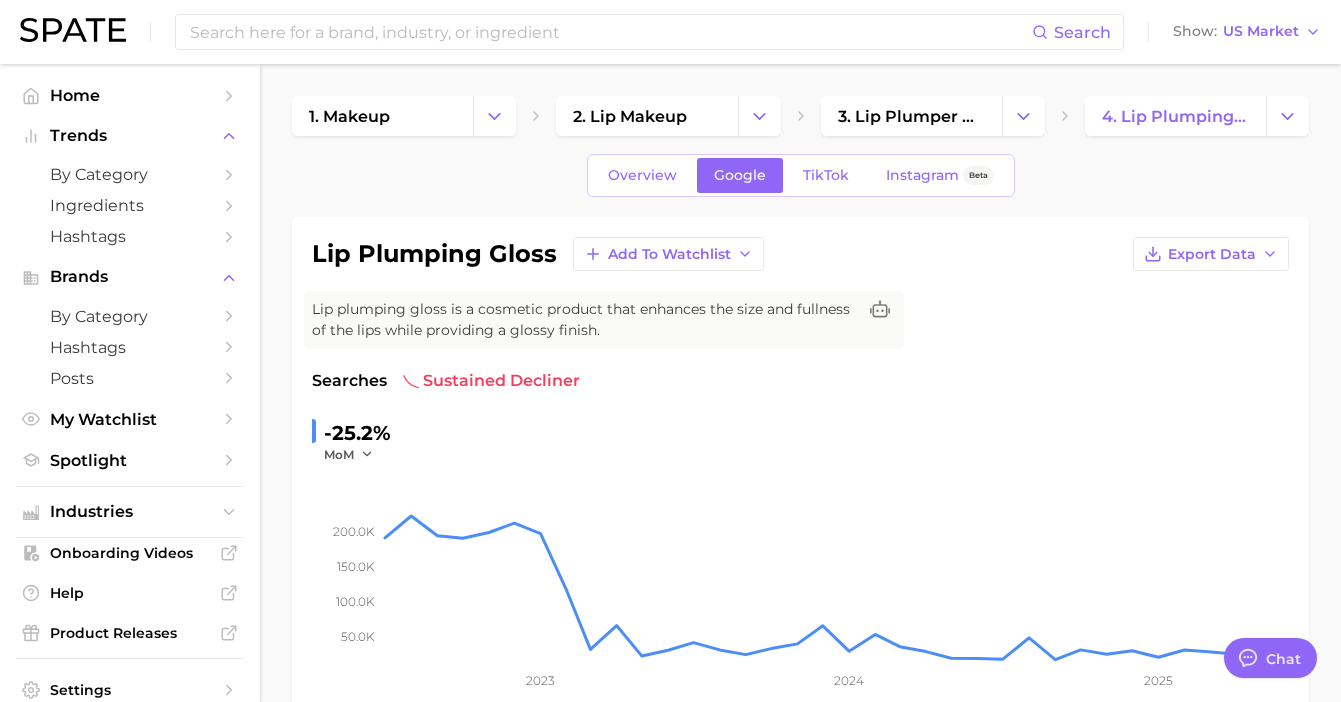 click on "50.0k 100.0k 150.0k 200.0k 2023 2024 2025" 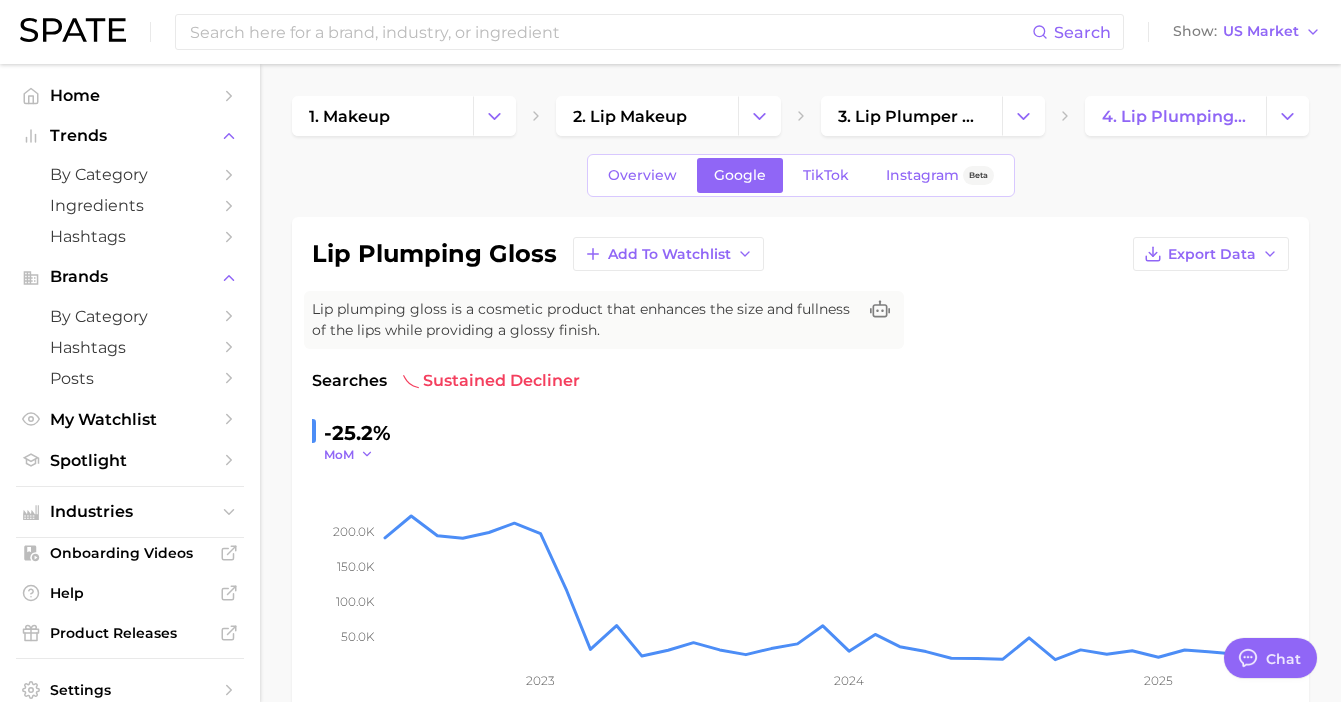 click on "MoM" at bounding box center [339, 454] 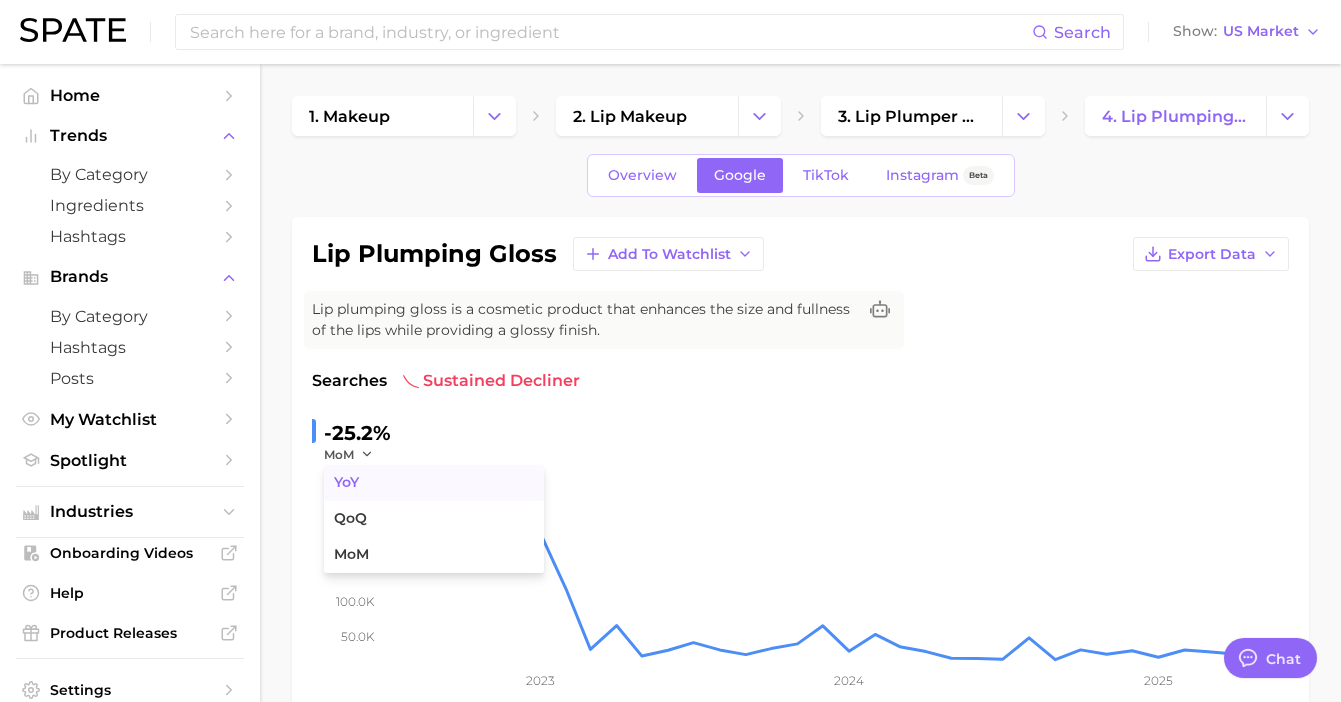 click on "YoY" at bounding box center (434, 483) 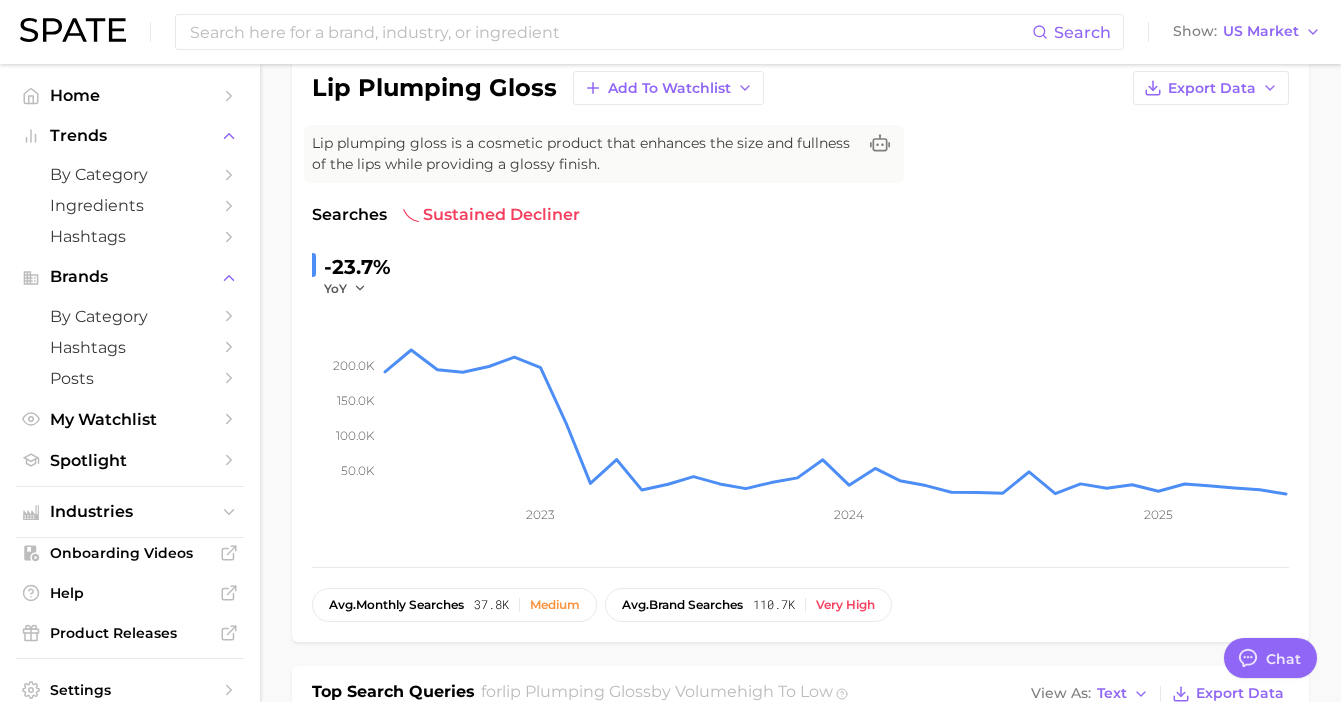 scroll, scrollTop: 0, scrollLeft: 0, axis: both 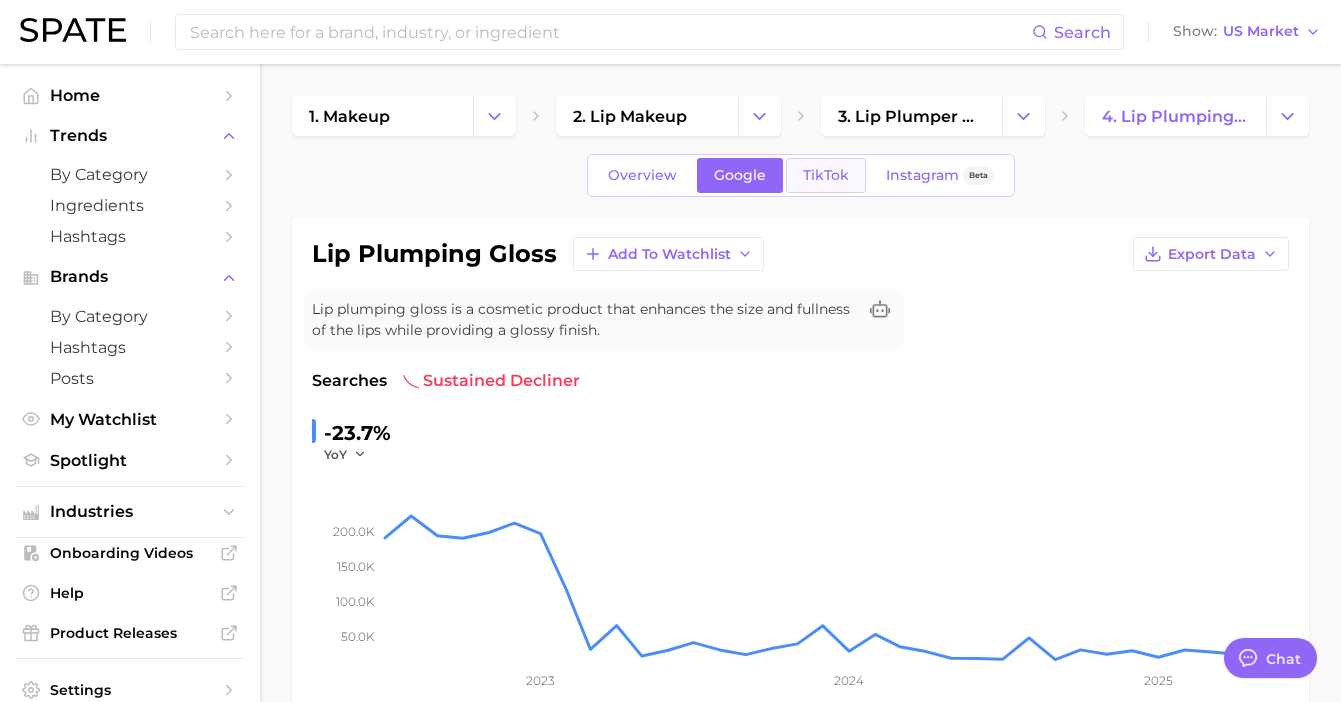 click on "TikTok" at bounding box center (826, 175) 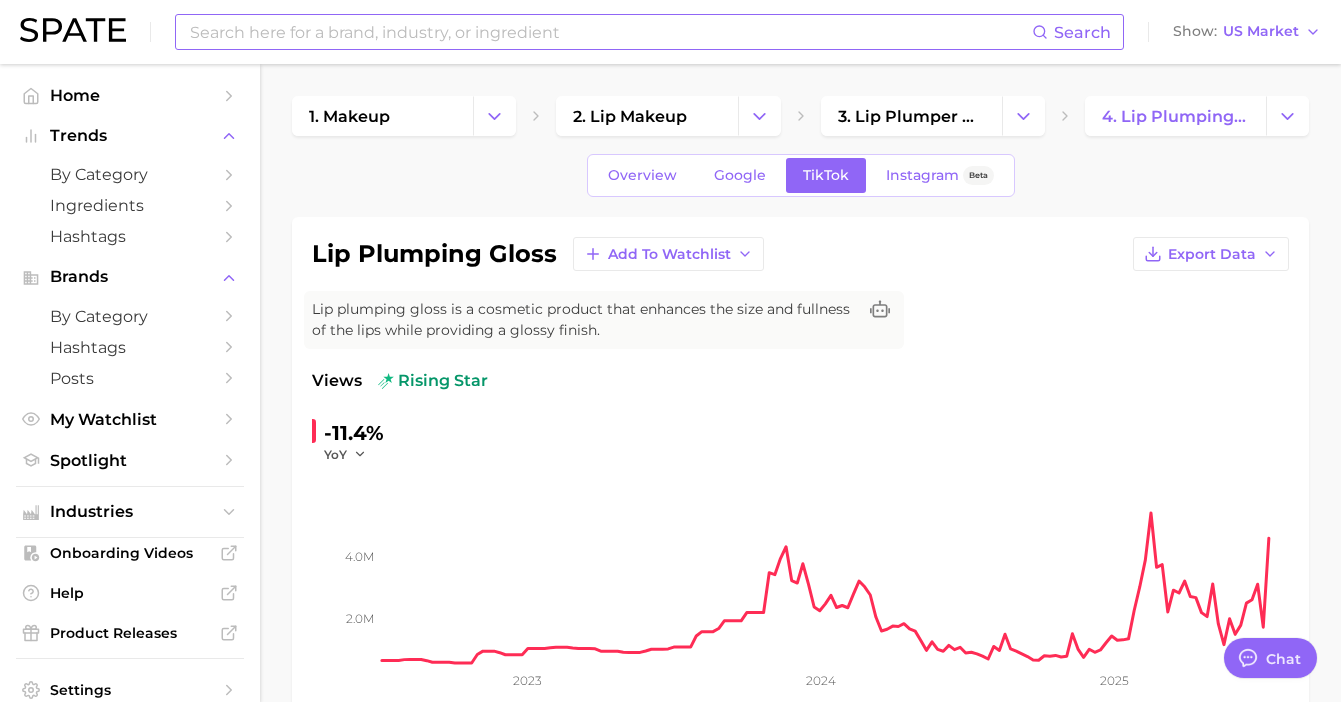scroll, scrollTop: 0, scrollLeft: 0, axis: both 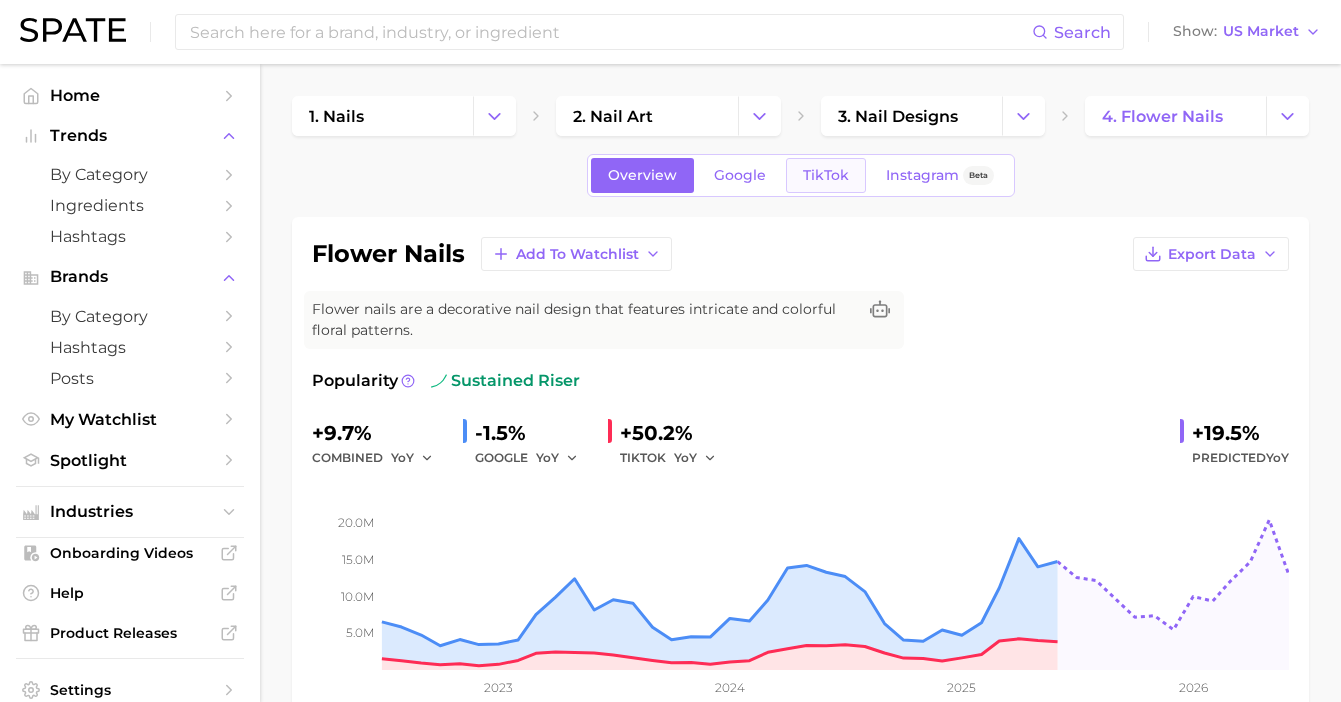 click on "TikTok" at bounding box center (826, 175) 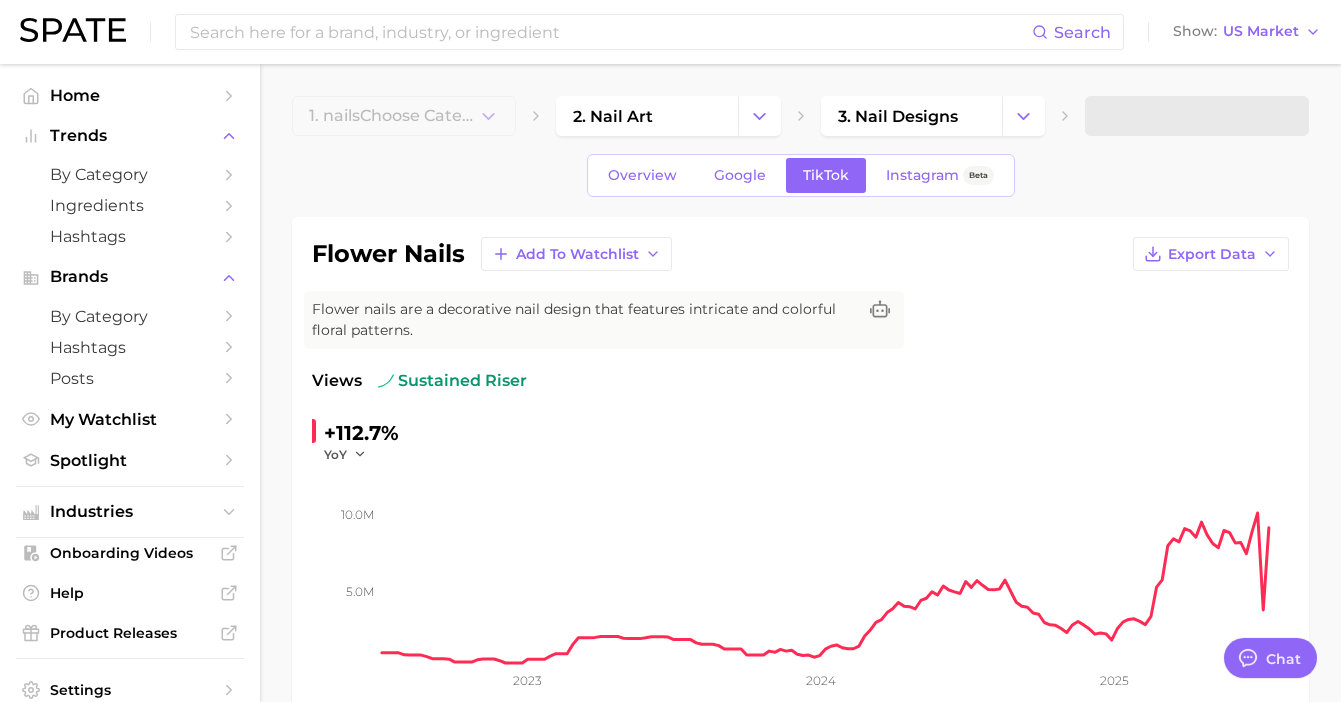 type on "x" 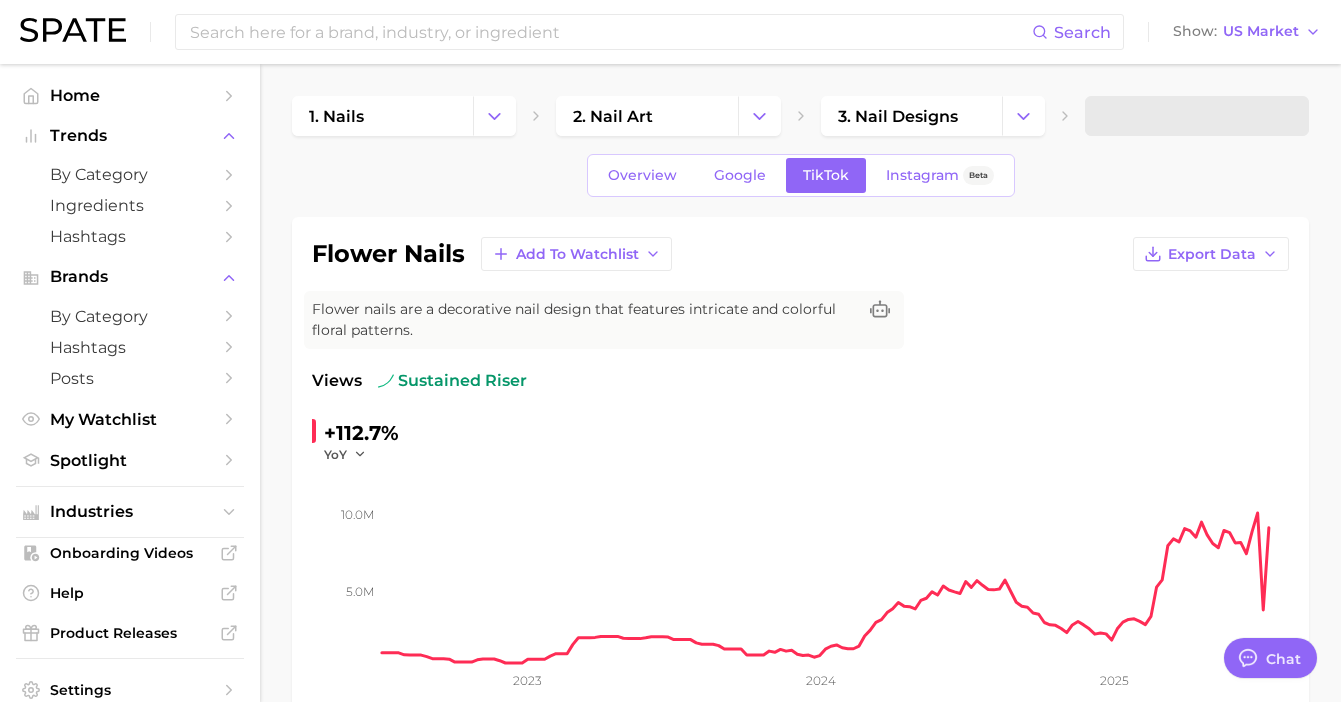 scroll, scrollTop: 0, scrollLeft: 0, axis: both 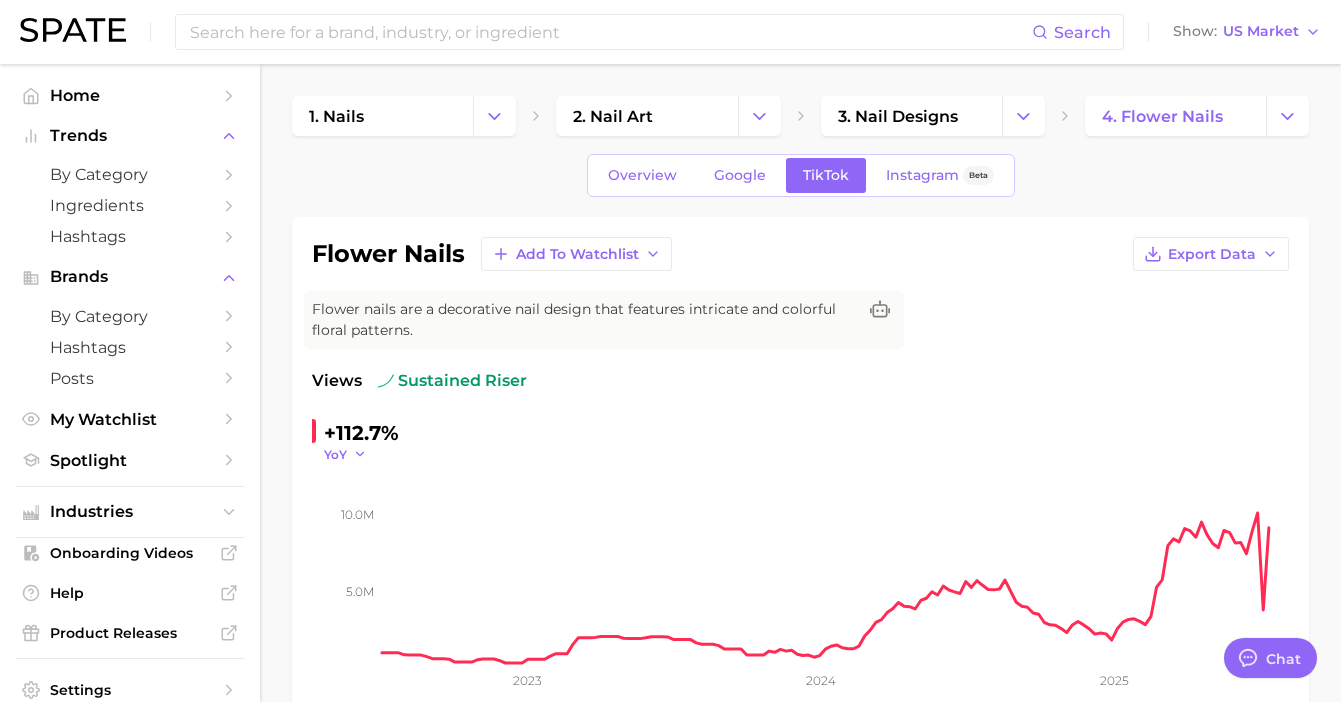 click on "YoY" at bounding box center [335, 454] 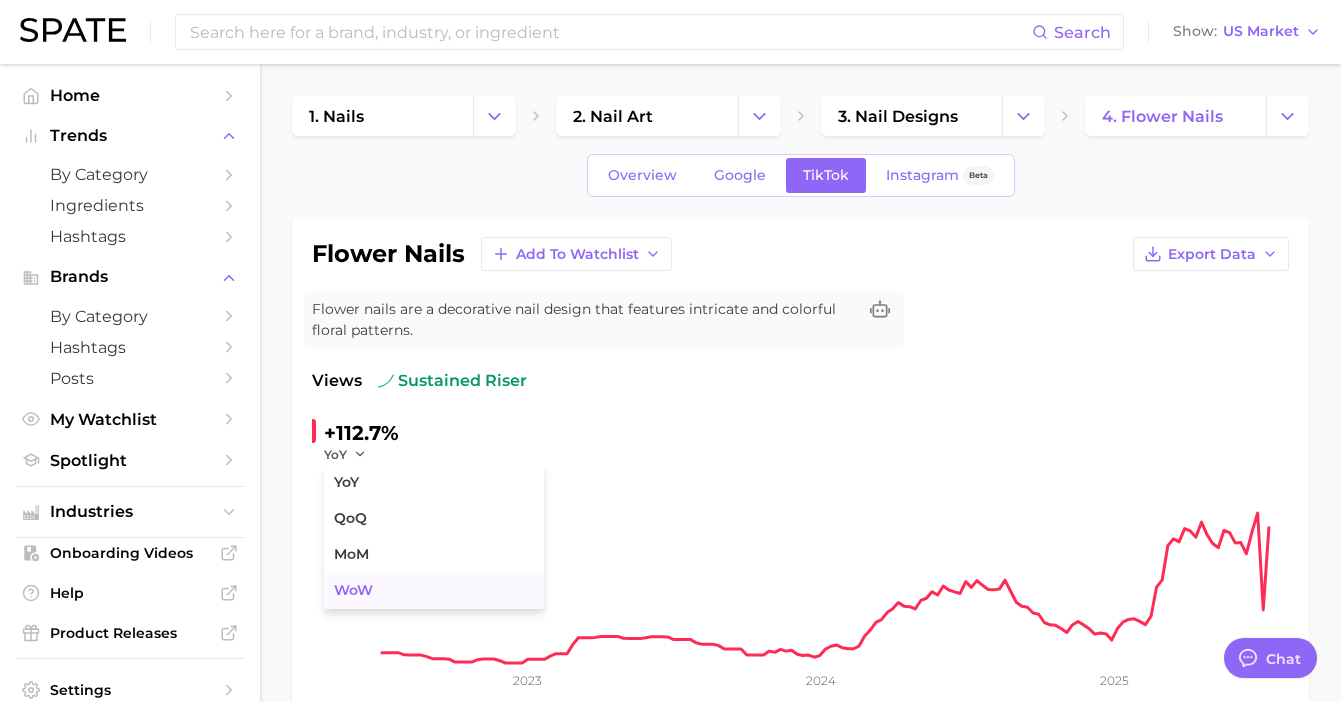 click on "WoW" at bounding box center [353, 590] 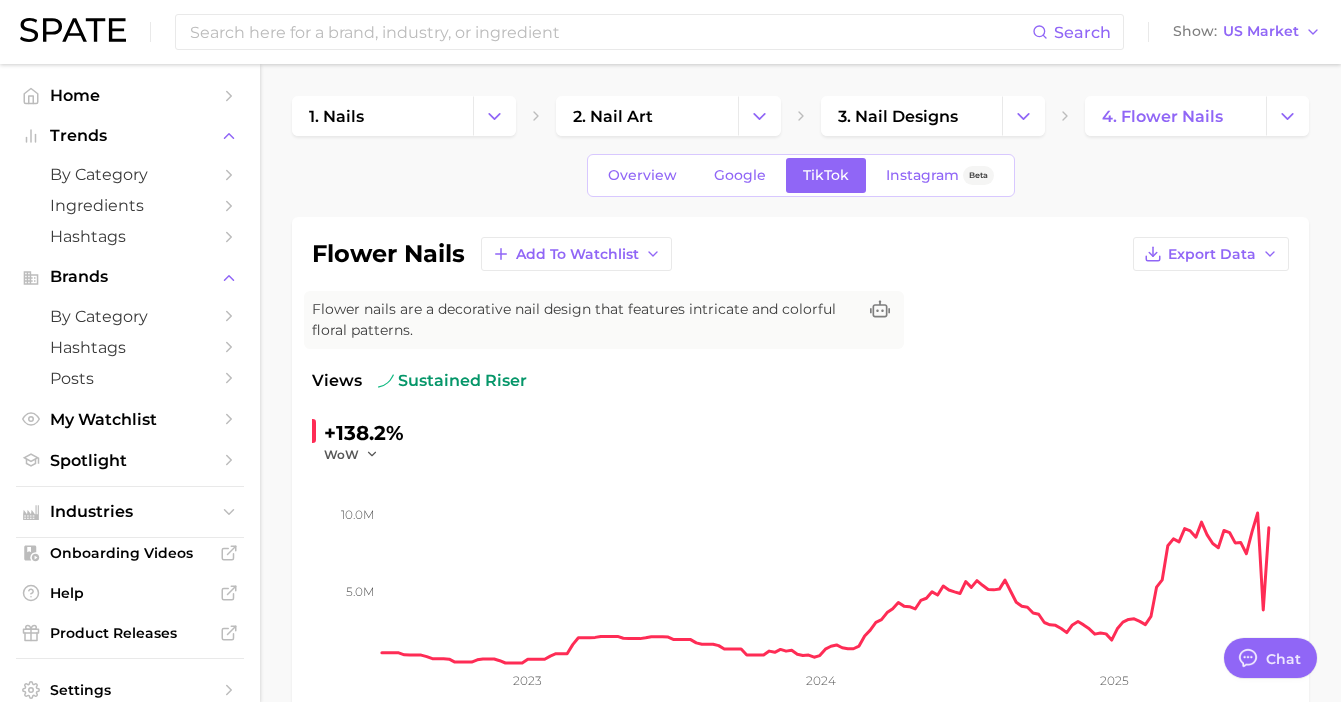 click on "5.0m 10.0m 2023 2024 2025" 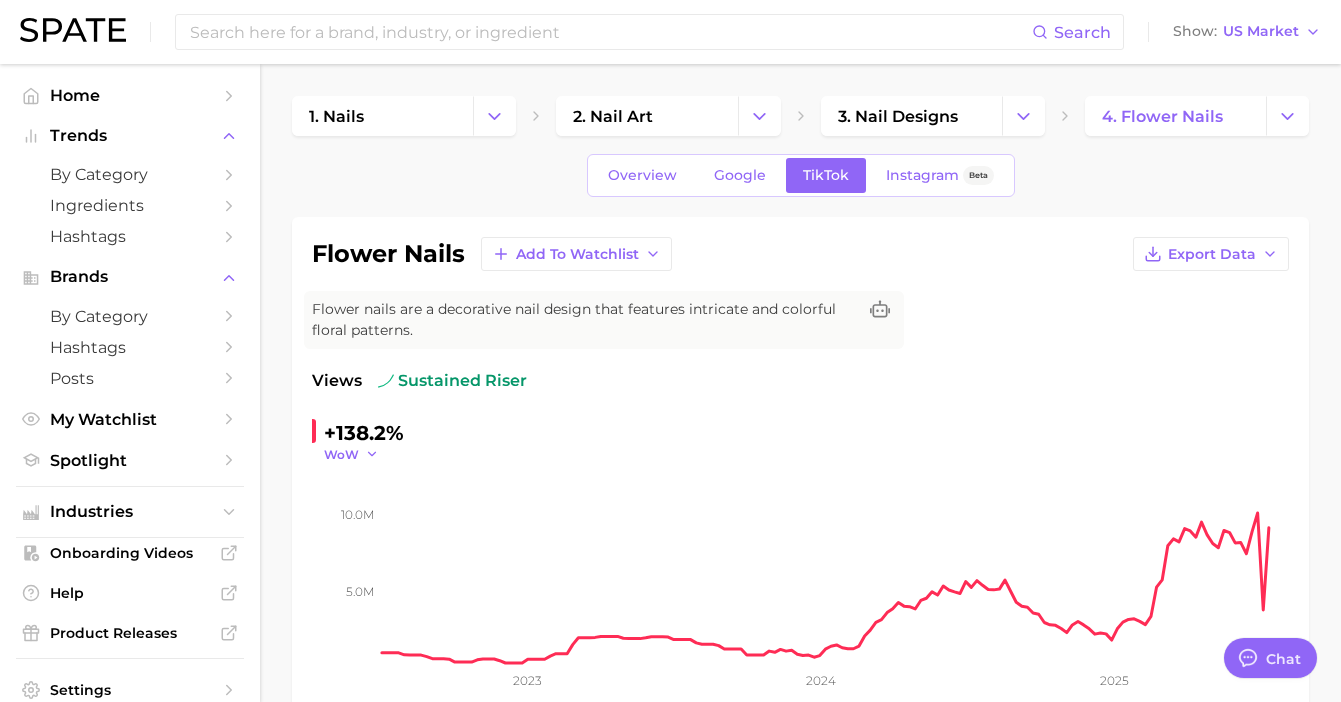 click on "WoW" at bounding box center [341, 454] 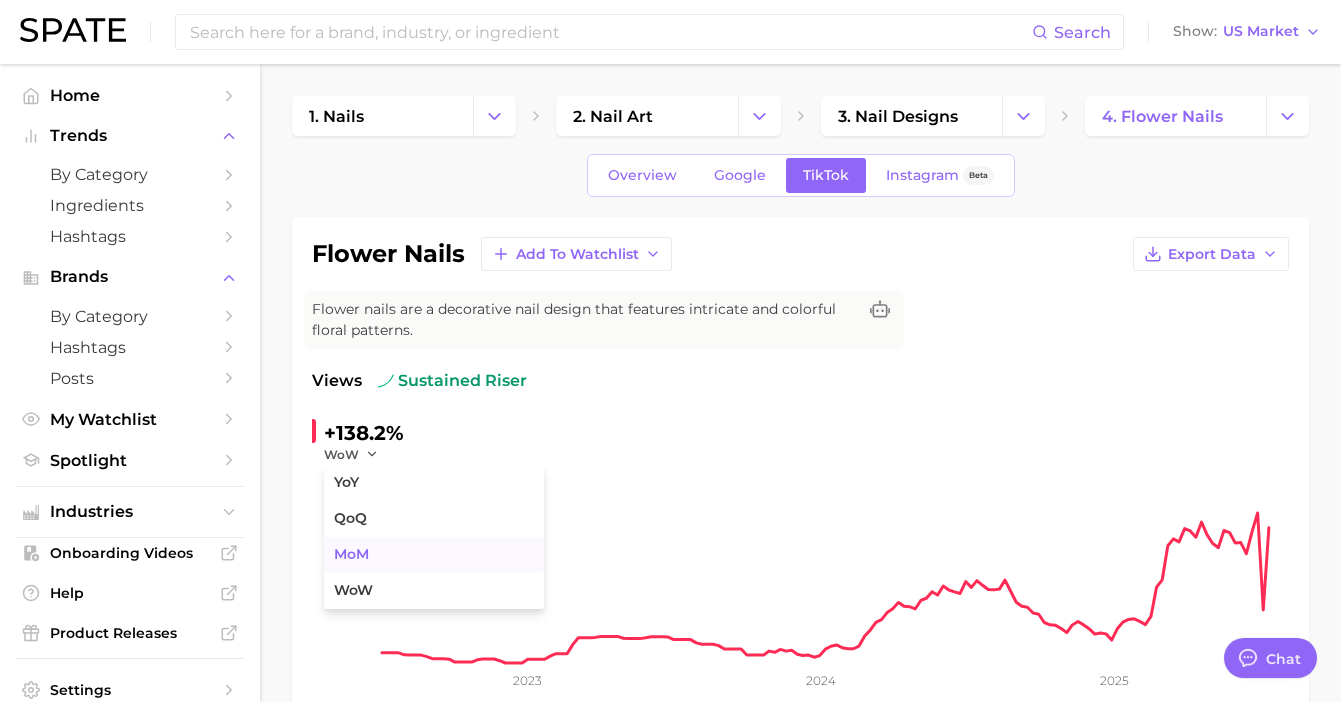 click on "MoM" at bounding box center [351, 554] 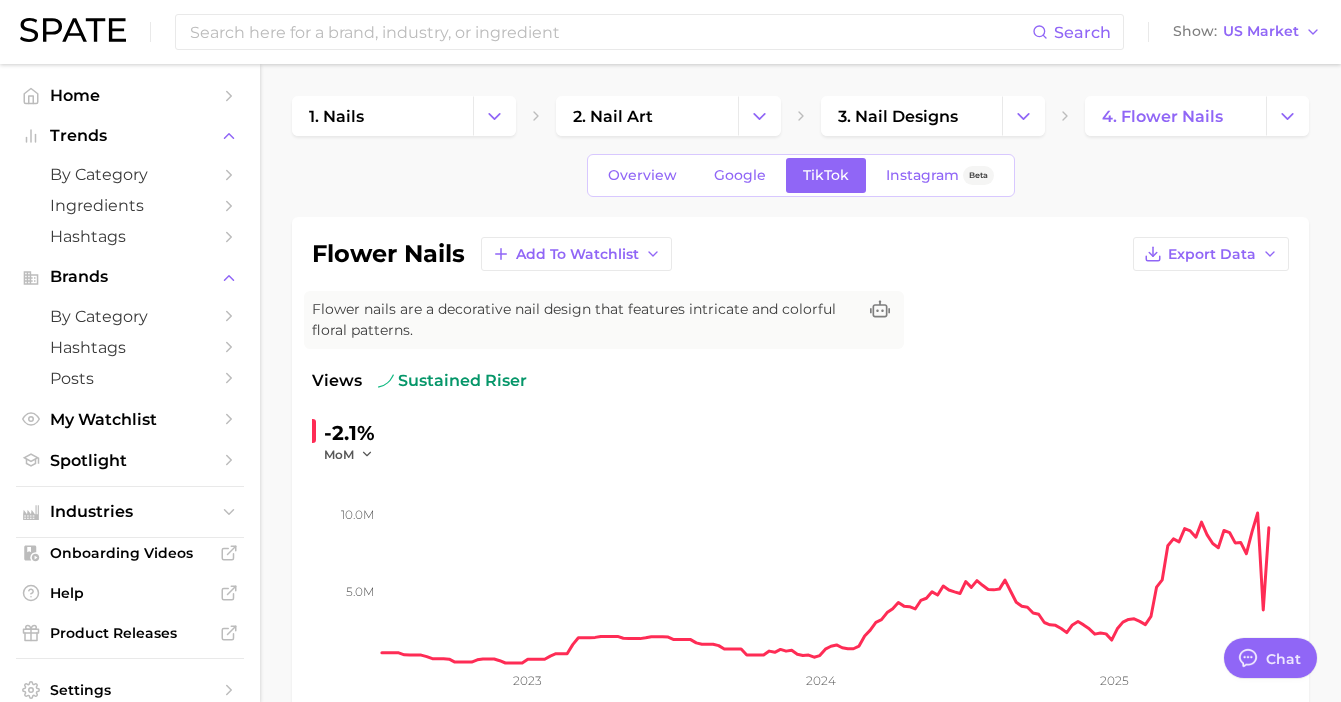 scroll, scrollTop: 10, scrollLeft: 0, axis: vertical 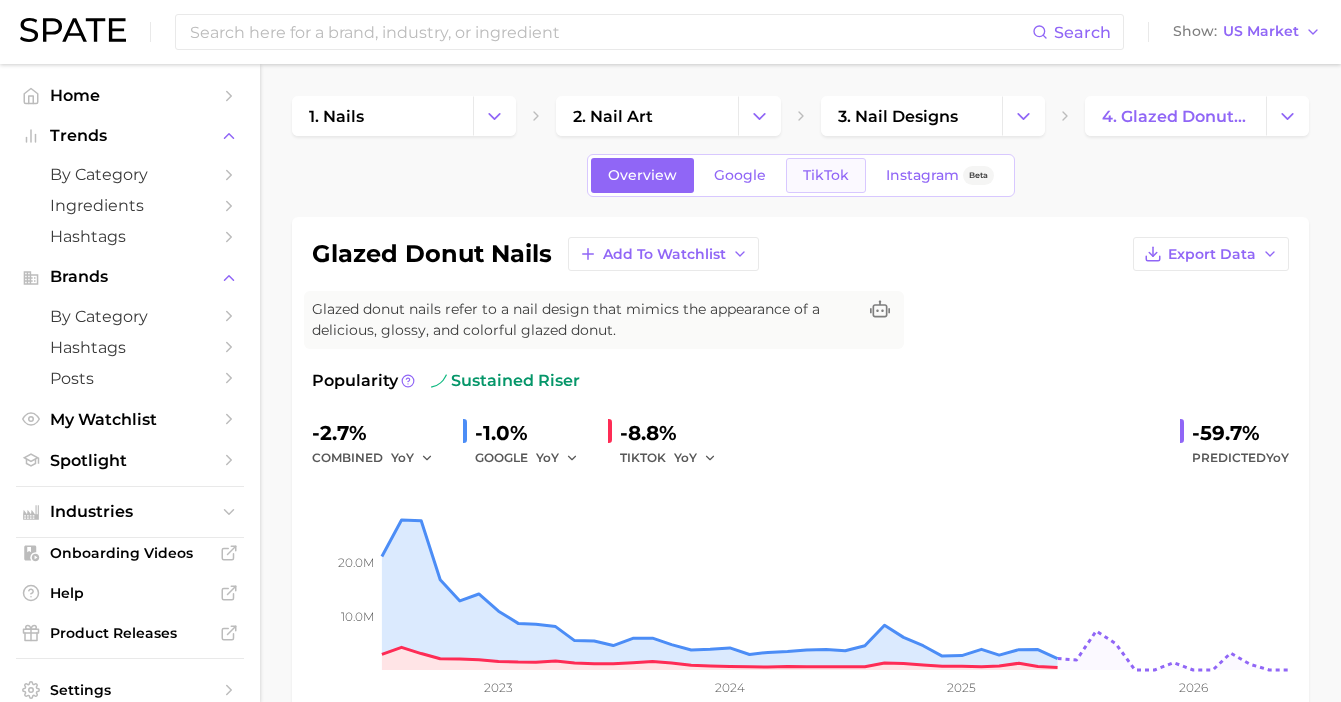 click on "TikTok" at bounding box center [826, 175] 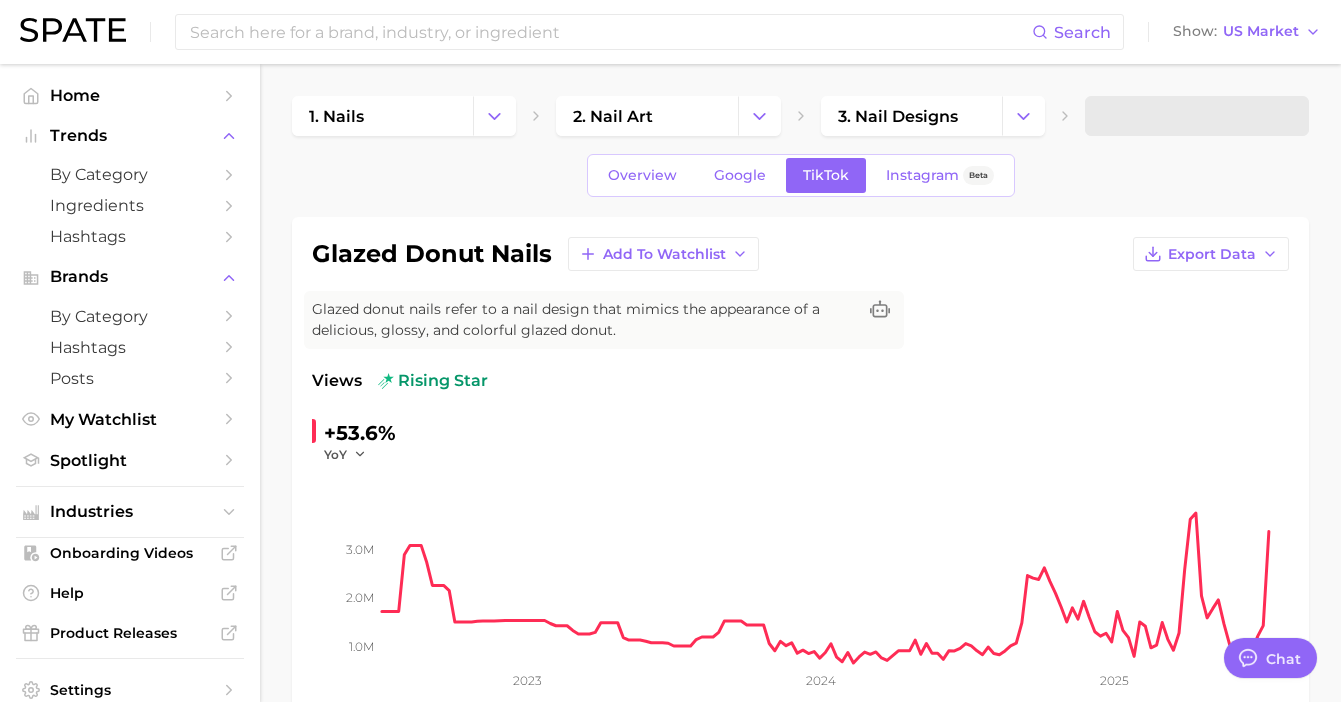 scroll, scrollTop: 0, scrollLeft: 0, axis: both 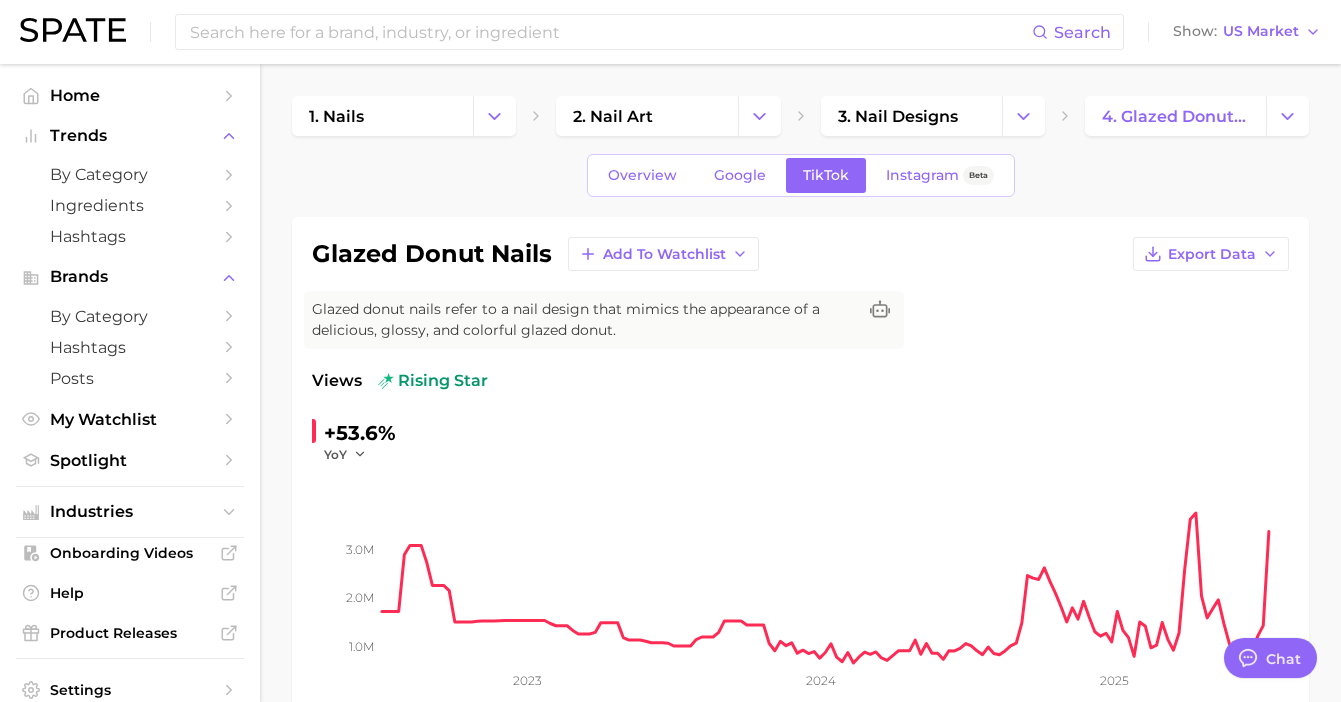click on "+53.6% YoY" at bounding box center [354, 440] 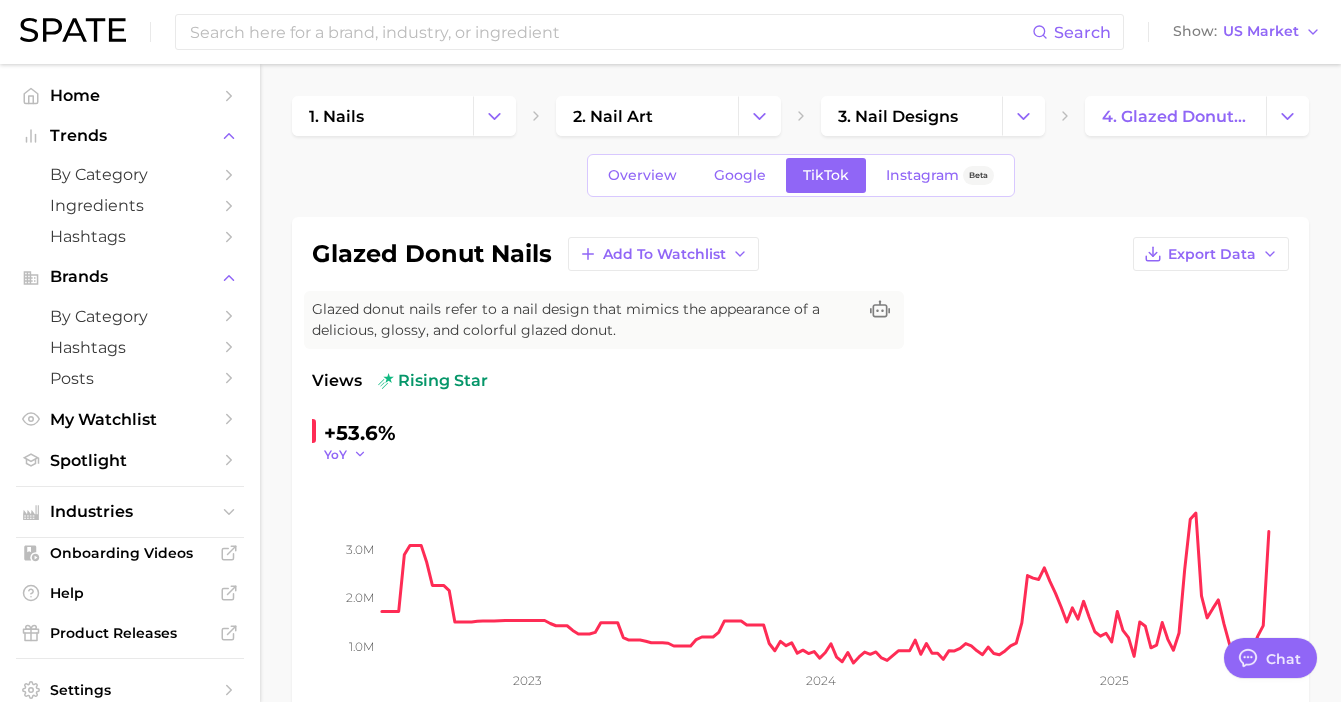 click on "YoY" at bounding box center [345, 454] 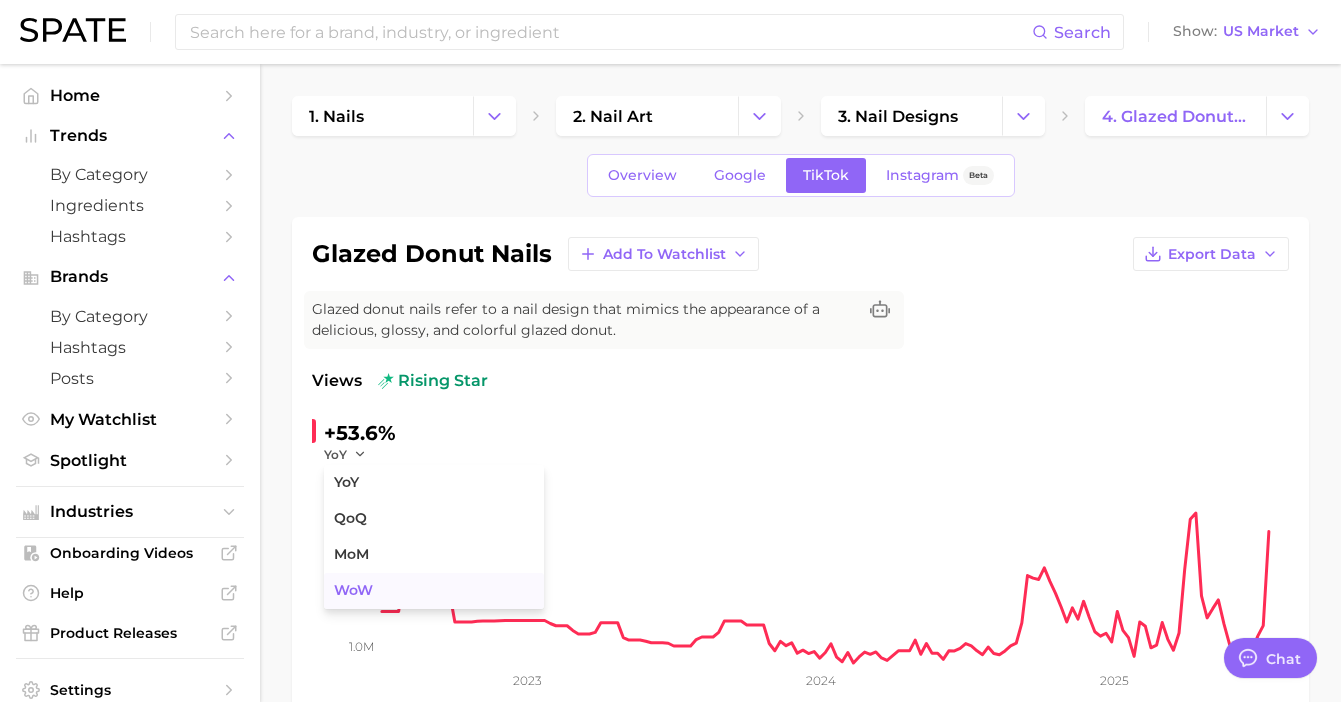 click on "WoW" at bounding box center [434, 591] 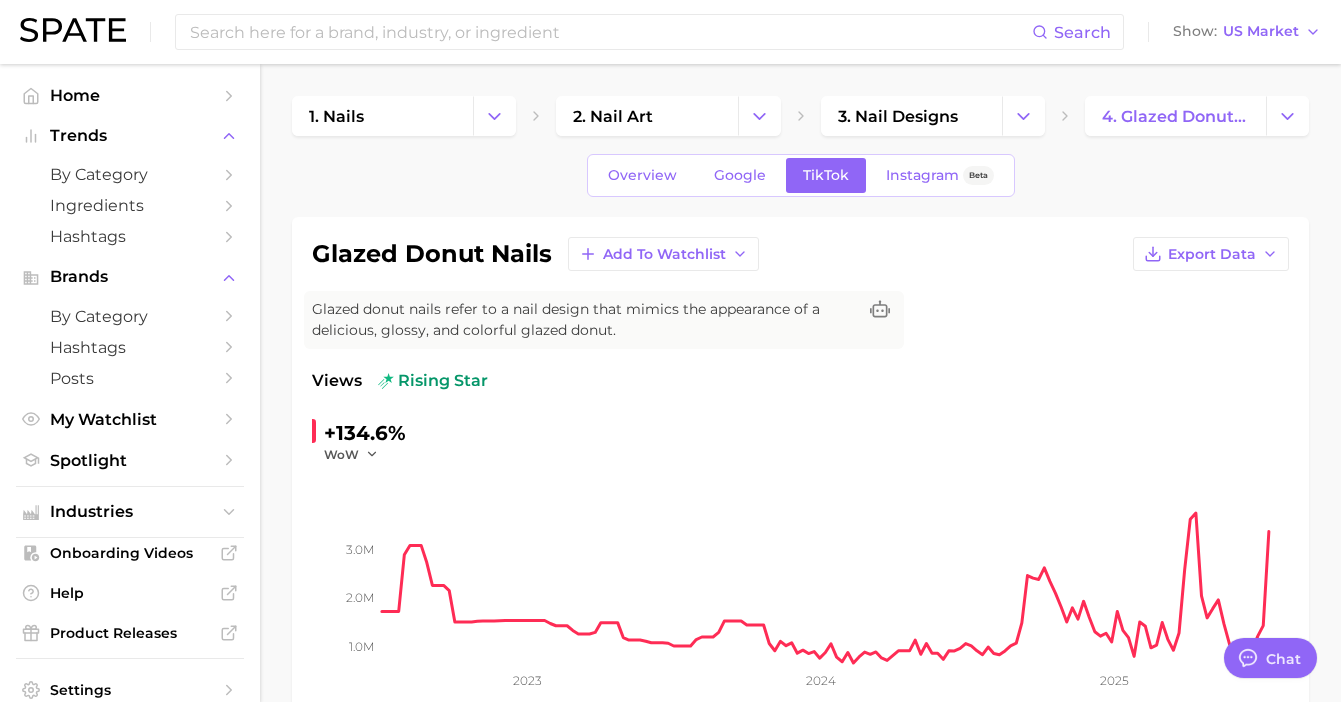 scroll, scrollTop: 10, scrollLeft: 0, axis: vertical 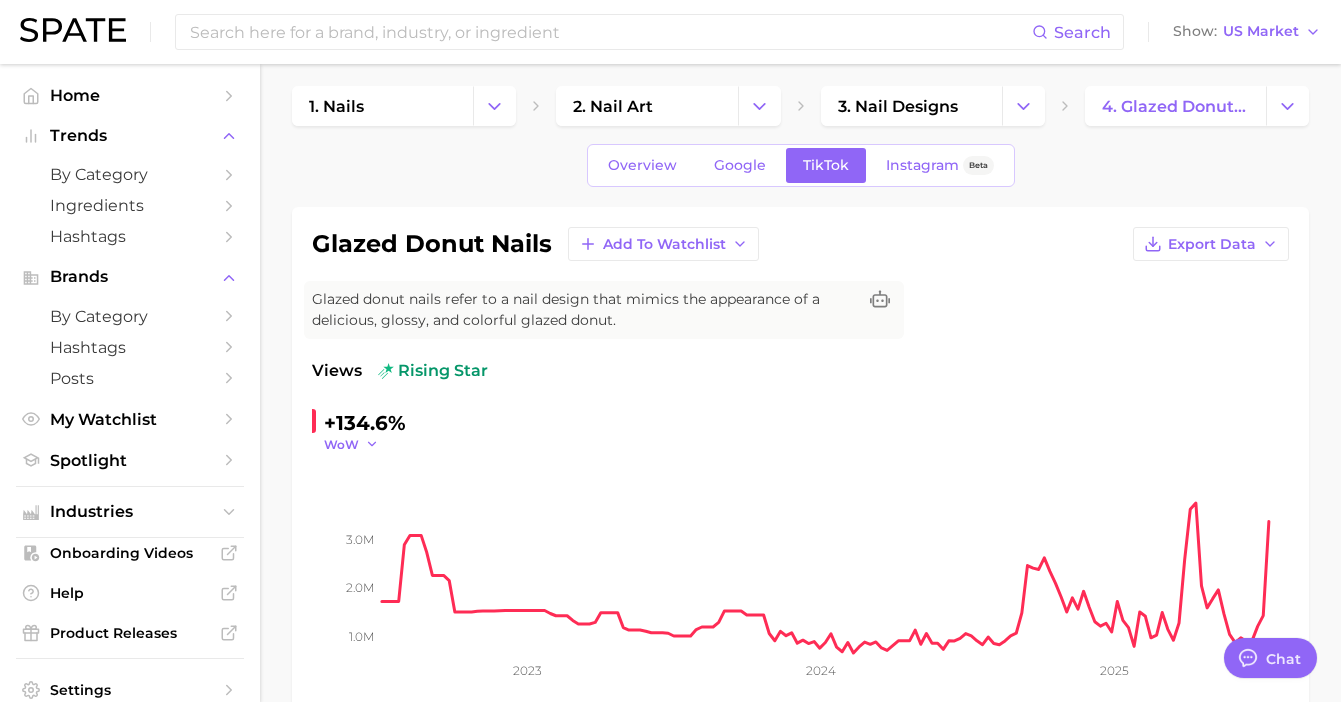 click on "WoW" at bounding box center (341, 444) 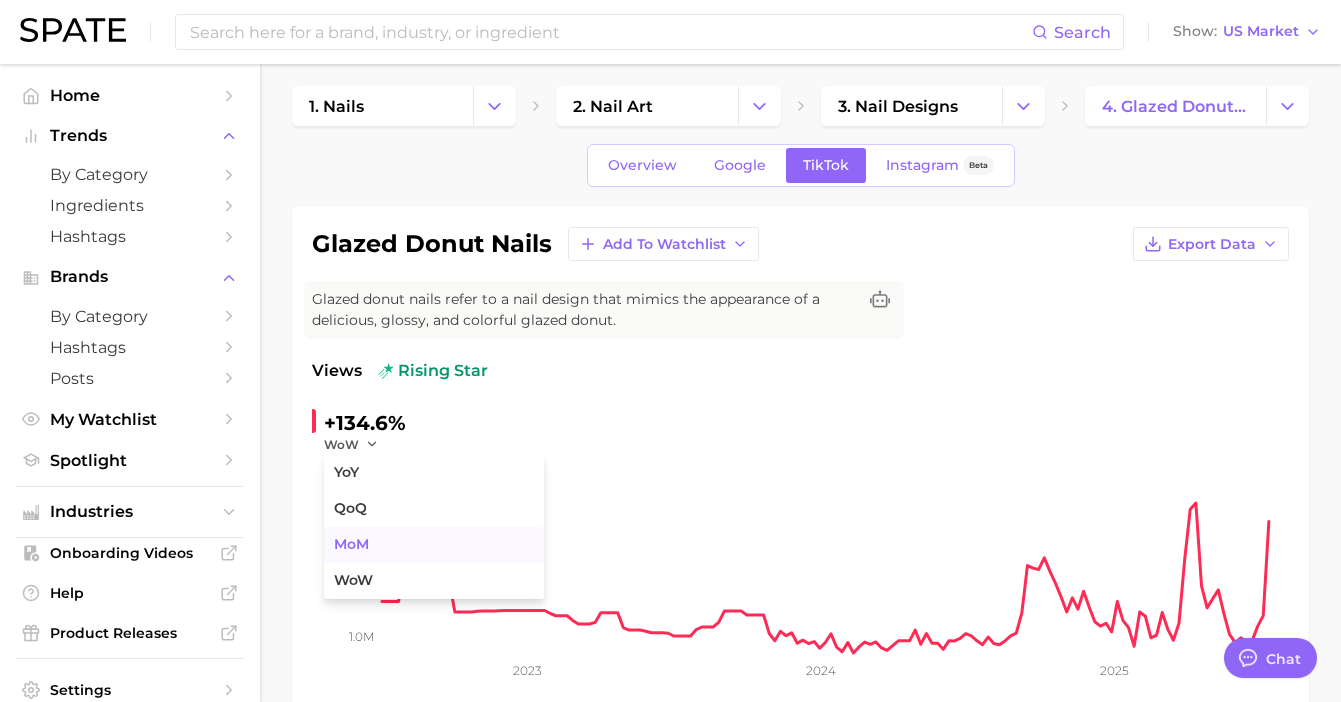 click on "MoM" at bounding box center (351, 544) 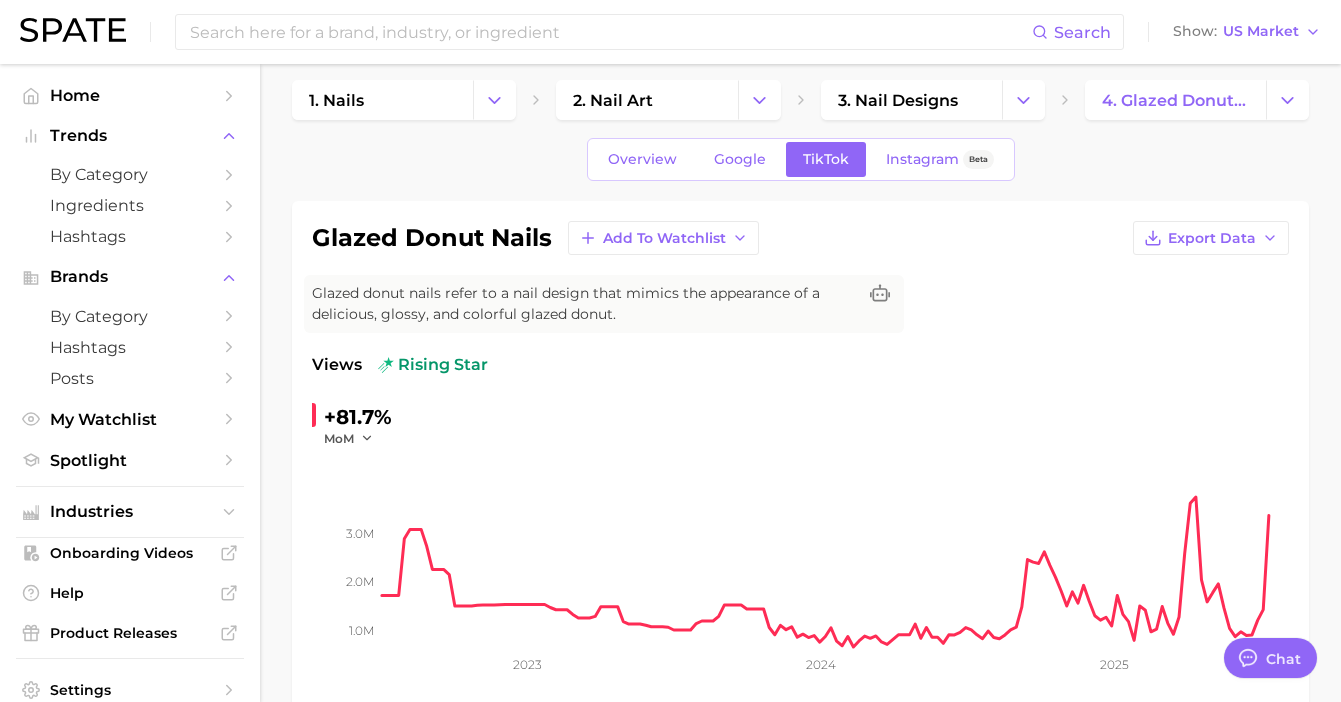 scroll, scrollTop: 0, scrollLeft: 0, axis: both 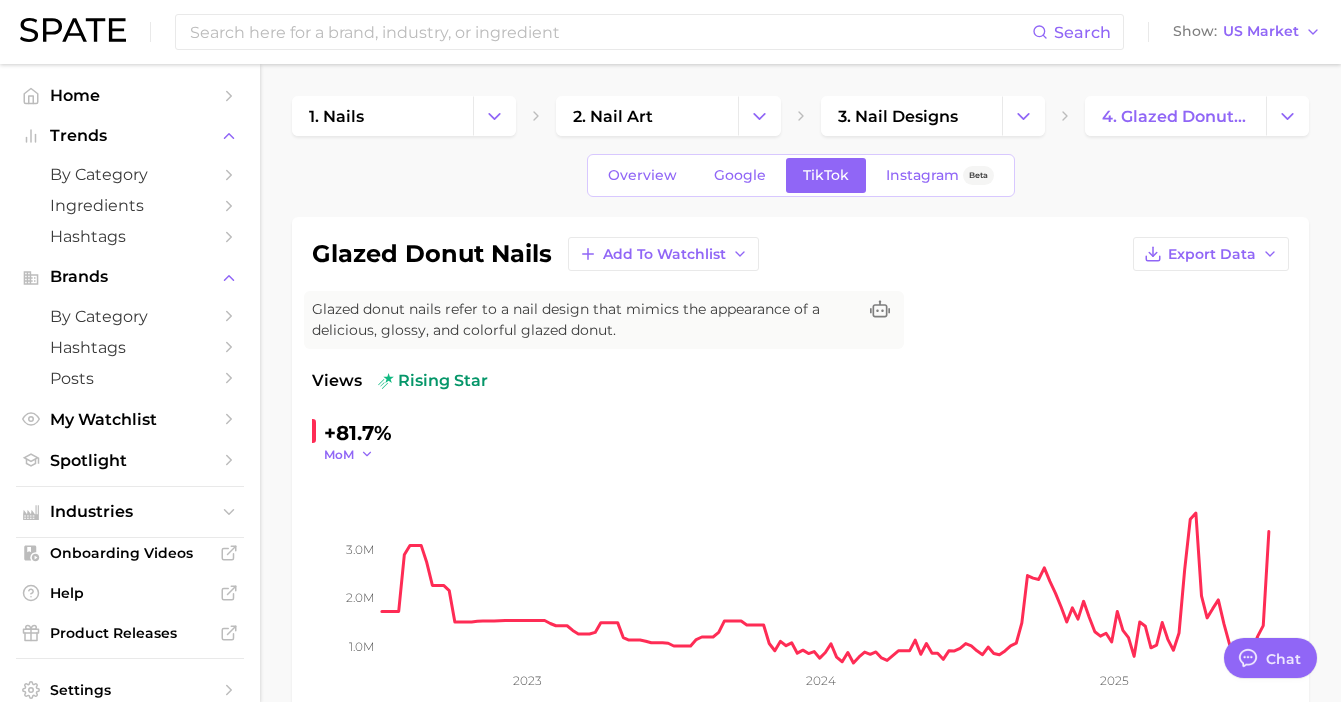 click on "MoM" at bounding box center (349, 454) 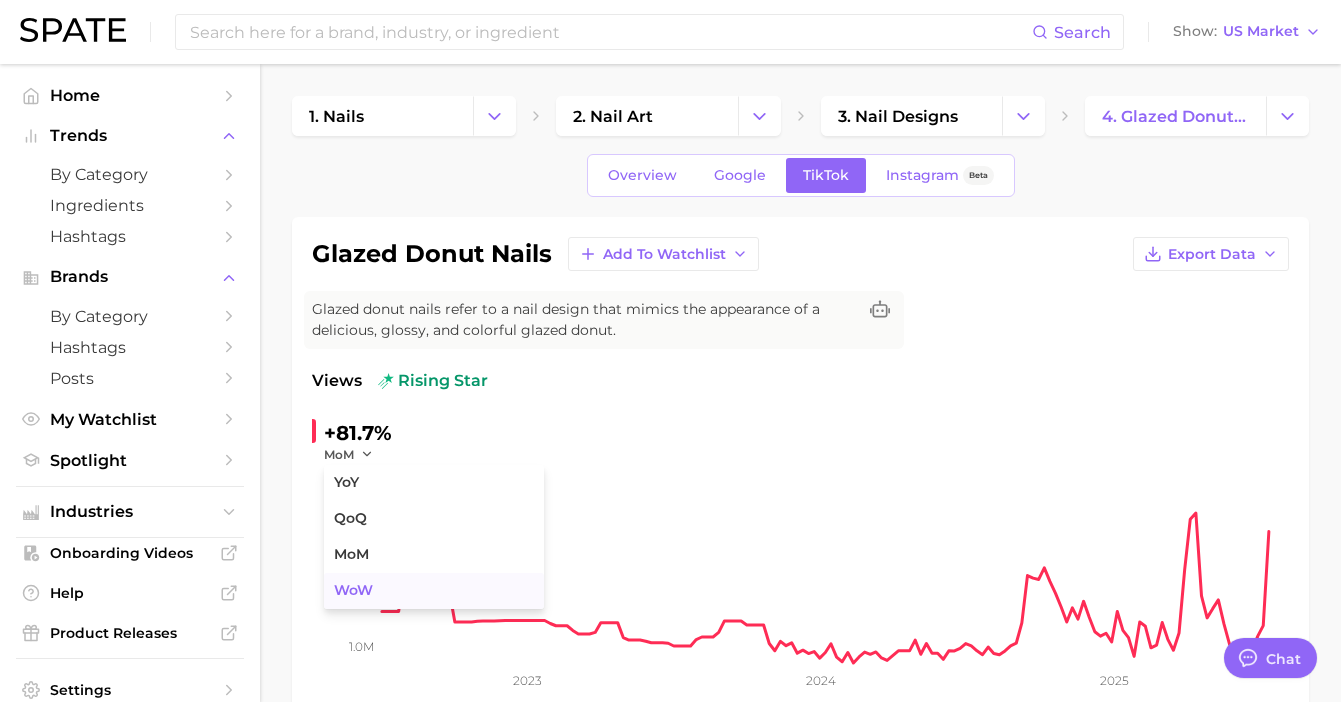 click on "WoW" at bounding box center (353, 590) 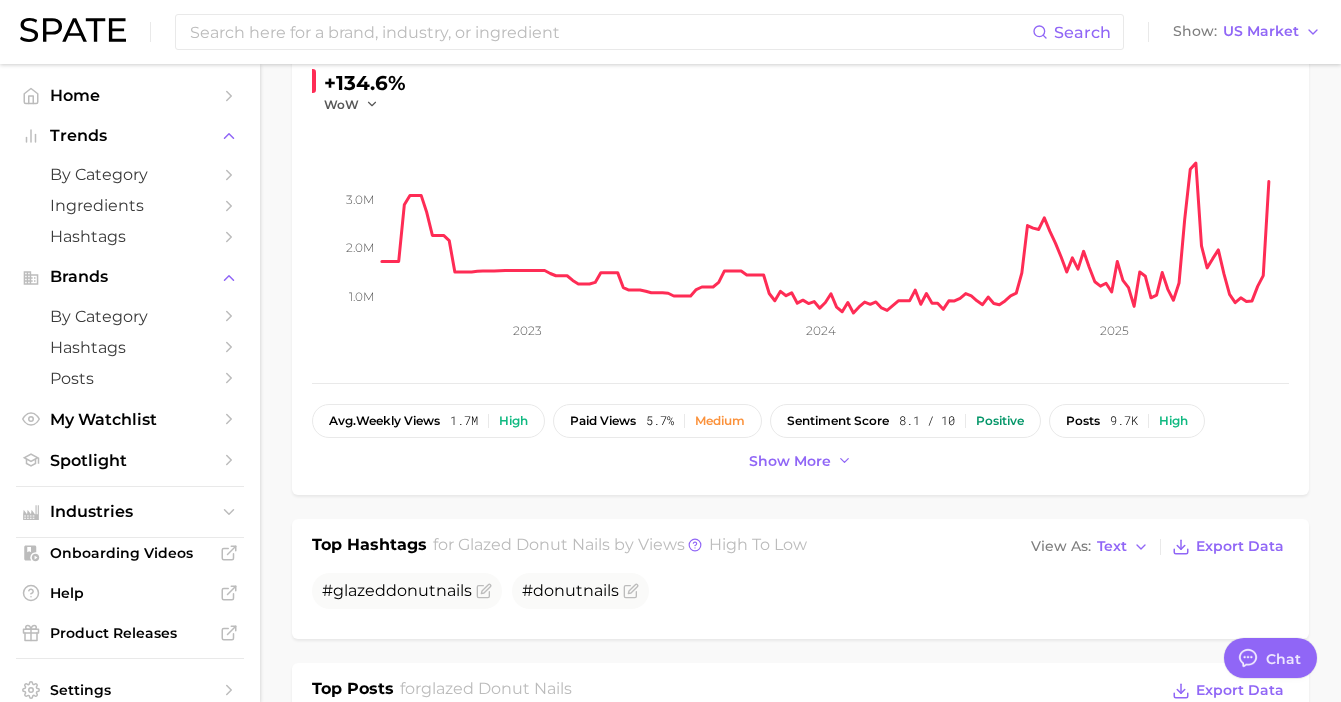 scroll, scrollTop: 0, scrollLeft: 0, axis: both 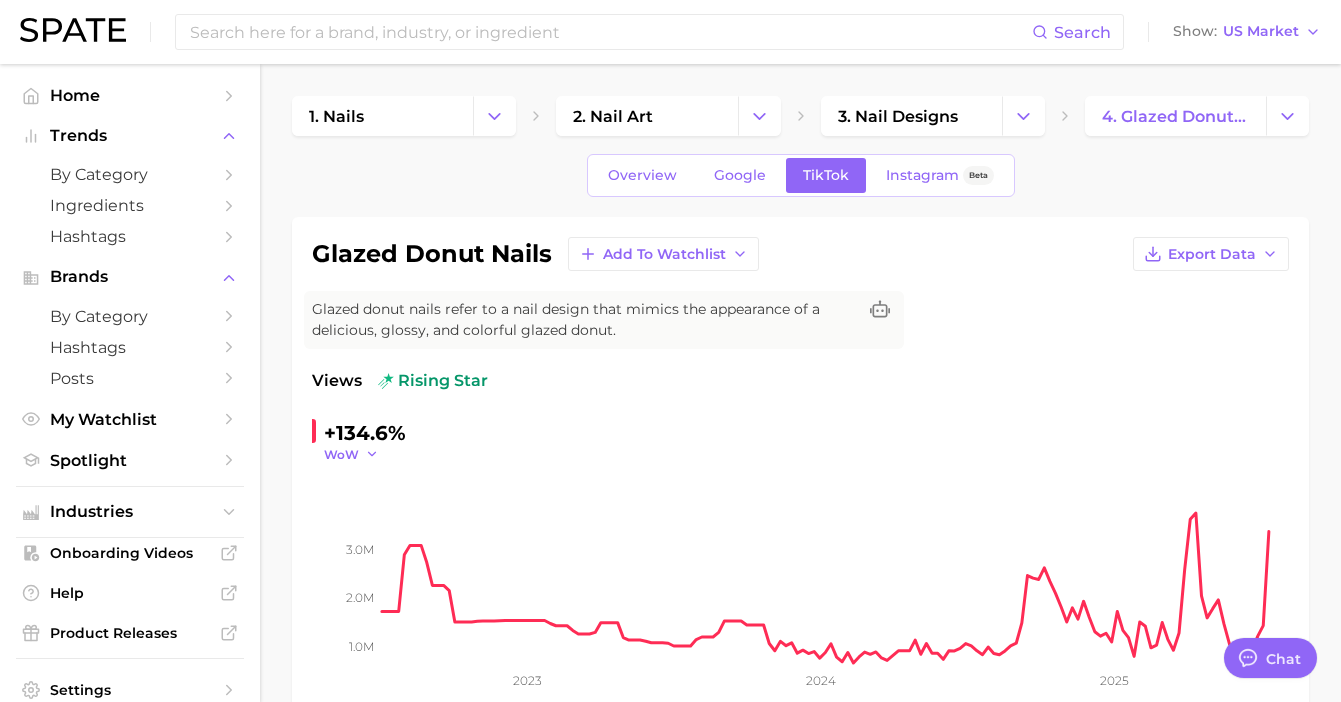 click on "WoW" at bounding box center [341, 454] 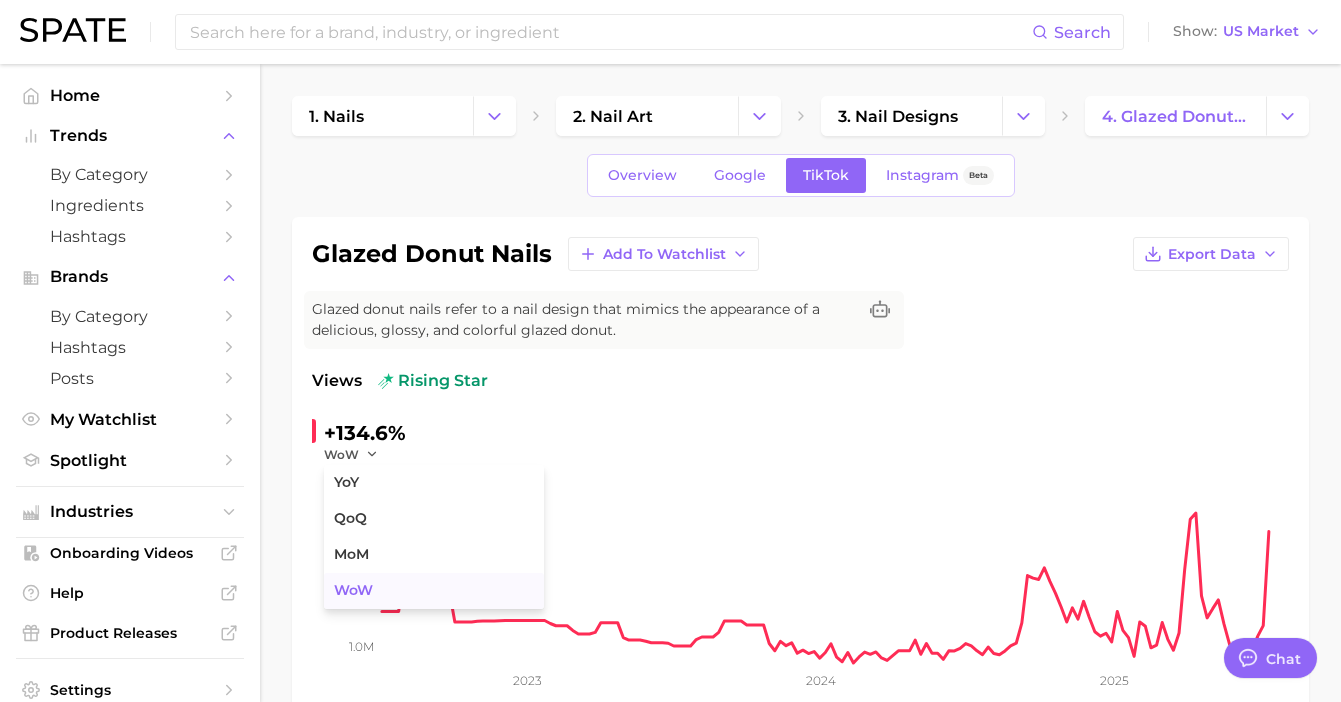 click on "WoW" at bounding box center (353, 590) 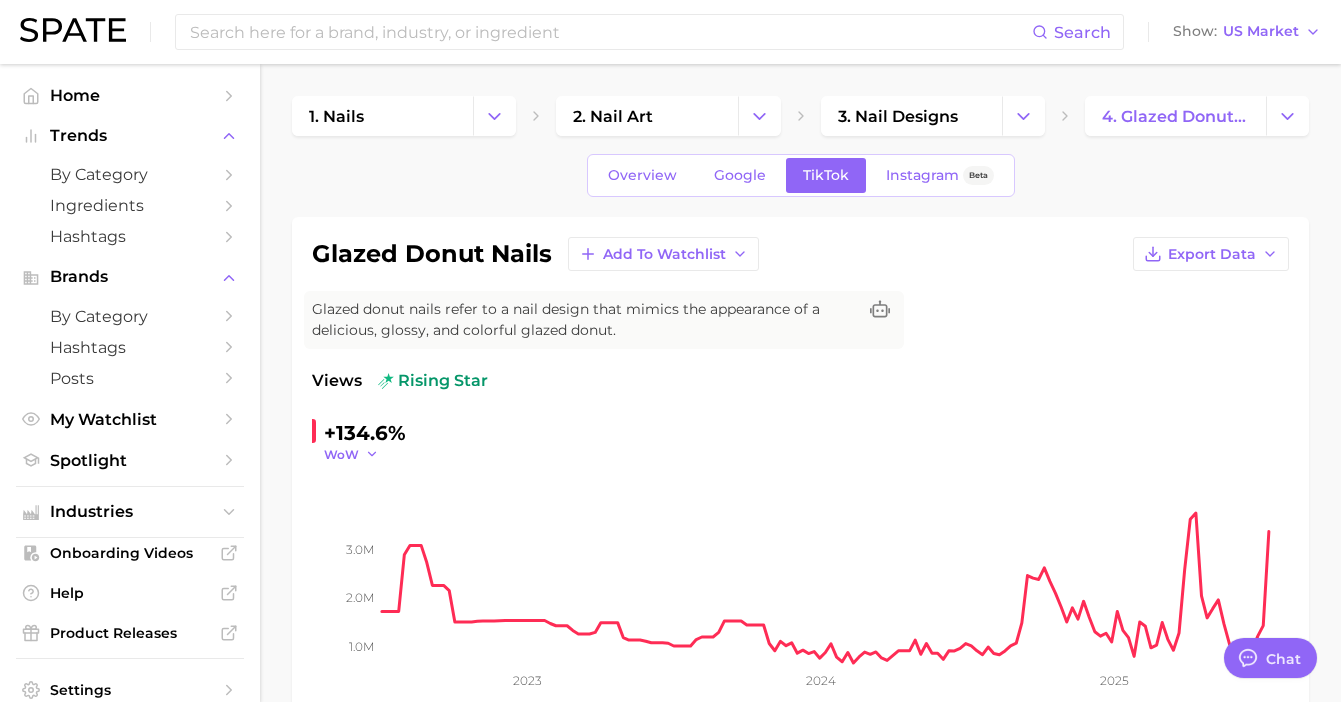 click on "WoW" at bounding box center (341, 454) 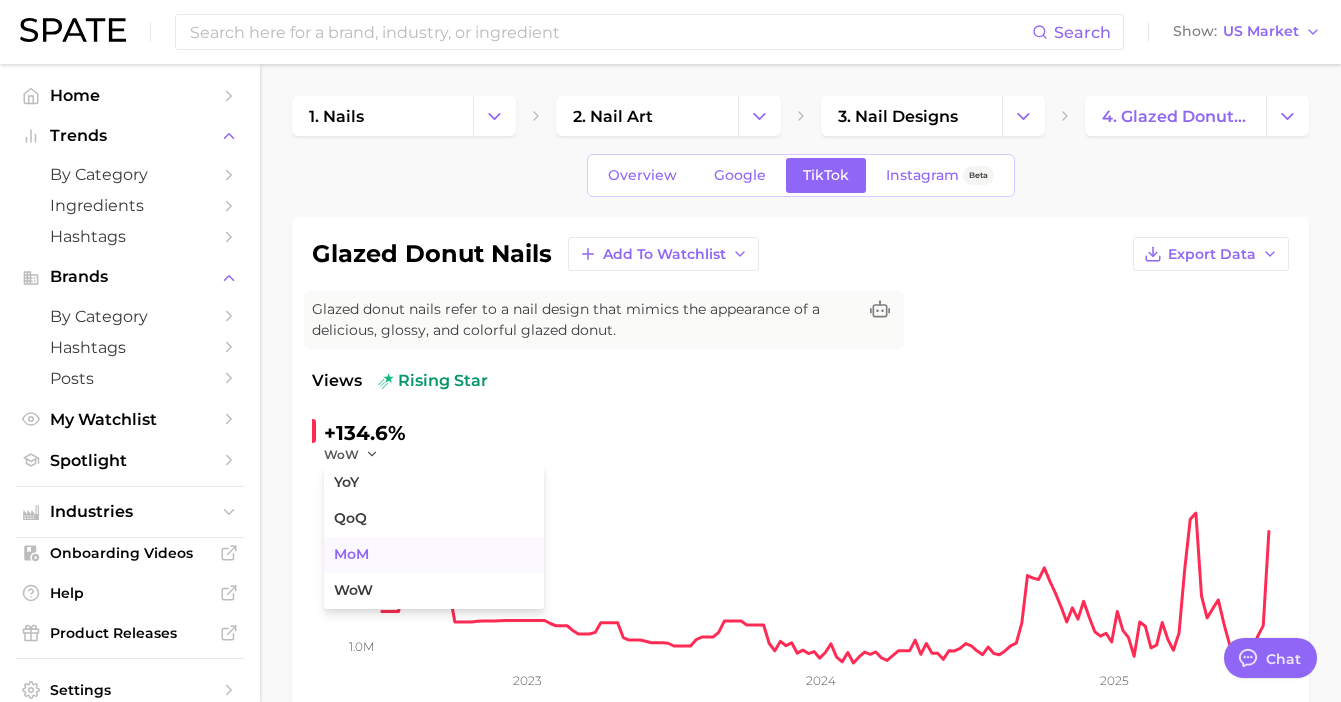 click on "MoM" at bounding box center [434, 555] 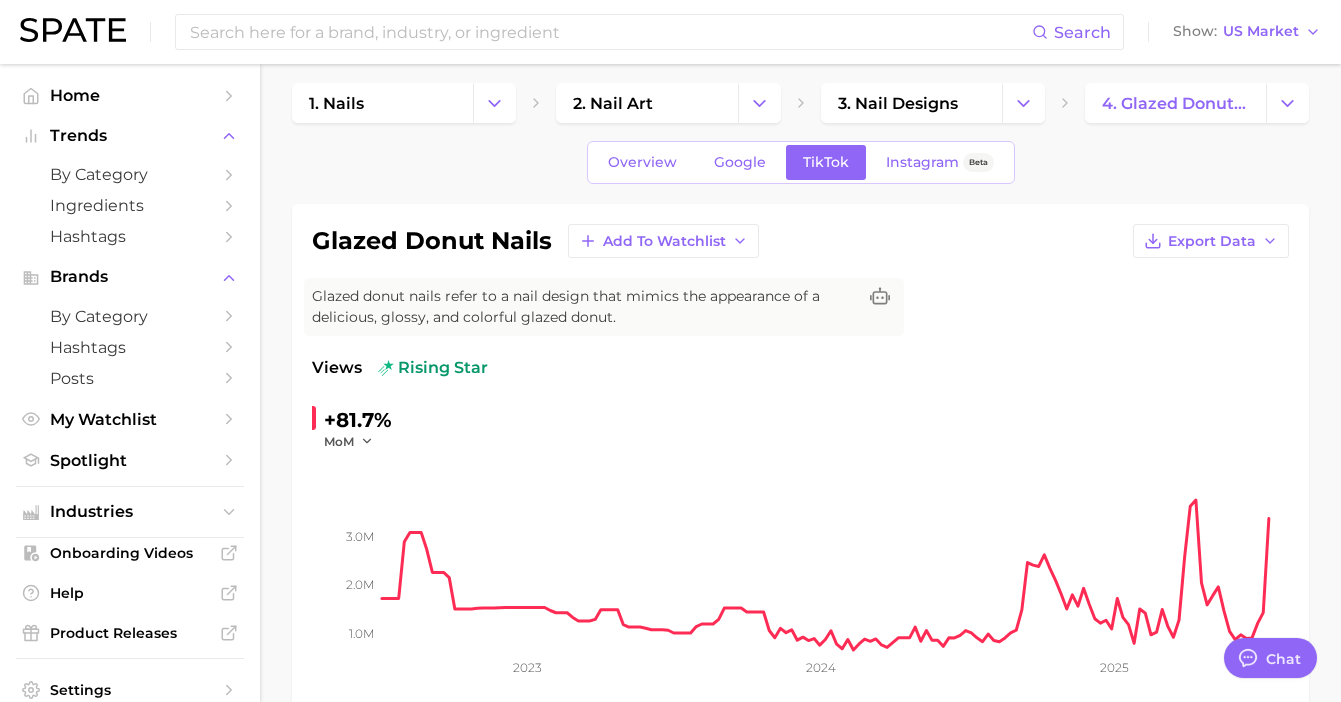 scroll, scrollTop: 15, scrollLeft: 0, axis: vertical 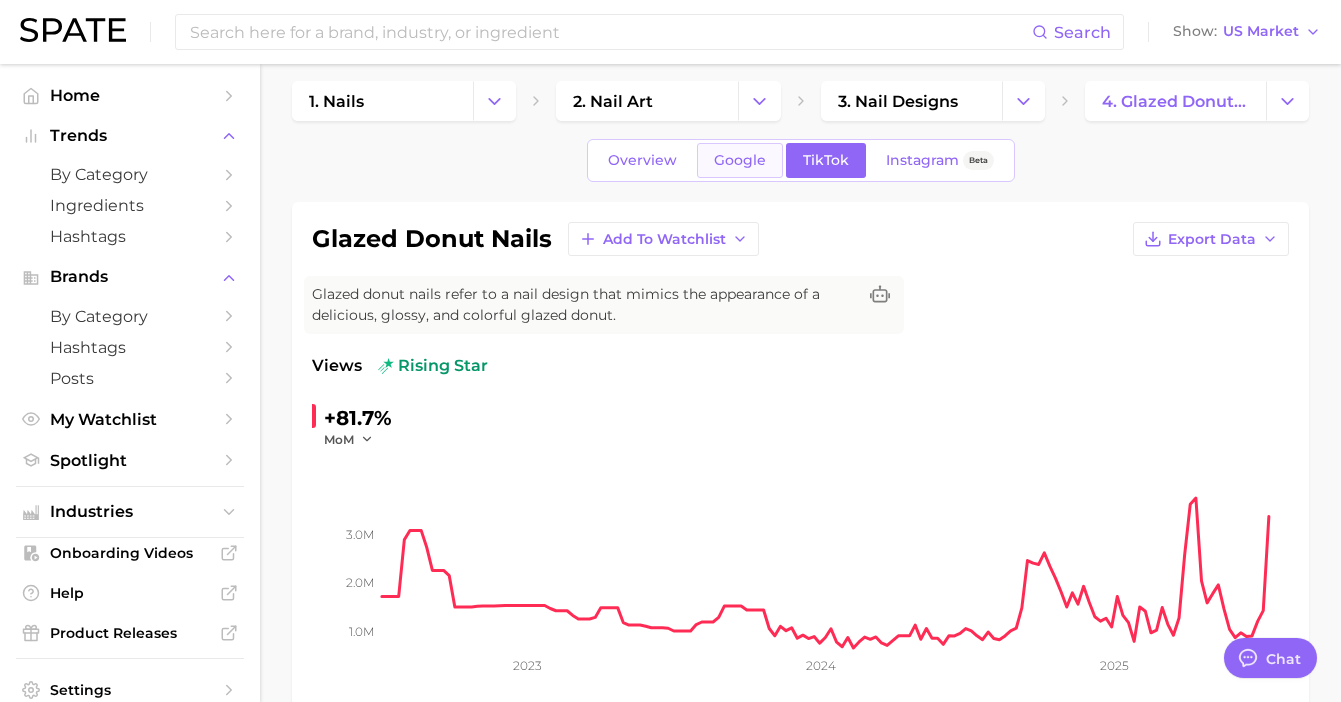 click on "Google" at bounding box center (740, 160) 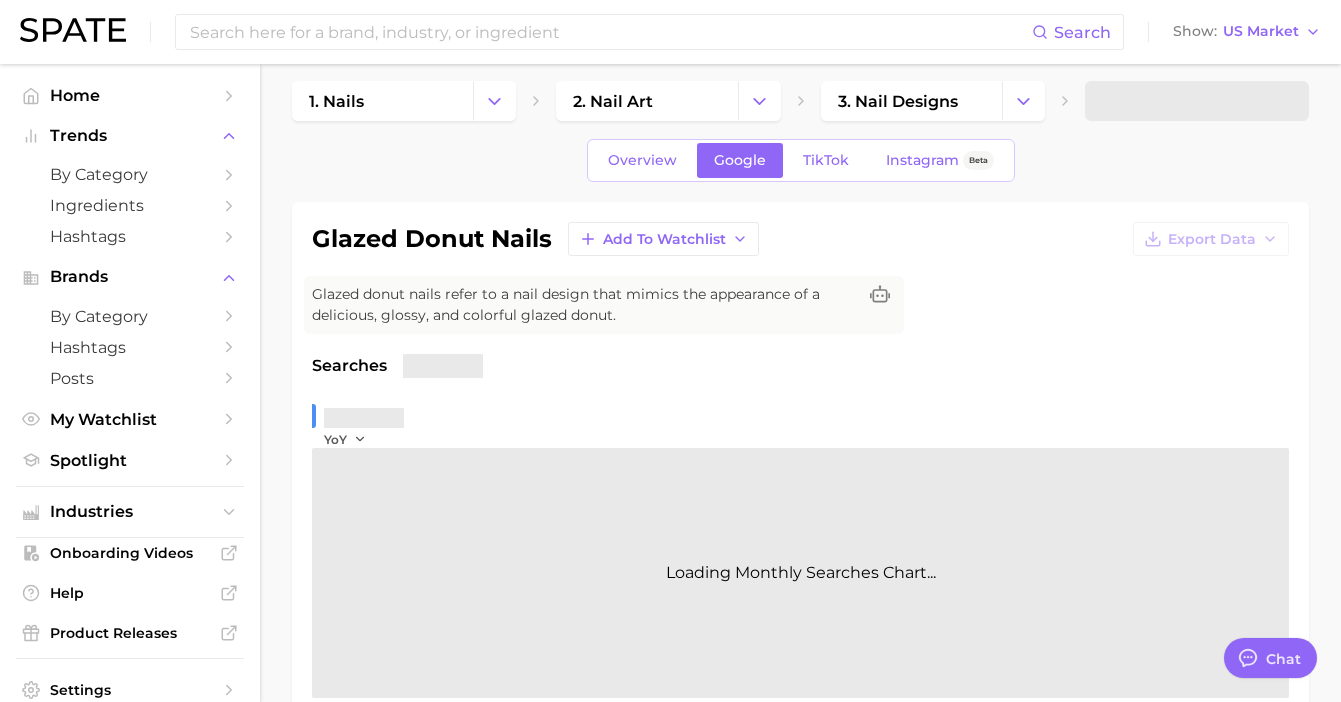 scroll, scrollTop: 0, scrollLeft: 0, axis: both 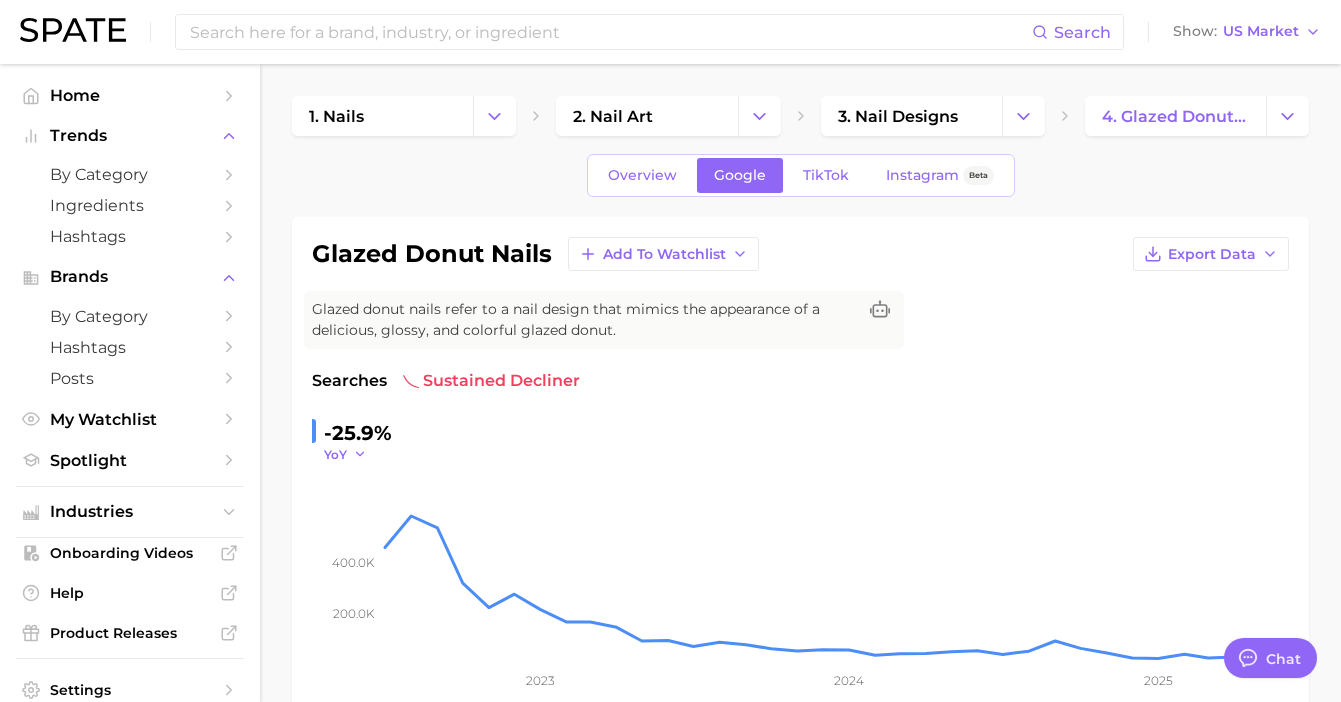 click on "YoY" at bounding box center (335, 454) 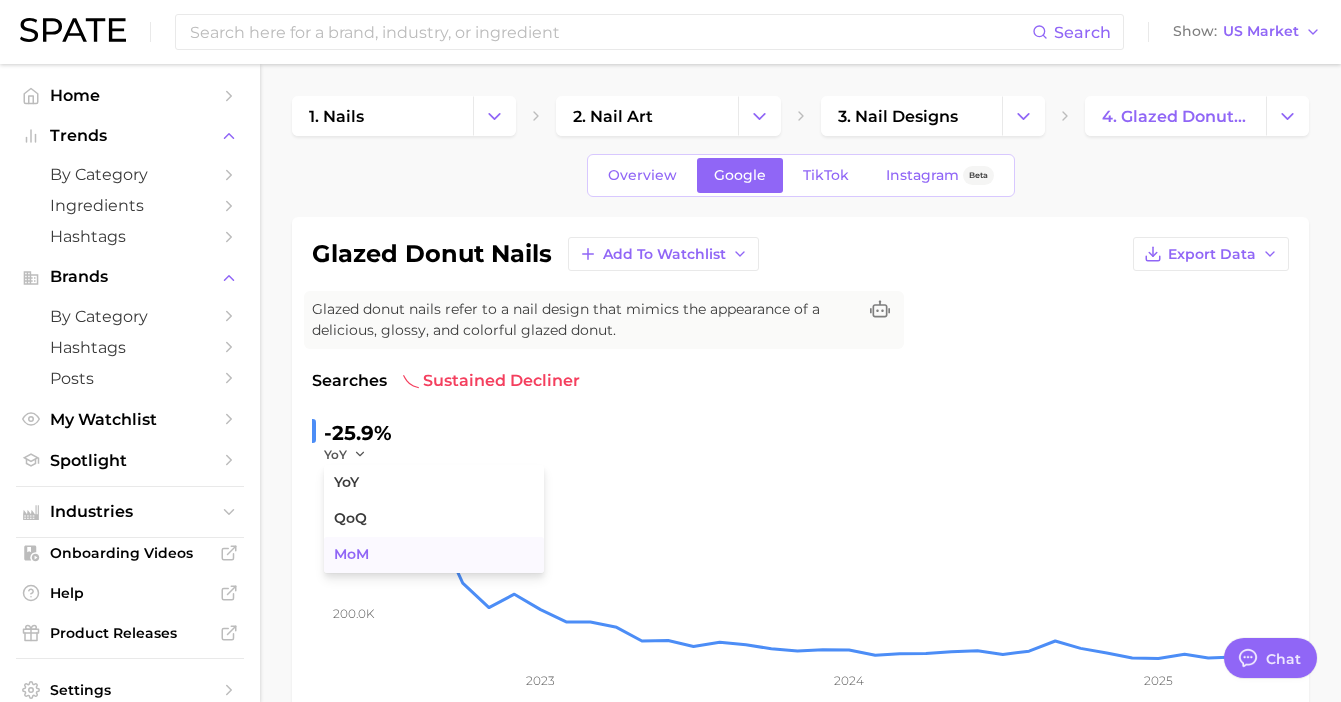 click on "MoM" at bounding box center [434, 555] 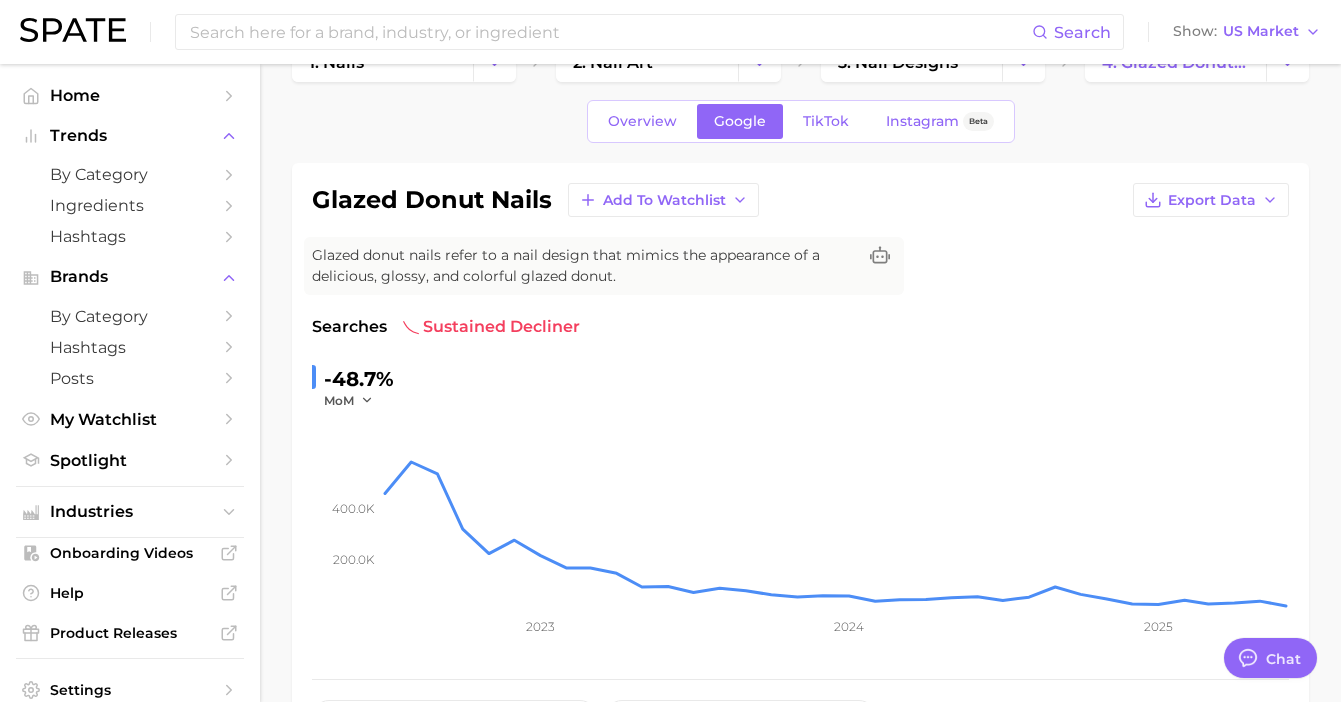 scroll, scrollTop: 38, scrollLeft: 0, axis: vertical 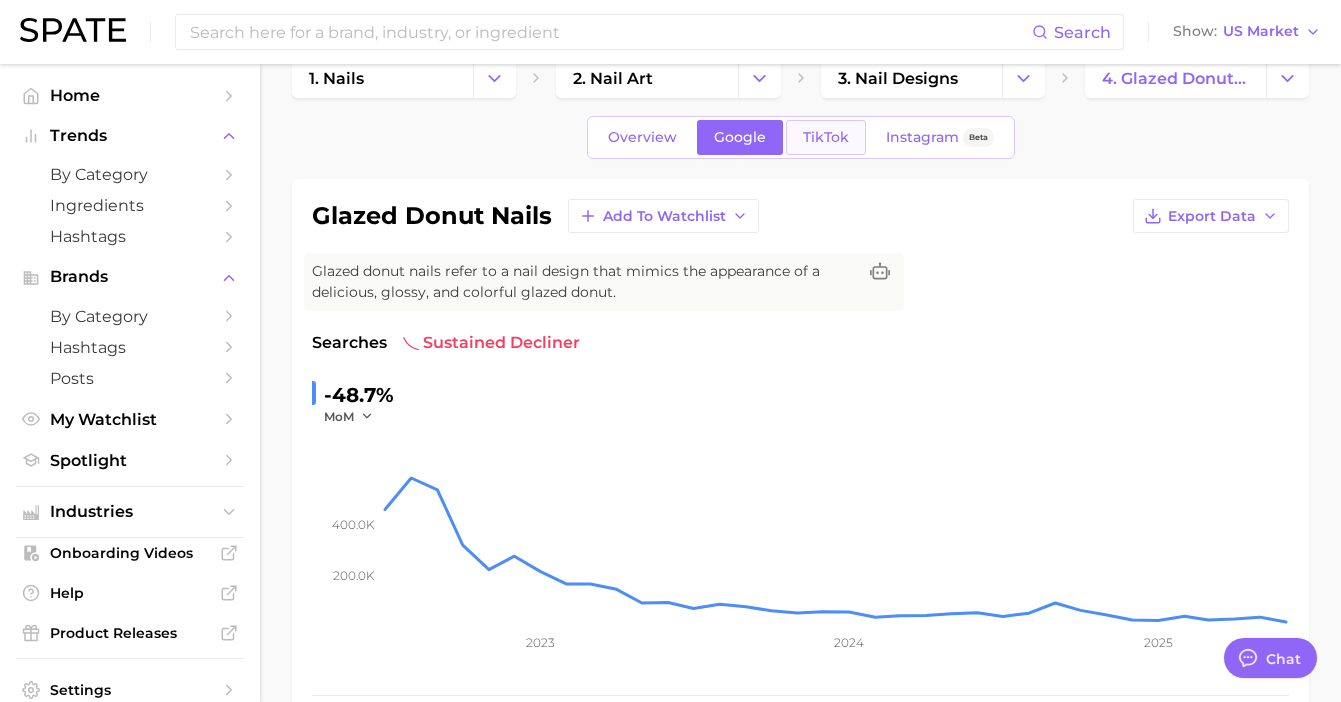 click on "TikTok" at bounding box center (826, 137) 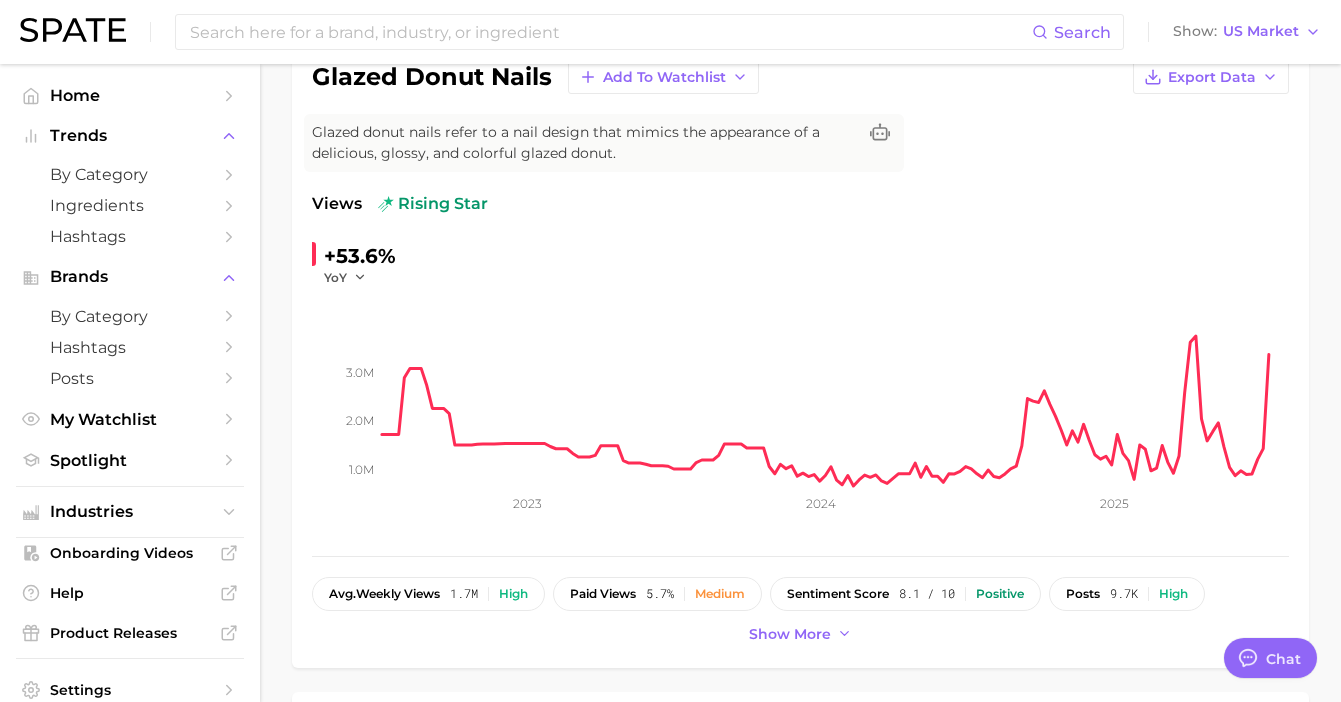 scroll, scrollTop: 190, scrollLeft: 0, axis: vertical 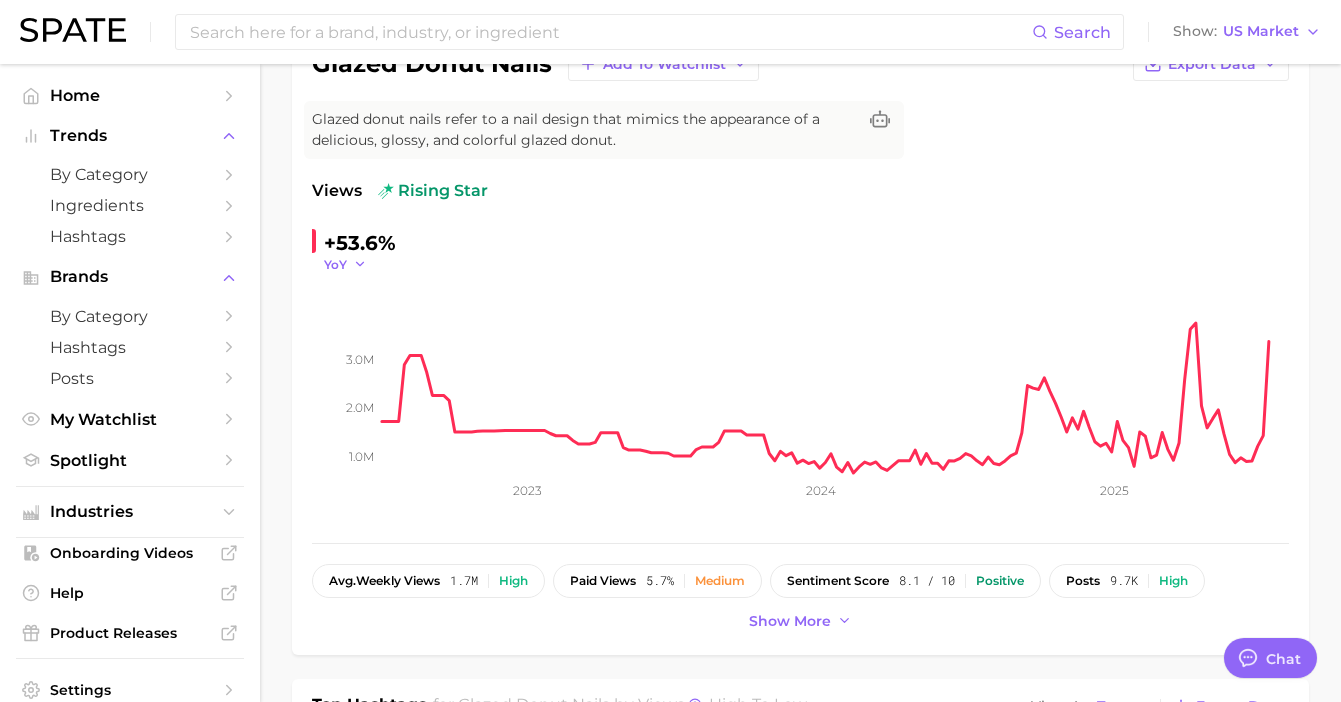 click on "YoY" at bounding box center (345, 264) 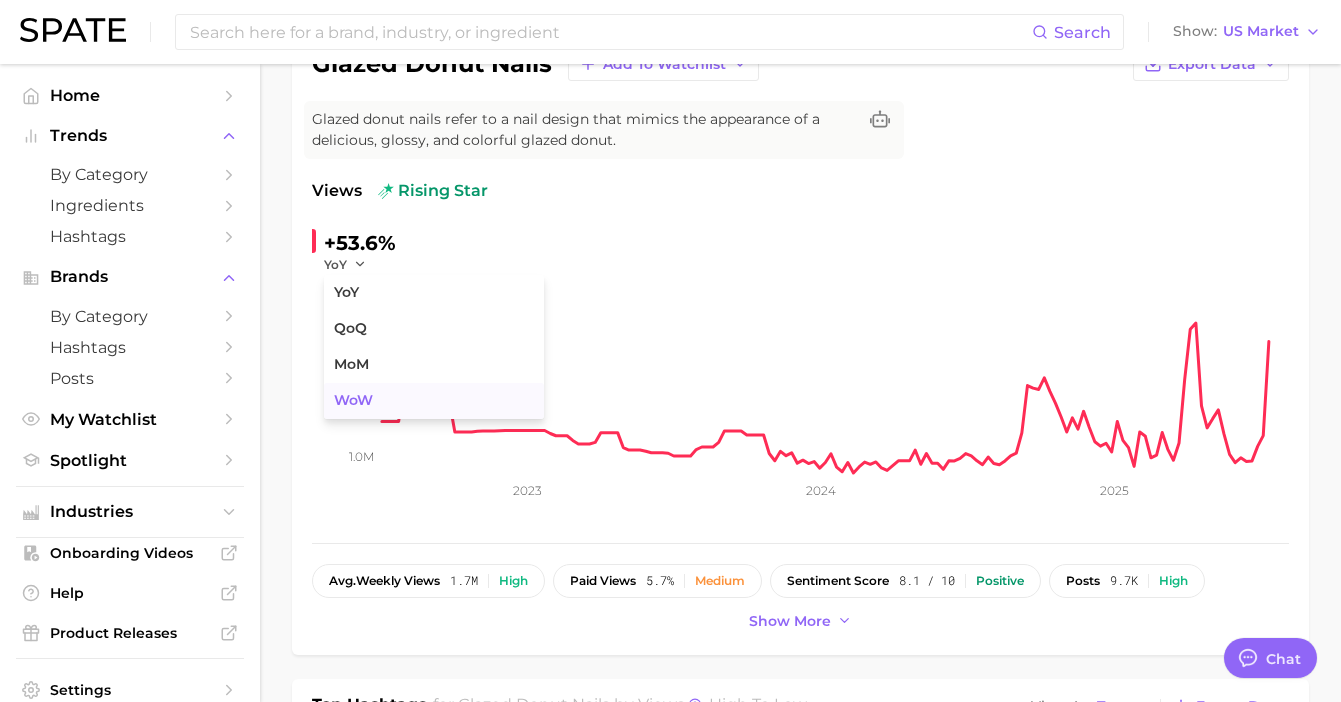 click on "WoW" at bounding box center (353, 400) 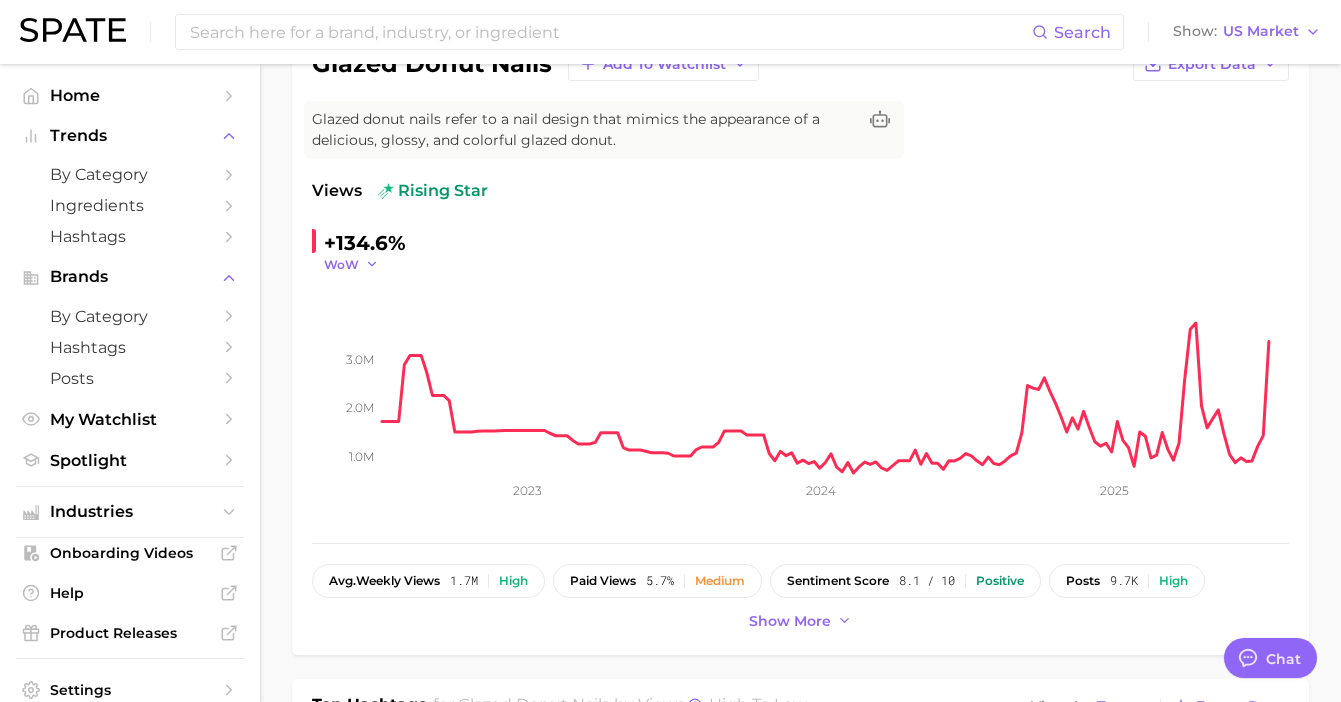 click on "WoW" at bounding box center (341, 264) 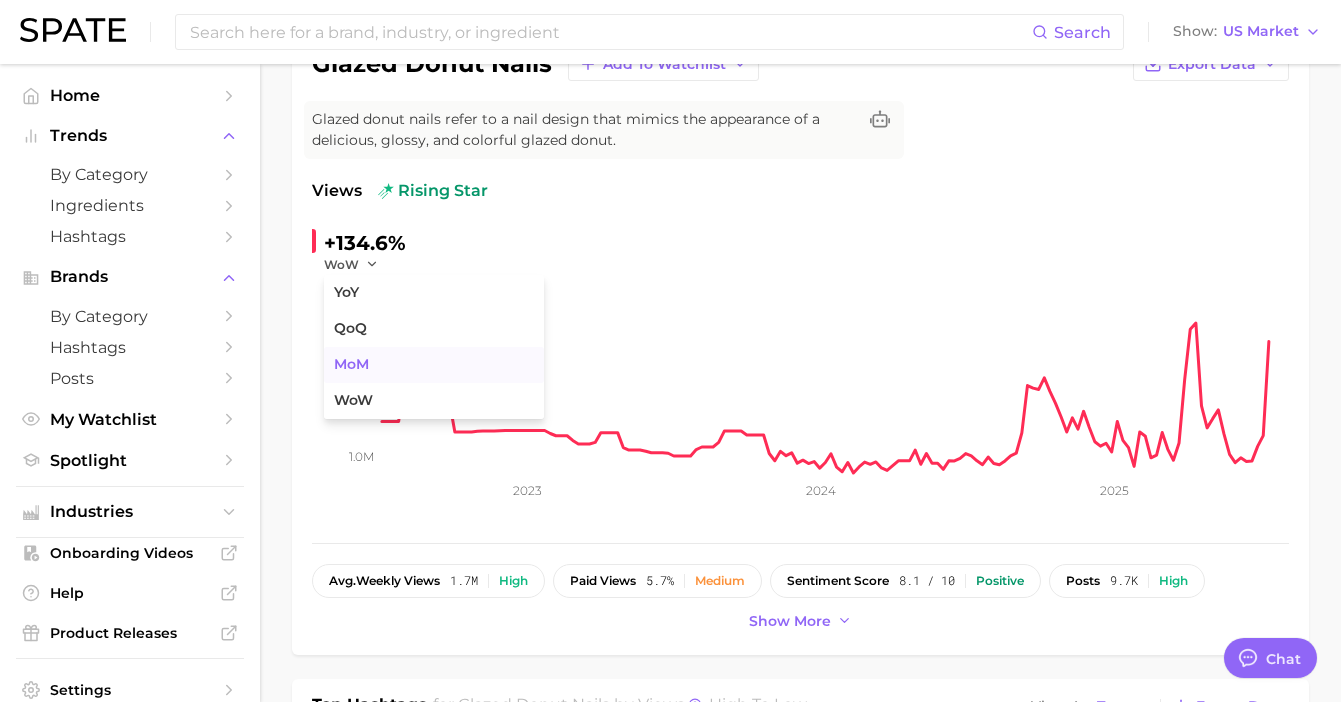 click on "MoM" at bounding box center (434, 365) 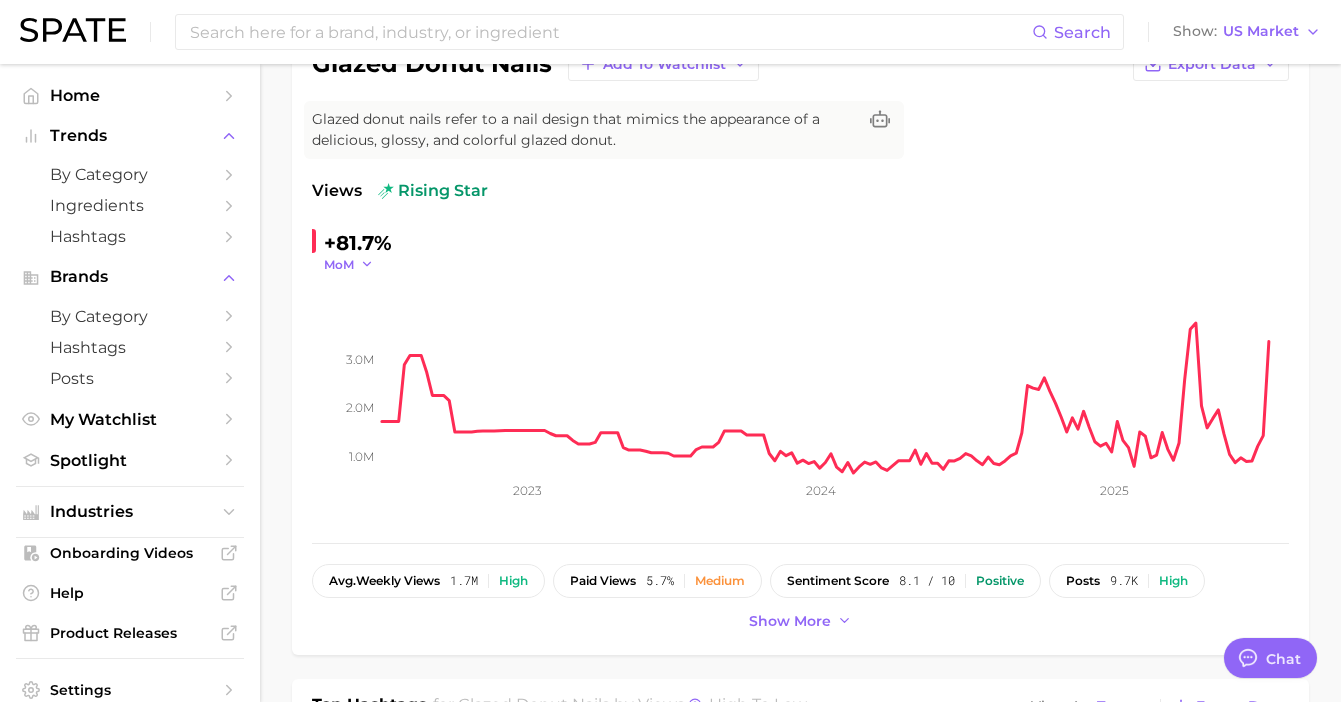 click on "MoM" at bounding box center (339, 264) 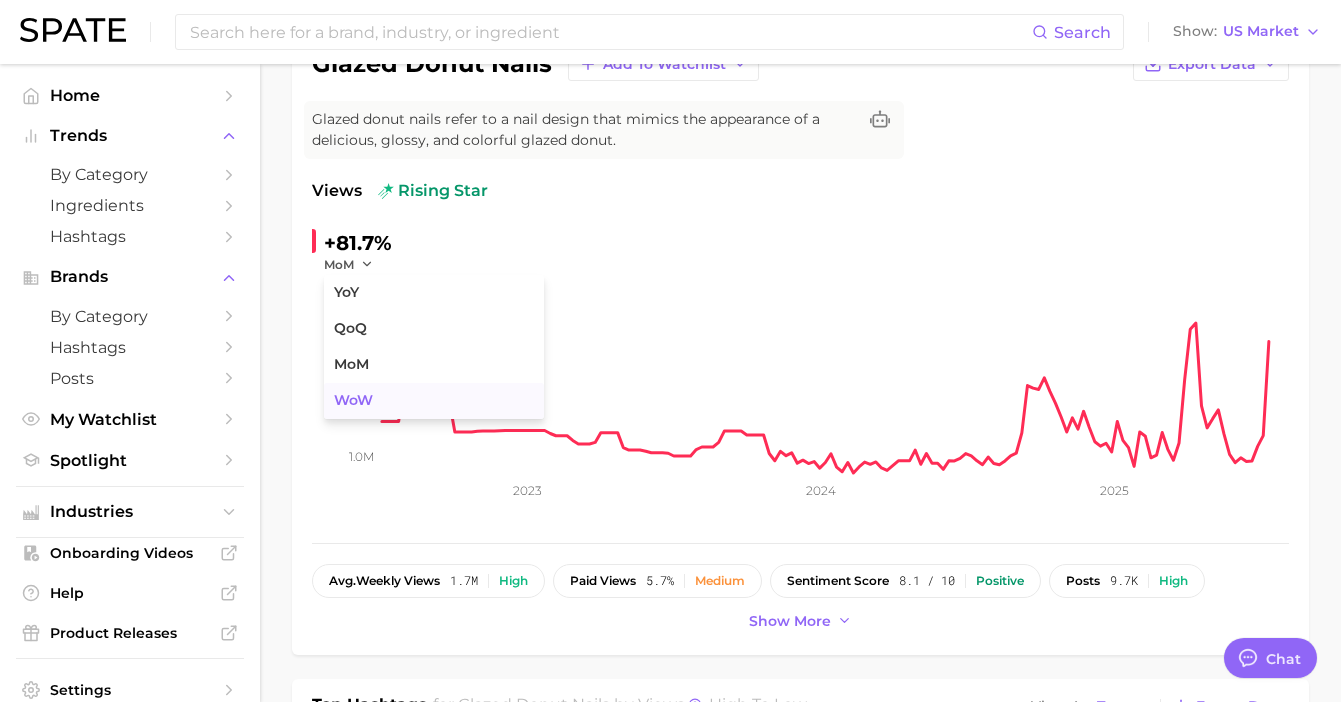 click on "WoW" at bounding box center (353, 400) 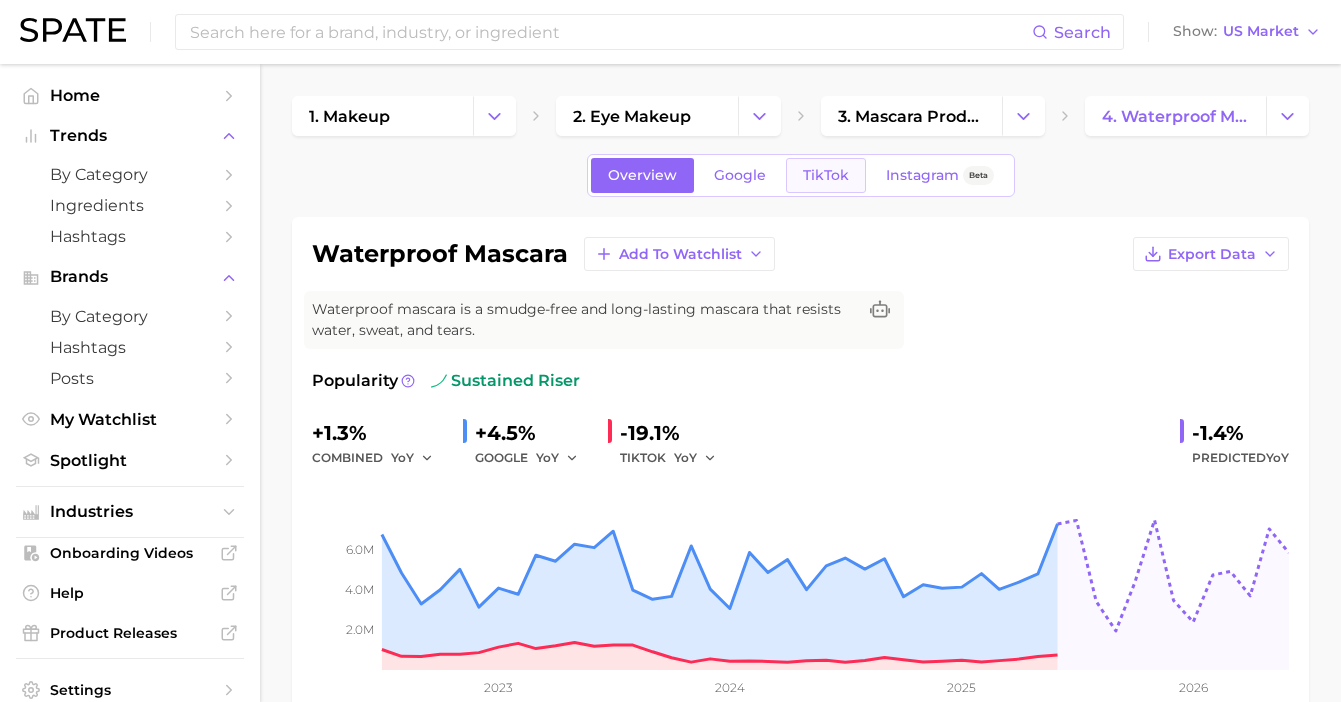 scroll, scrollTop: 0, scrollLeft: 0, axis: both 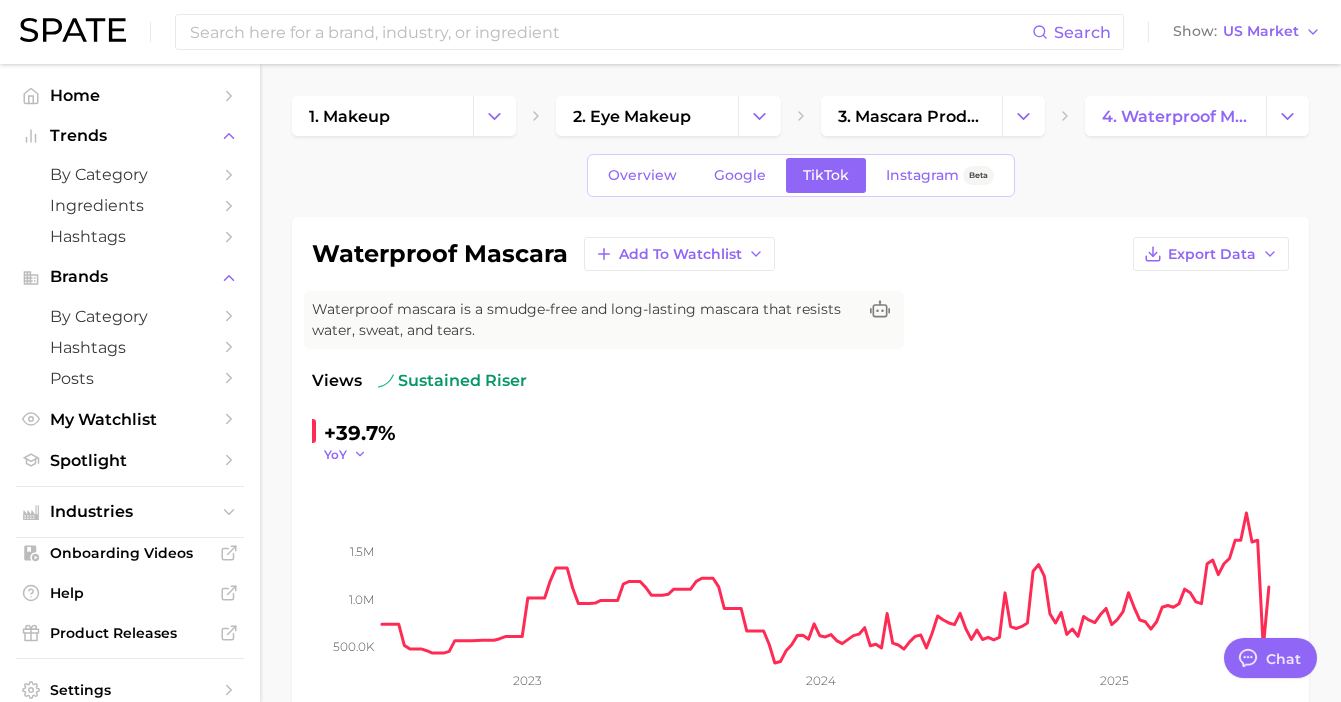 click on "YoY" at bounding box center (335, 454) 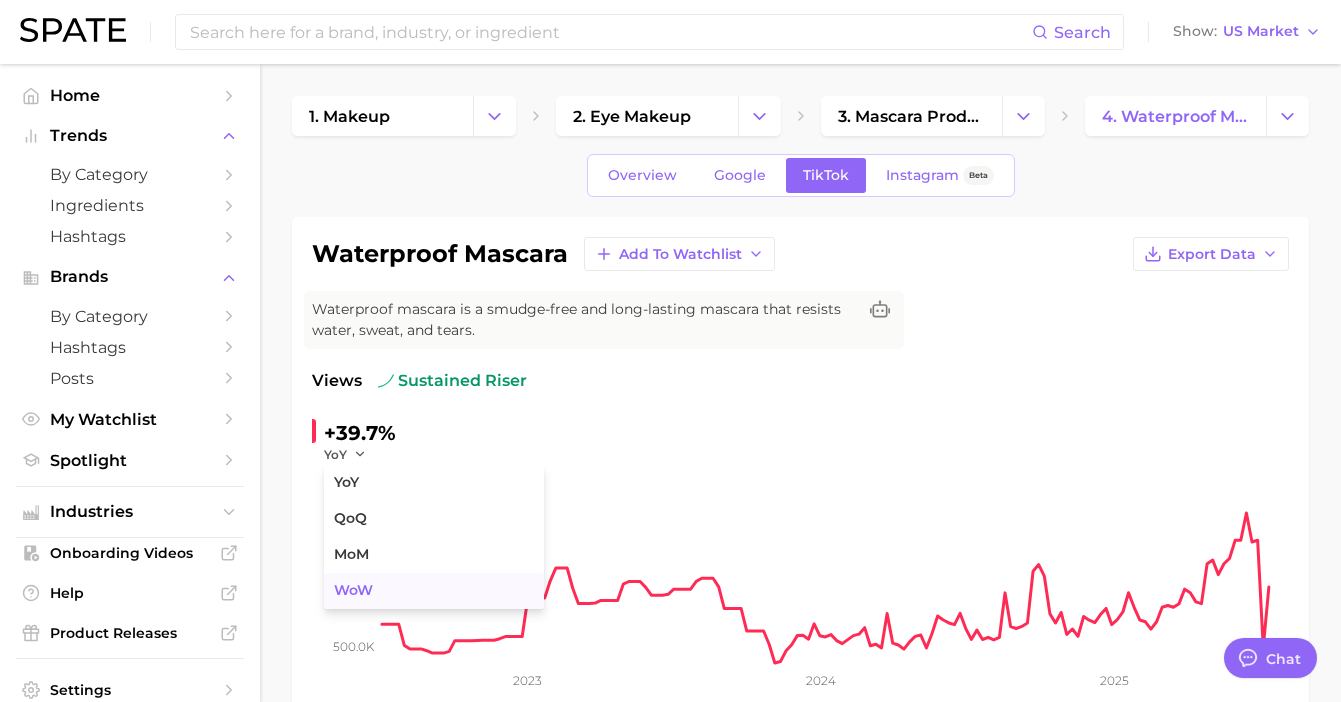click on "WoW" at bounding box center (353, 590) 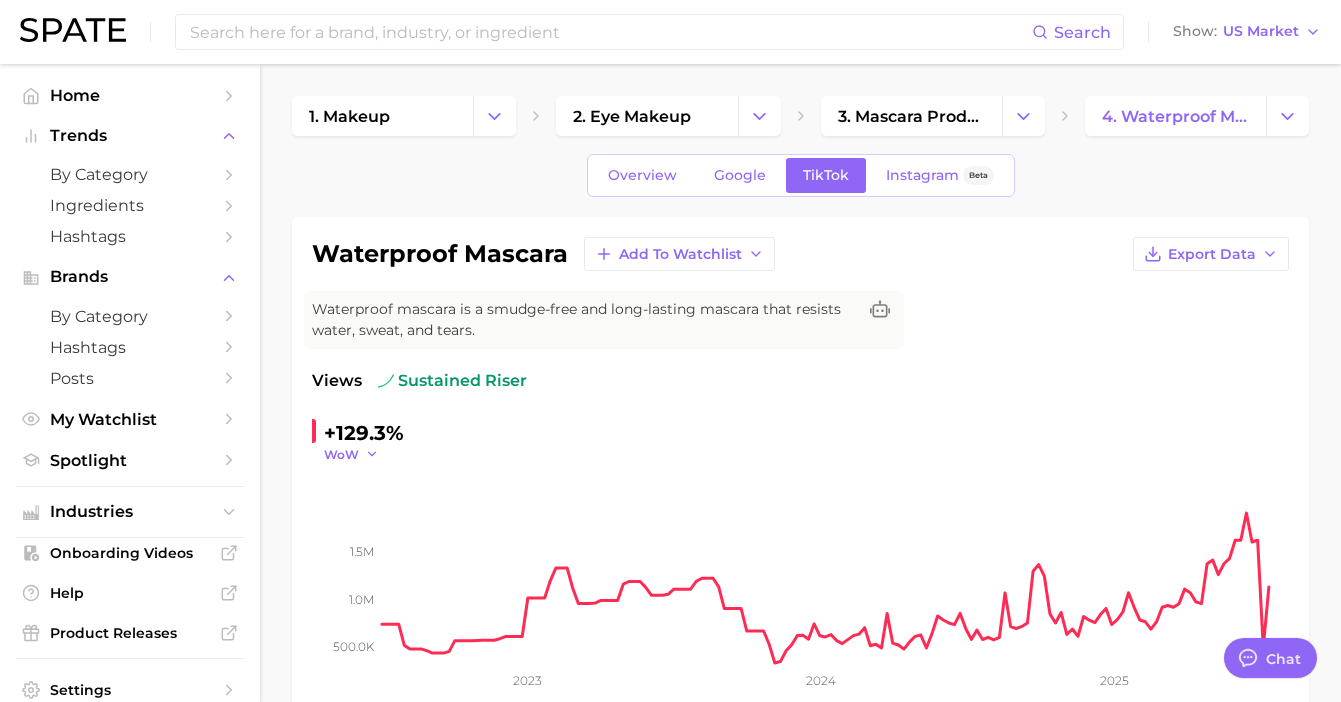 click on "WoW" at bounding box center [341, 454] 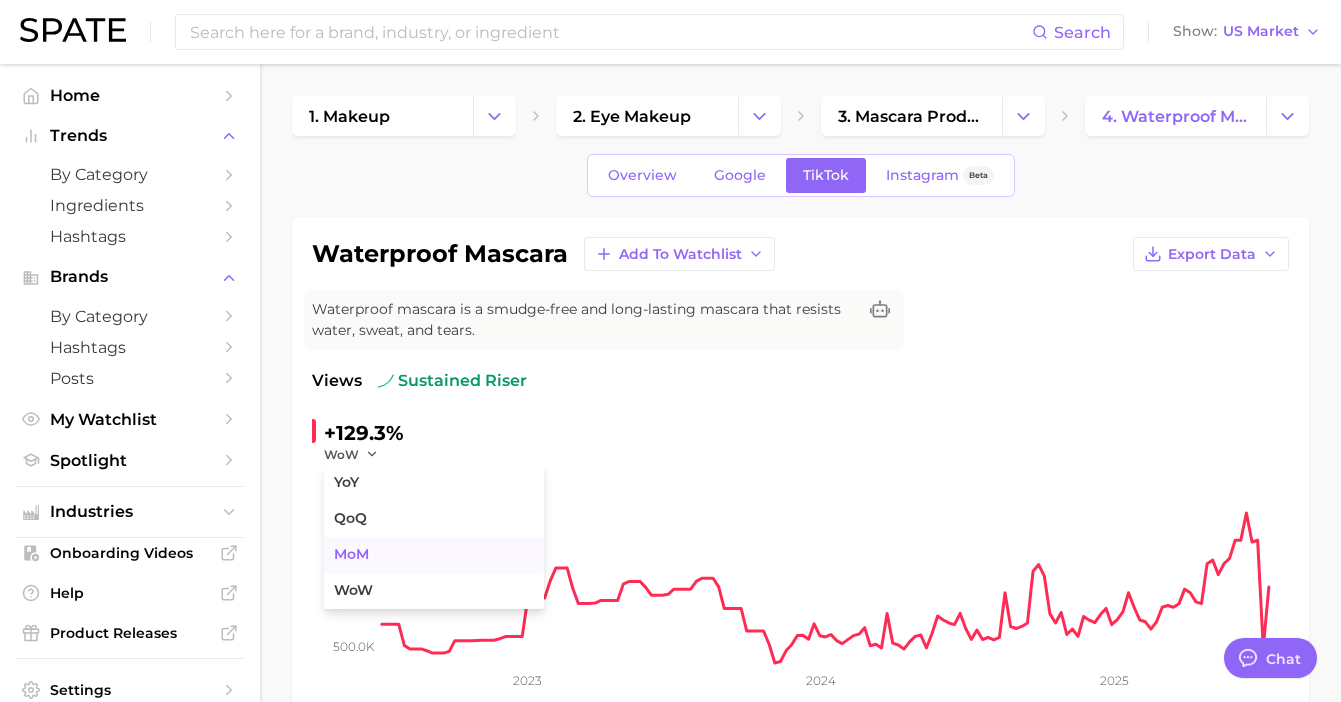 click on "MoM" at bounding box center (434, 555) 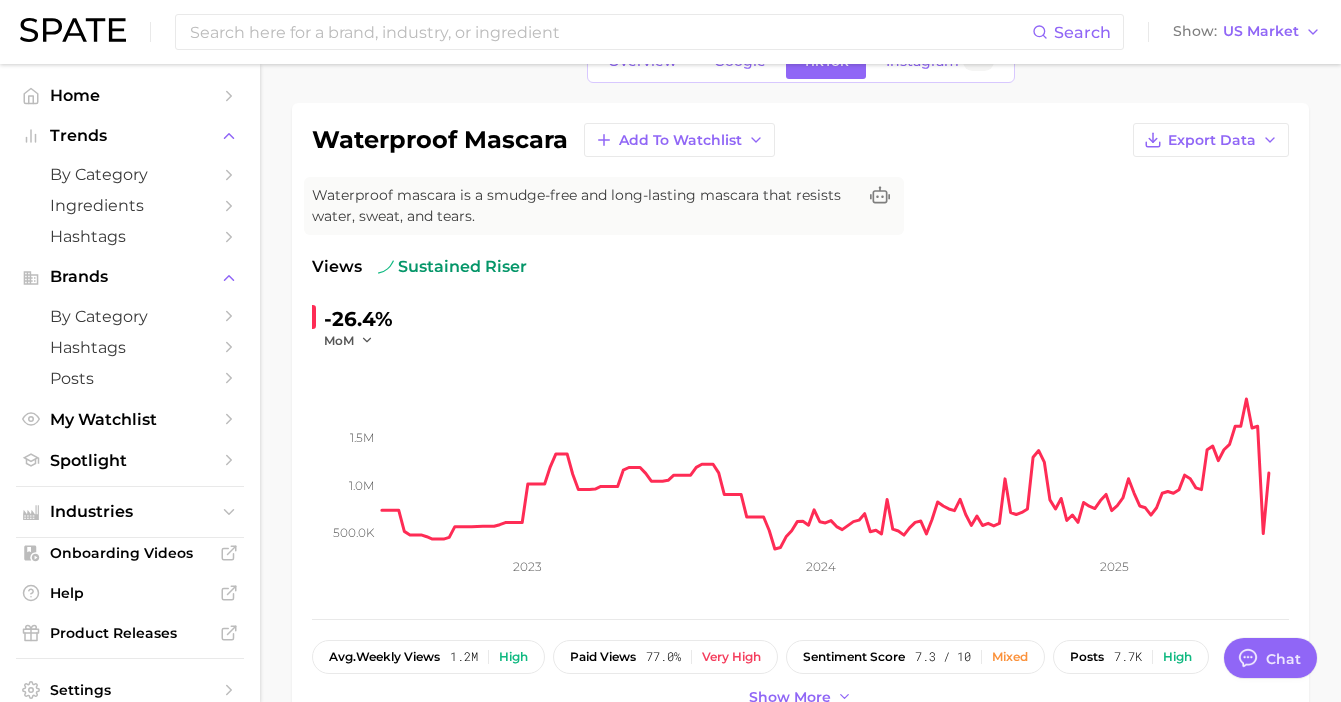 scroll, scrollTop: 115, scrollLeft: 0, axis: vertical 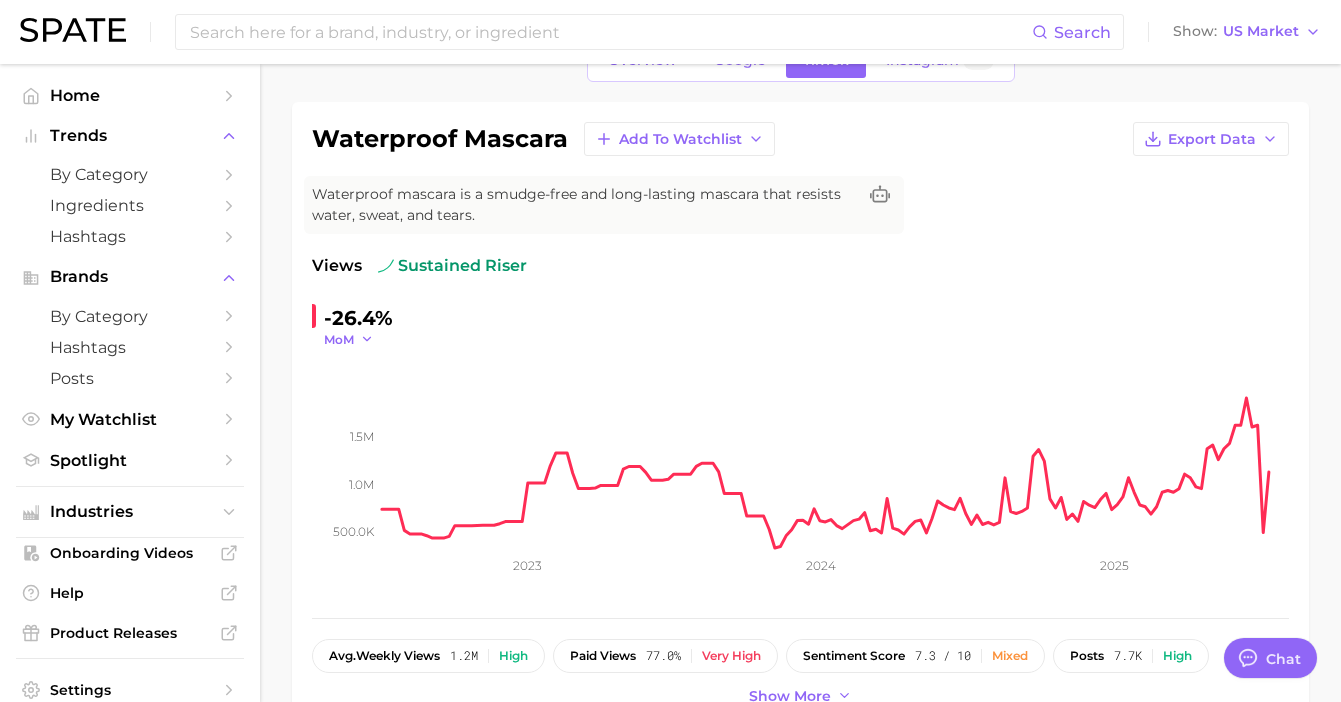 click on "MoM" at bounding box center (339, 339) 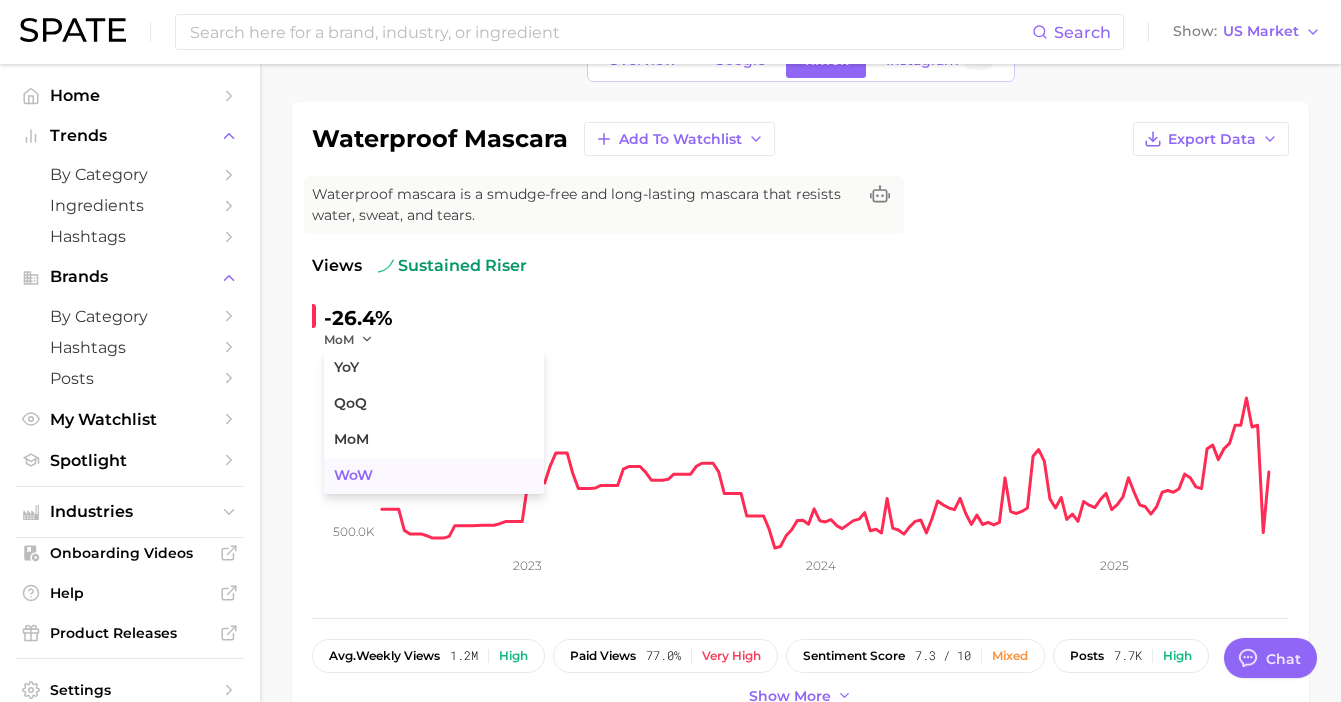 click on "WoW" at bounding box center (434, 476) 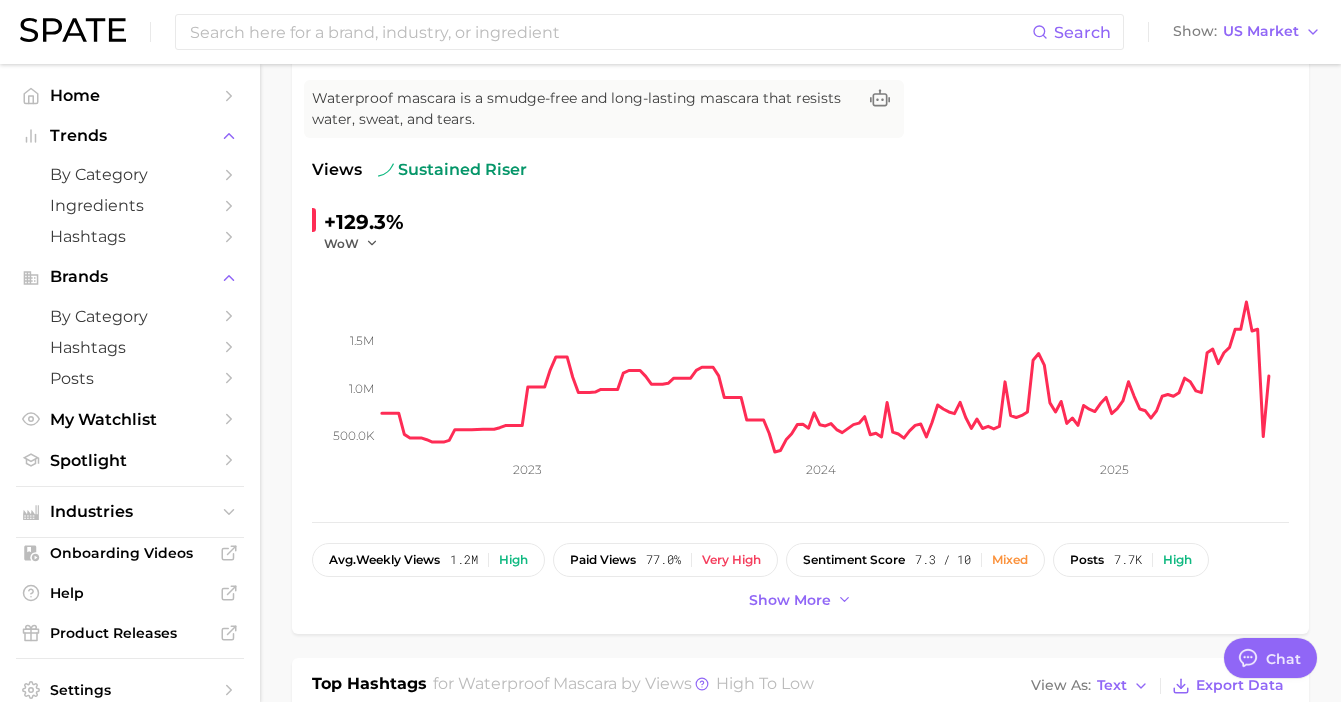 scroll, scrollTop: 83, scrollLeft: 0, axis: vertical 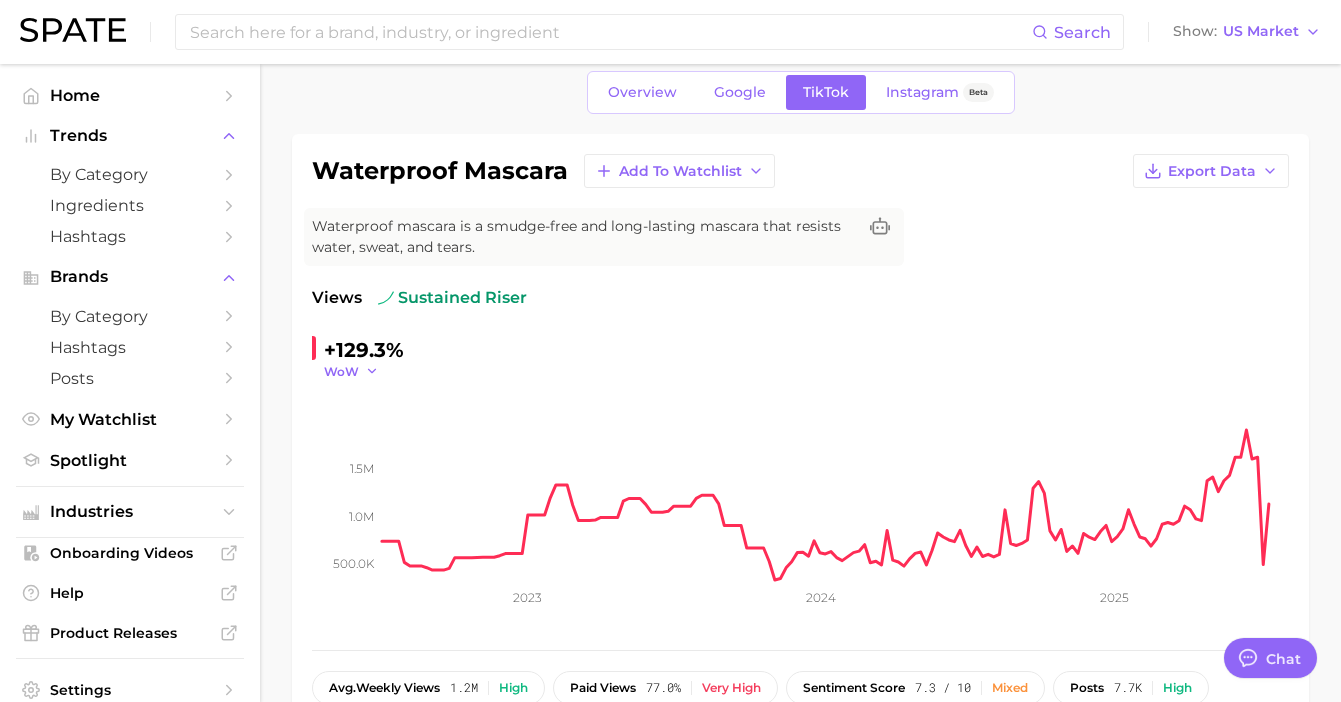 click on "WoW" at bounding box center [341, 371] 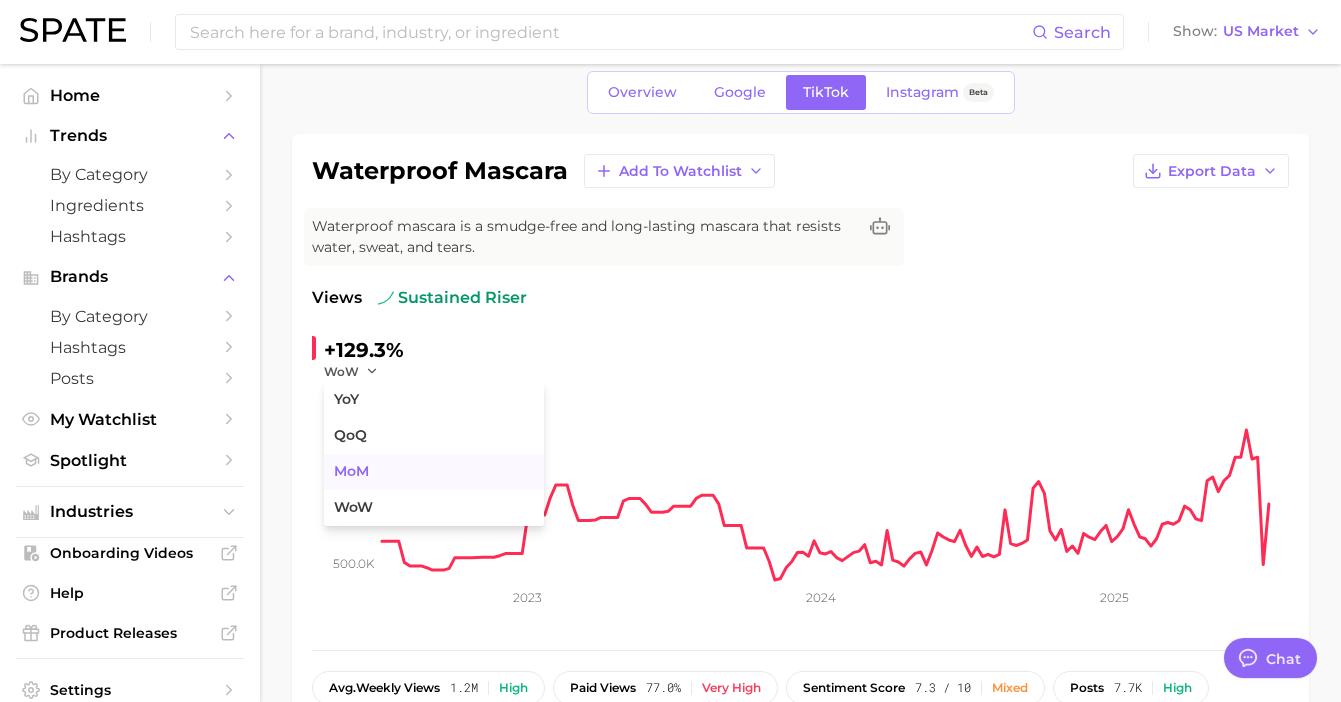 click on "MoM" at bounding box center [434, 472] 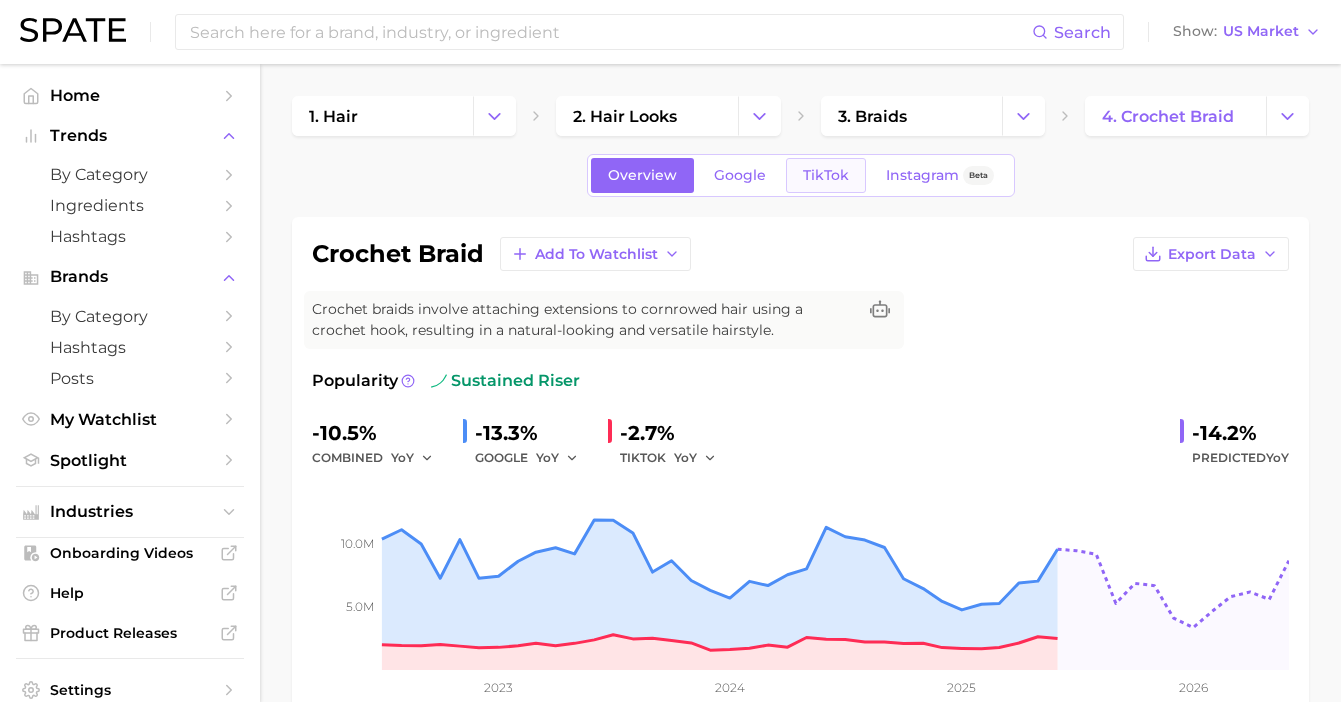 scroll, scrollTop: 0, scrollLeft: 0, axis: both 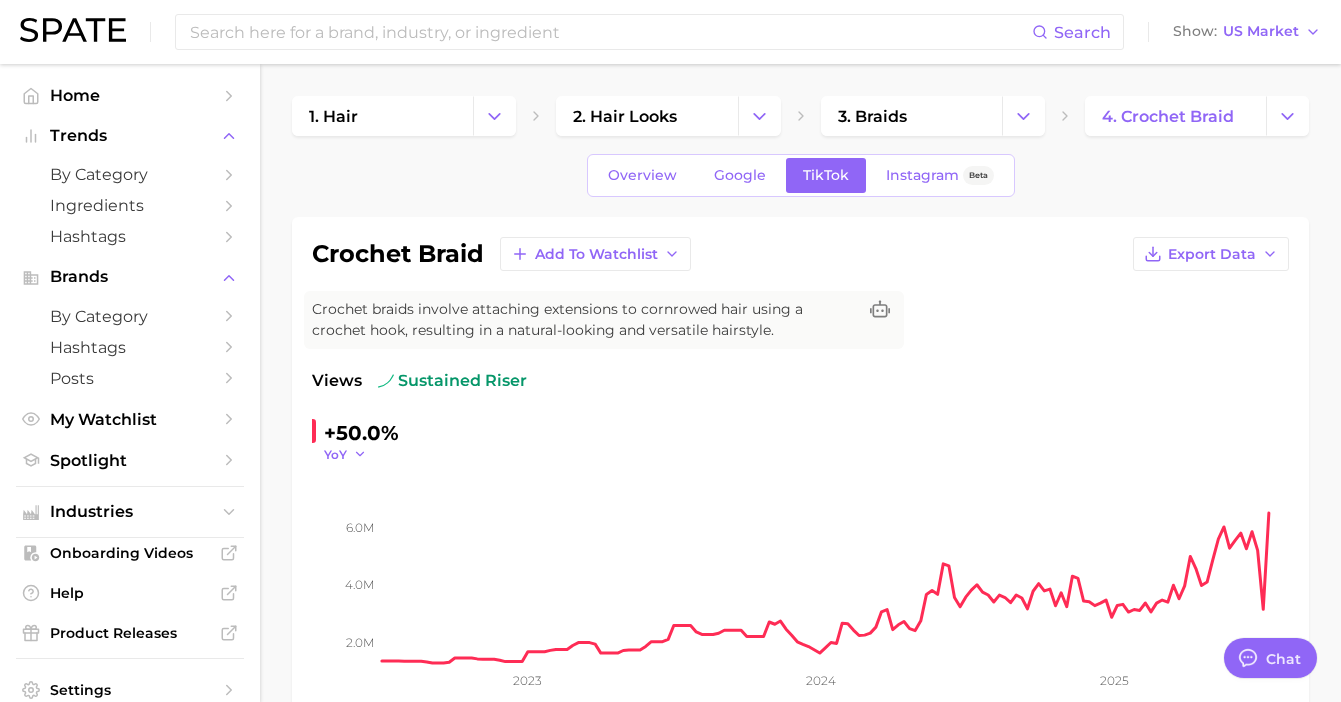 click on "YoY" at bounding box center [335, 454] 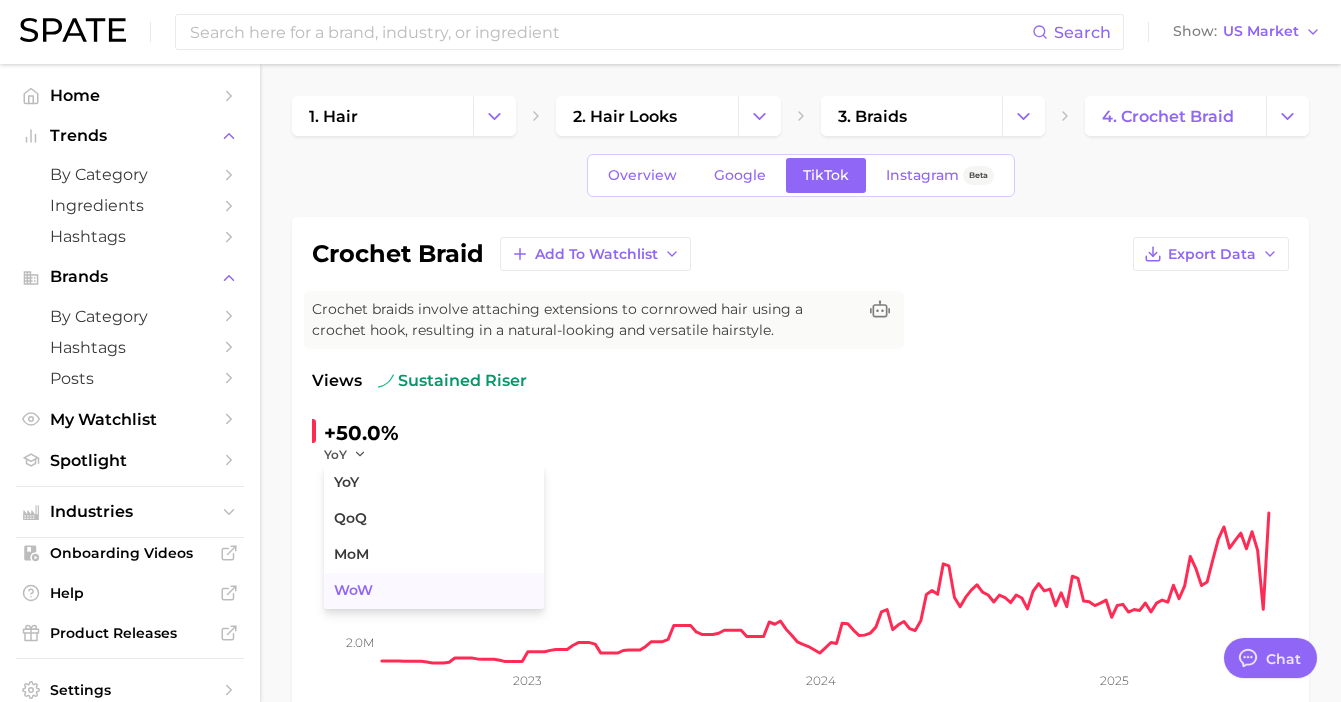 click on "WoW" at bounding box center [434, 591] 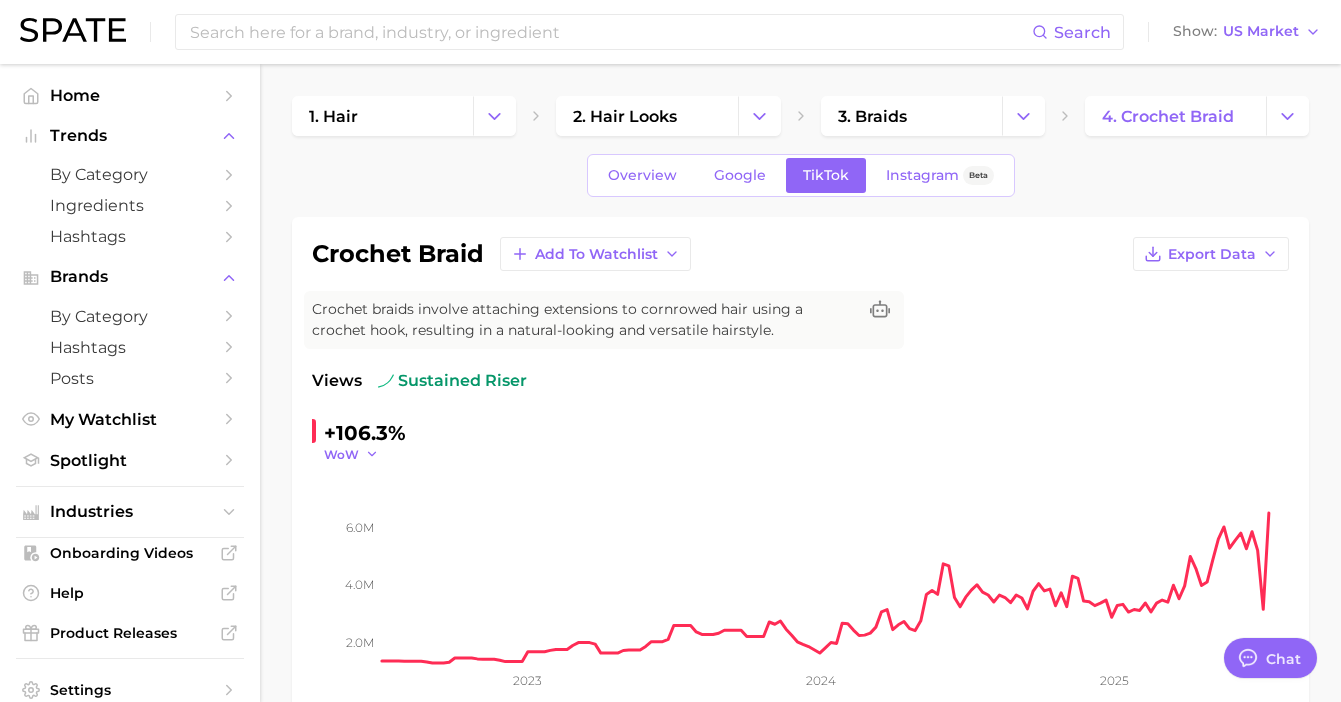 click on "WoW" at bounding box center (341, 454) 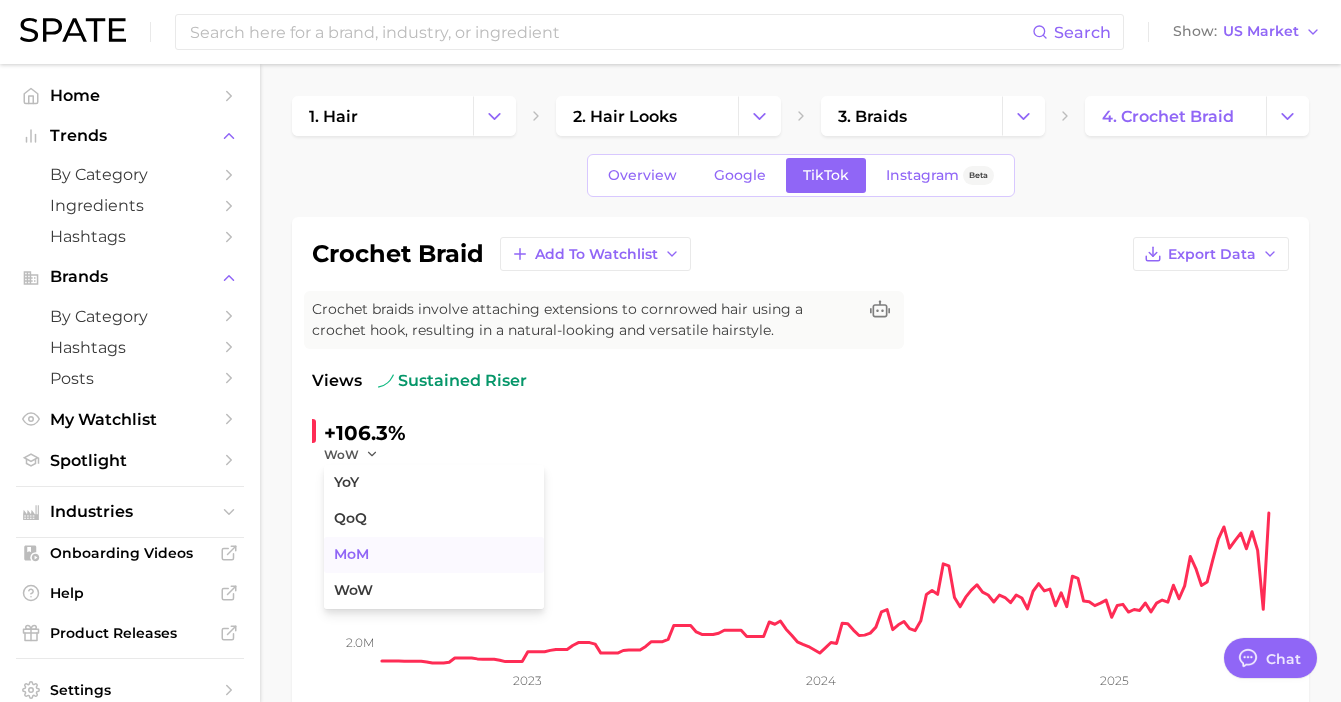 click on "MoM" at bounding box center [434, 555] 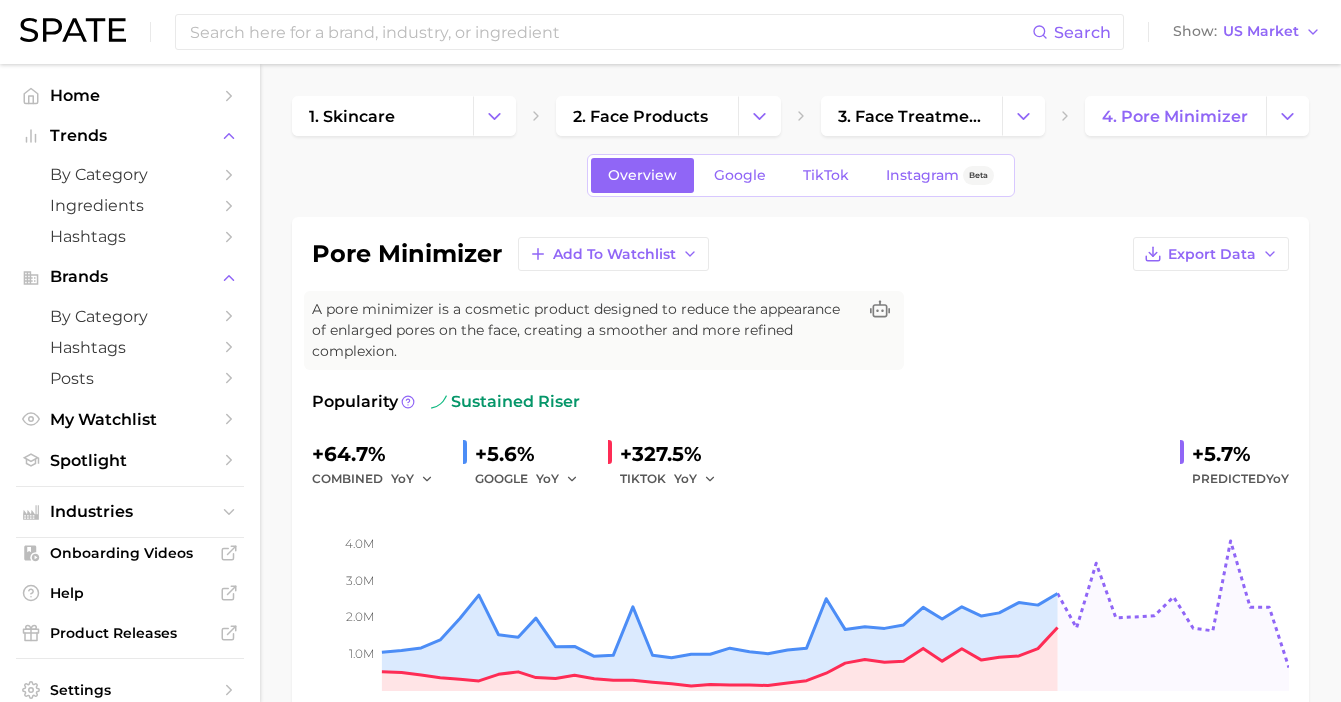 scroll, scrollTop: 0, scrollLeft: 0, axis: both 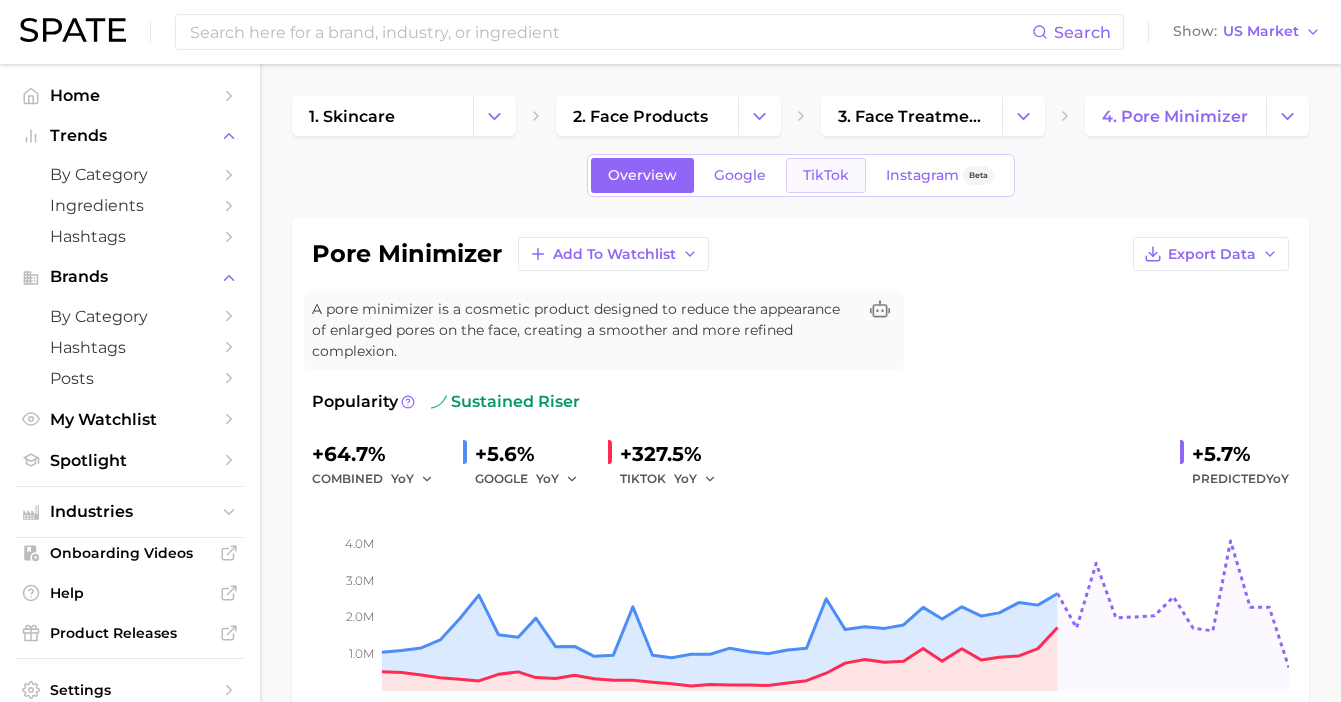 click on "TikTok" at bounding box center [826, 175] 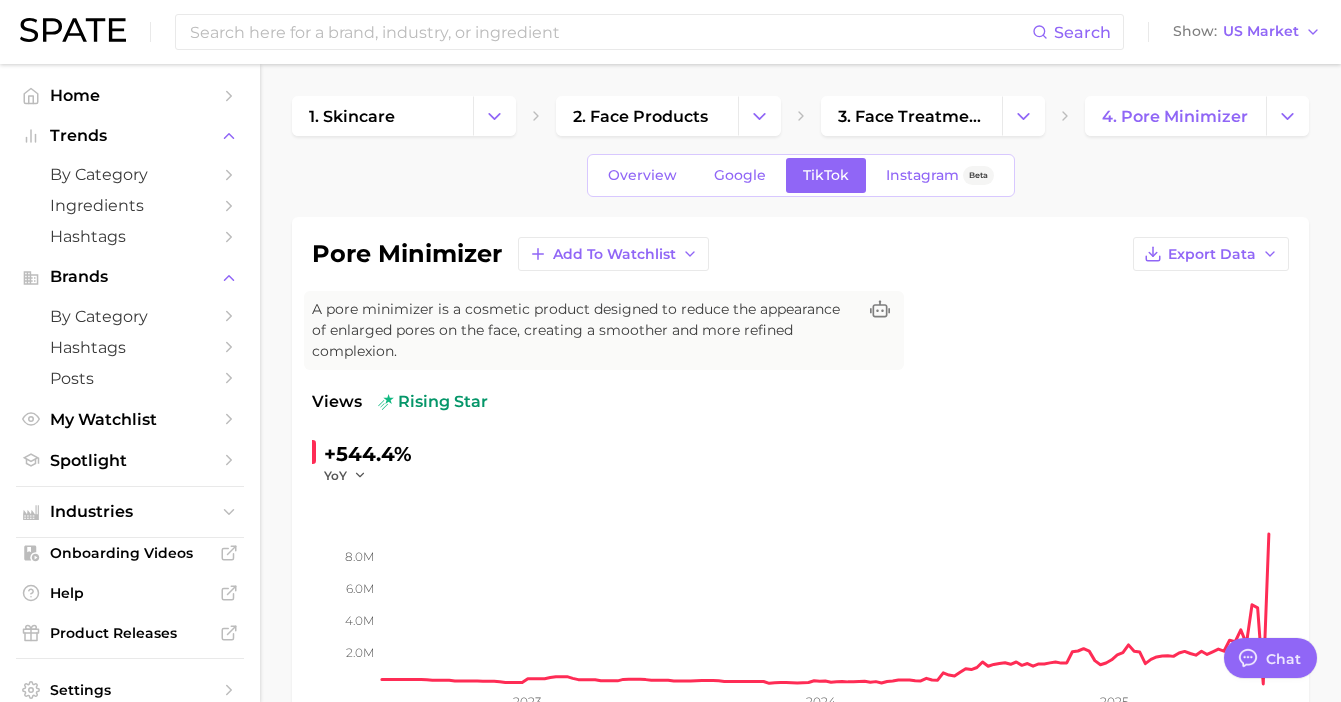 scroll, scrollTop: 0, scrollLeft: 0, axis: both 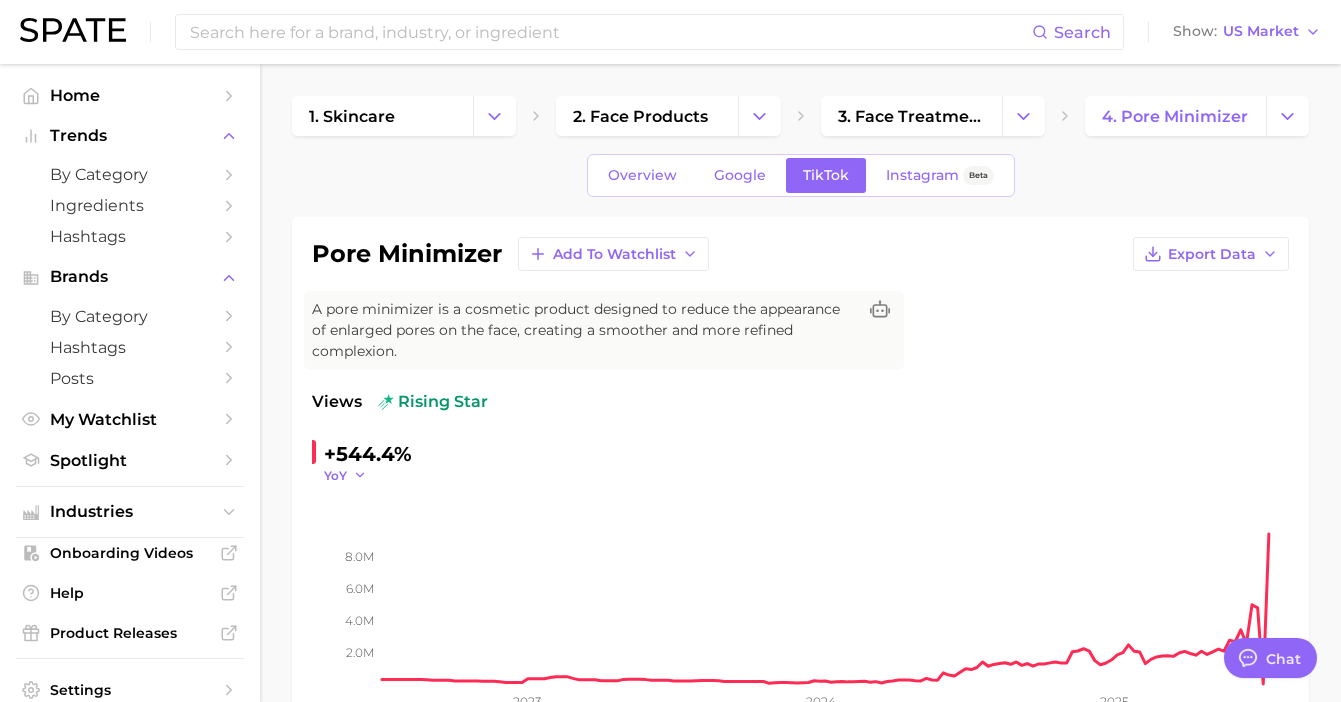 click on "YoY" at bounding box center [335, 475] 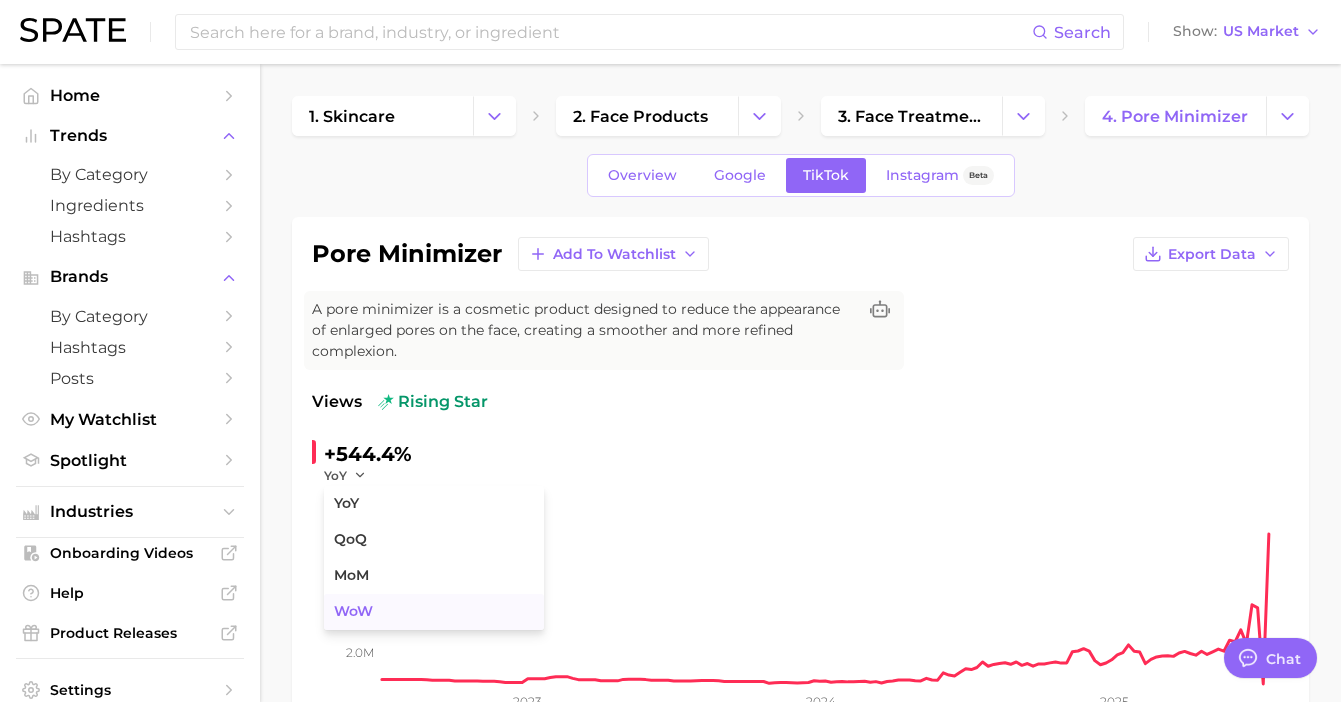 click on "WoW" at bounding box center (353, 611) 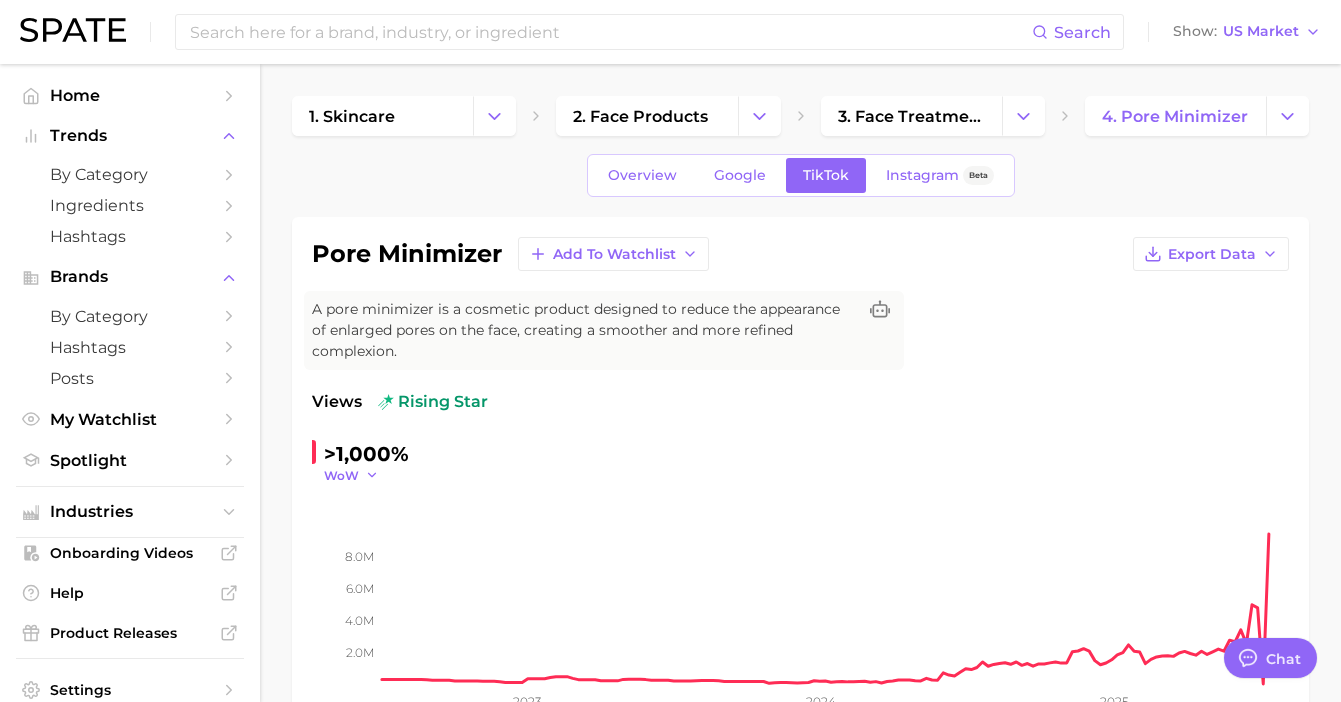 click on "WoW" at bounding box center [341, 475] 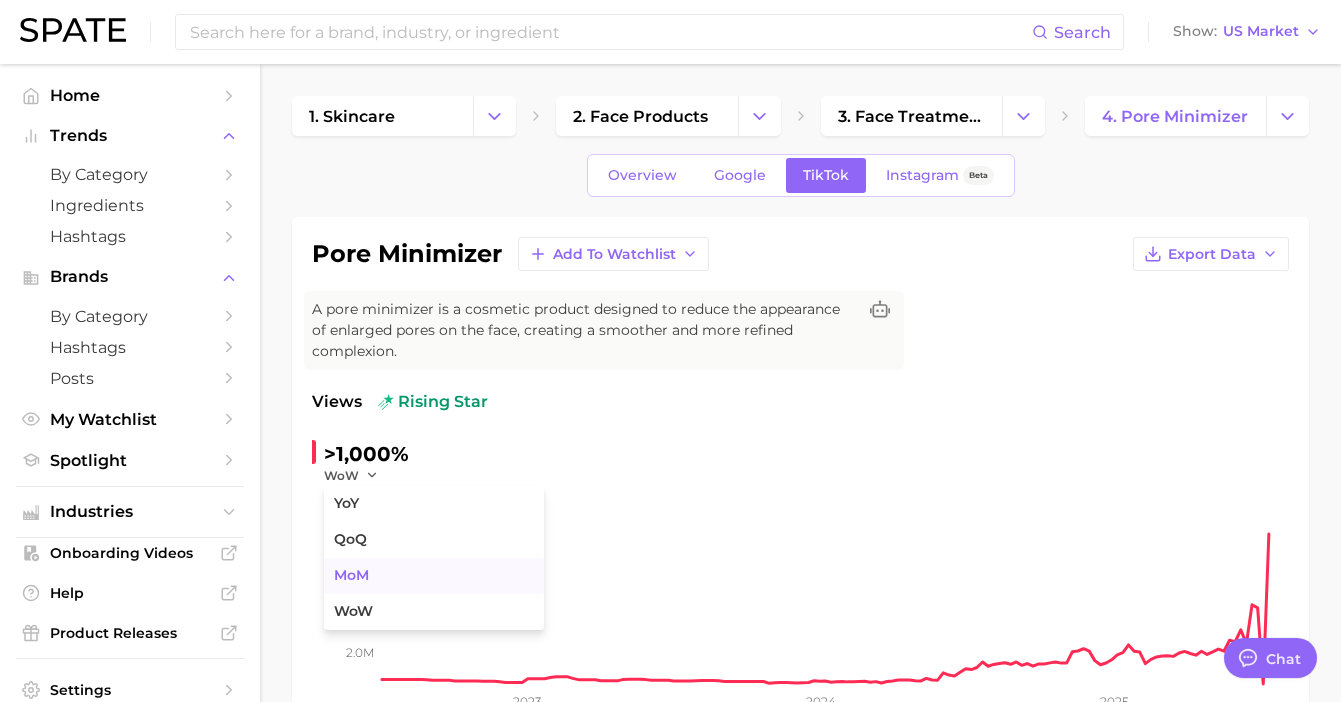 click on "MoM" at bounding box center [434, 576] 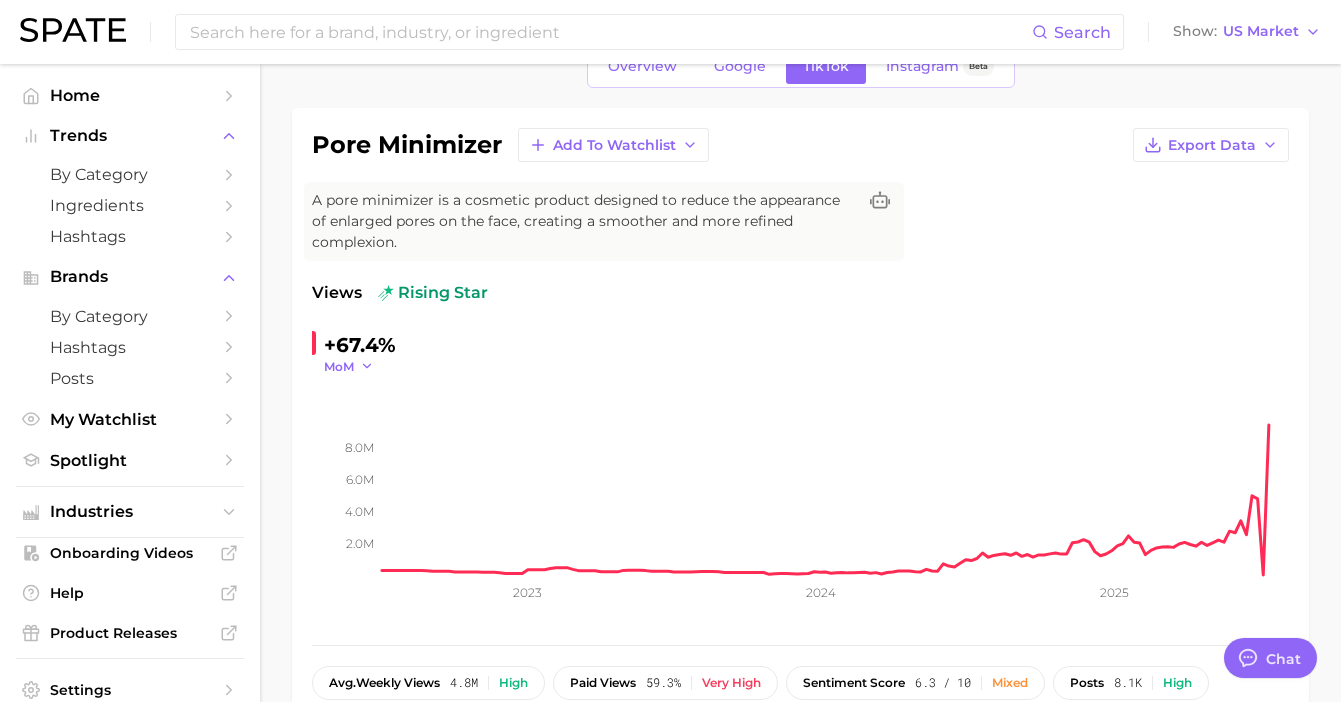 scroll, scrollTop: 0, scrollLeft: 0, axis: both 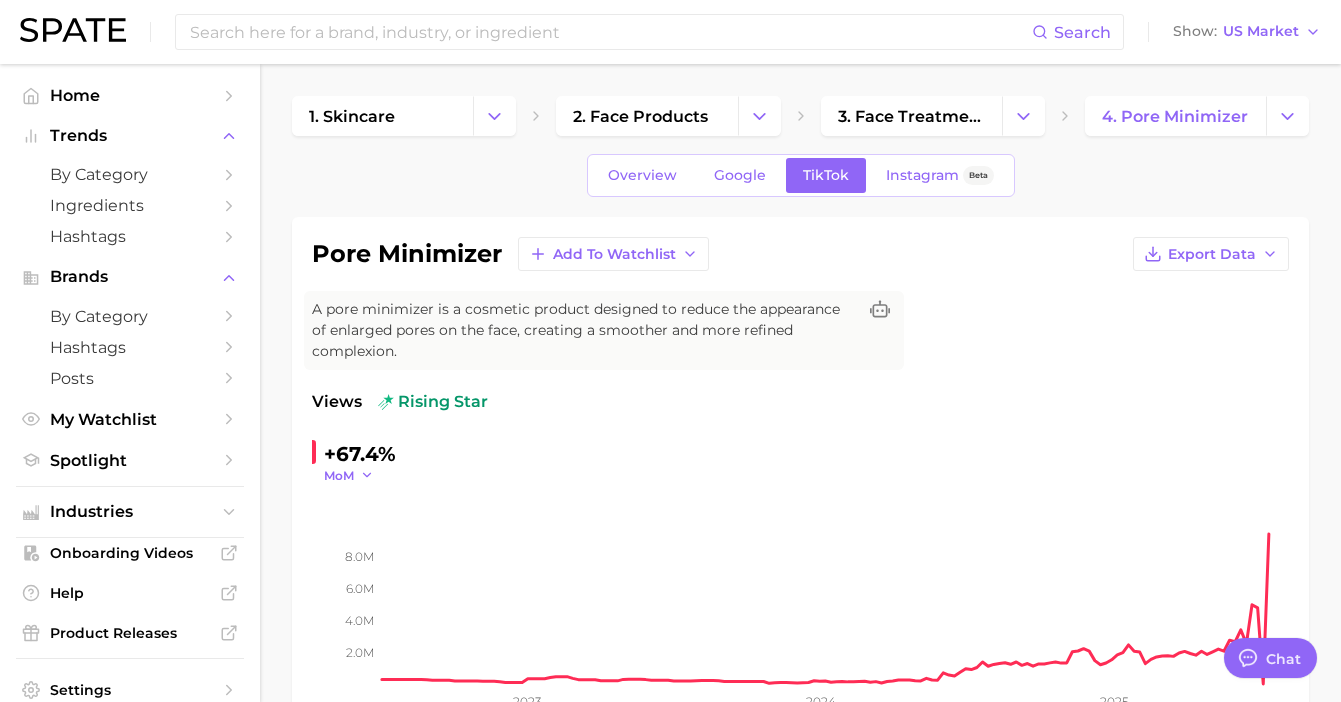 click on "MoM" at bounding box center [339, 475] 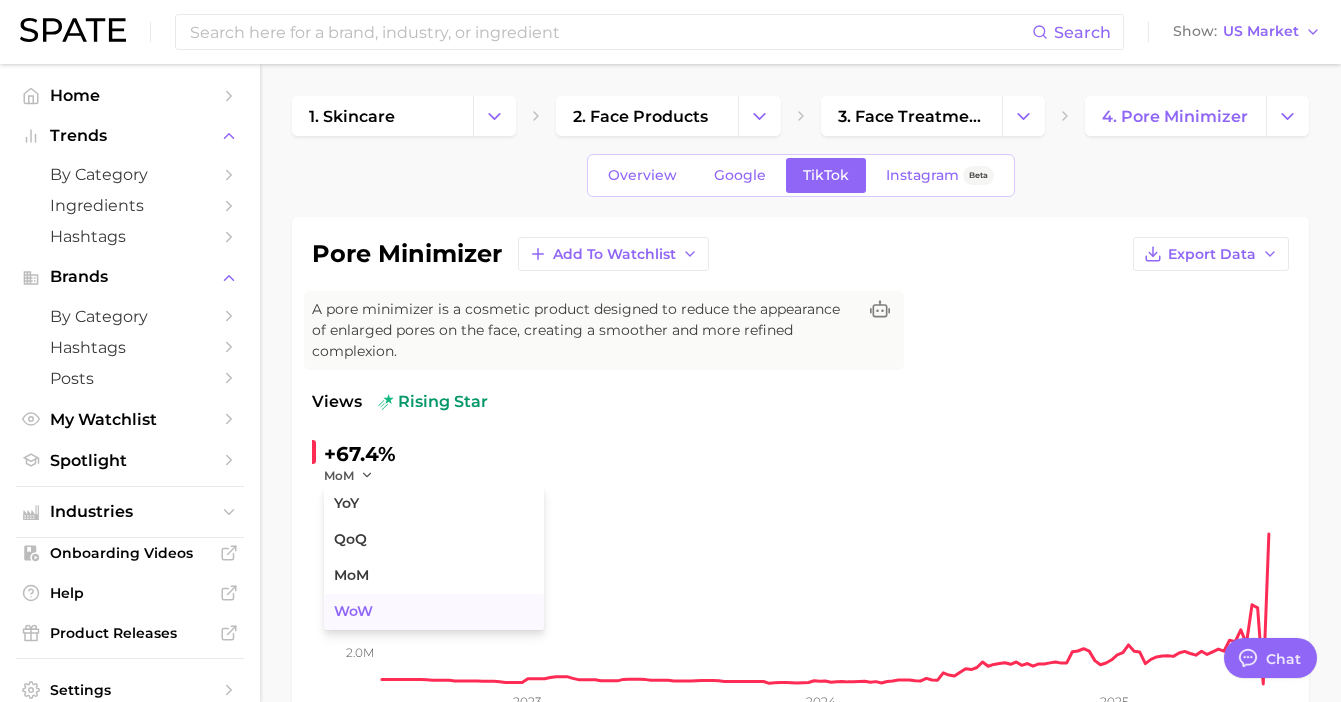 click on "WoW" at bounding box center [353, 611] 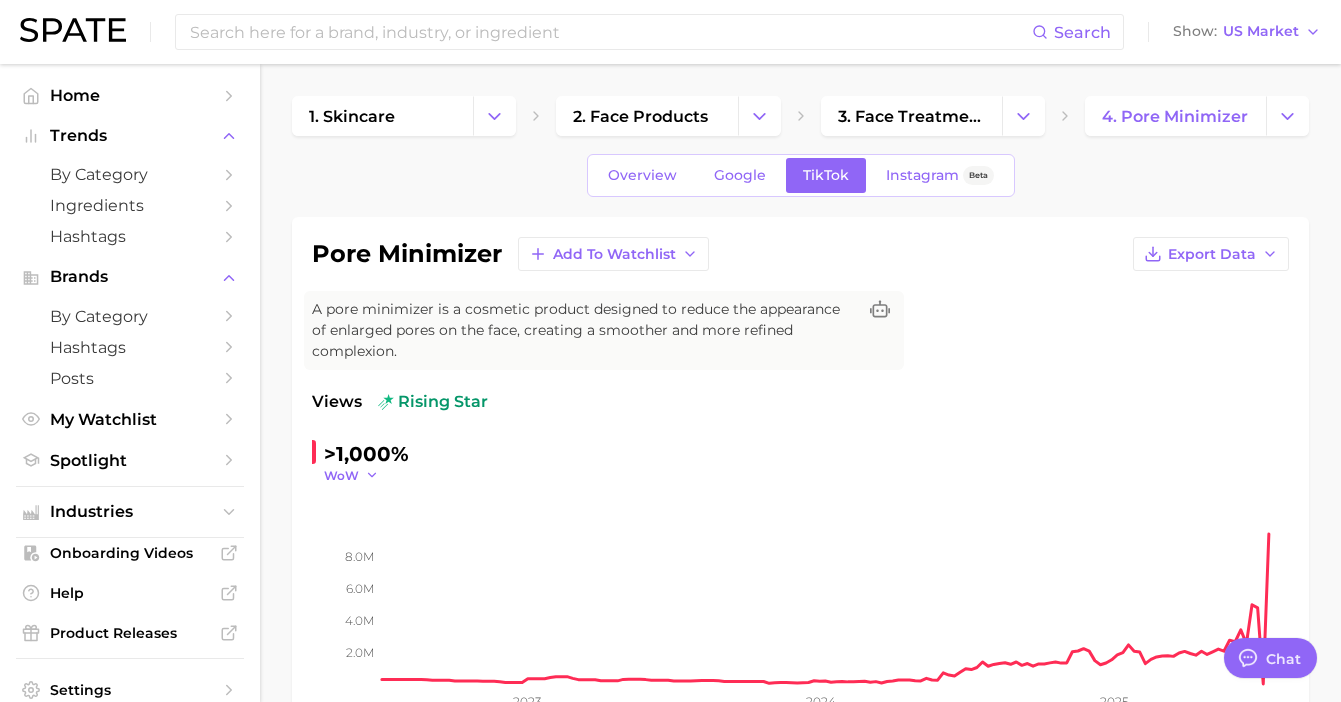 click on "WoW" at bounding box center [351, 475] 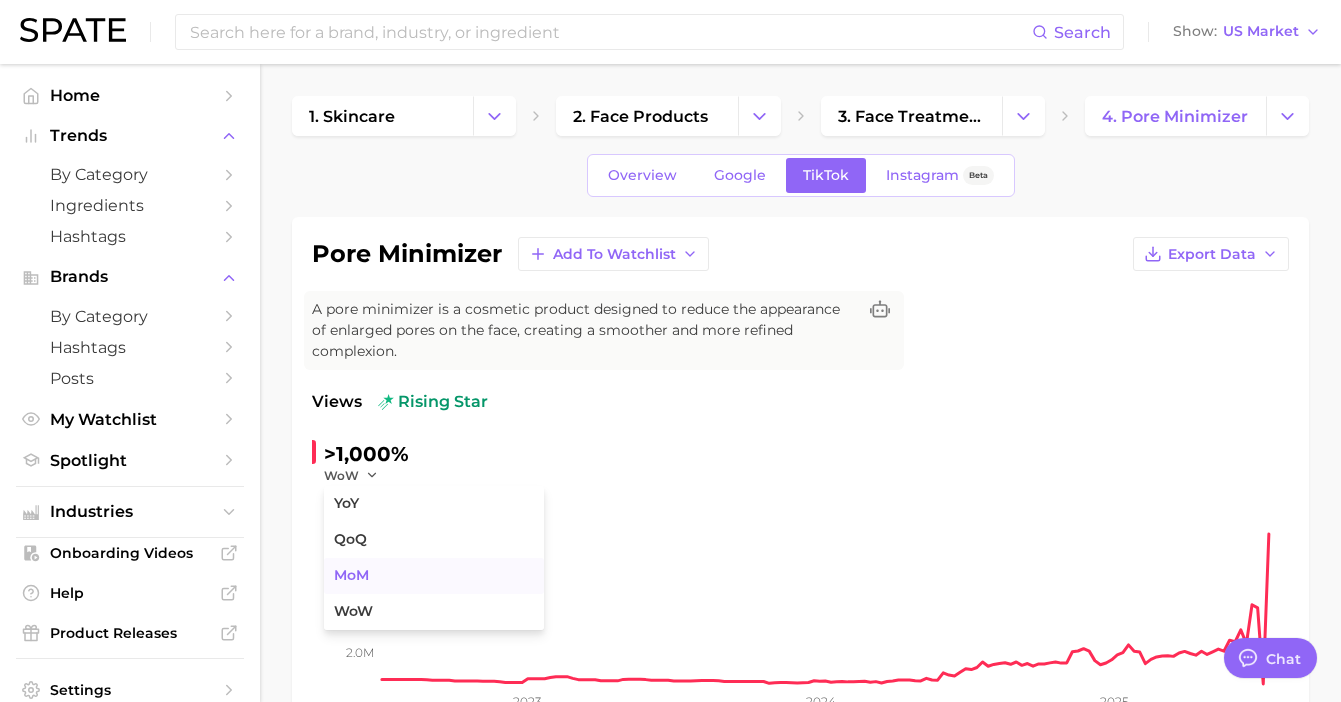 click on "MoM" at bounding box center (434, 576) 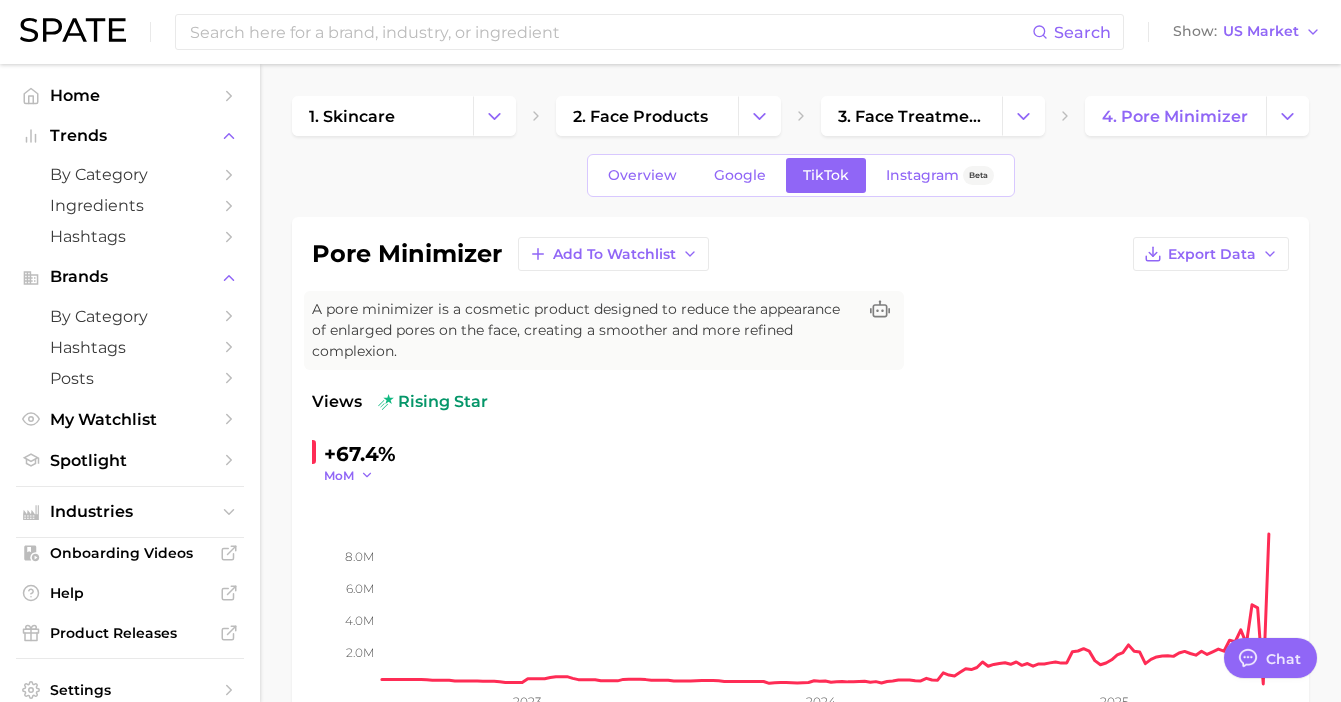 click 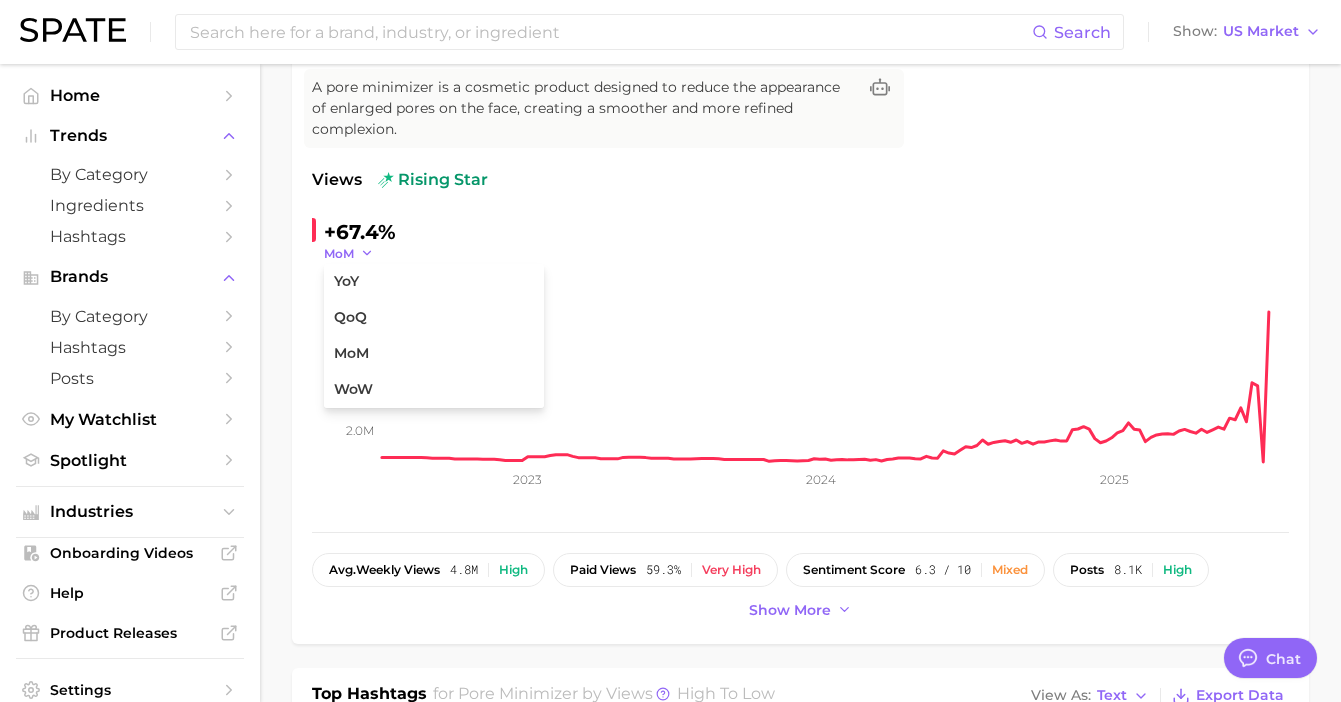 scroll, scrollTop: 224, scrollLeft: 0, axis: vertical 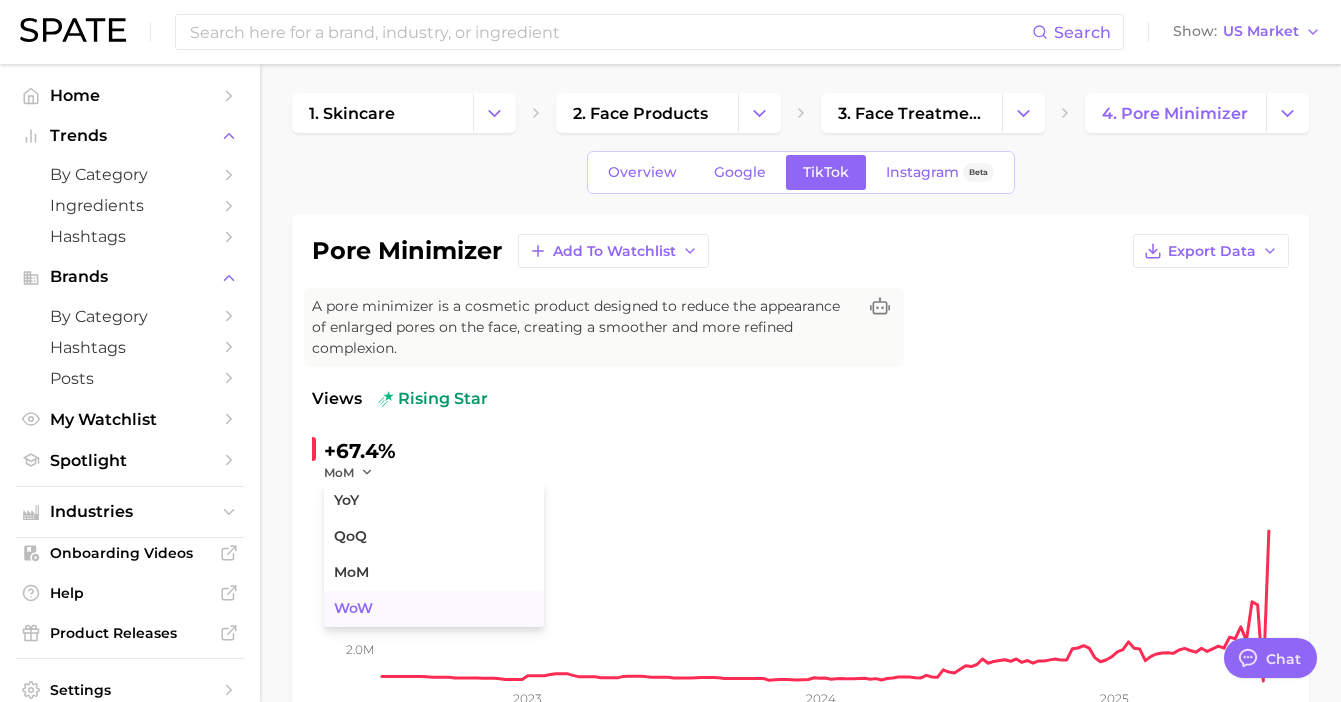 click on "WoW" at bounding box center [353, 608] 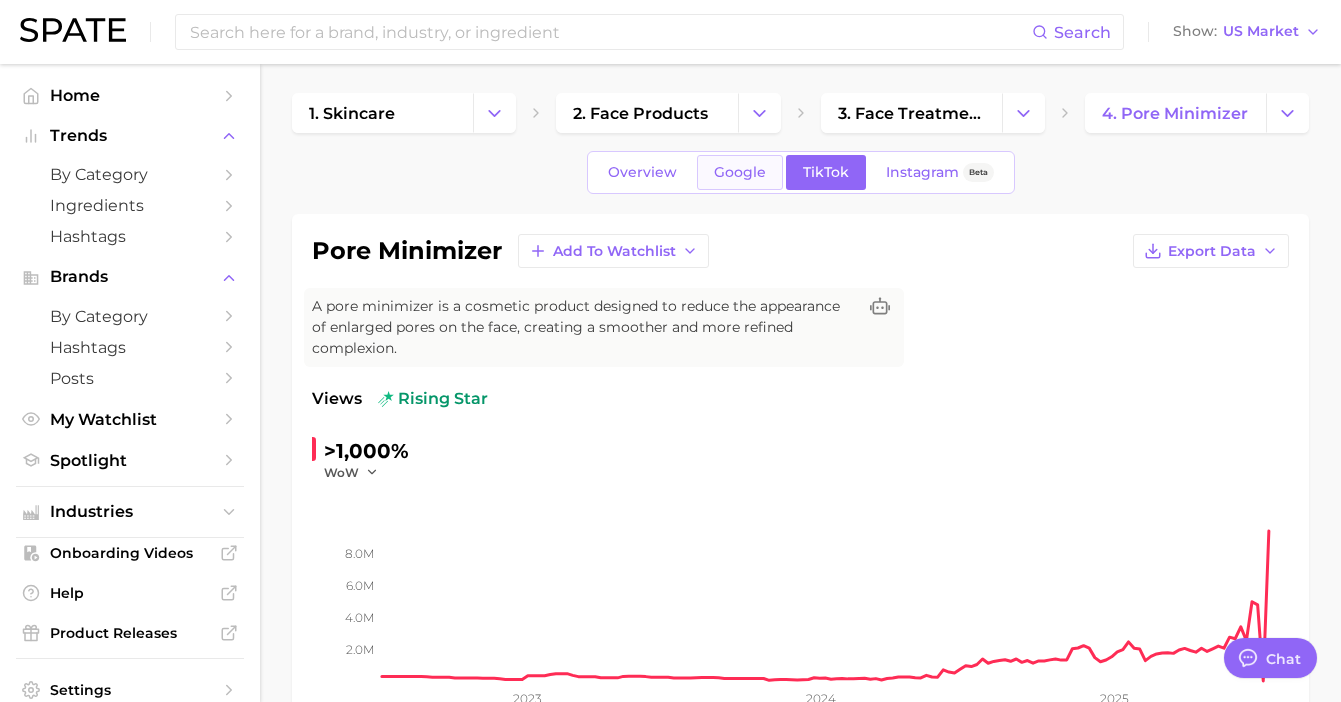click on "Google" at bounding box center (740, 172) 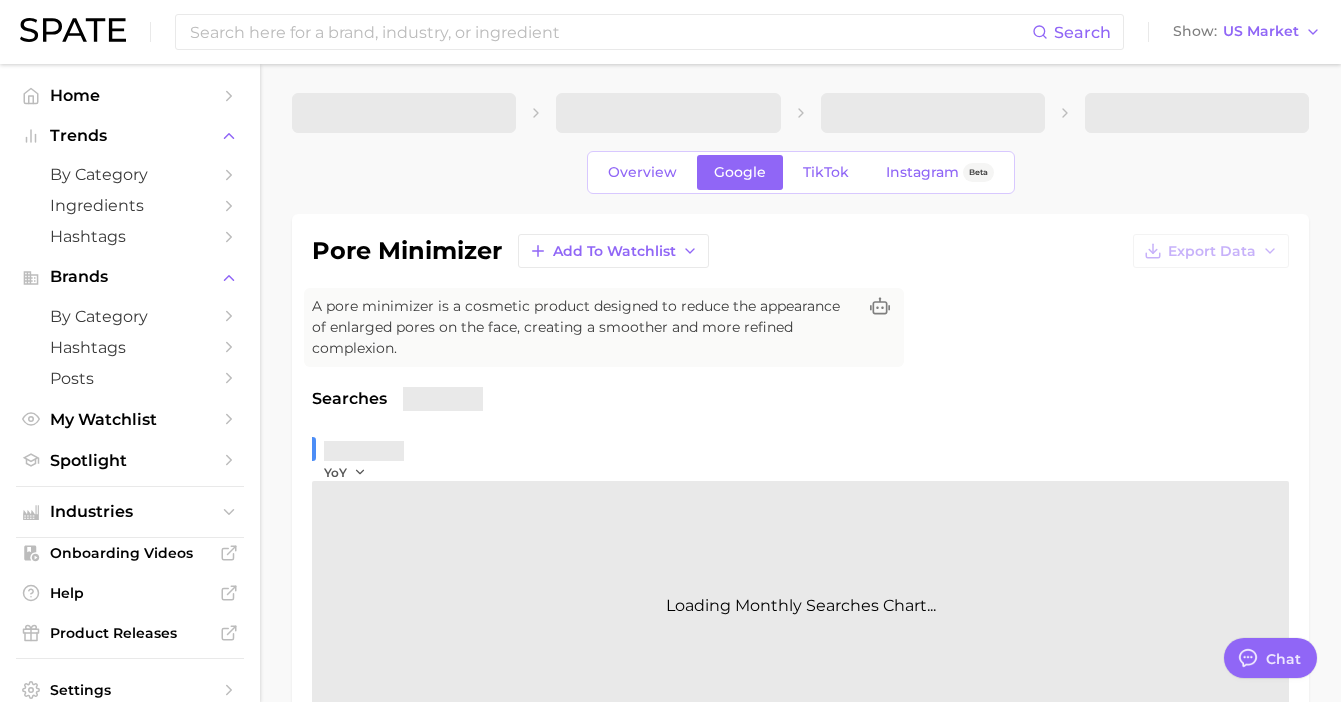 scroll, scrollTop: 0, scrollLeft: 0, axis: both 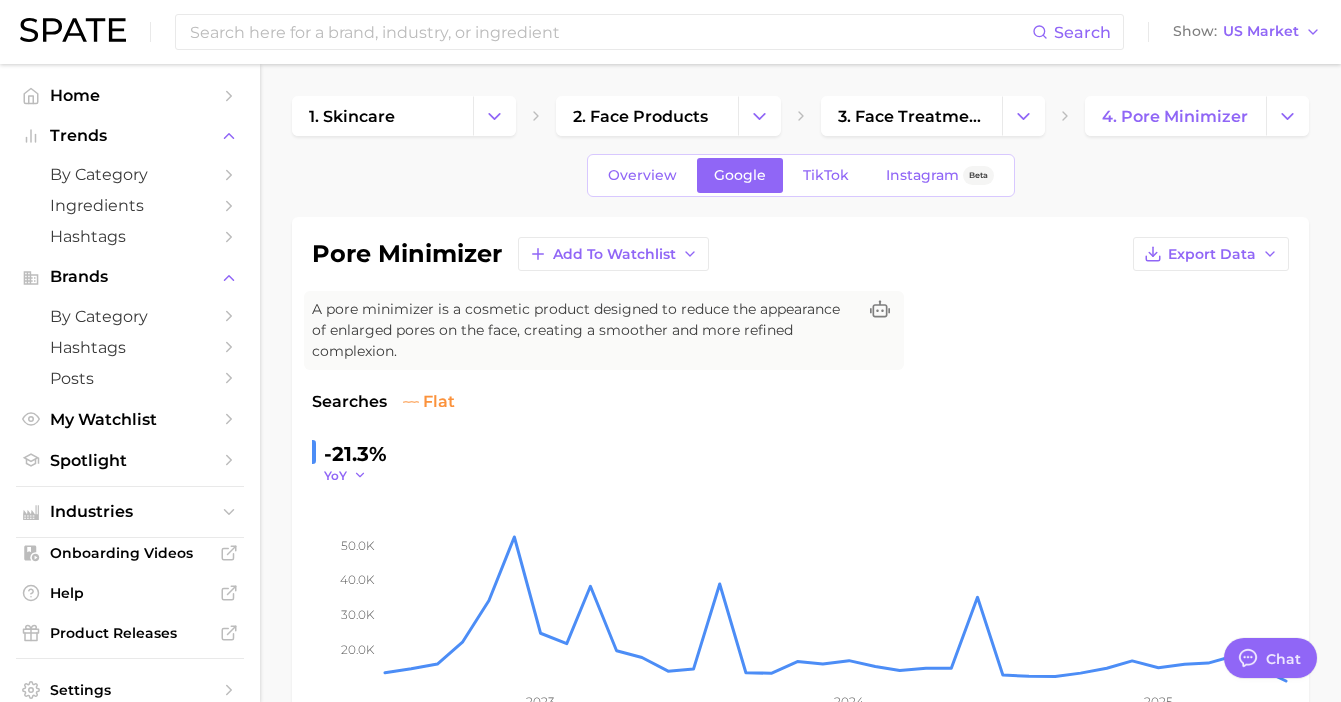 click on "YoY" at bounding box center (335, 475) 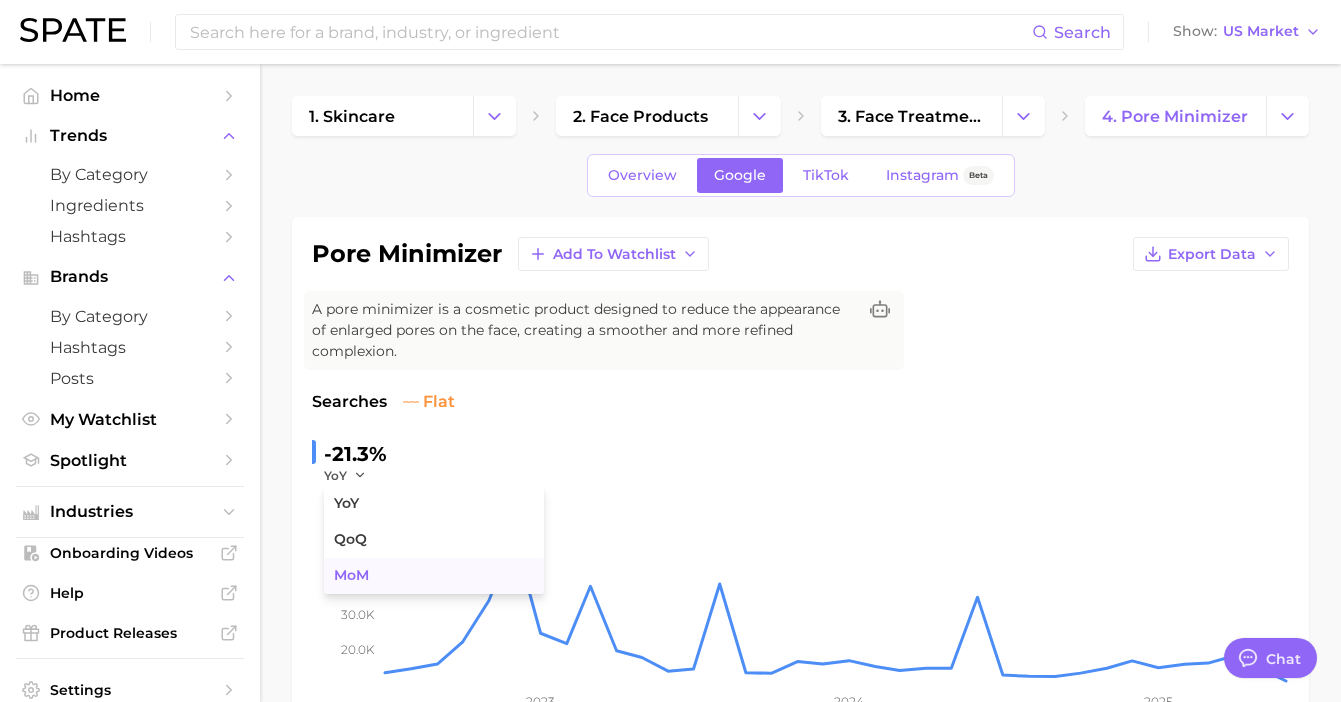click on "MoM" at bounding box center [351, 575] 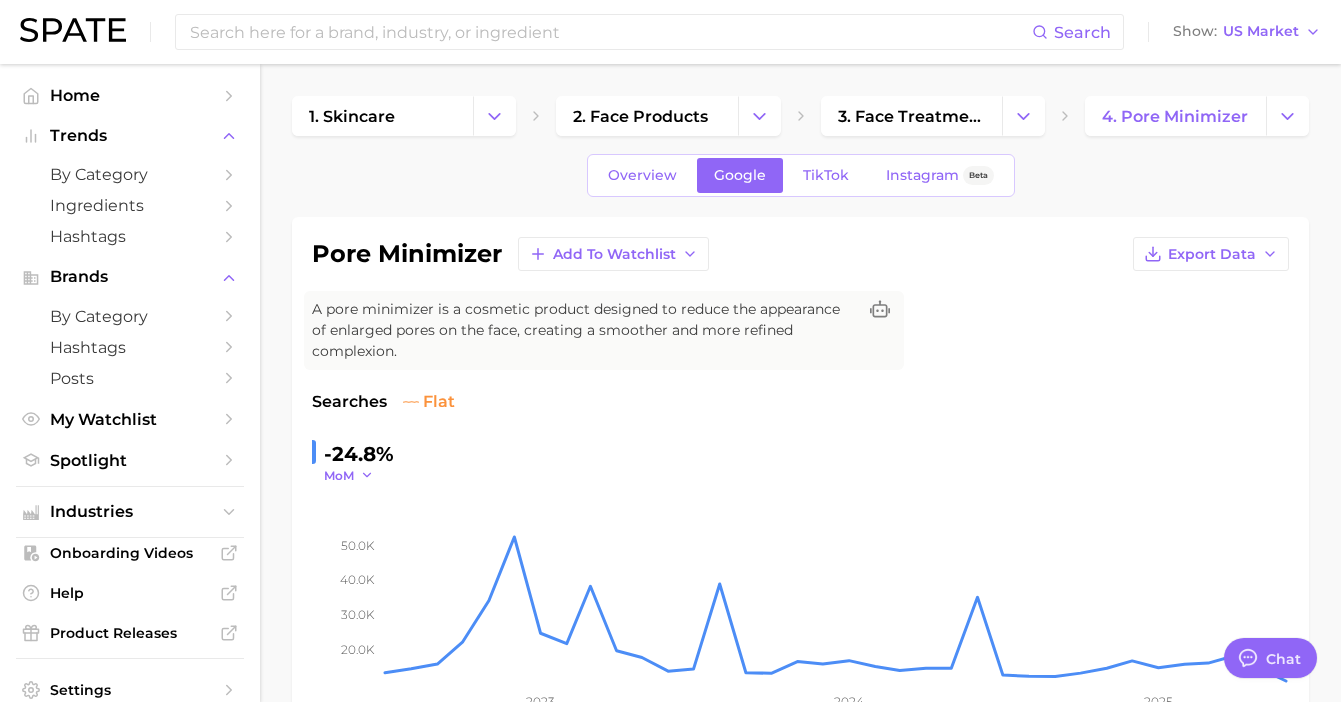 click on "MoM" at bounding box center (339, 475) 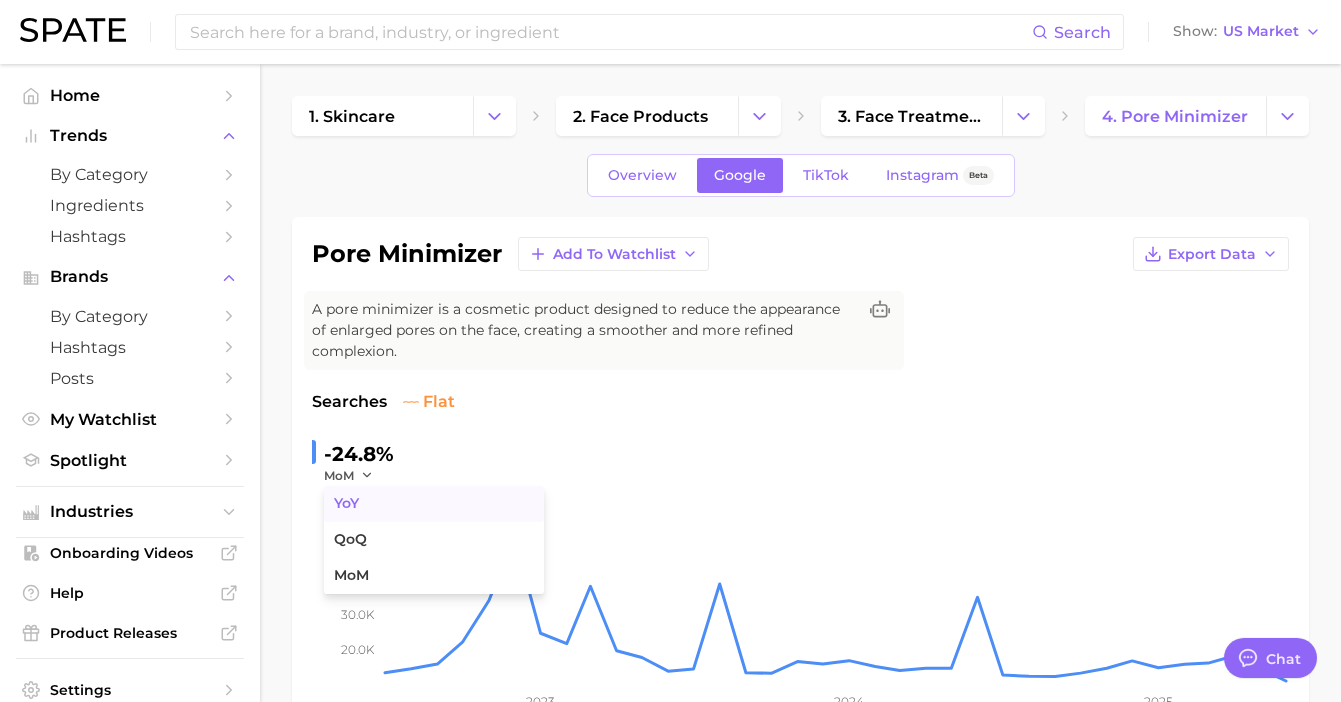 click on "YoY" at bounding box center [346, 503] 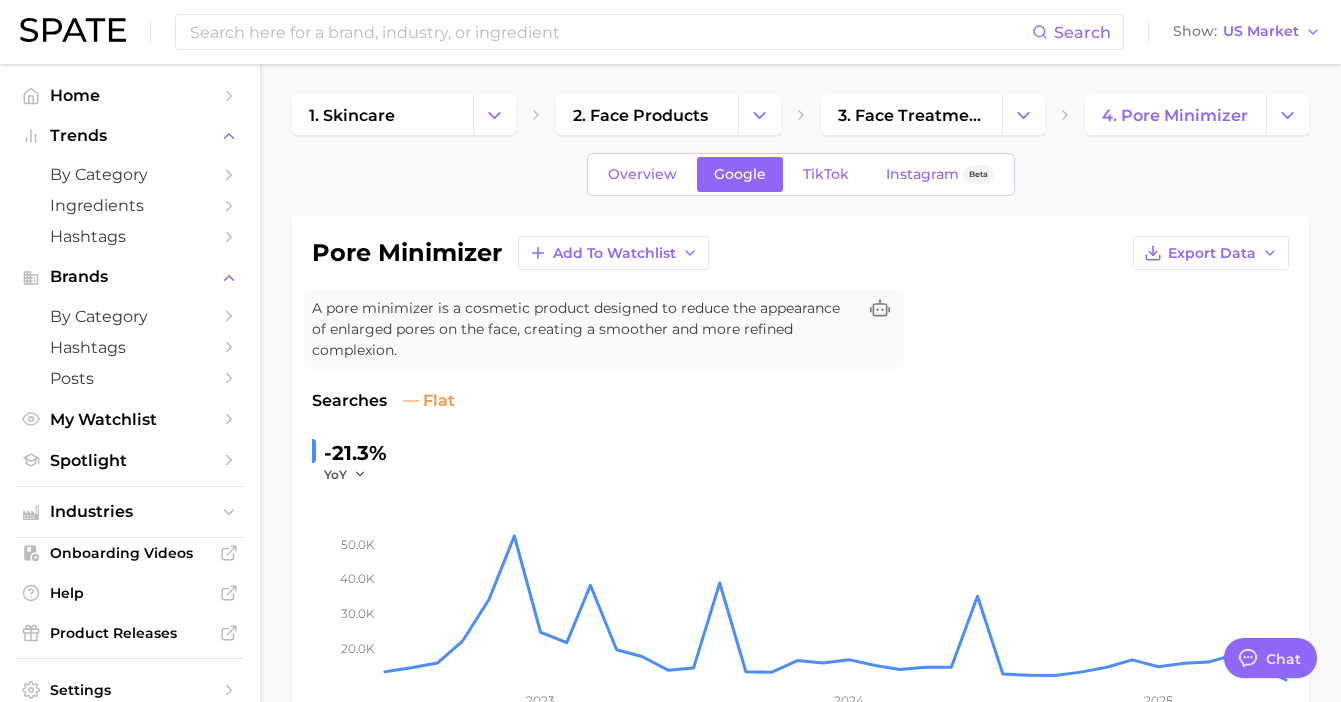 scroll, scrollTop: 0, scrollLeft: 0, axis: both 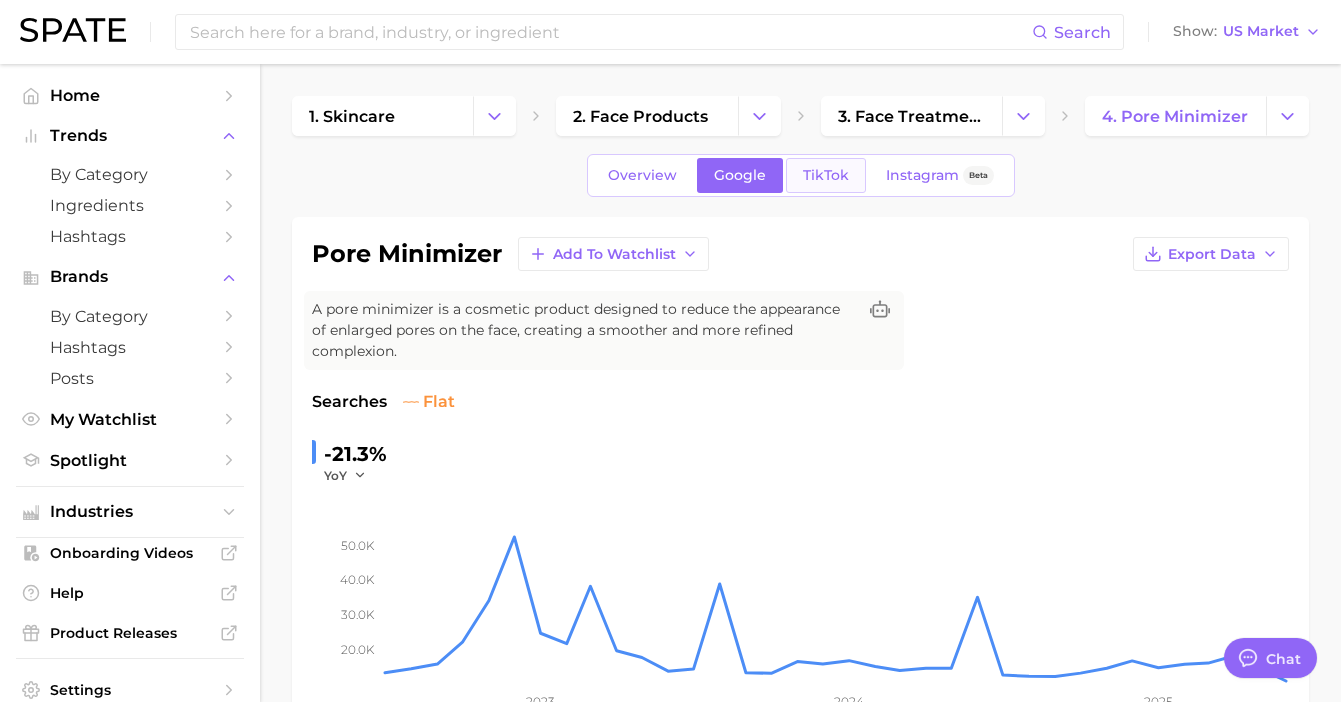 click on "TikTok" at bounding box center (826, 175) 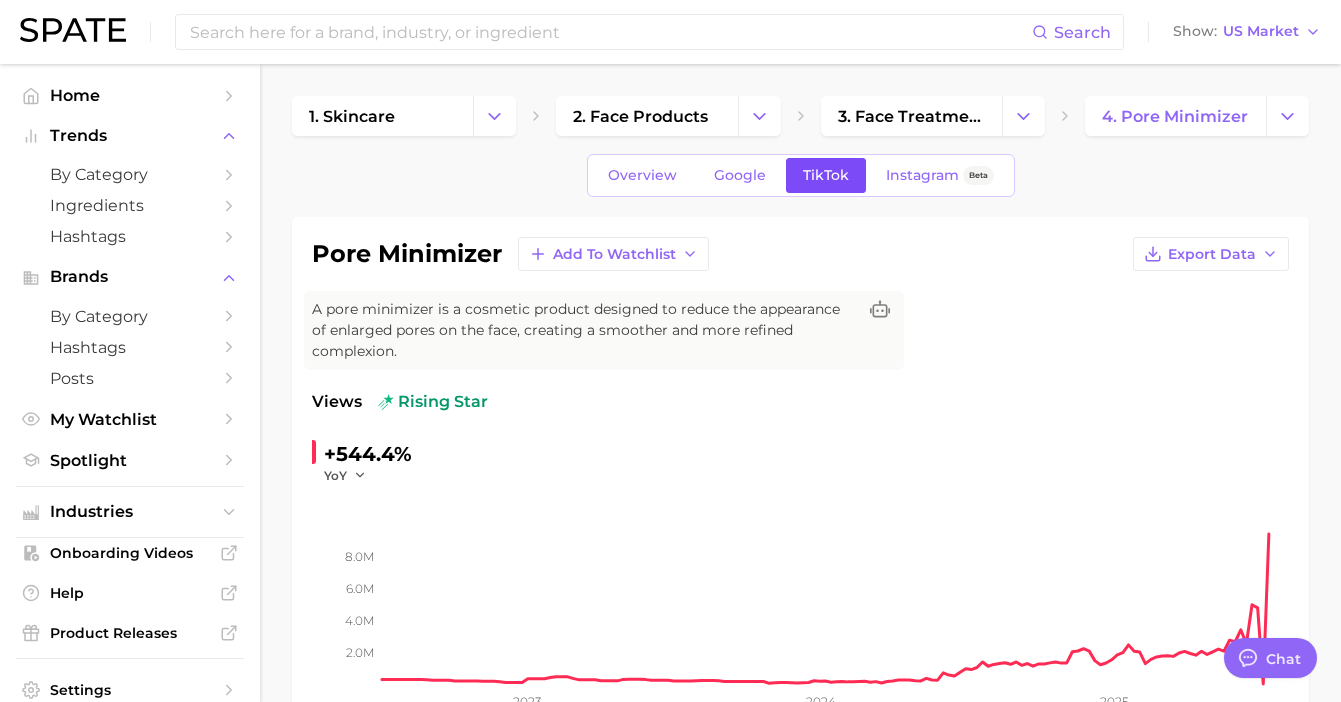 scroll, scrollTop: 0, scrollLeft: 0, axis: both 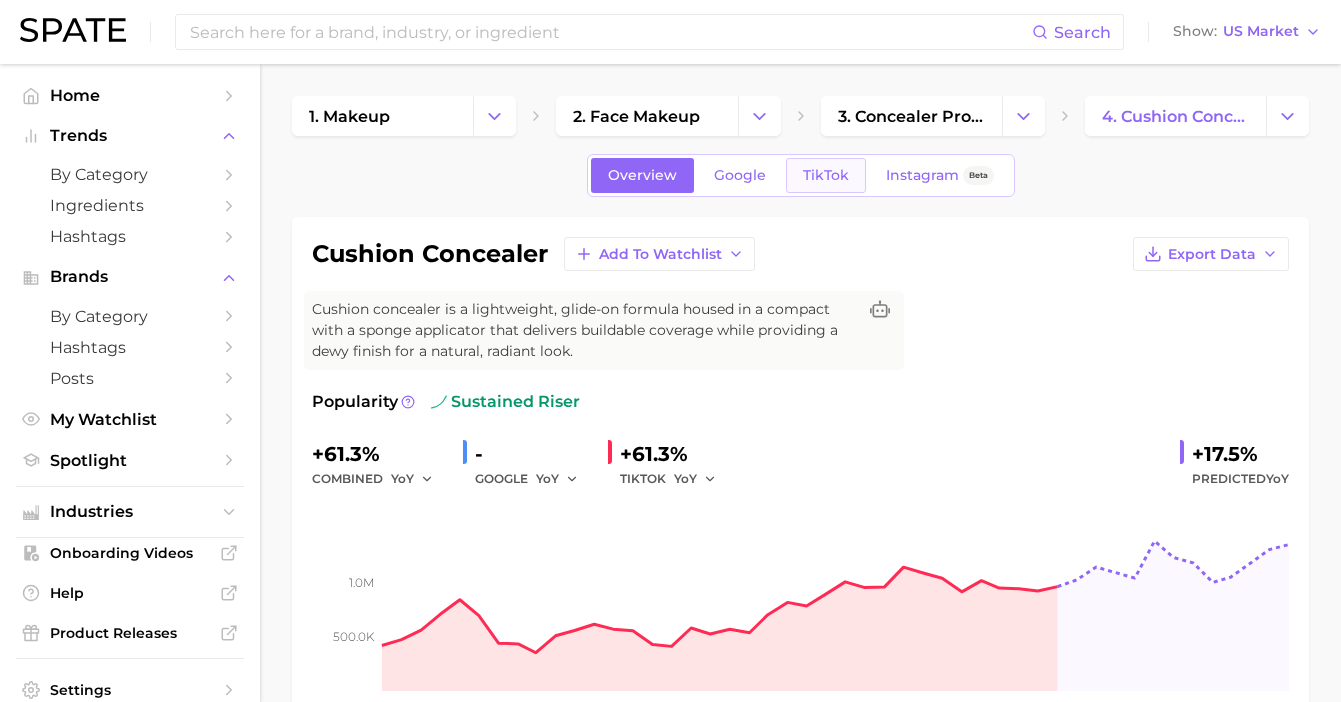 click on "TikTok" at bounding box center (826, 175) 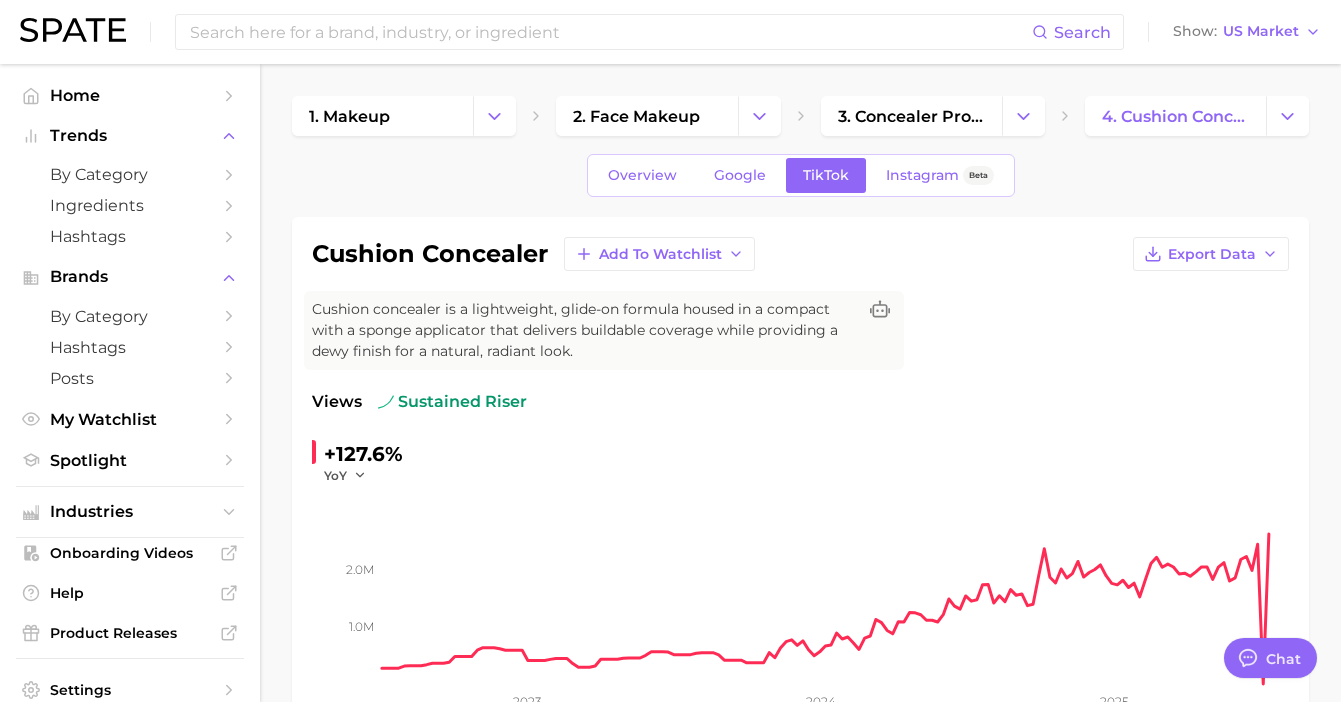 scroll, scrollTop: 0, scrollLeft: 0, axis: both 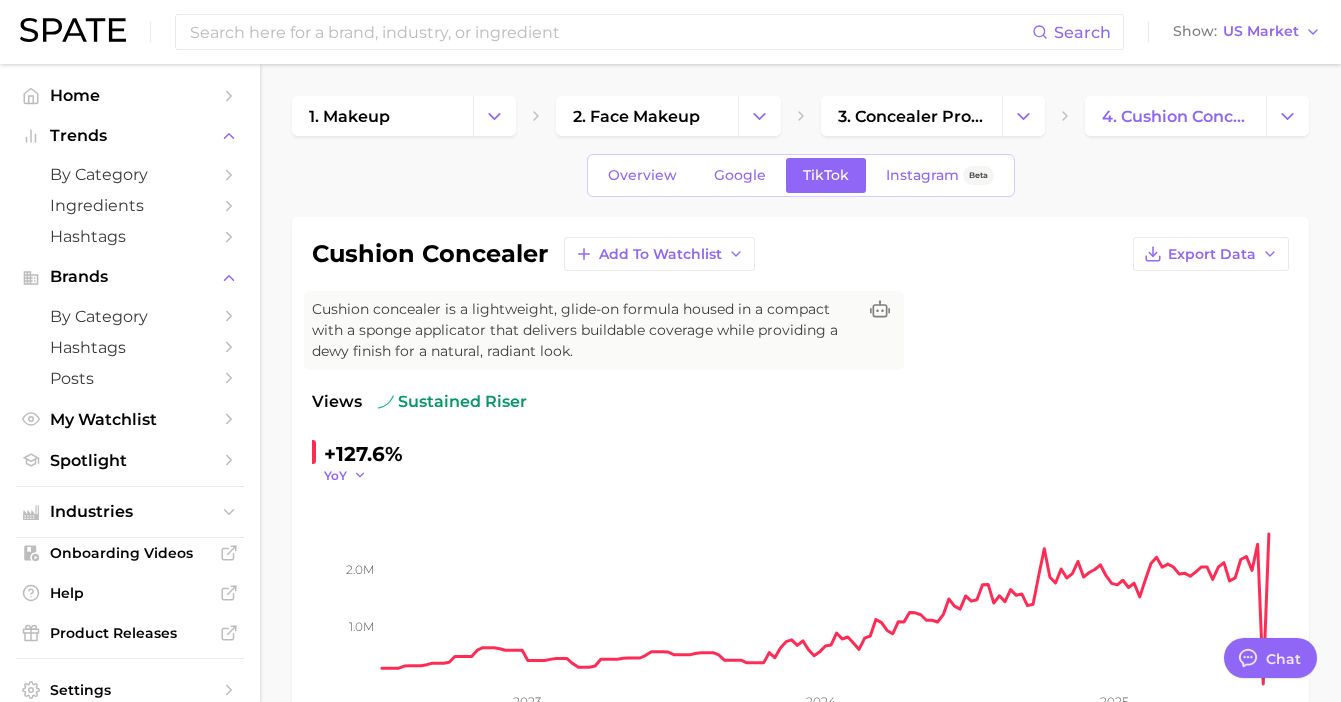 click 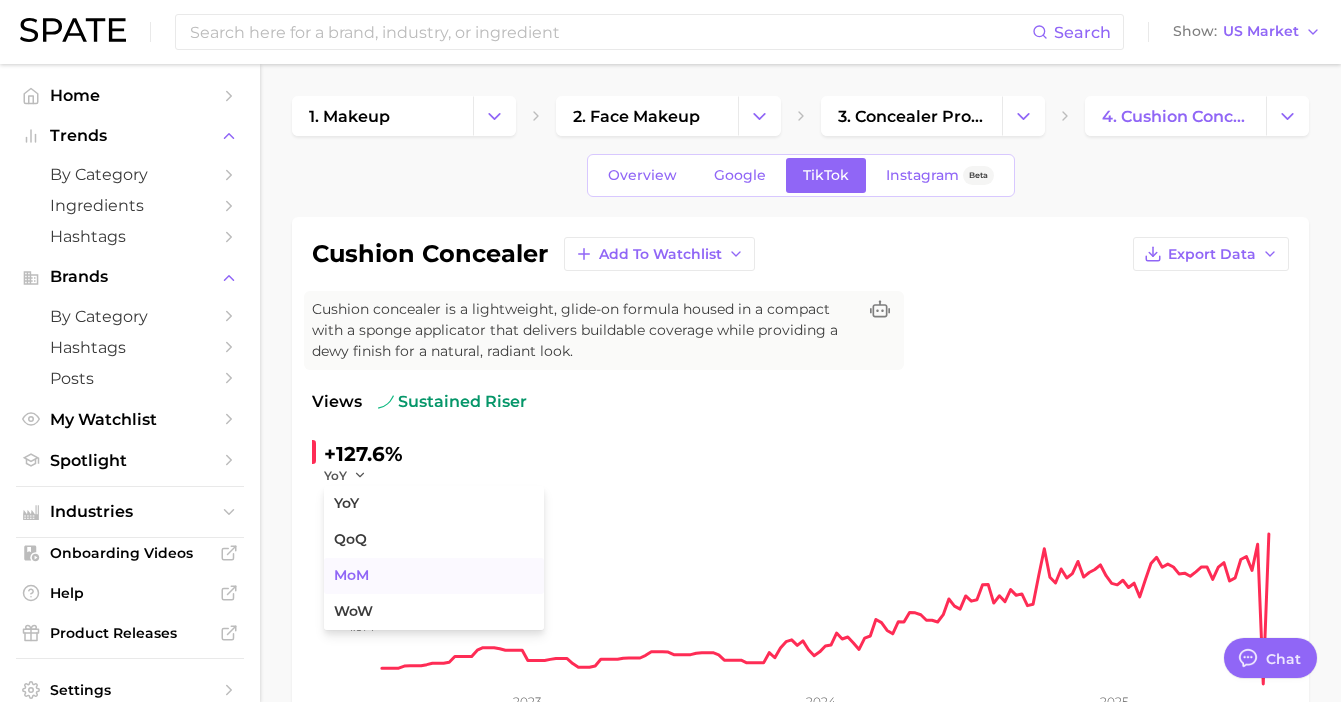 click on "MoM" at bounding box center (351, 575) 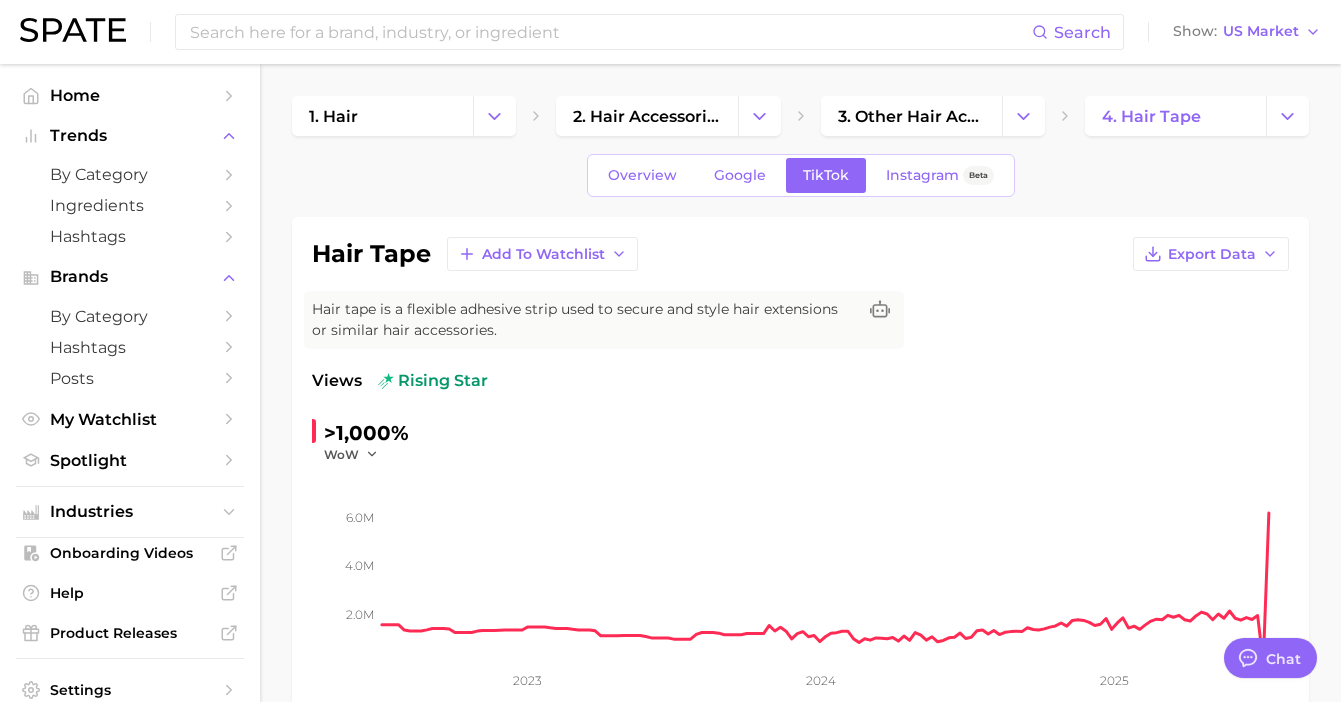 scroll, scrollTop: 0, scrollLeft: 0, axis: both 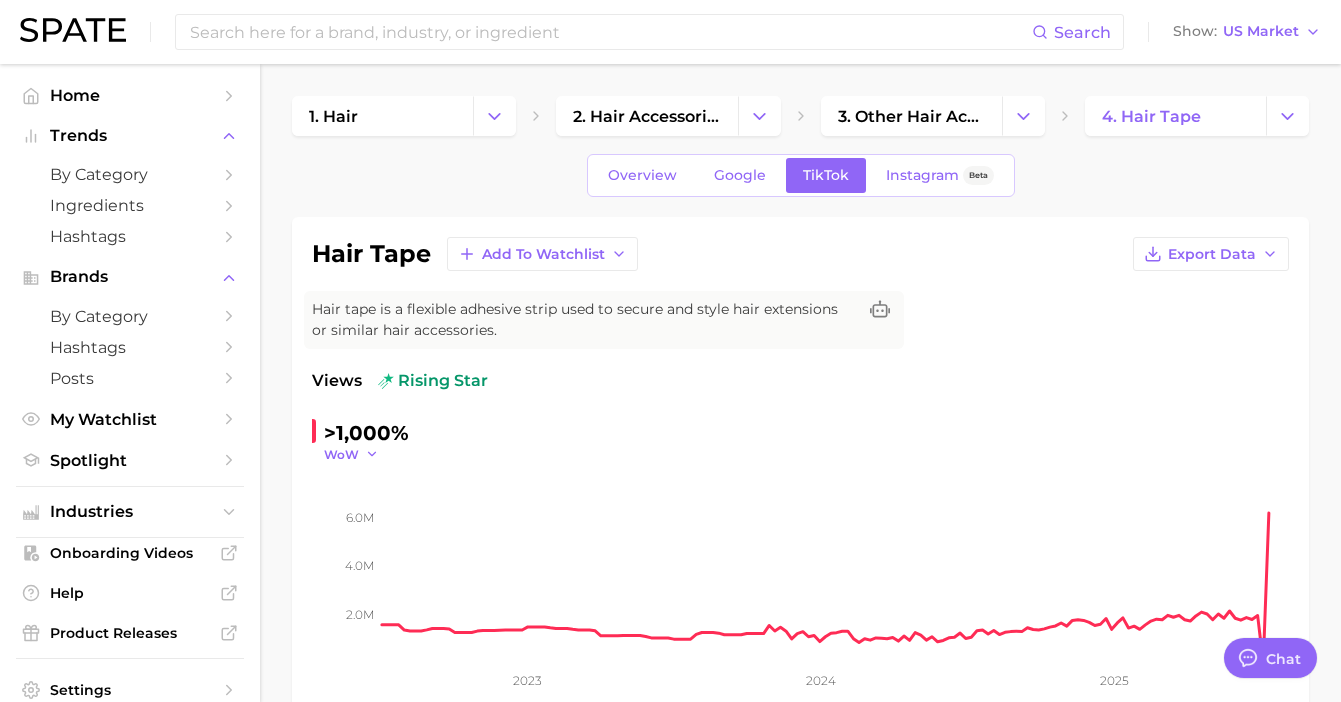 click on "WoW" at bounding box center [341, 454] 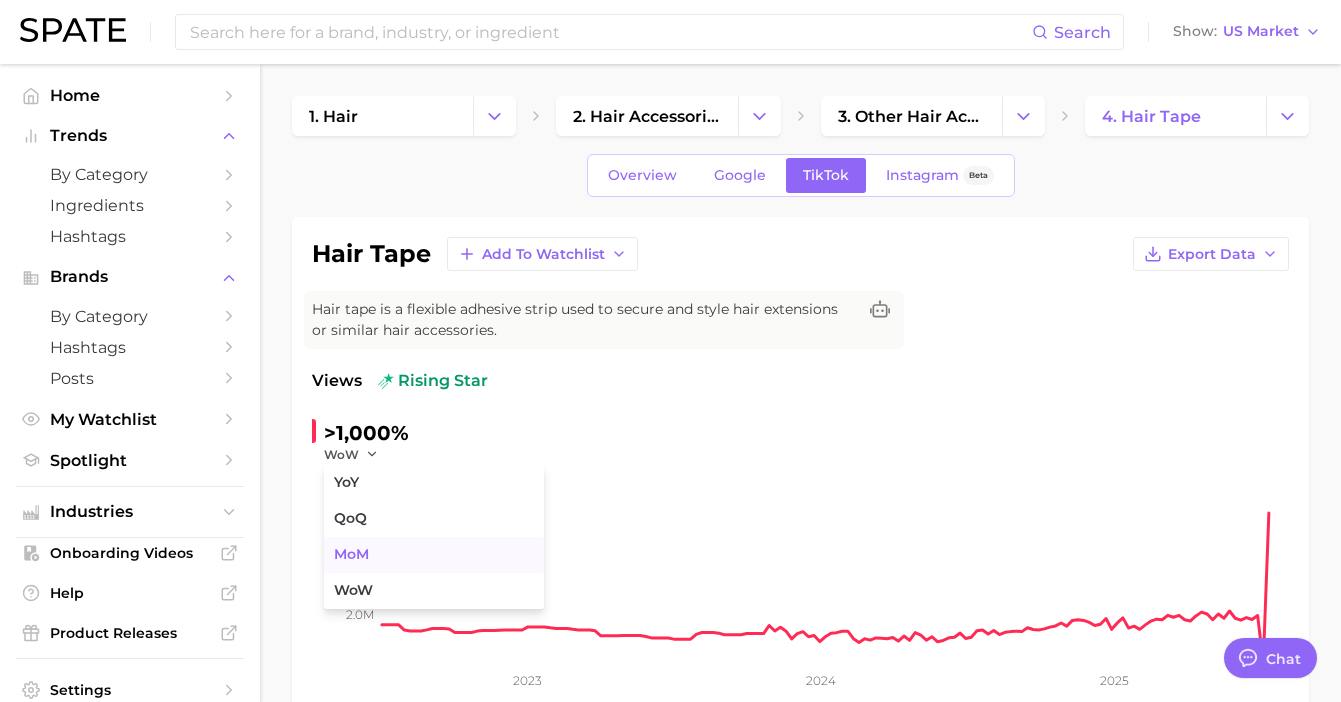 click on "MoM" at bounding box center (351, 554) 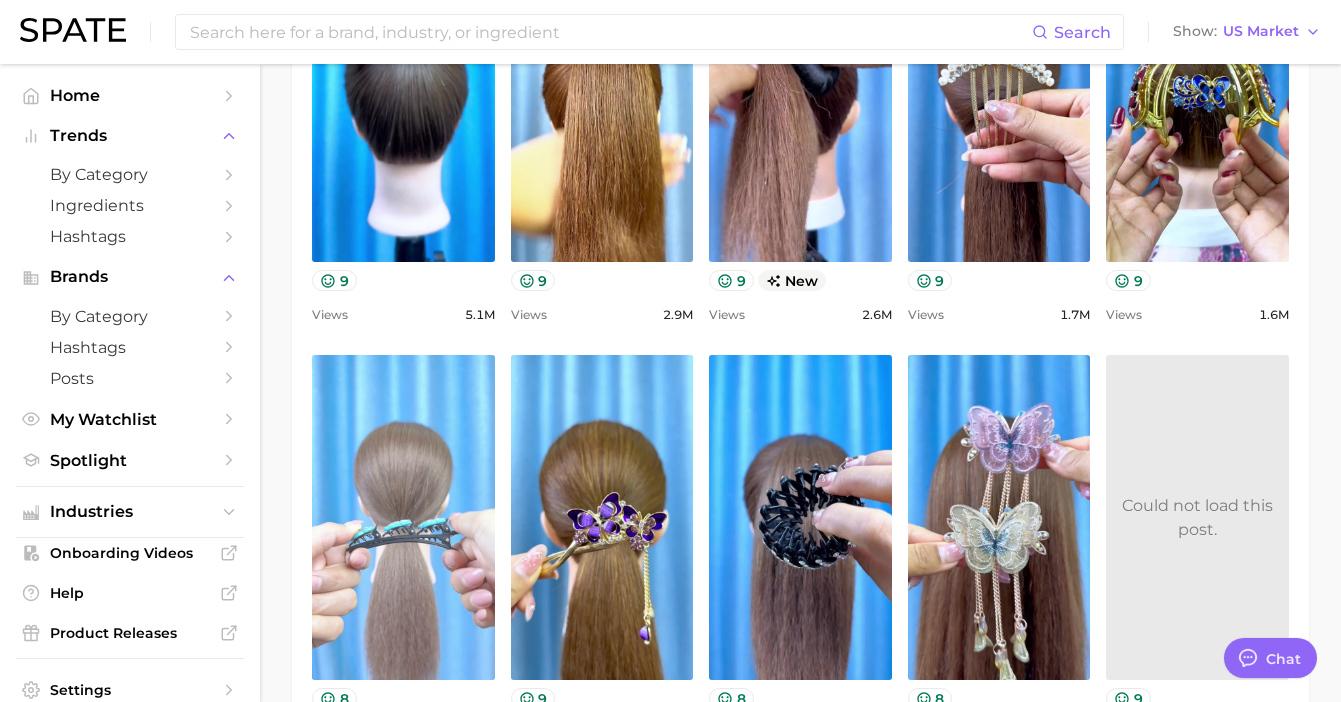 scroll, scrollTop: 1418, scrollLeft: 0, axis: vertical 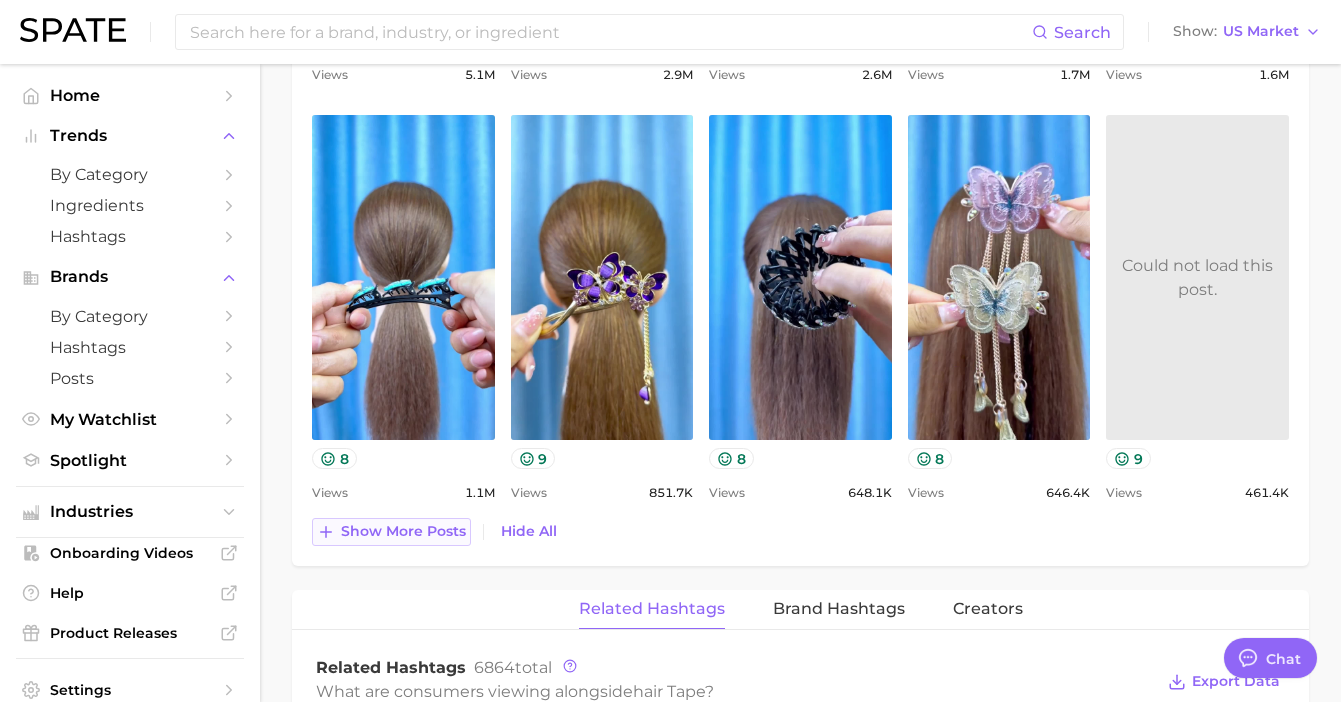 click on "Show more posts" at bounding box center [403, 531] 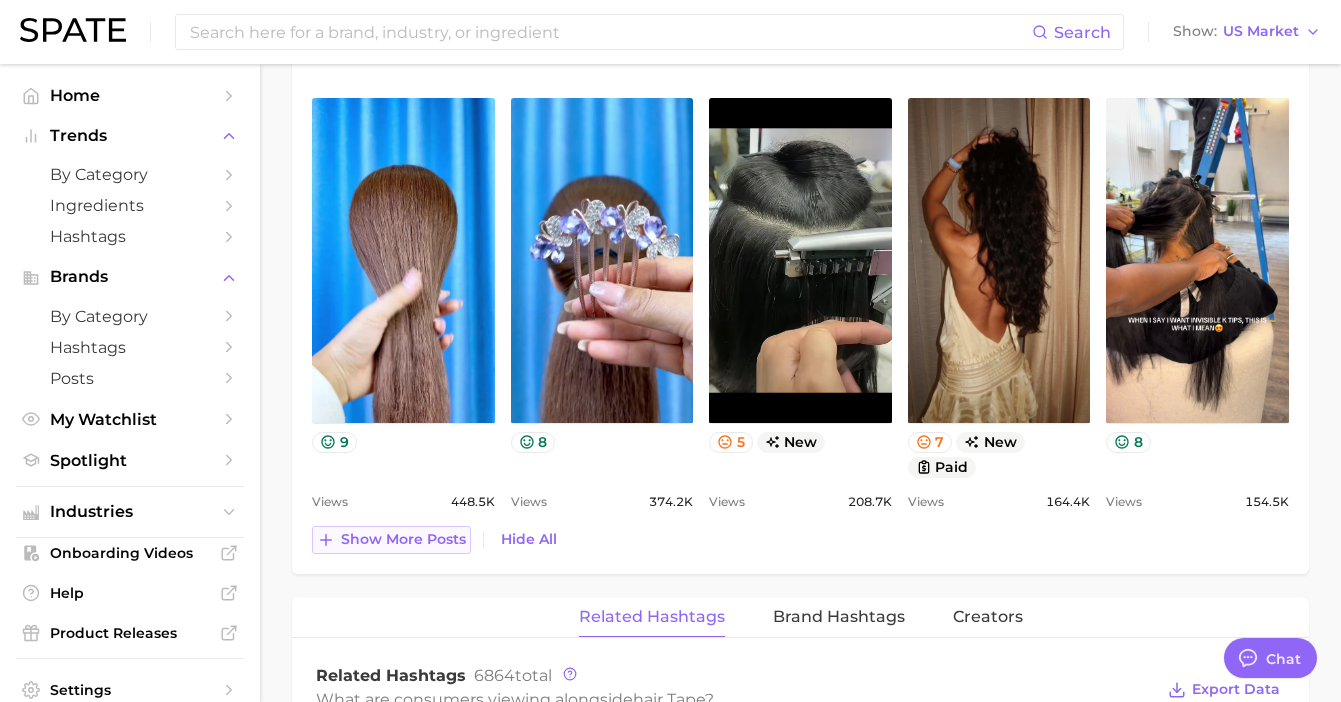 scroll, scrollTop: 1856, scrollLeft: 0, axis: vertical 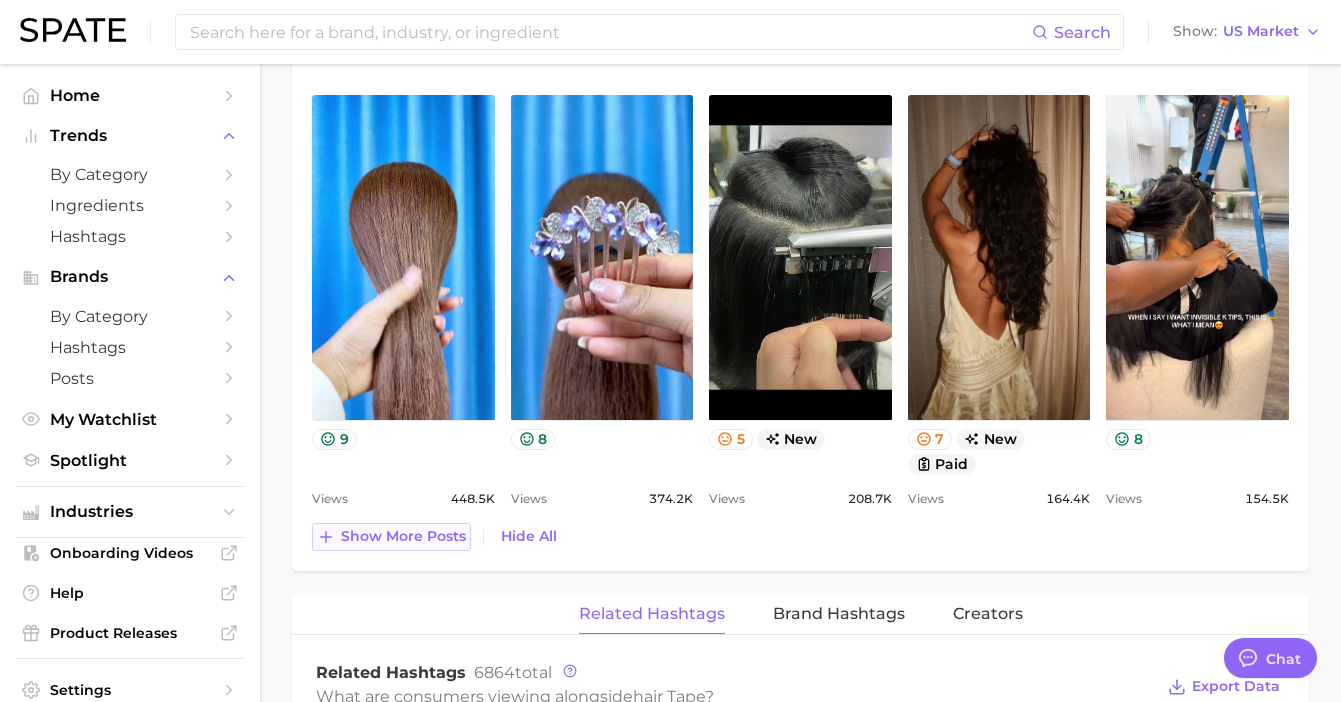 click on "Show more posts" at bounding box center [403, 536] 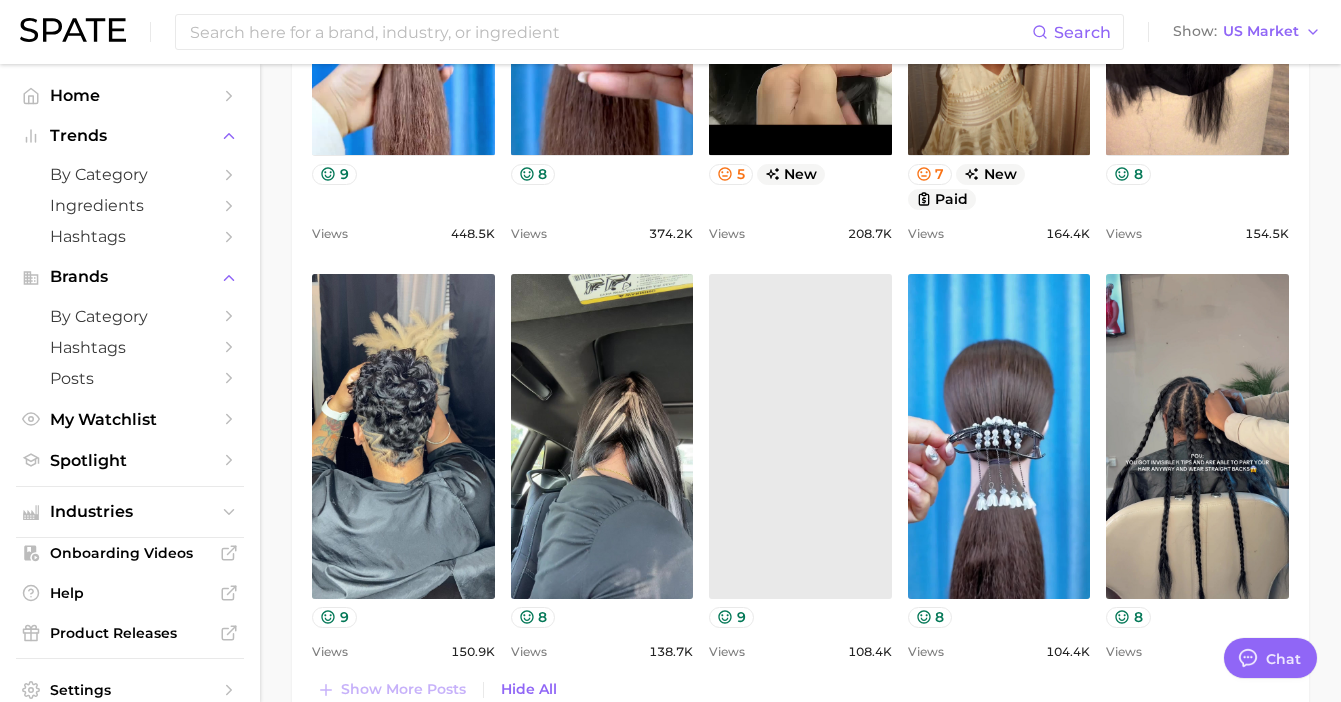 scroll, scrollTop: 2122, scrollLeft: 0, axis: vertical 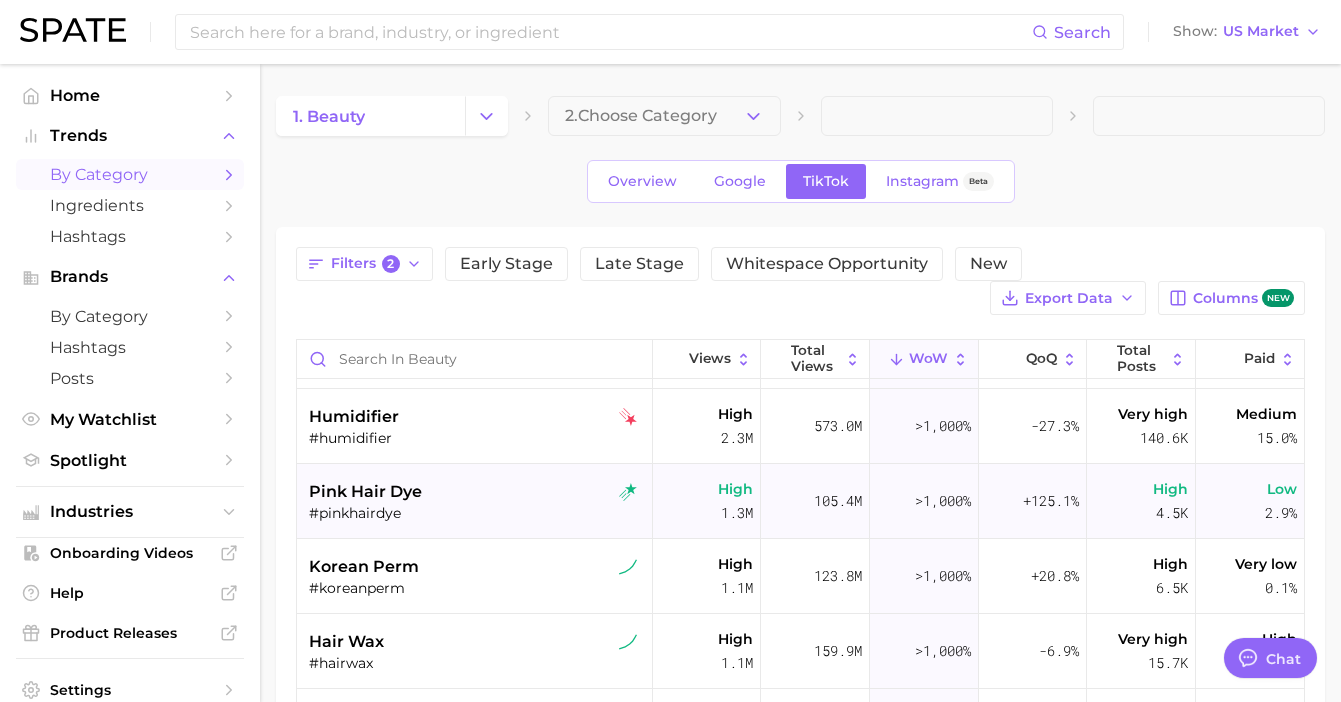 click on "pink hair dye" at bounding box center (477, 492) 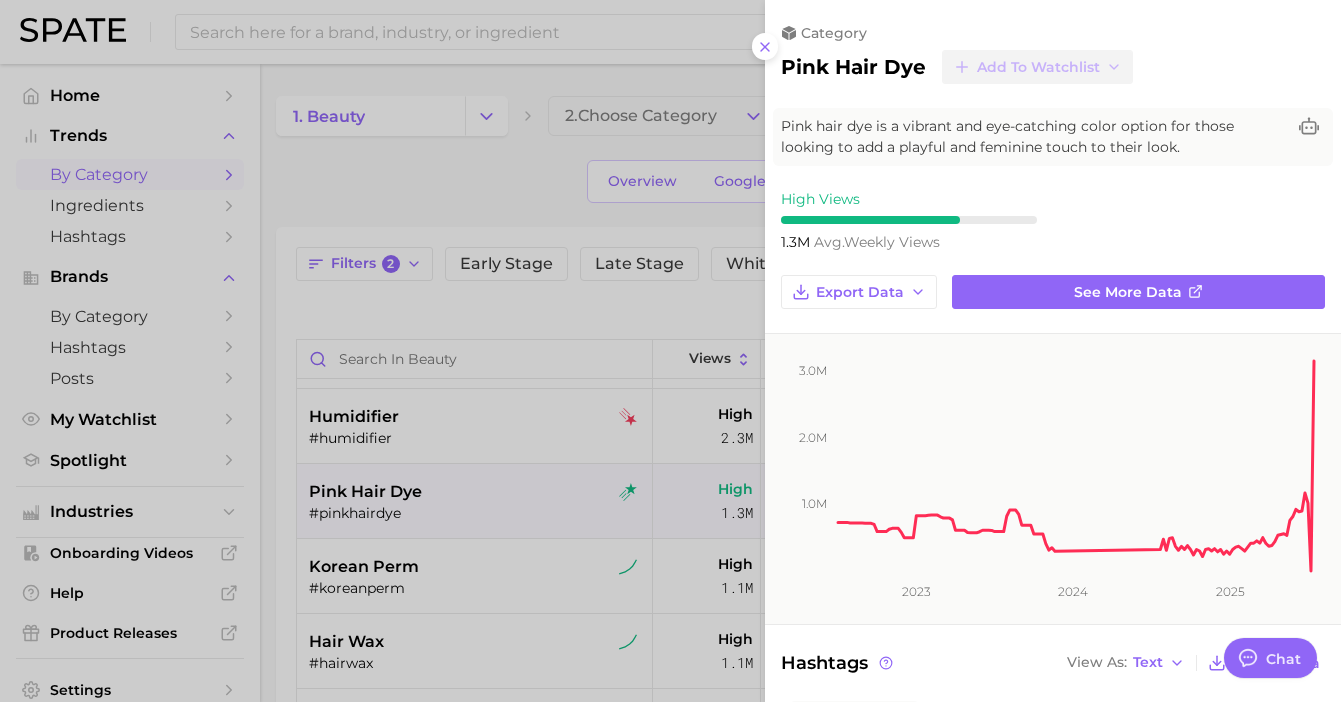 scroll, scrollTop: 0, scrollLeft: 0, axis: both 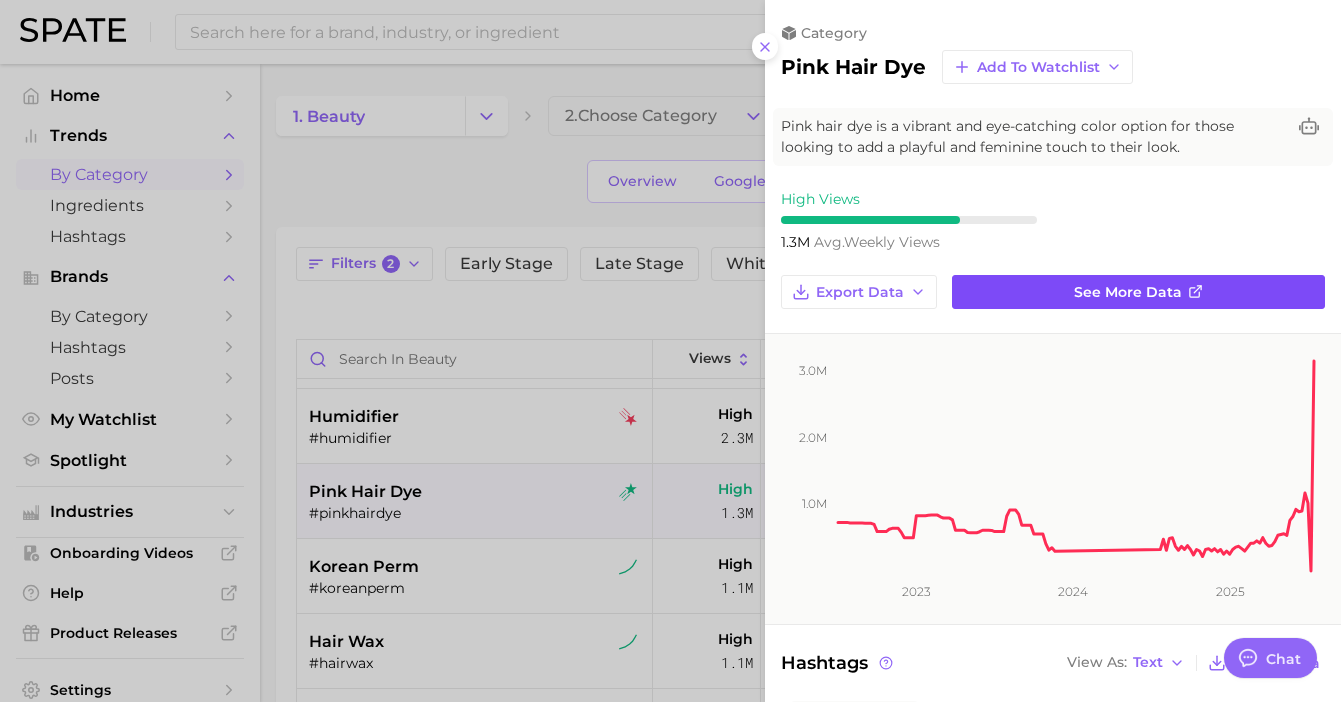 click on "See more data" at bounding box center (1128, 292) 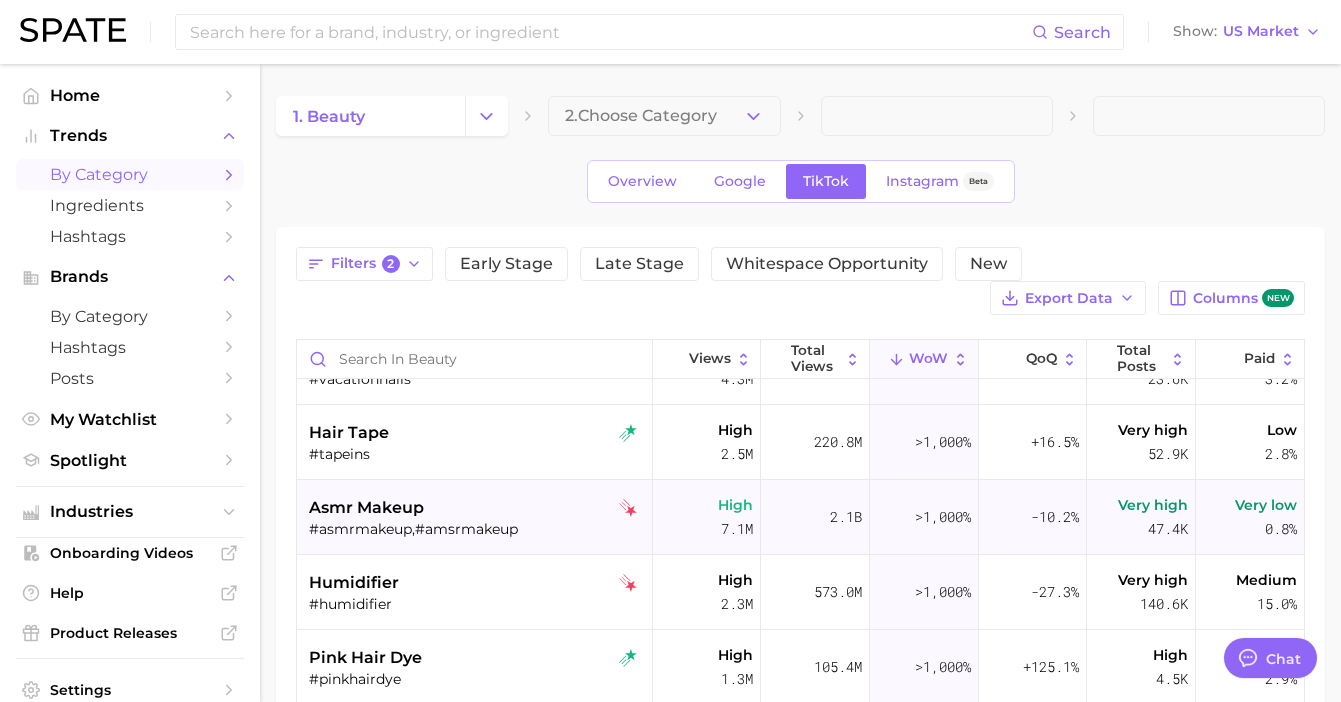 scroll, scrollTop: 0, scrollLeft: 0, axis: both 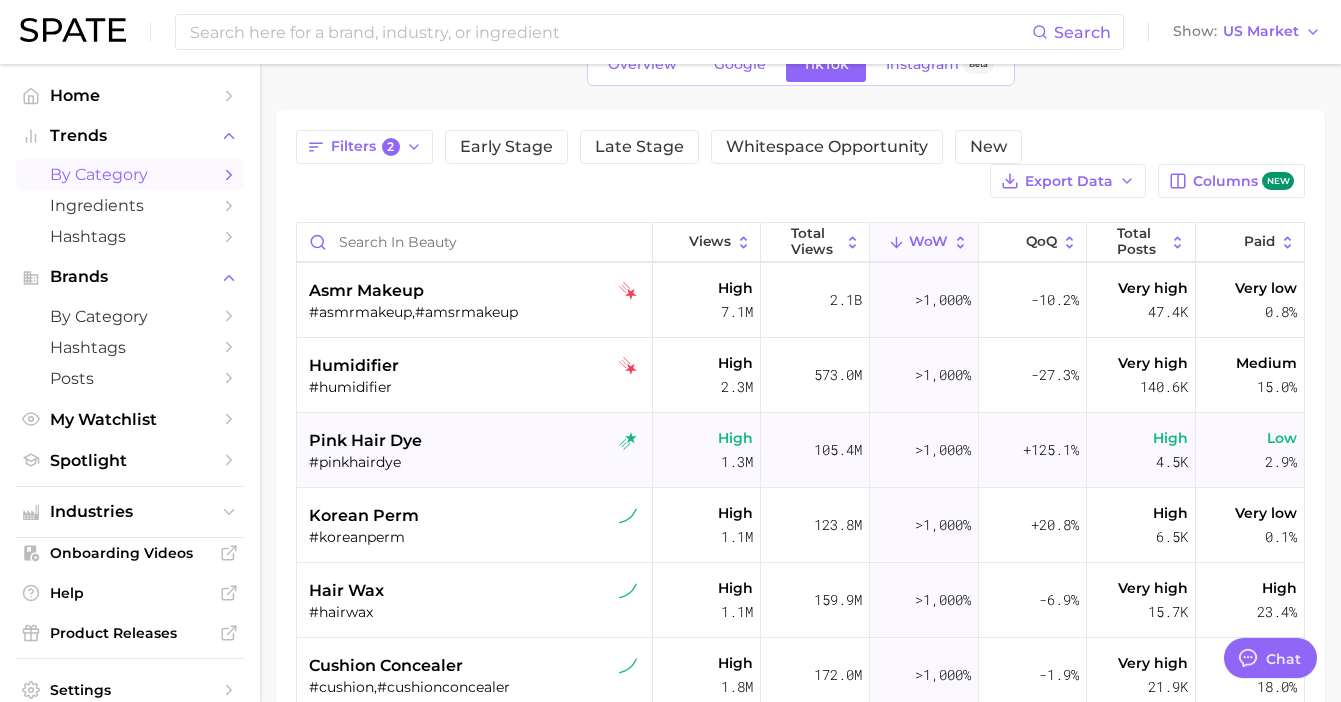 click on "#pinkhairdye" at bounding box center (477, 462) 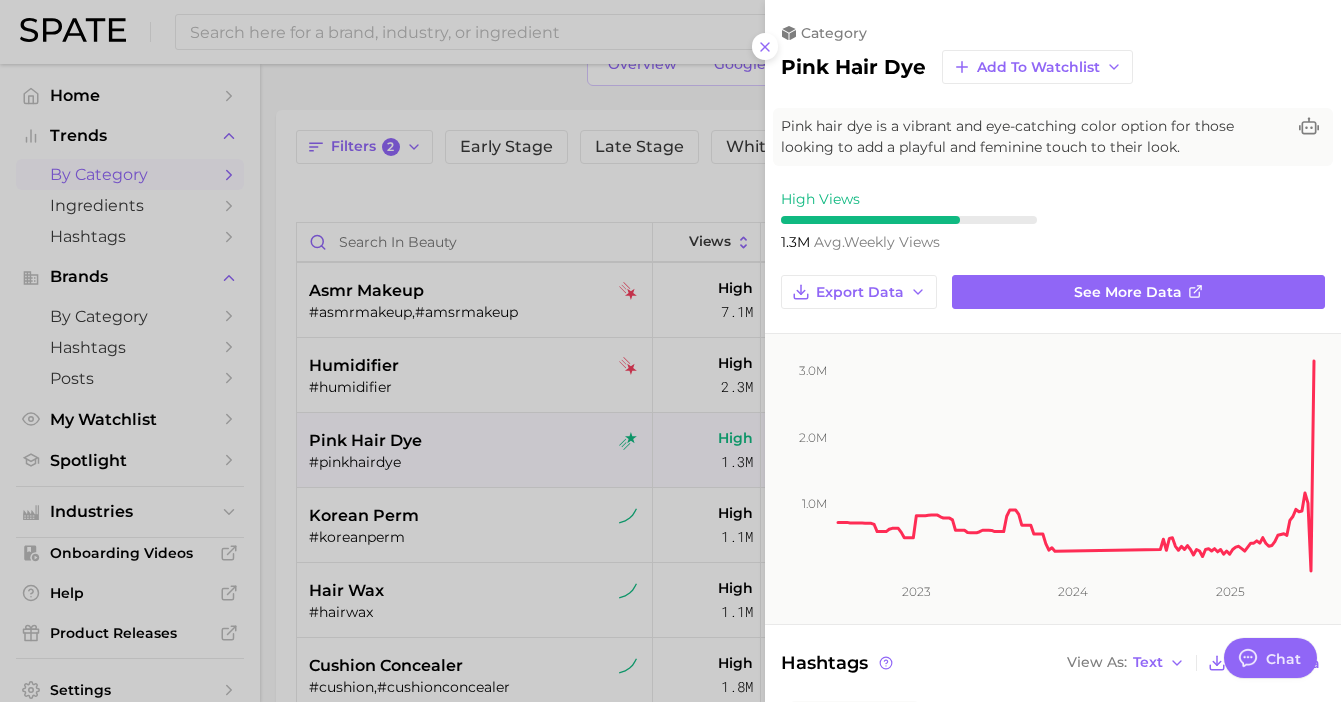 scroll, scrollTop: 0, scrollLeft: 0, axis: both 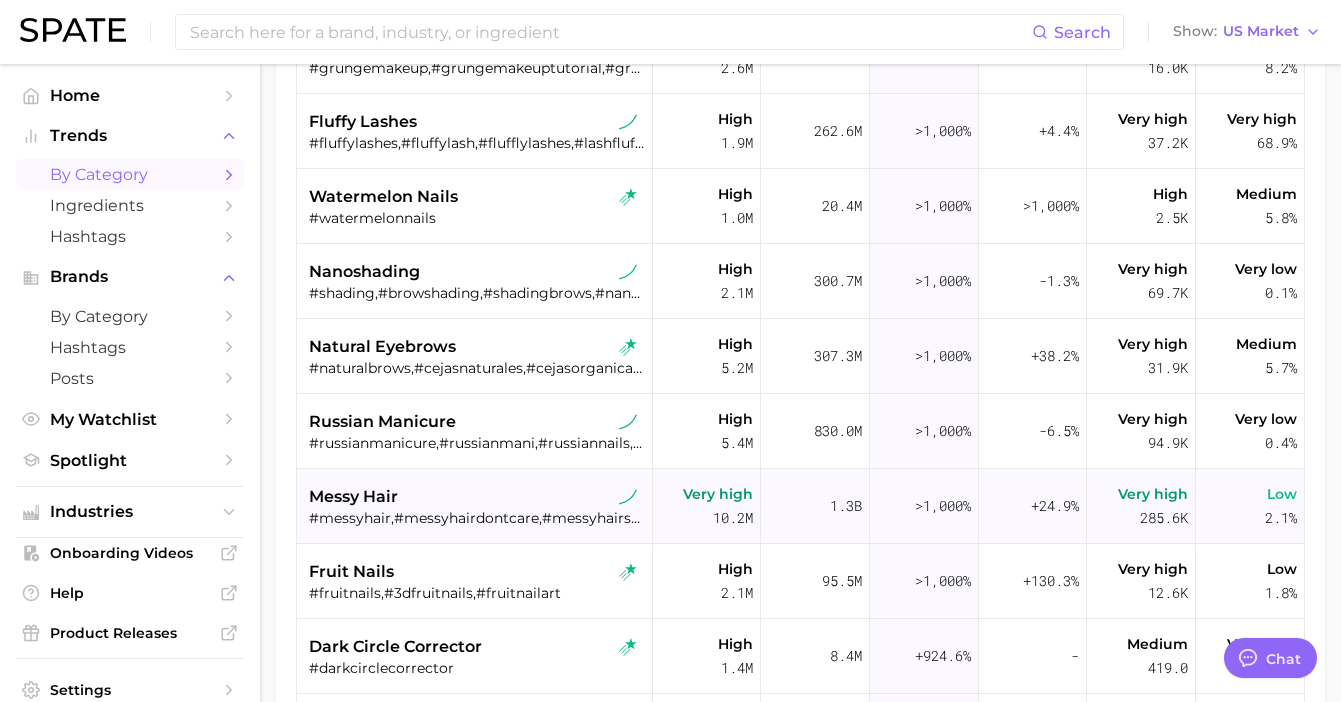 click on "messy hair" at bounding box center (477, 497) 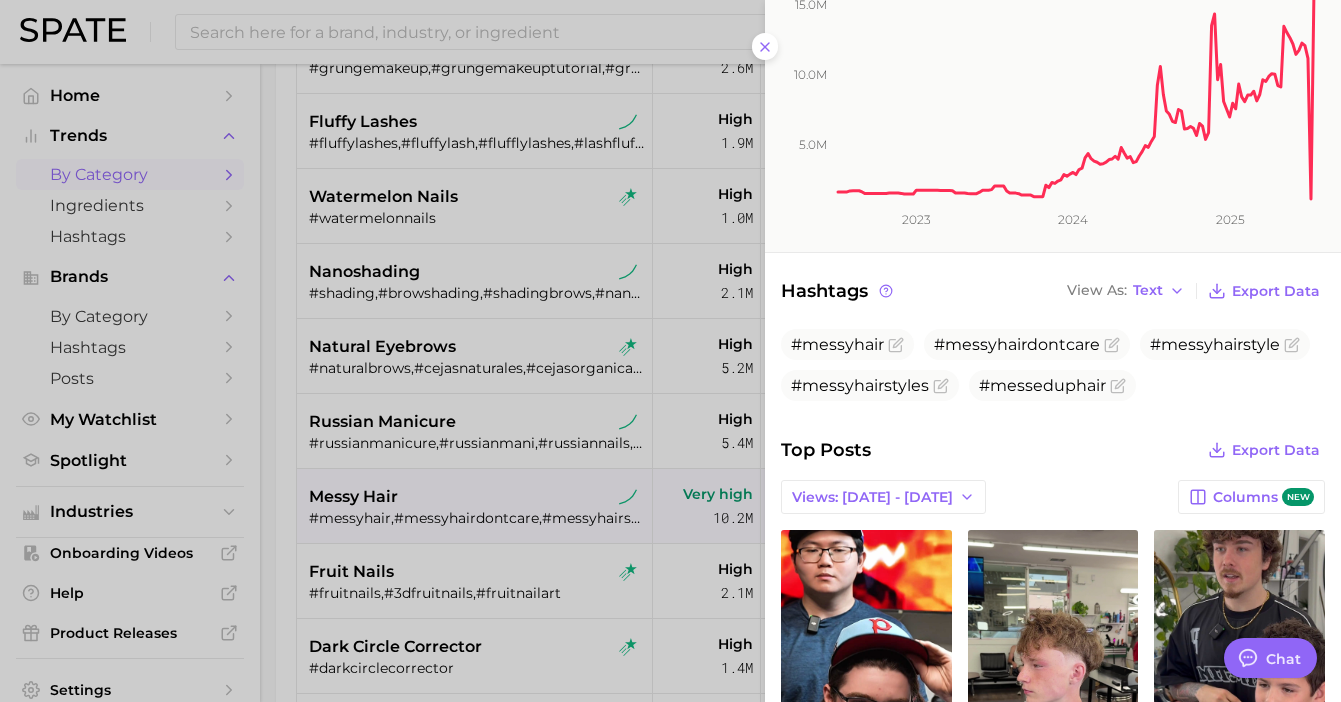 scroll, scrollTop: 0, scrollLeft: 0, axis: both 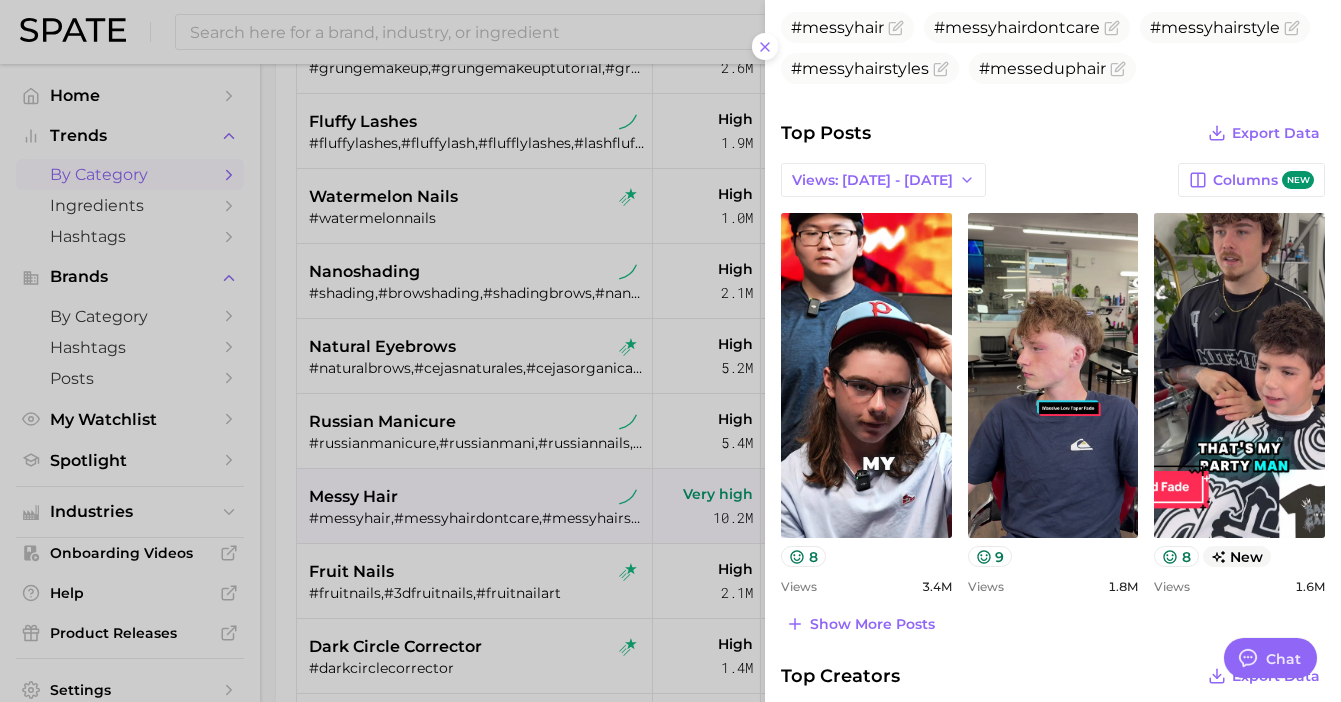 click at bounding box center [670, 351] 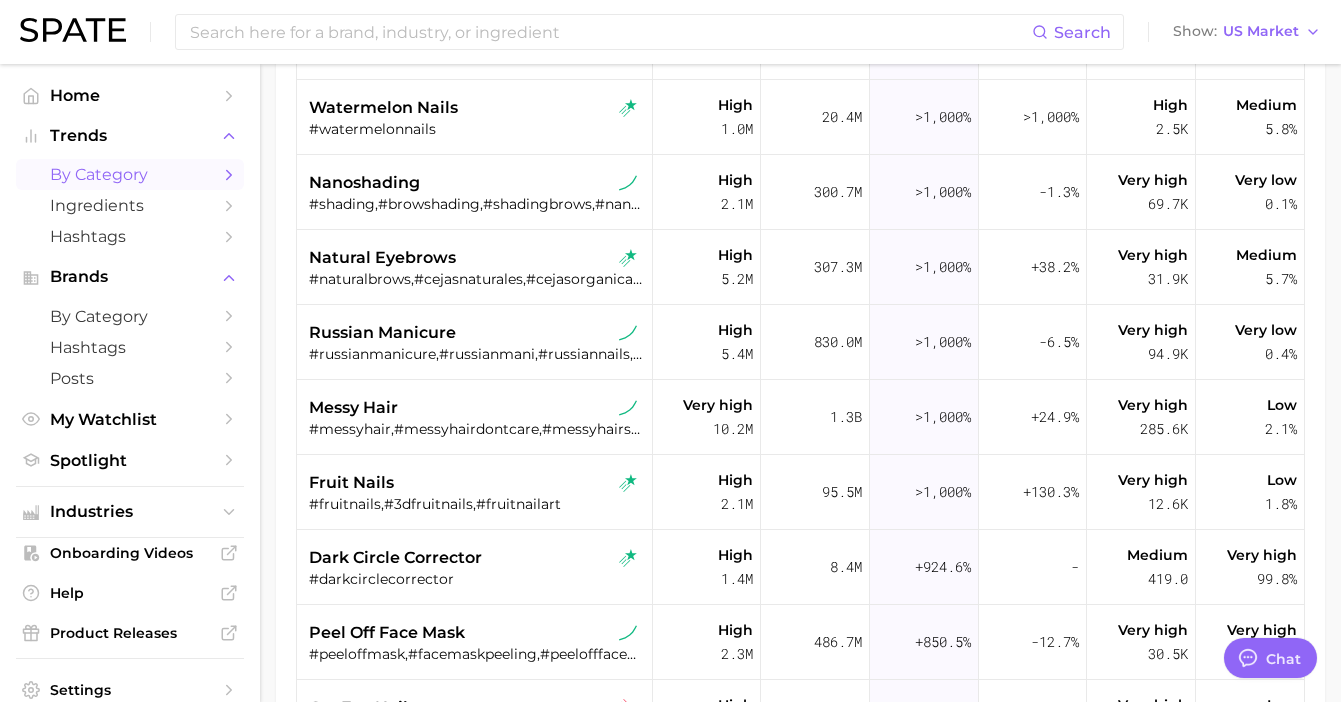 scroll, scrollTop: 1927, scrollLeft: 0, axis: vertical 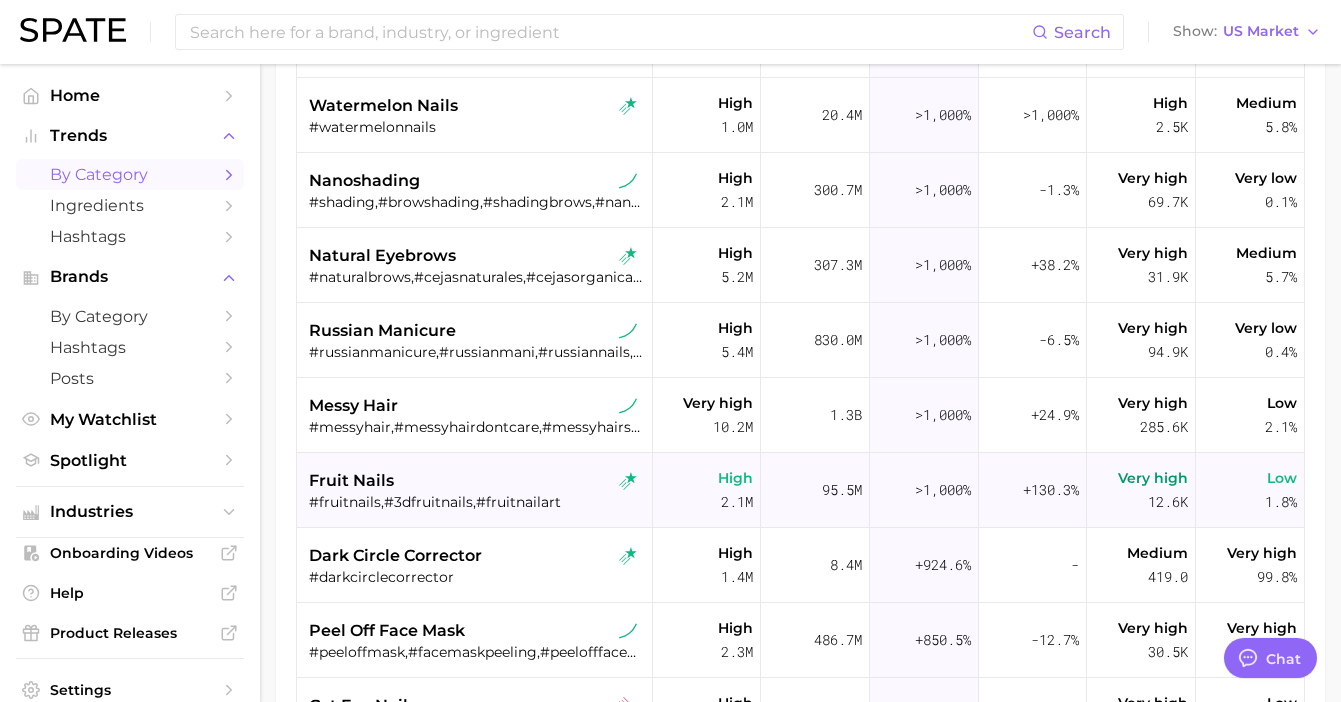 click on "#fruitnails,#3dfruitnails,#fruitnailart" at bounding box center (477, 502) 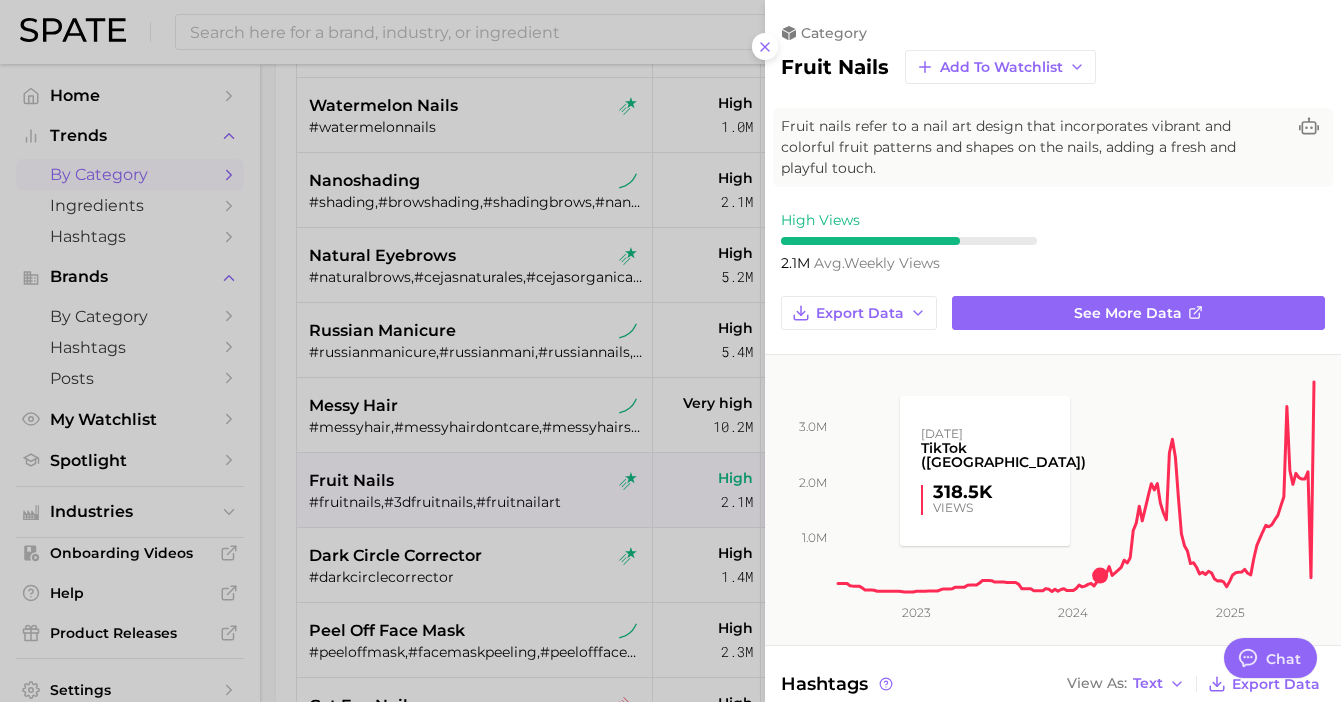 scroll, scrollTop: 0, scrollLeft: 0, axis: both 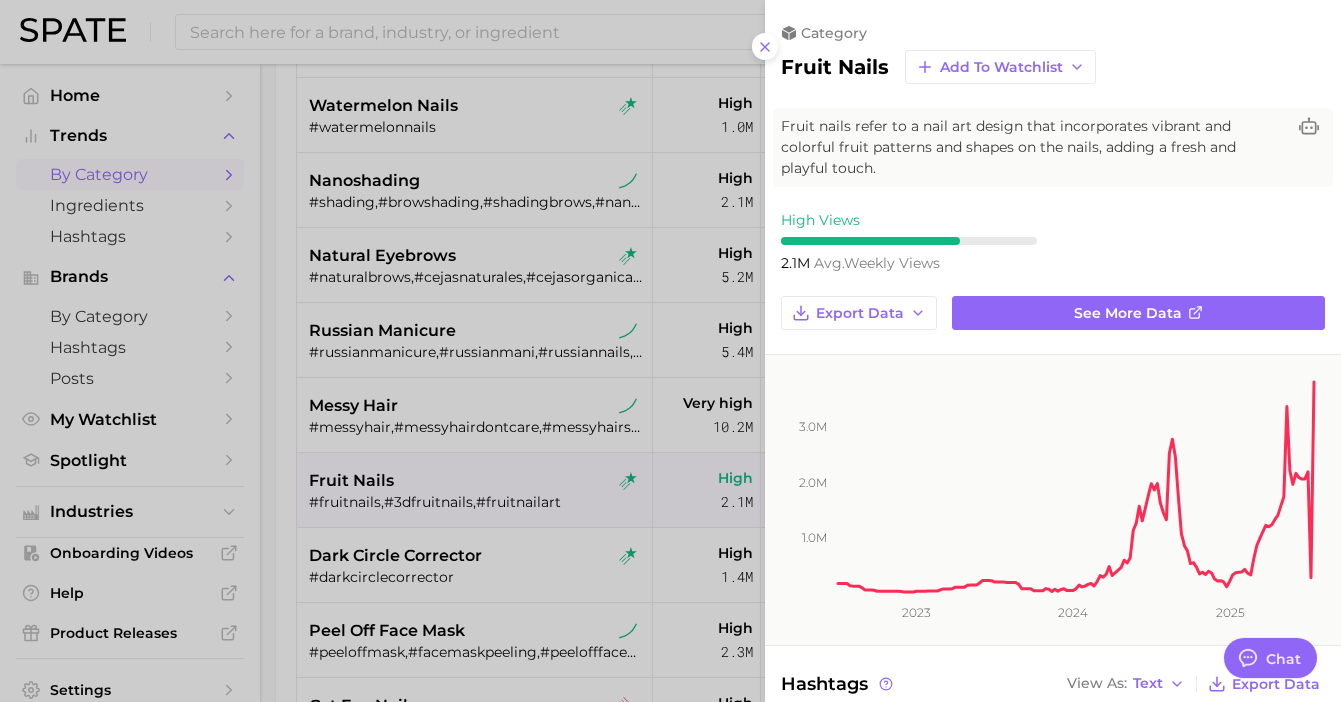 click at bounding box center [670, 351] 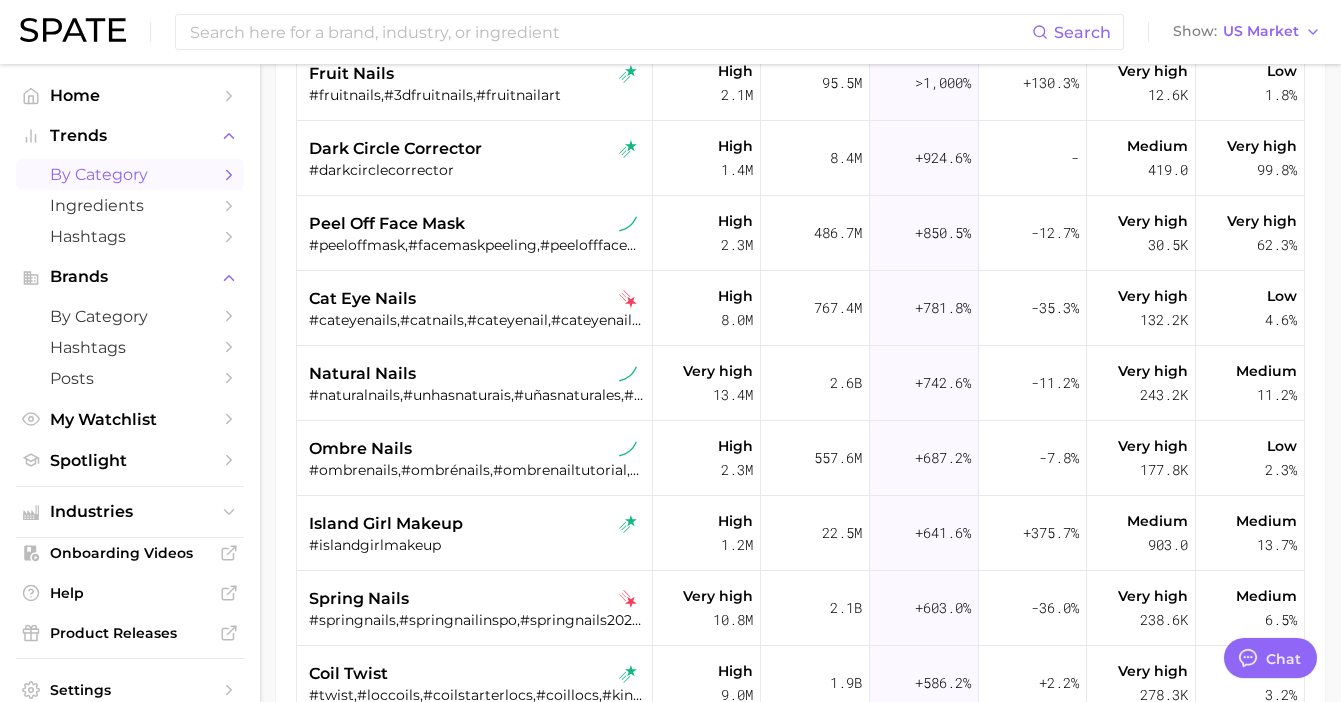 scroll 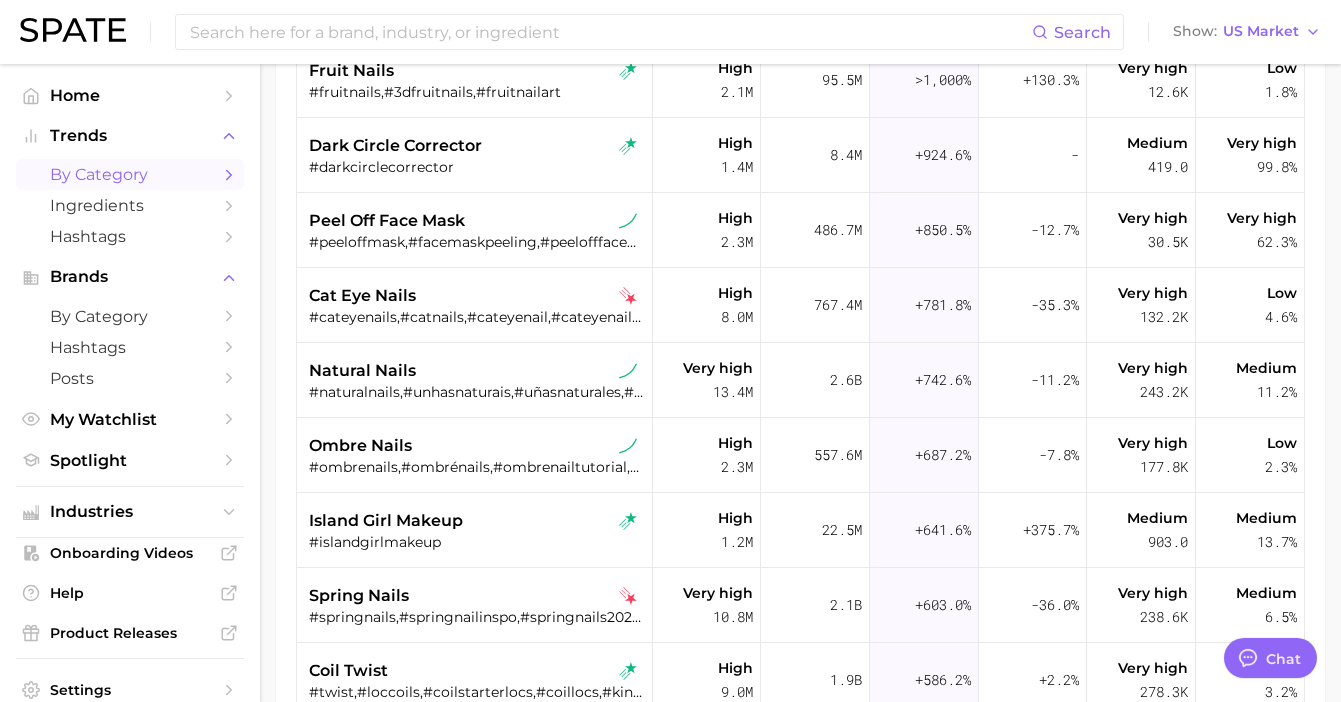 click on "island girl makeup" at bounding box center [386, 521] 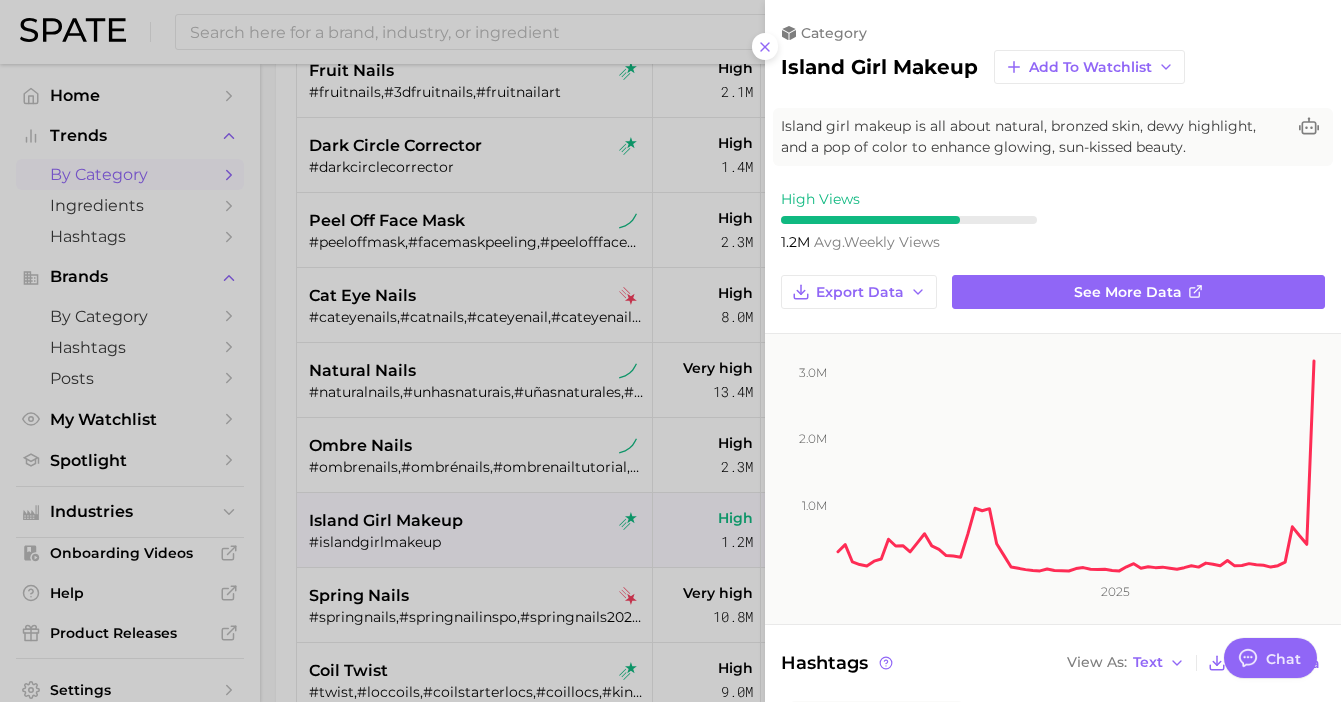 click at bounding box center (670, 351) 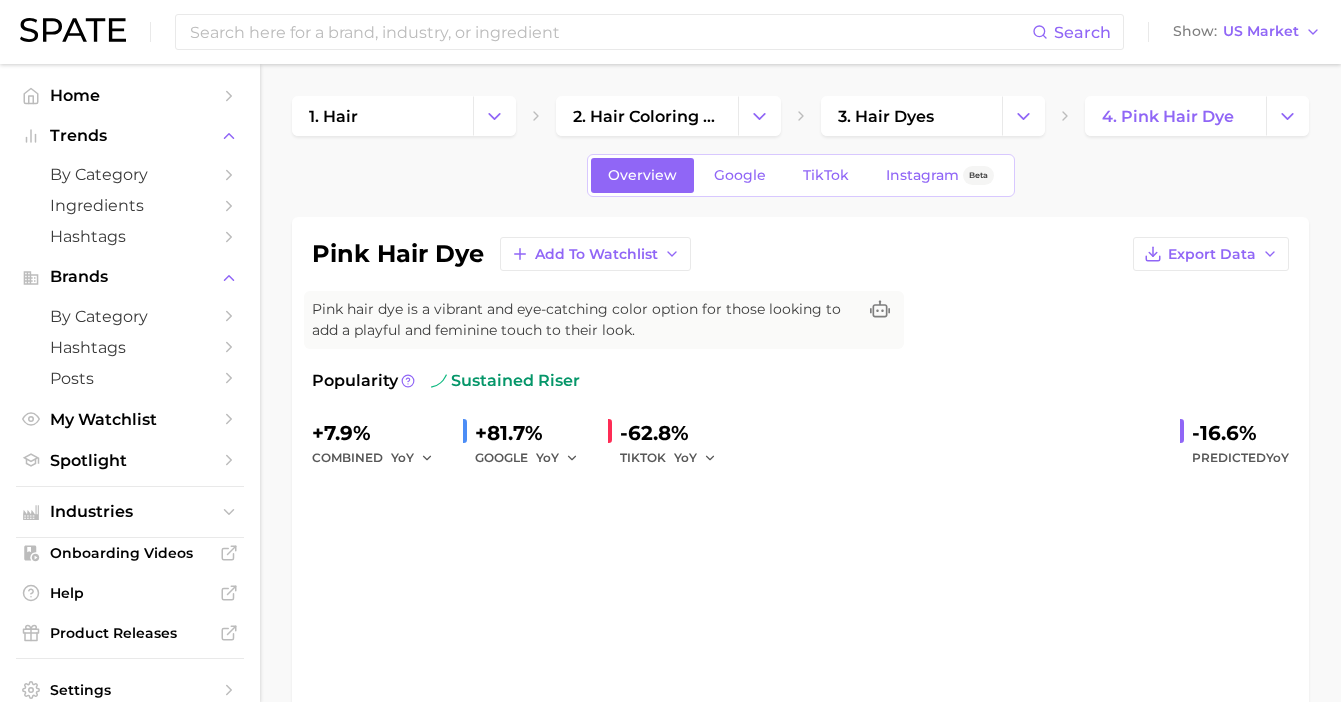 scroll, scrollTop: 0, scrollLeft: 0, axis: both 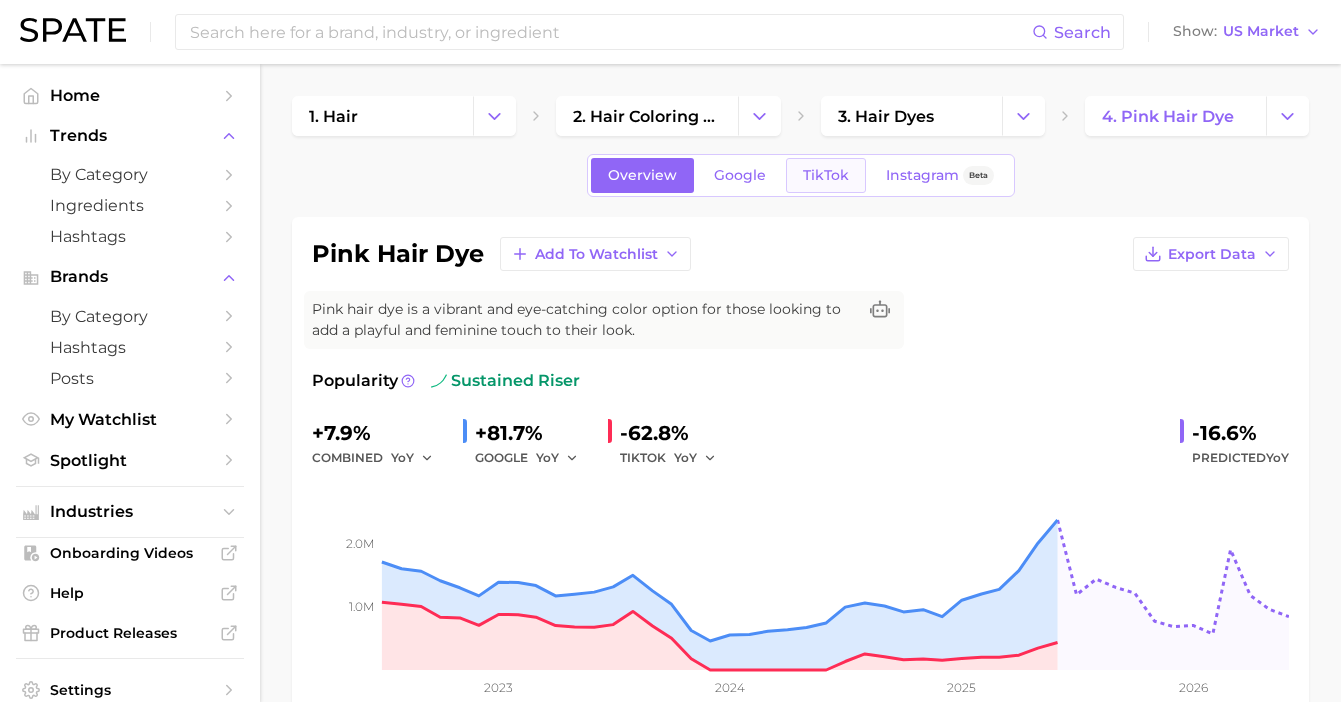 click on "TikTok" at bounding box center (826, 175) 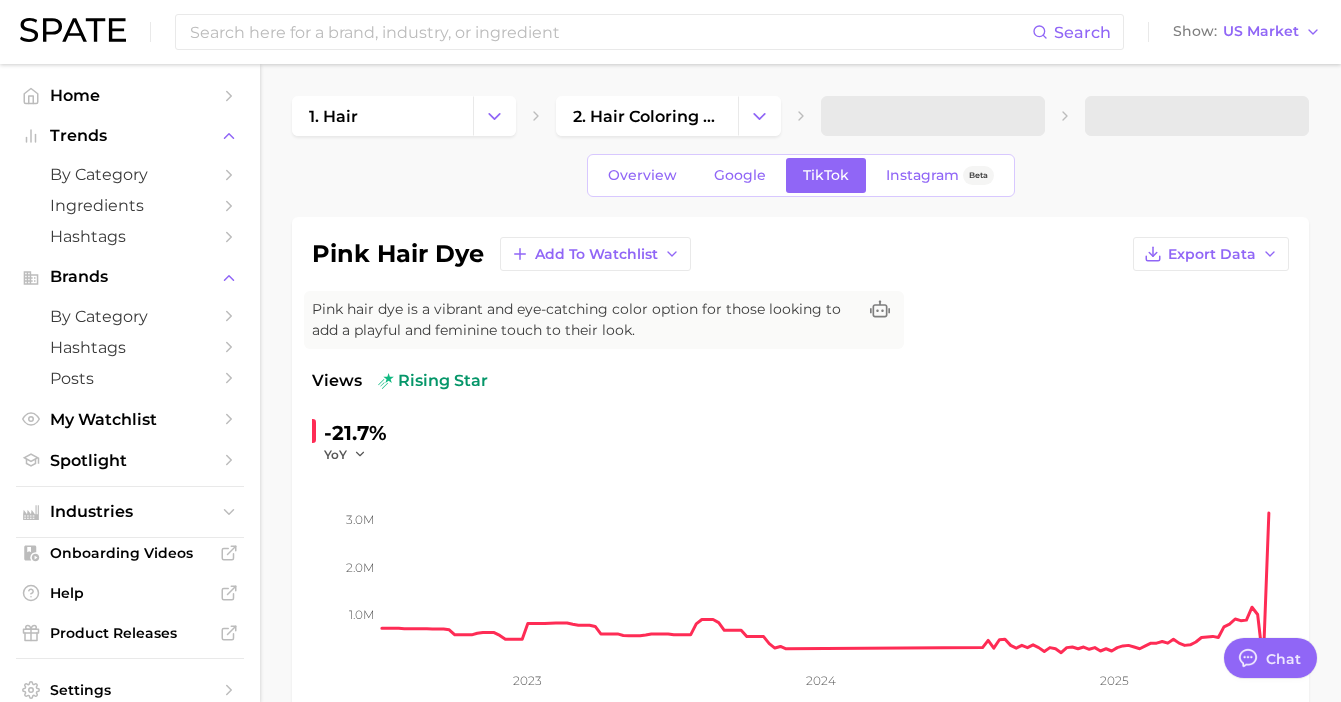 click on "-21.7%" at bounding box center [355, 433] 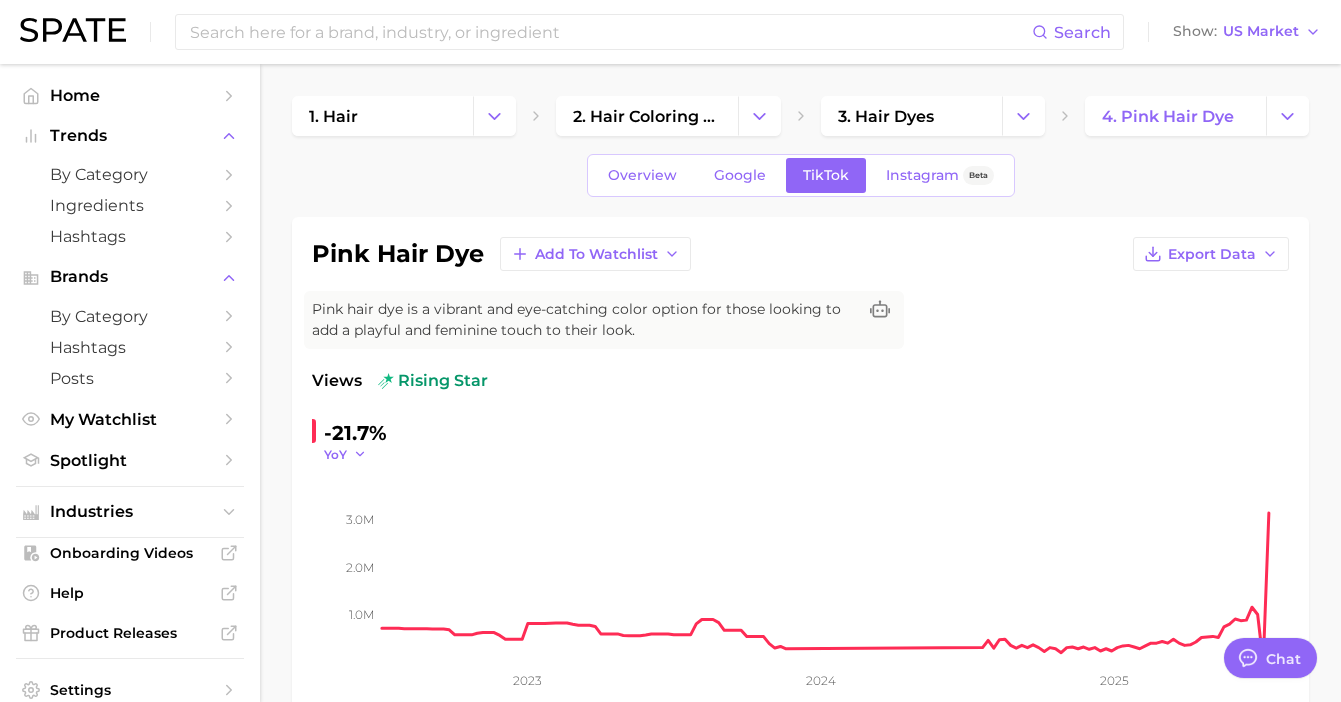 click on "YoY" at bounding box center [335, 454] 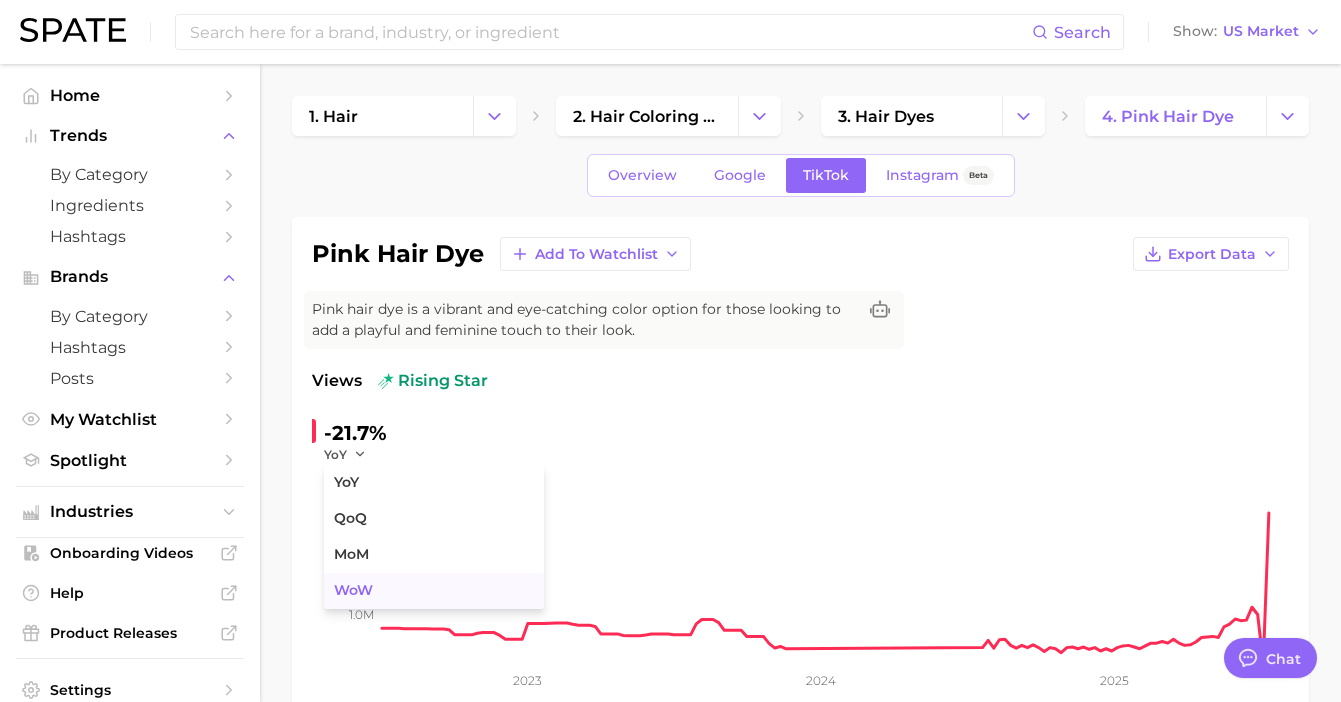 click on "WoW" at bounding box center (353, 590) 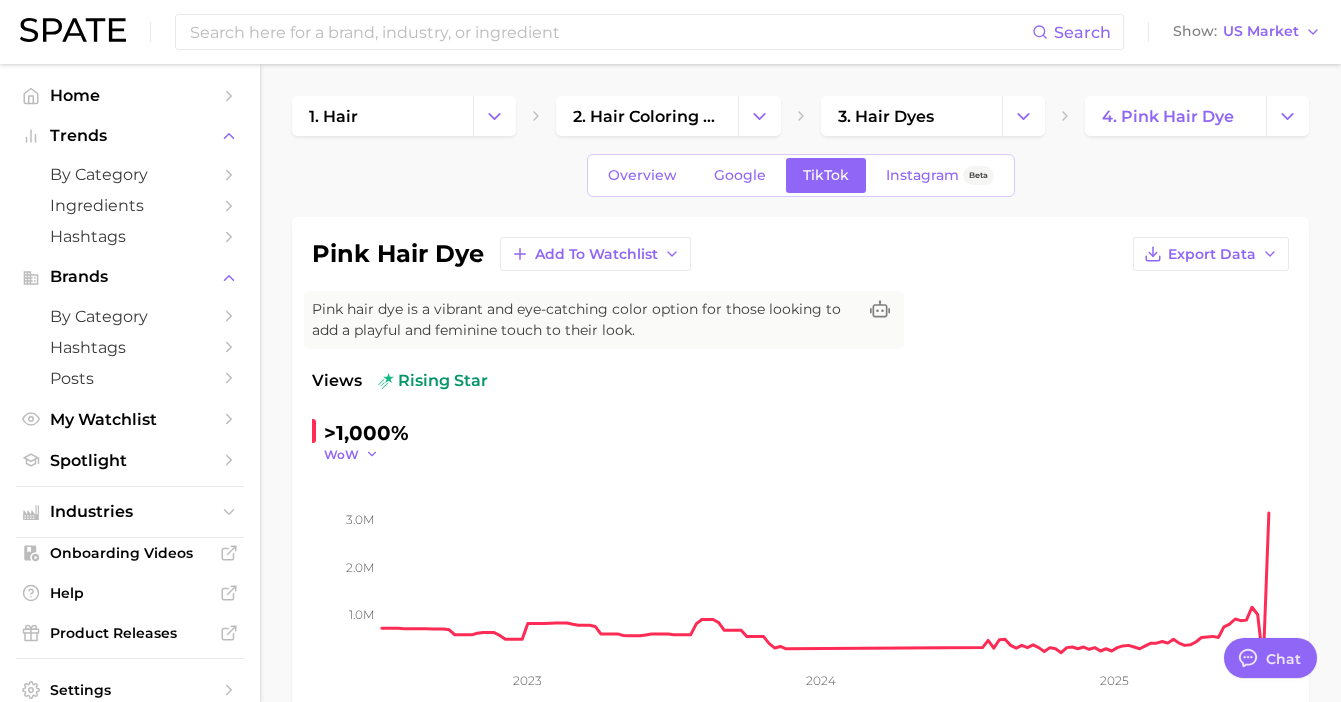 click on "WoW" at bounding box center [341, 454] 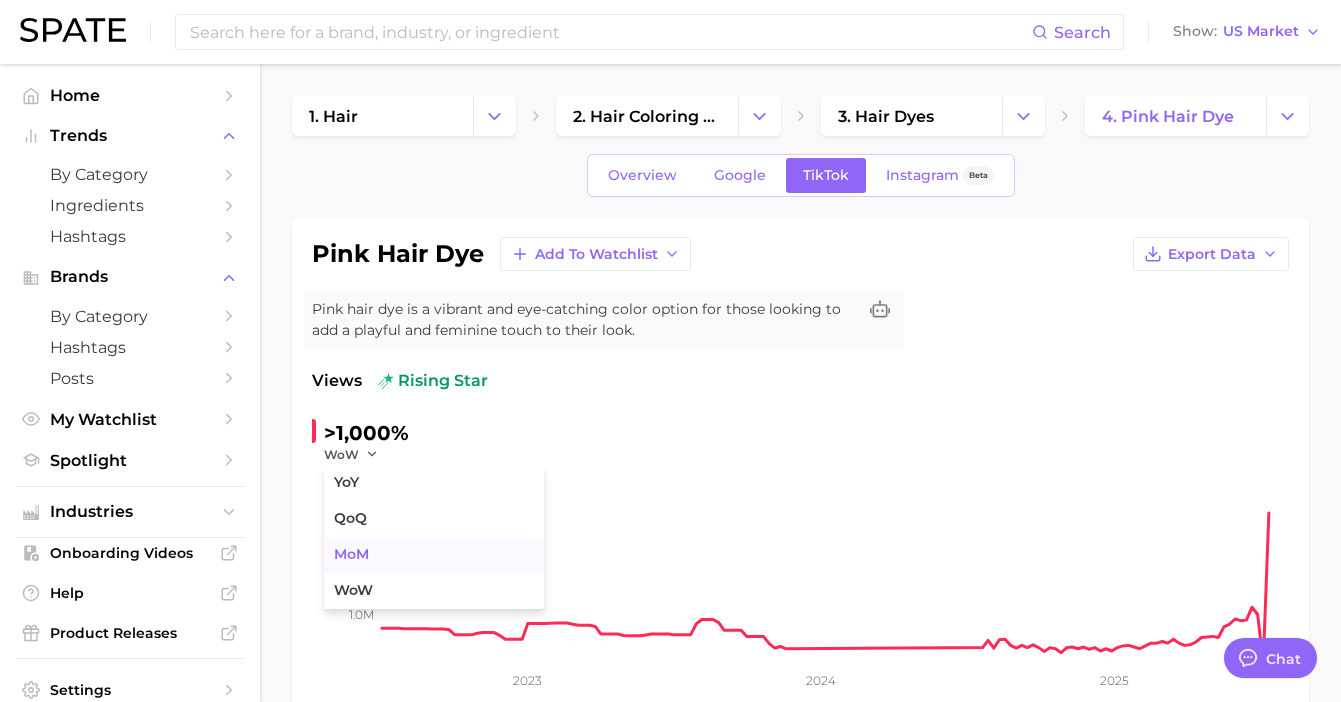 click on "MoM" at bounding box center [351, 554] 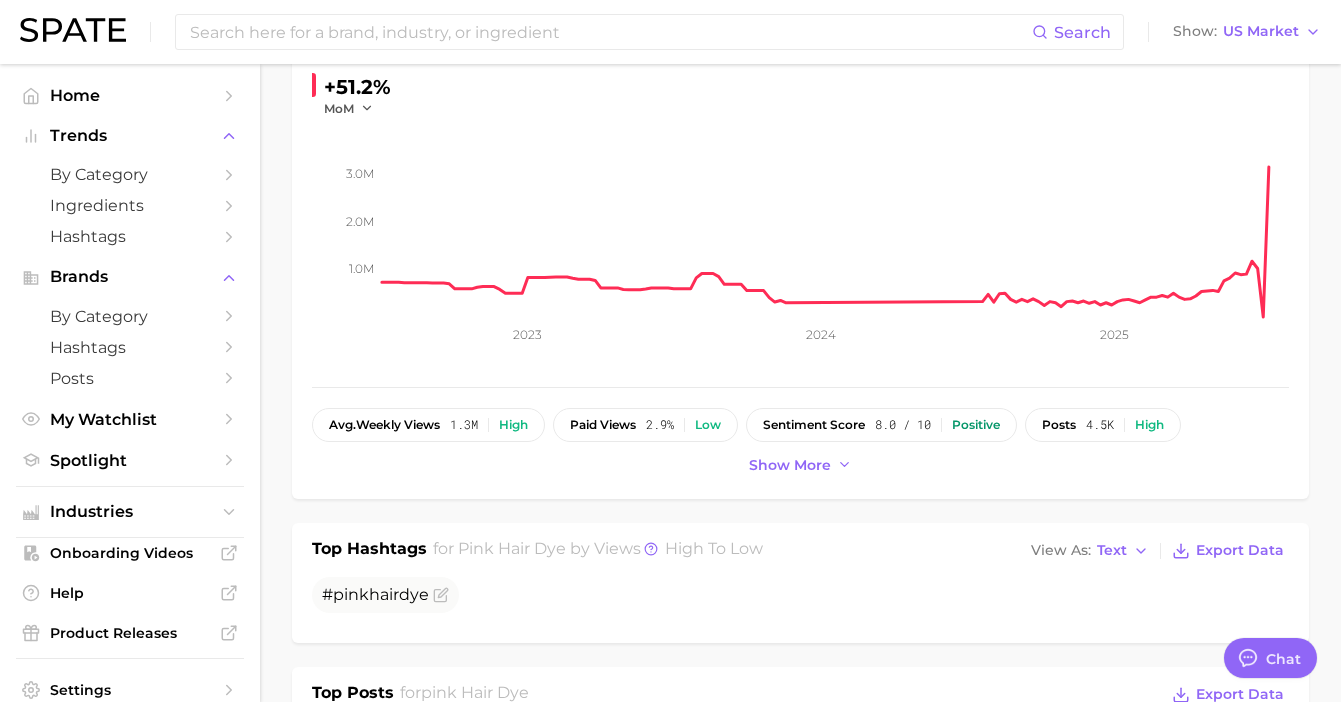scroll, scrollTop: 22, scrollLeft: 0, axis: vertical 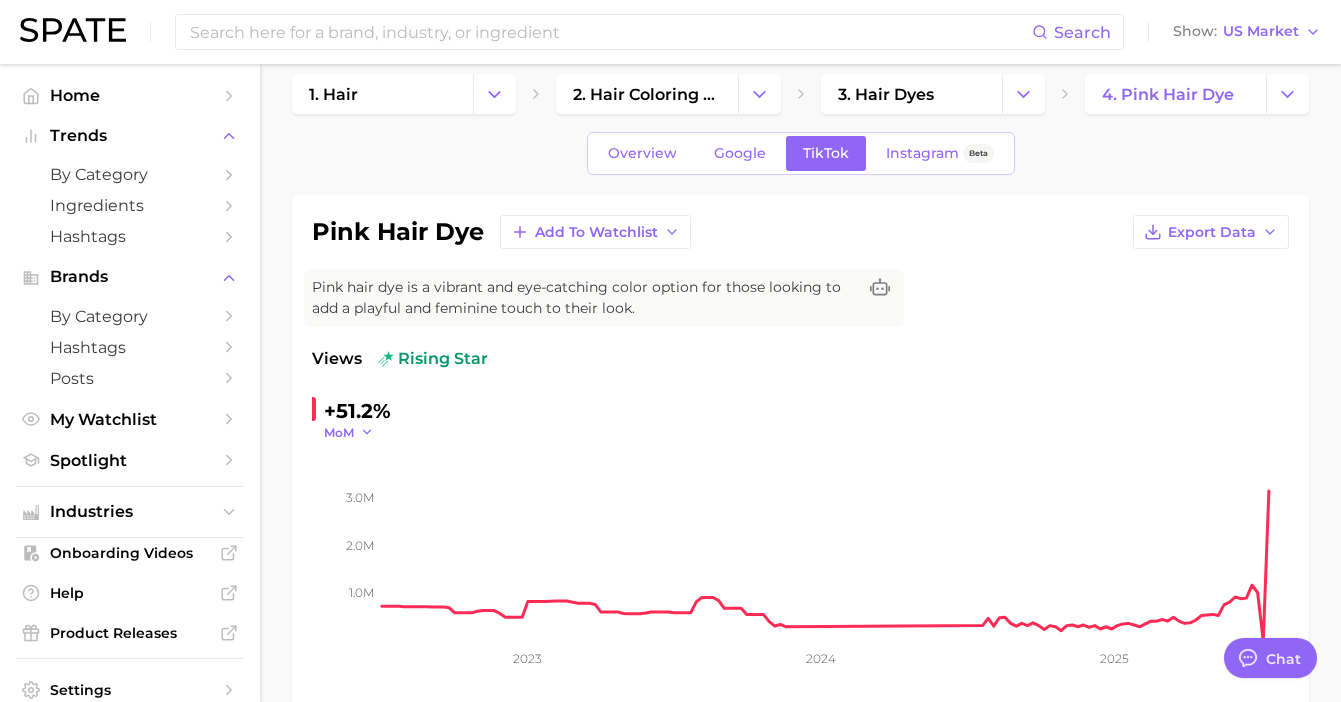 click on "MoM" at bounding box center [339, 432] 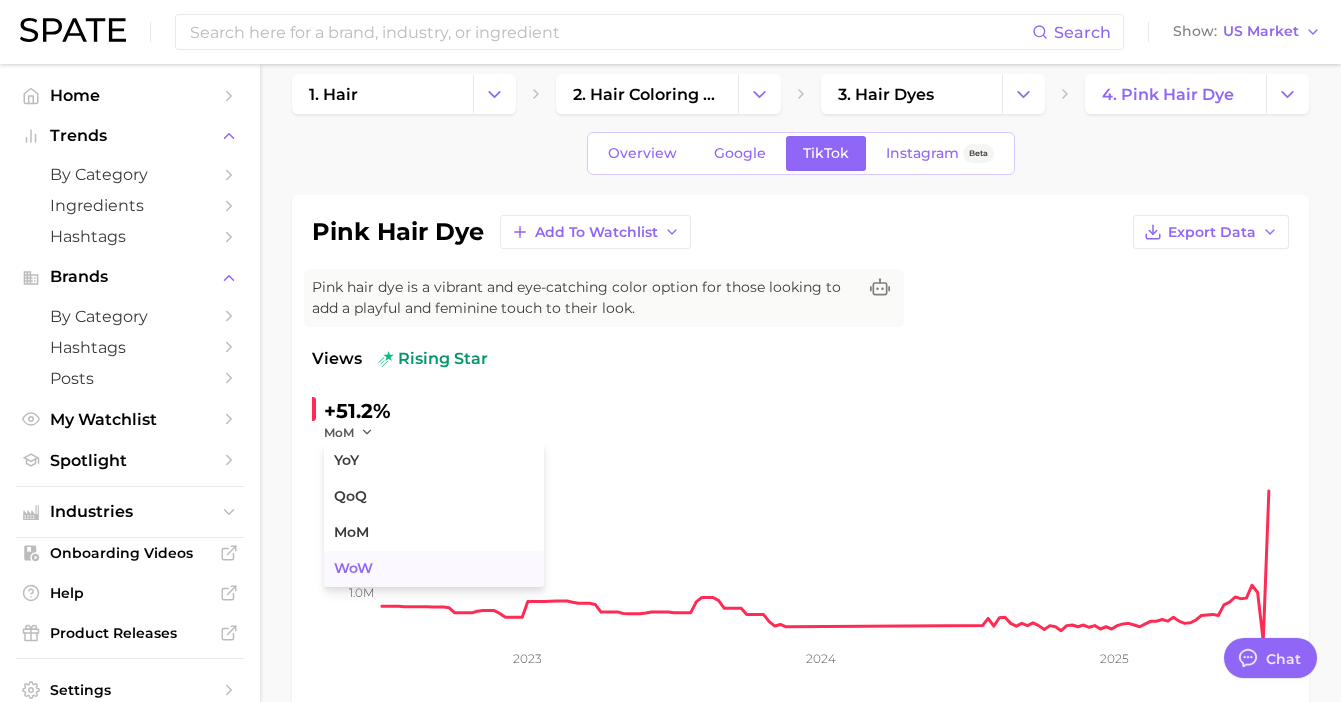 click on "WoW" at bounding box center [434, 569] 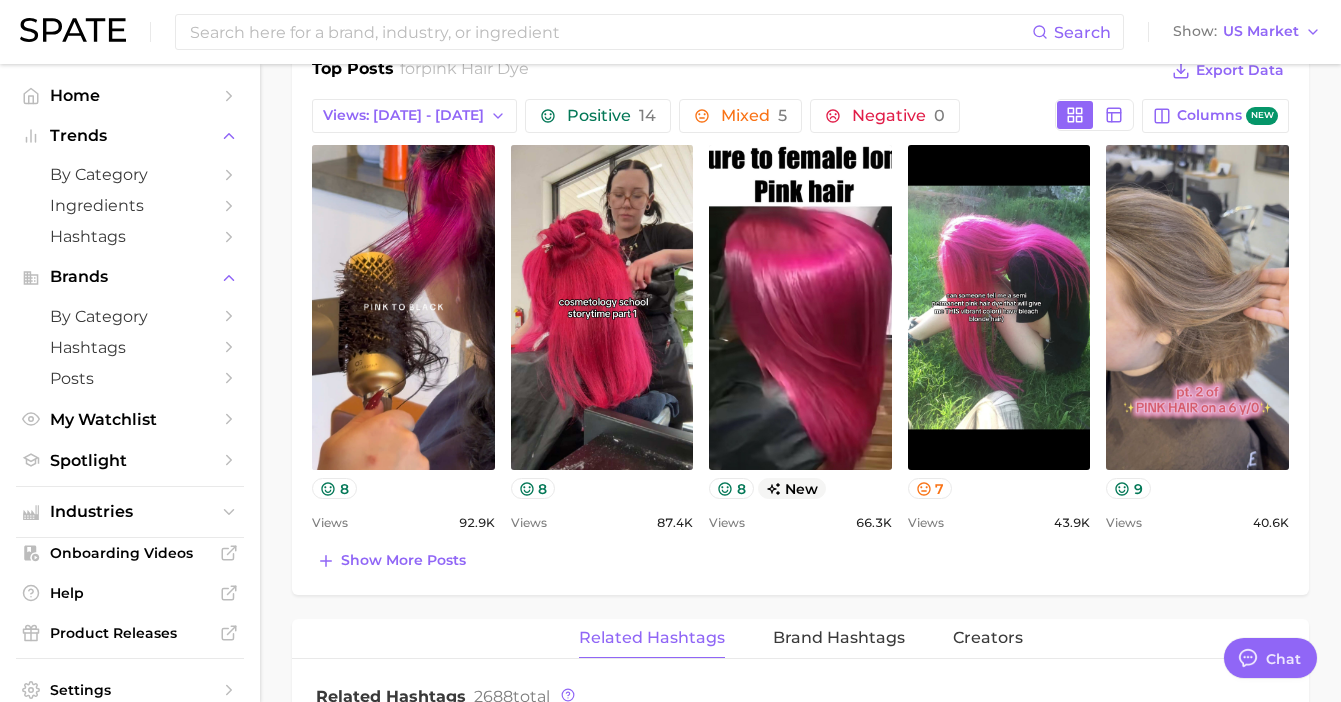 scroll, scrollTop: 978, scrollLeft: 0, axis: vertical 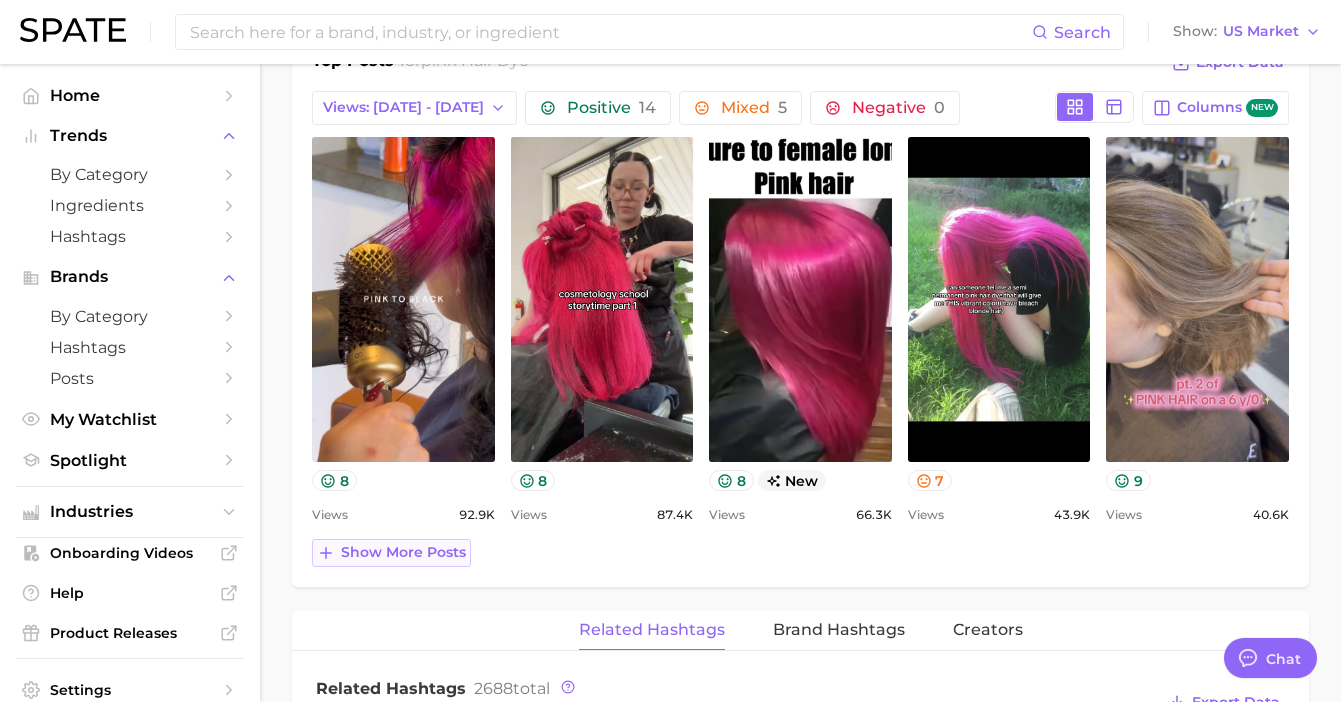 click on "Show more posts" at bounding box center [403, 552] 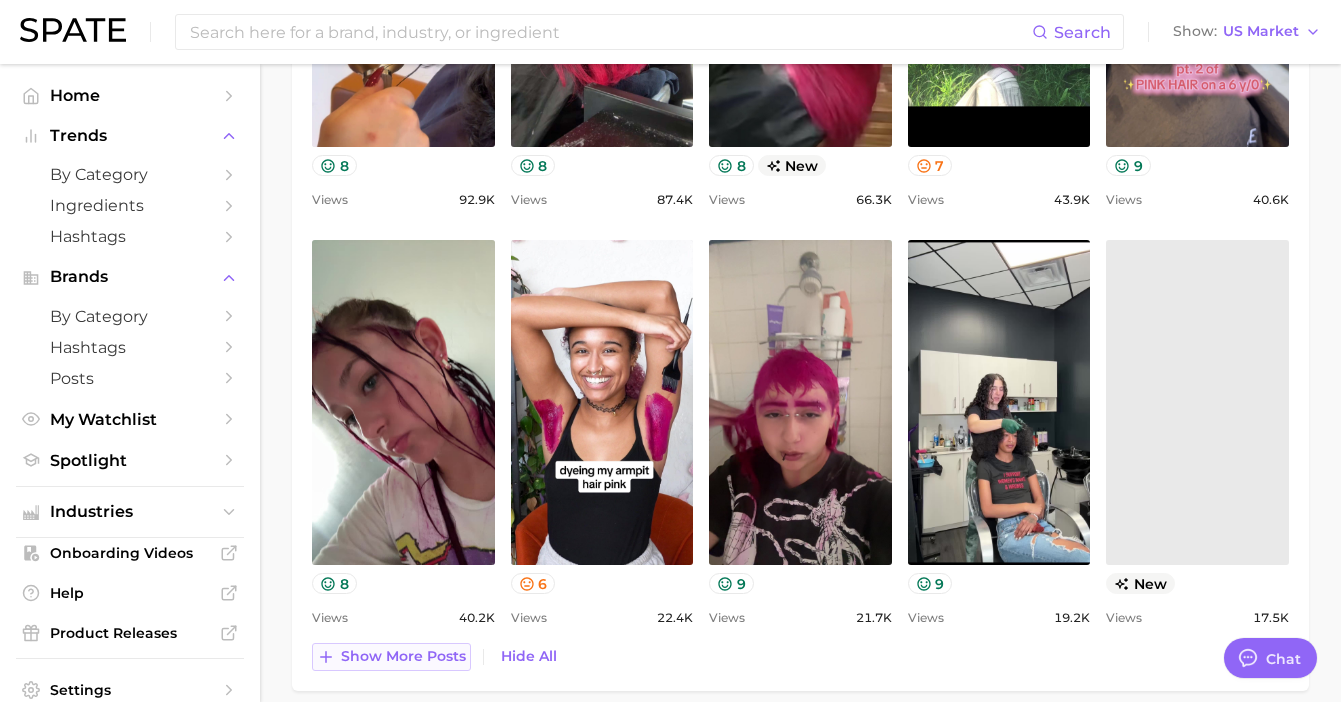 scroll, scrollTop: 1358, scrollLeft: 0, axis: vertical 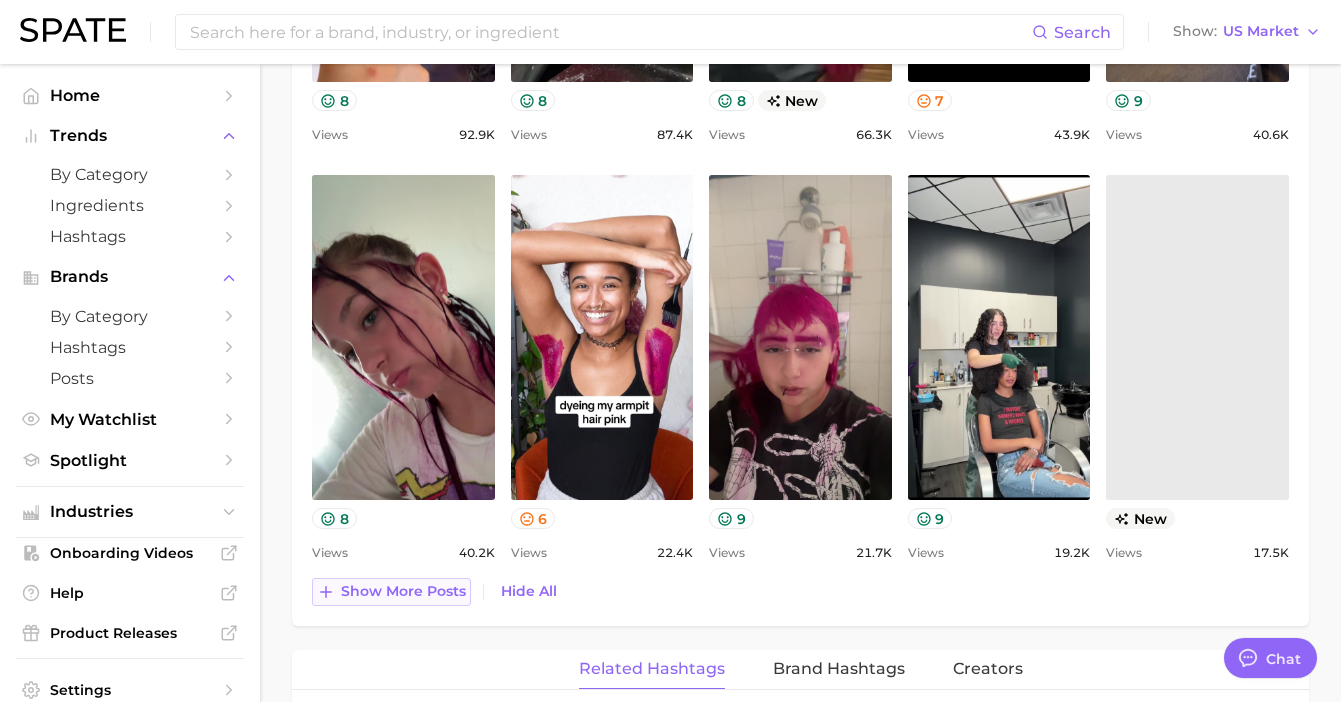 click on "Show more posts" at bounding box center (391, 592) 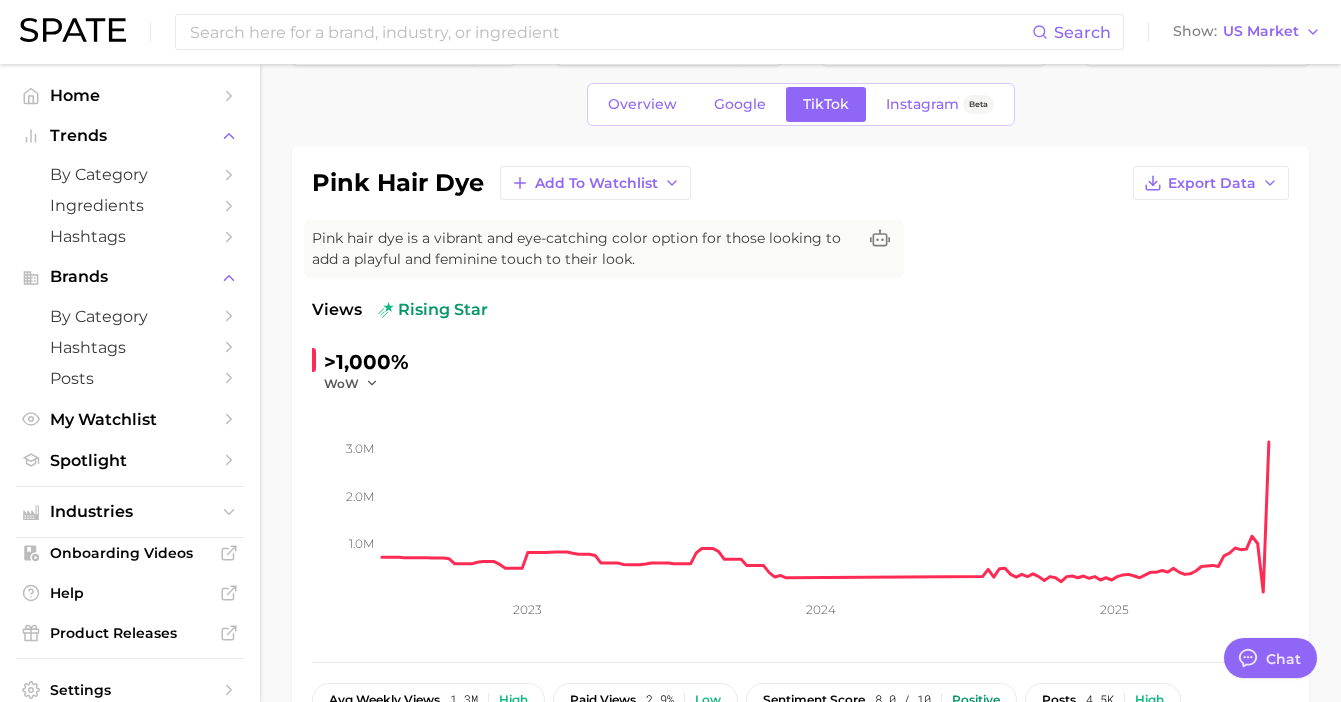scroll, scrollTop: 0, scrollLeft: 0, axis: both 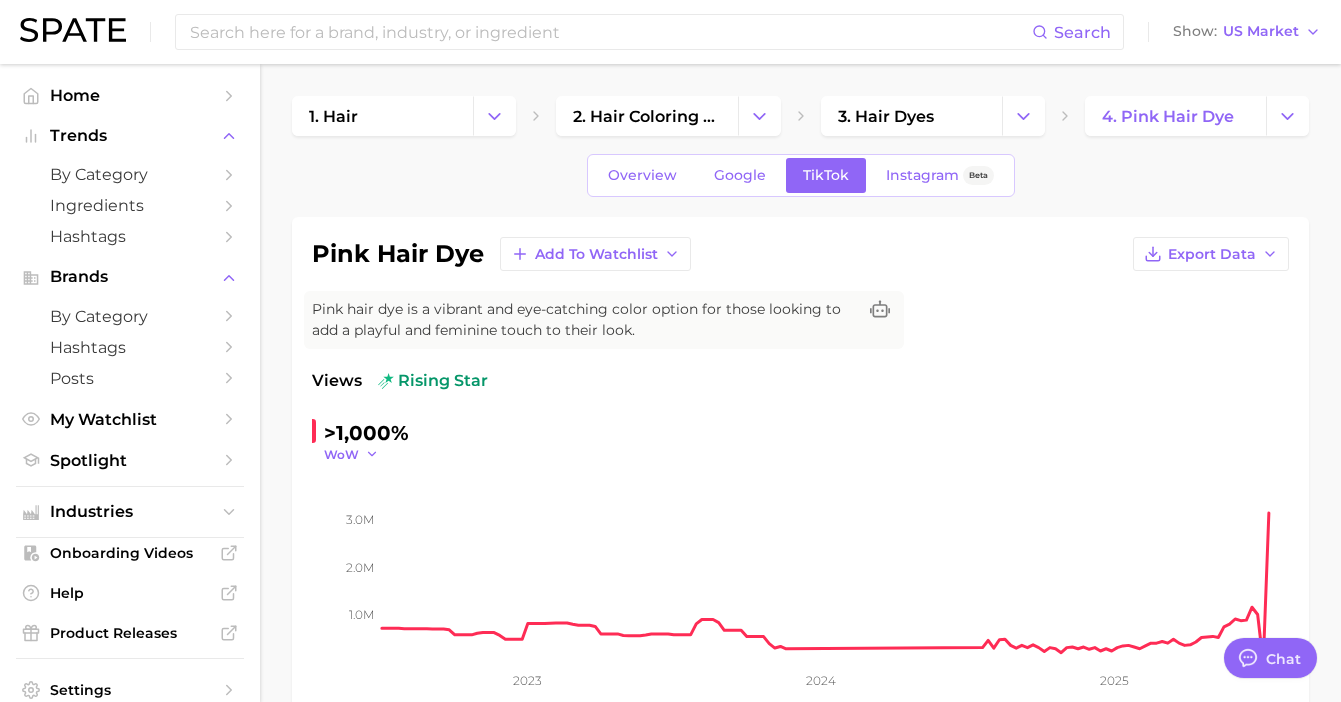 click on "WoW" at bounding box center [341, 454] 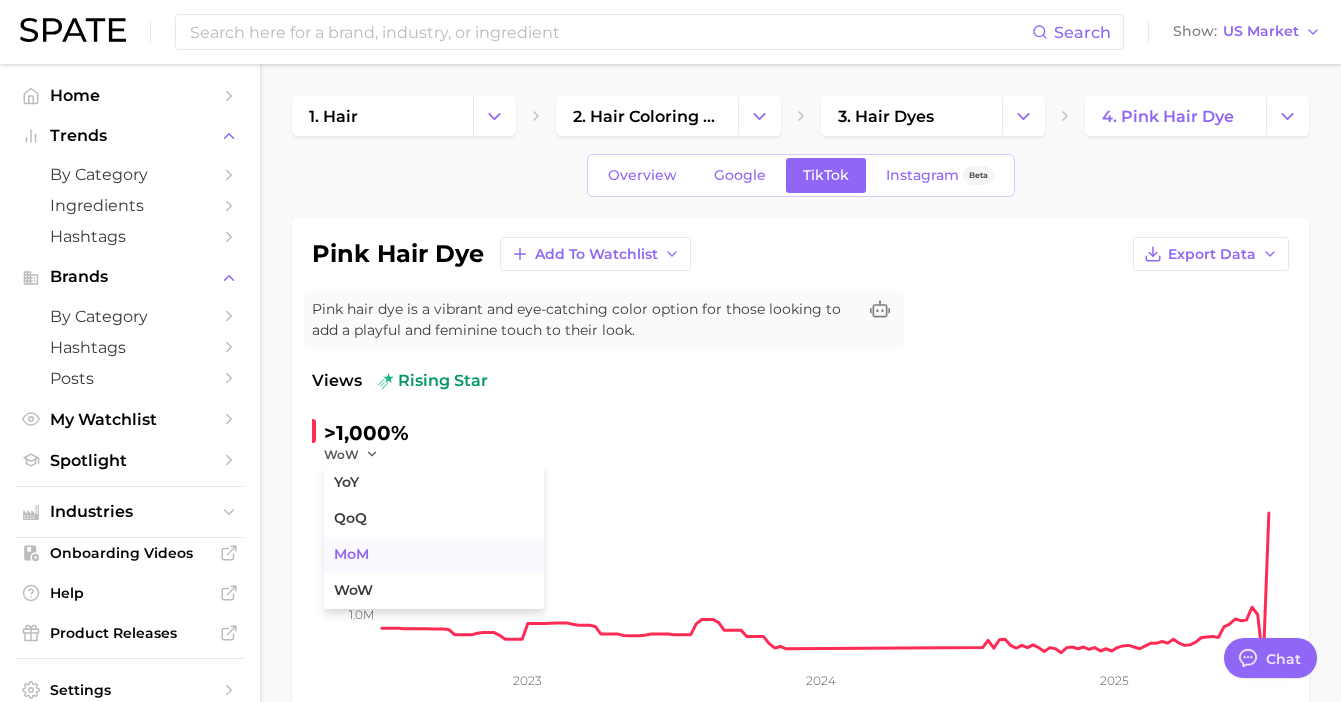 click on "MoM" at bounding box center [351, 554] 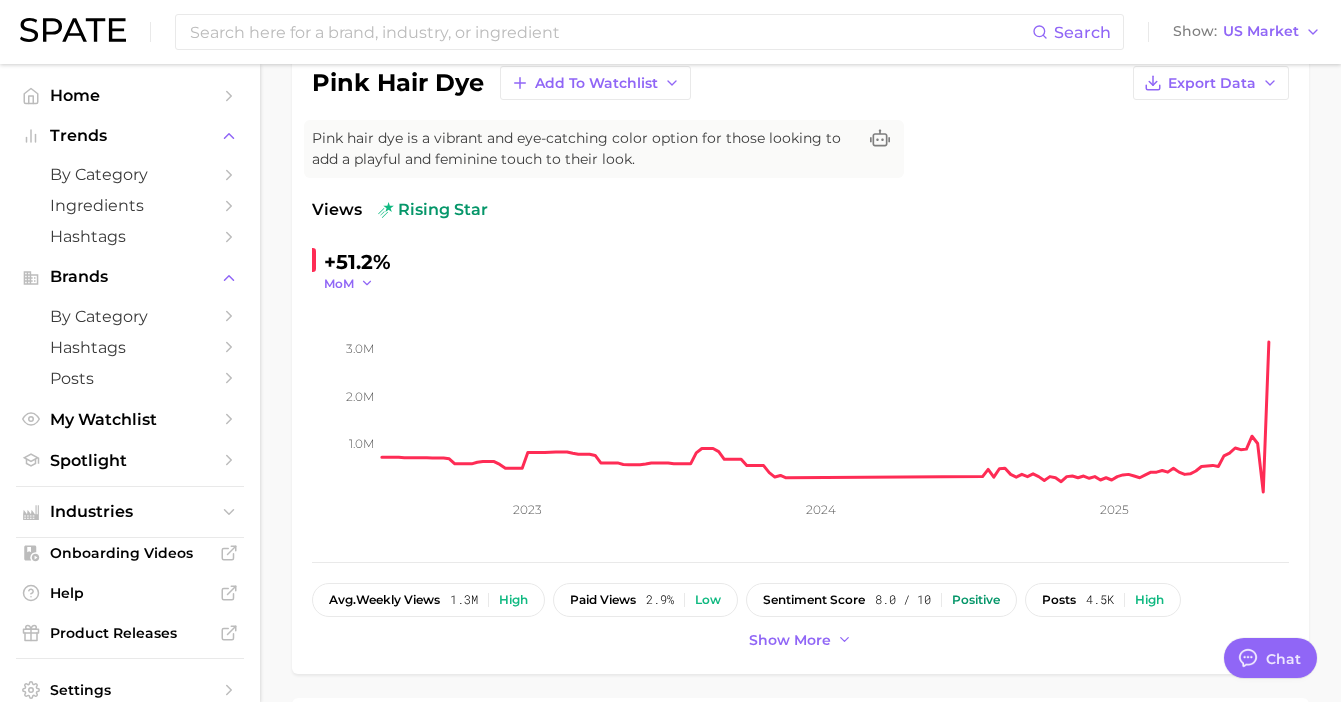 scroll, scrollTop: 212, scrollLeft: 0, axis: vertical 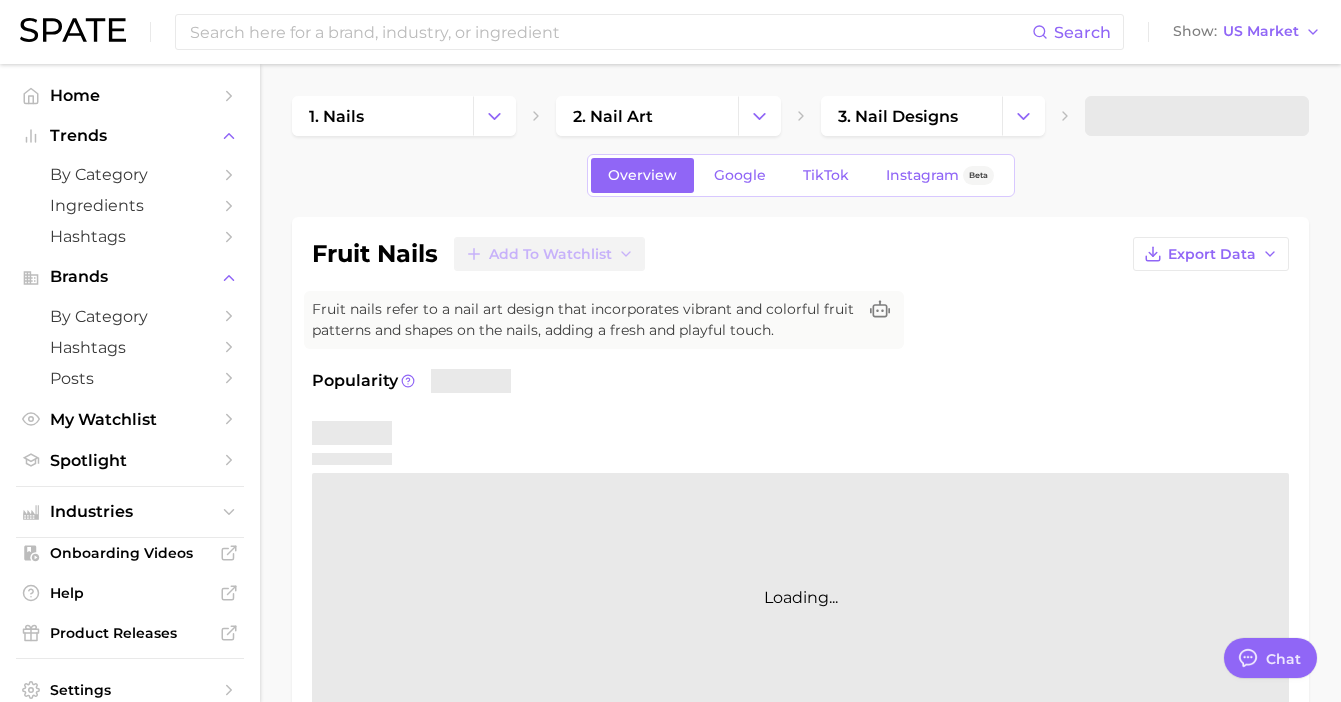 type on "x" 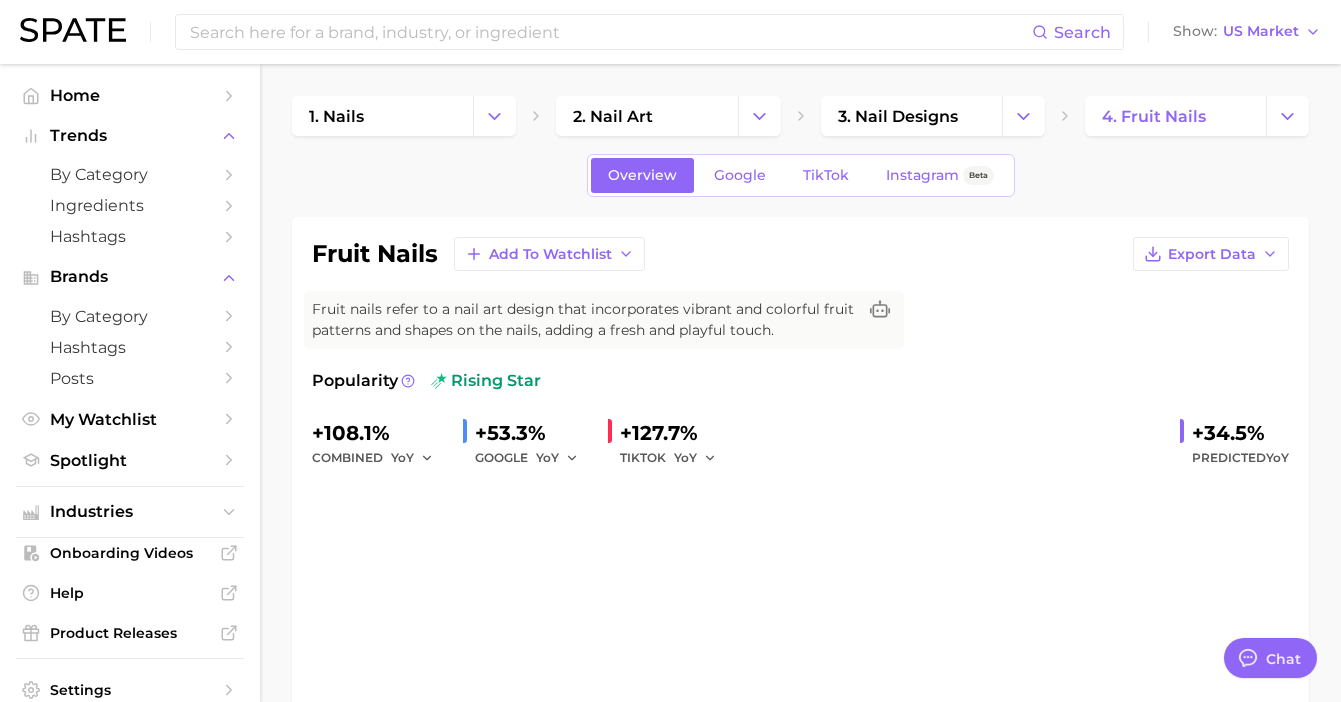 scroll, scrollTop: 0, scrollLeft: 0, axis: both 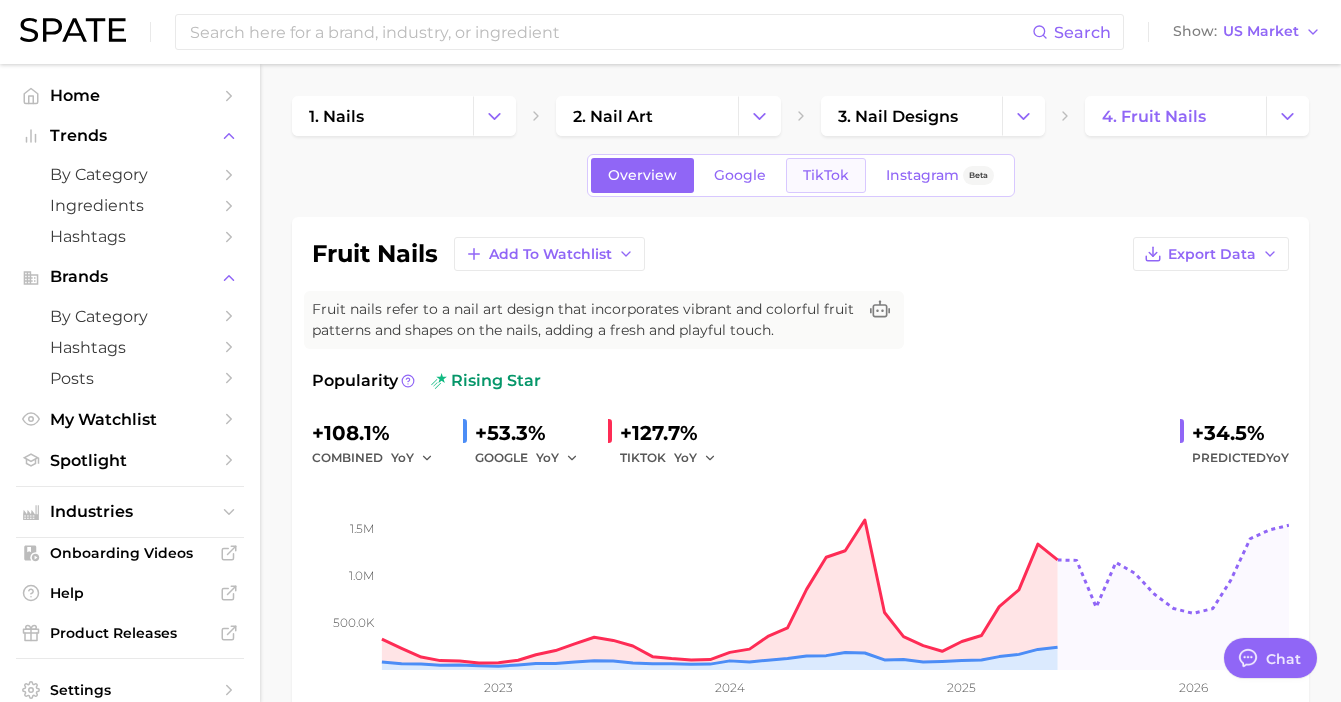 click on "TikTok" at bounding box center [826, 175] 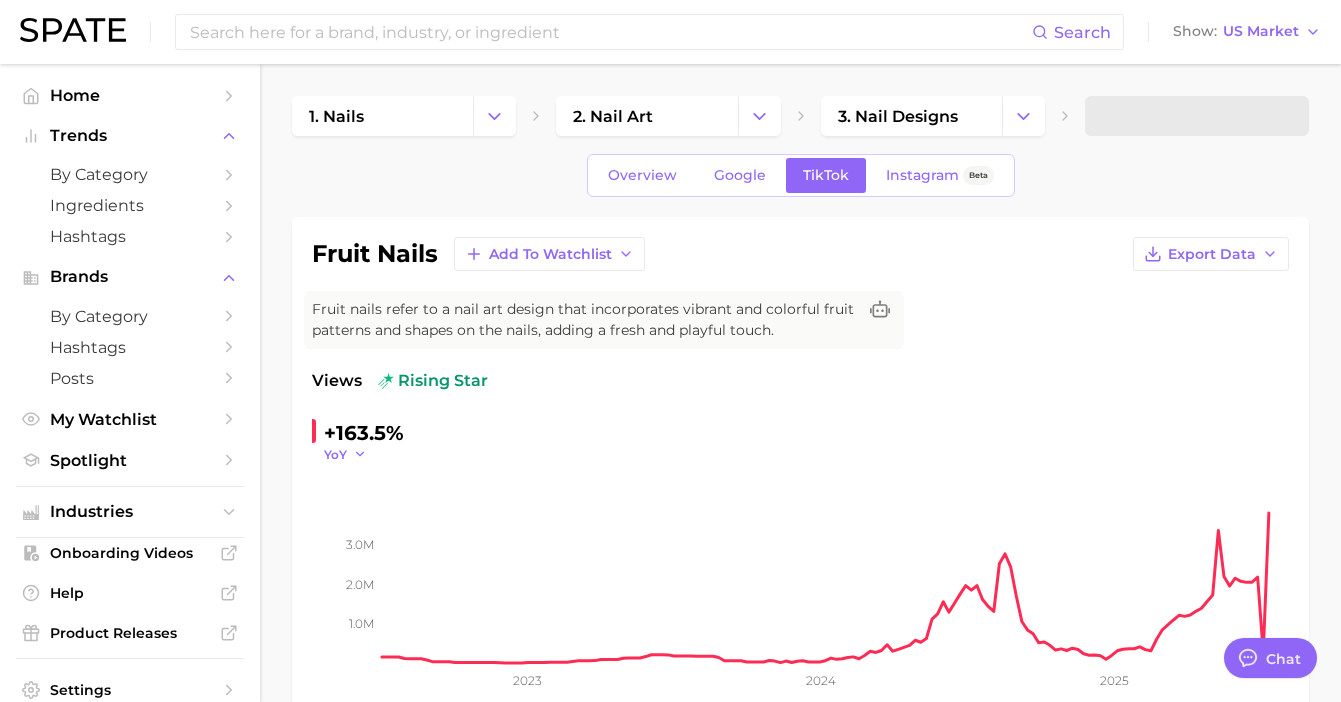click on "YoY" at bounding box center (335, 454) 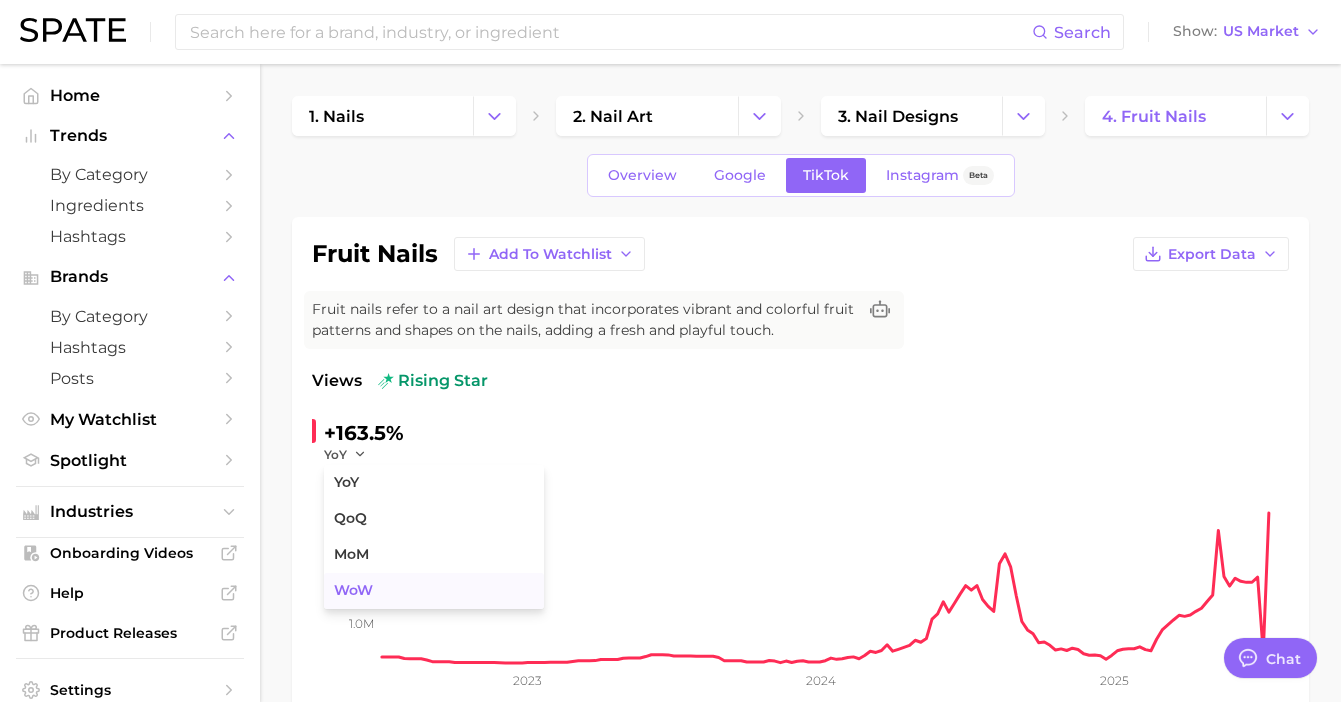 click on "WoW" at bounding box center (434, 591) 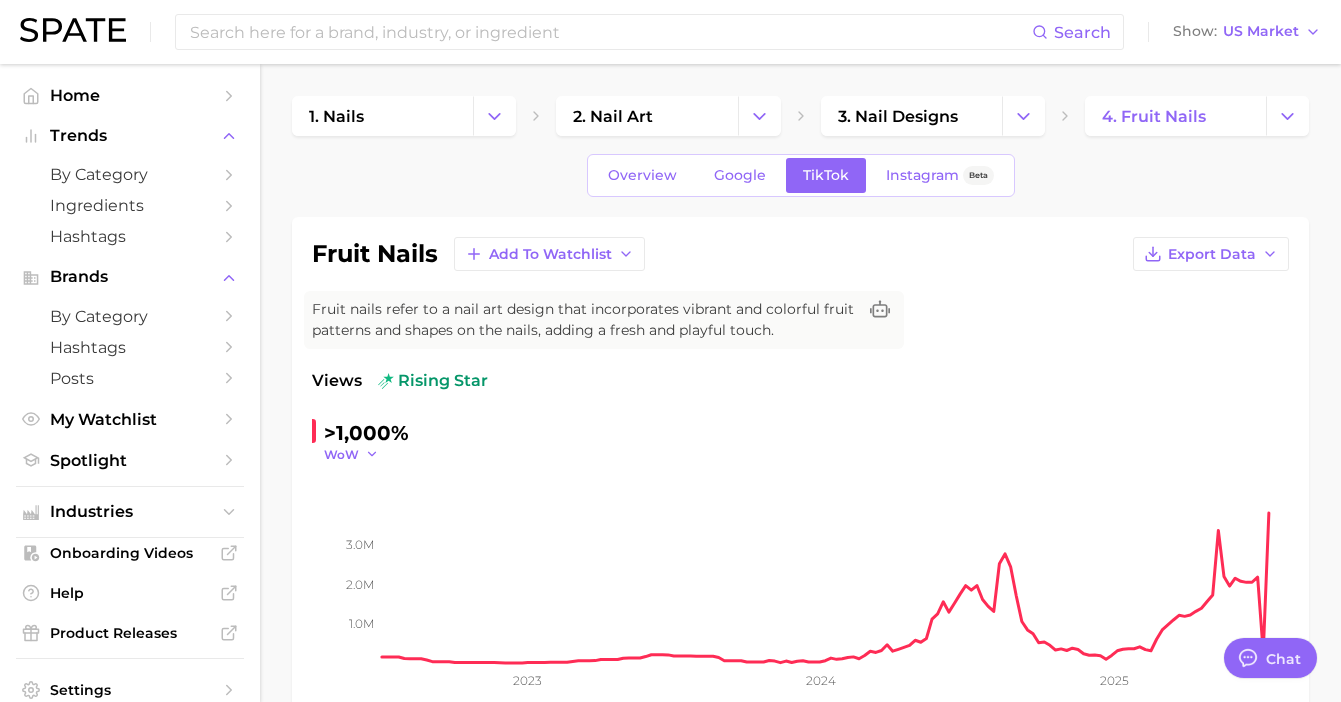 click on "WoW" at bounding box center (341, 454) 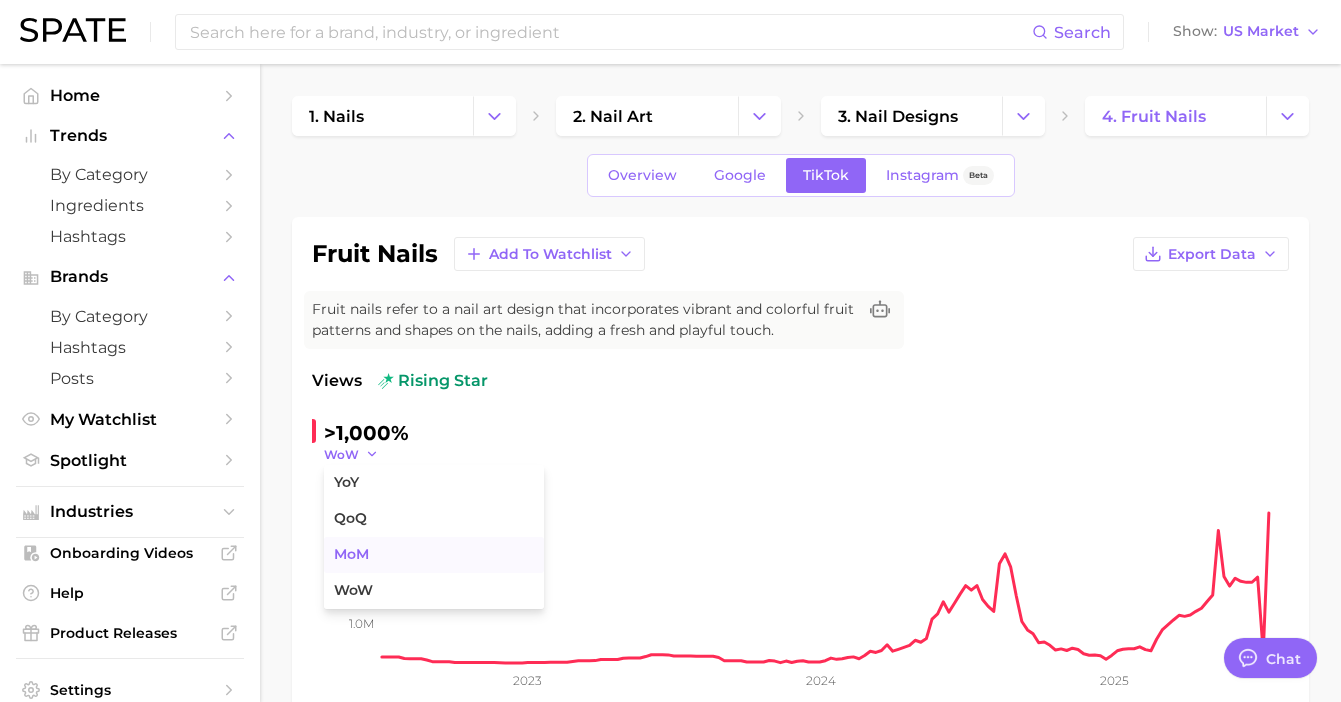 click on "MoM" at bounding box center (351, 554) 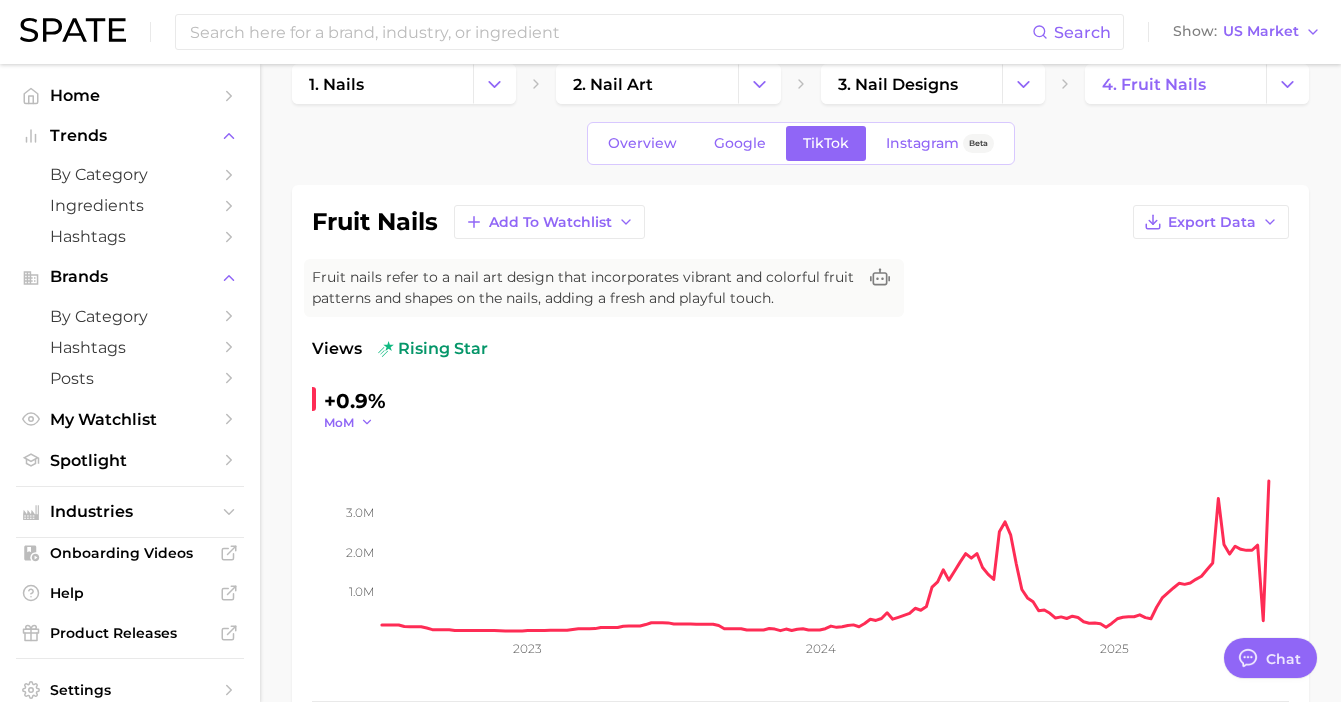 scroll, scrollTop: 33, scrollLeft: 0, axis: vertical 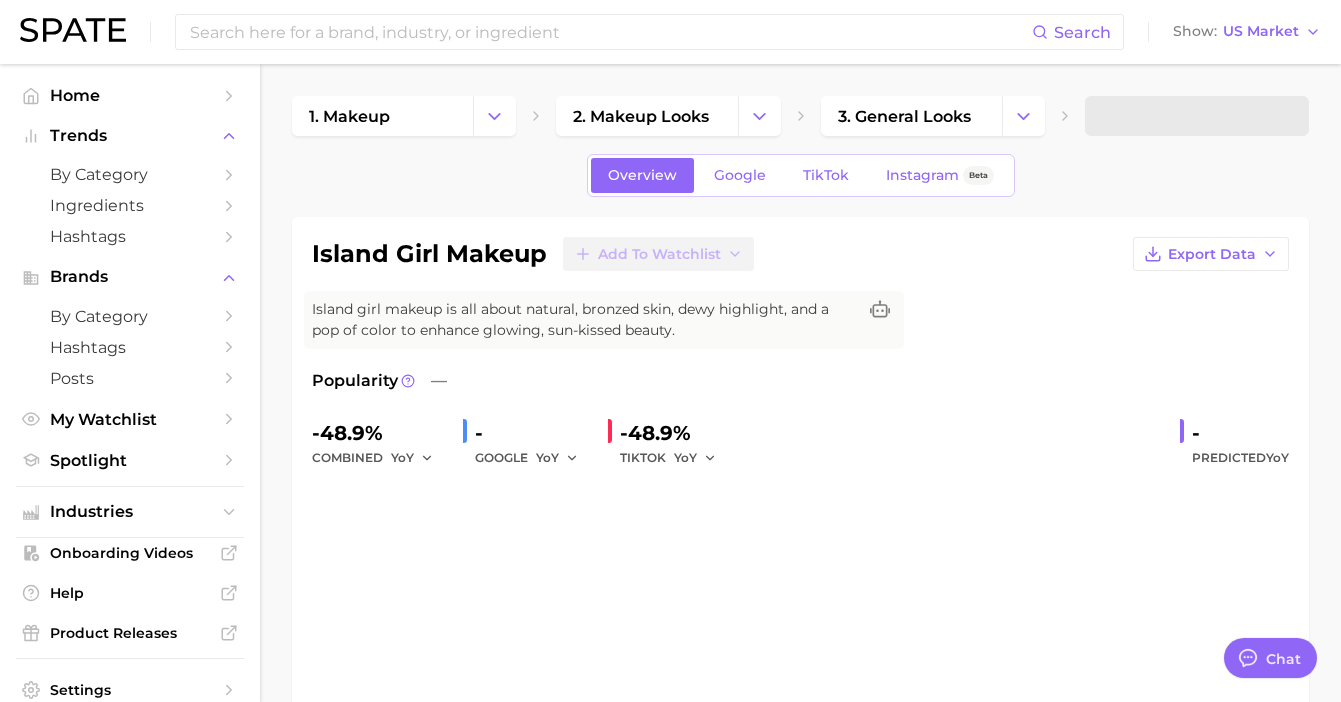 type on "x" 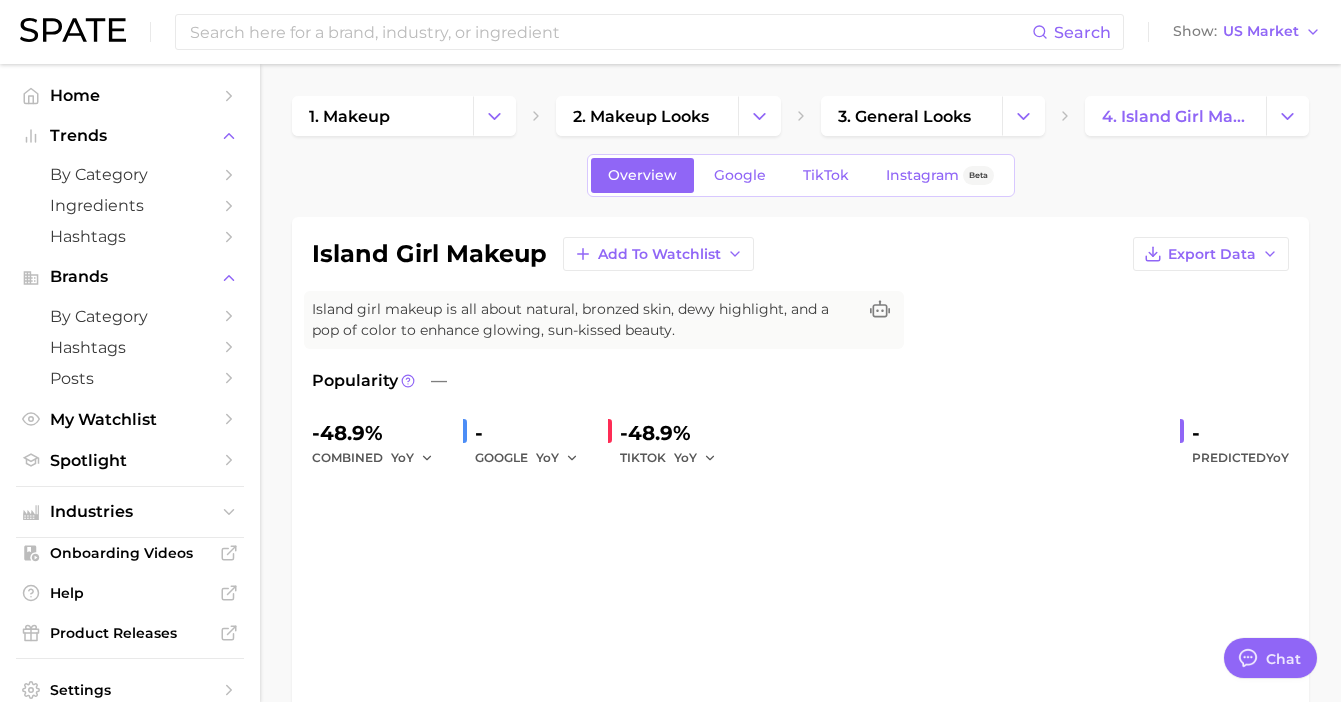 scroll, scrollTop: 0, scrollLeft: 0, axis: both 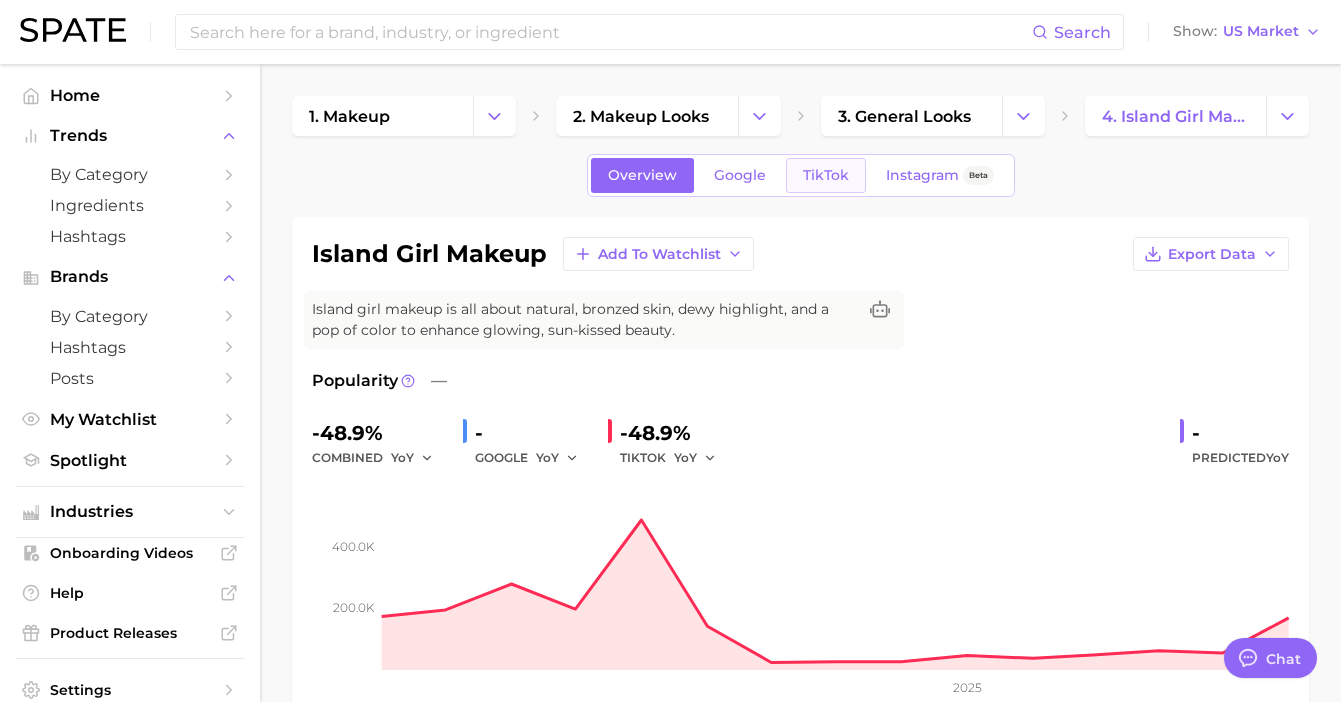 click on "TikTok" at bounding box center (826, 175) 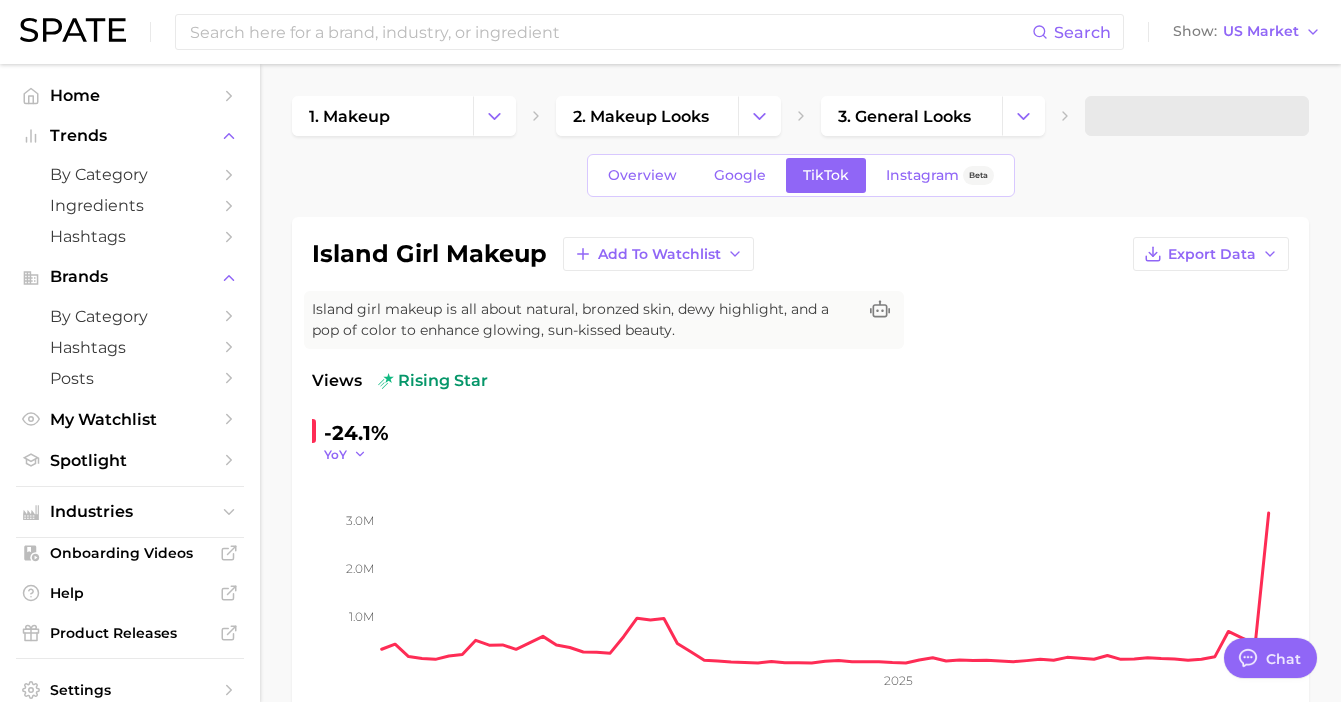scroll, scrollTop: 0, scrollLeft: 0, axis: both 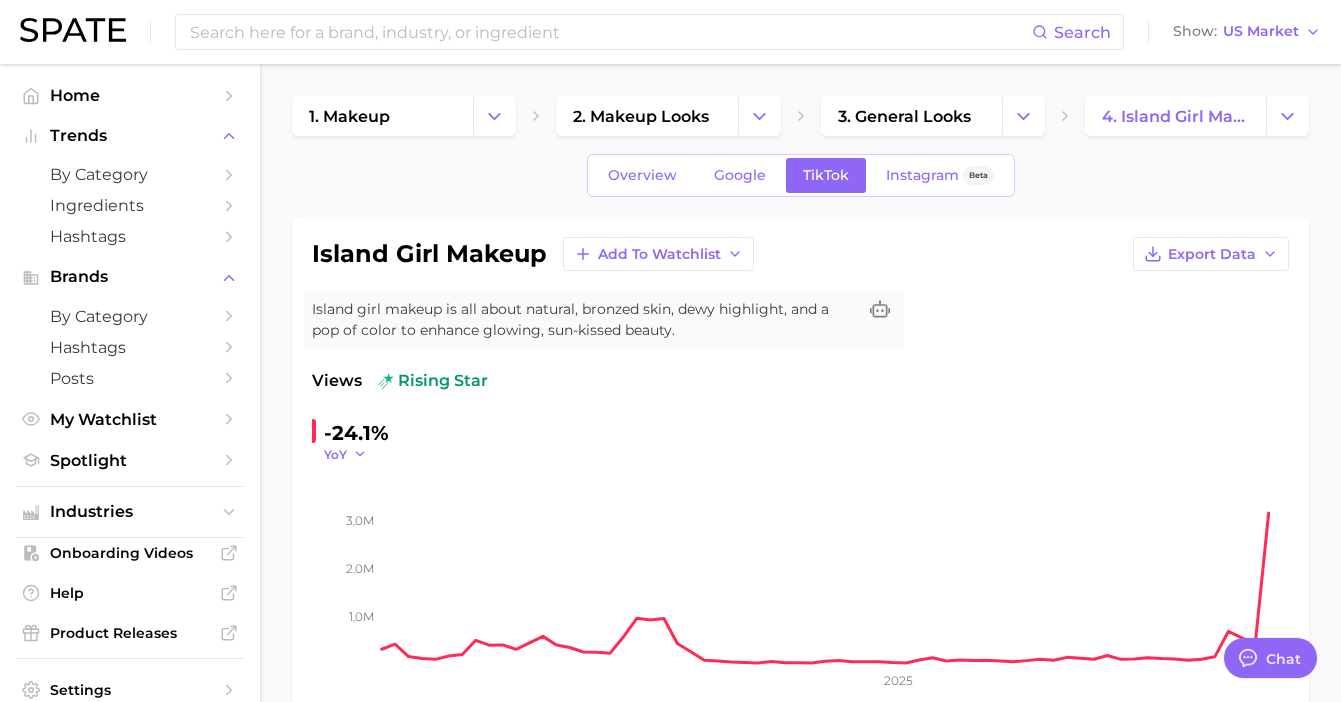 click on "YoY" at bounding box center [345, 454] 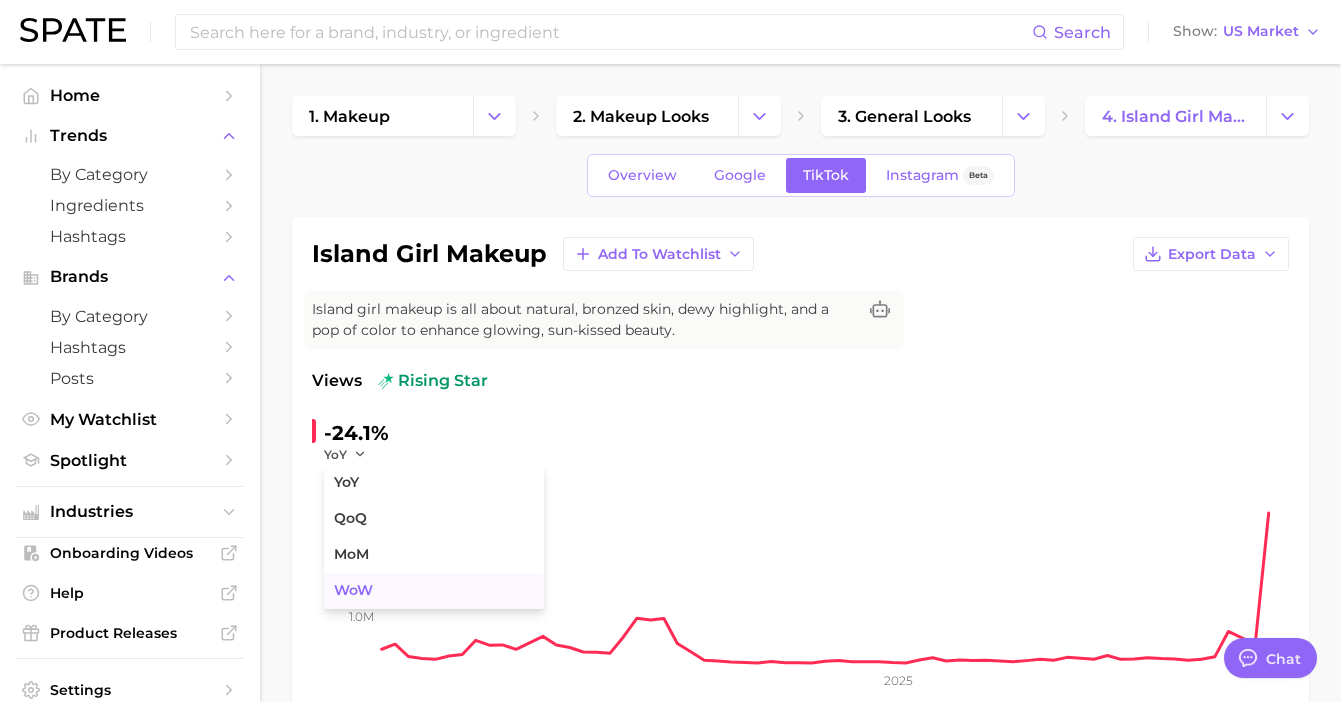 click on "WoW" at bounding box center (353, 590) 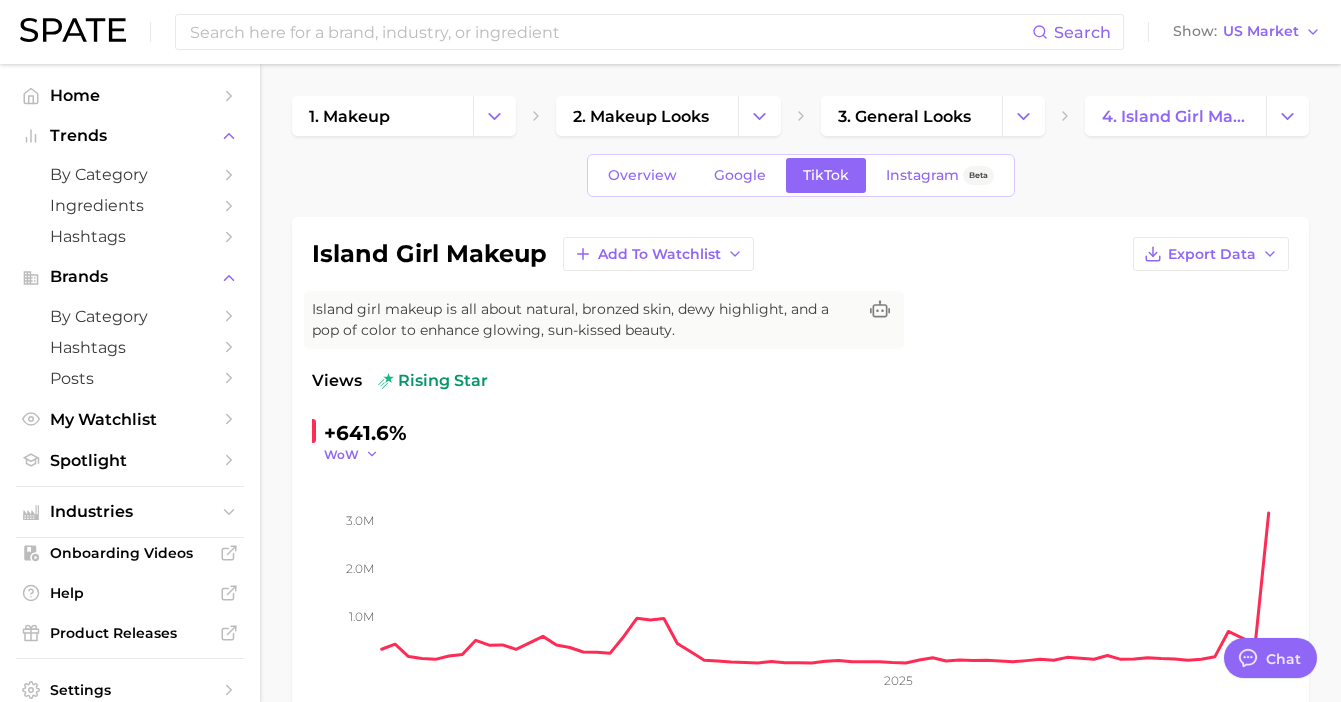 click on "WoW" at bounding box center [341, 454] 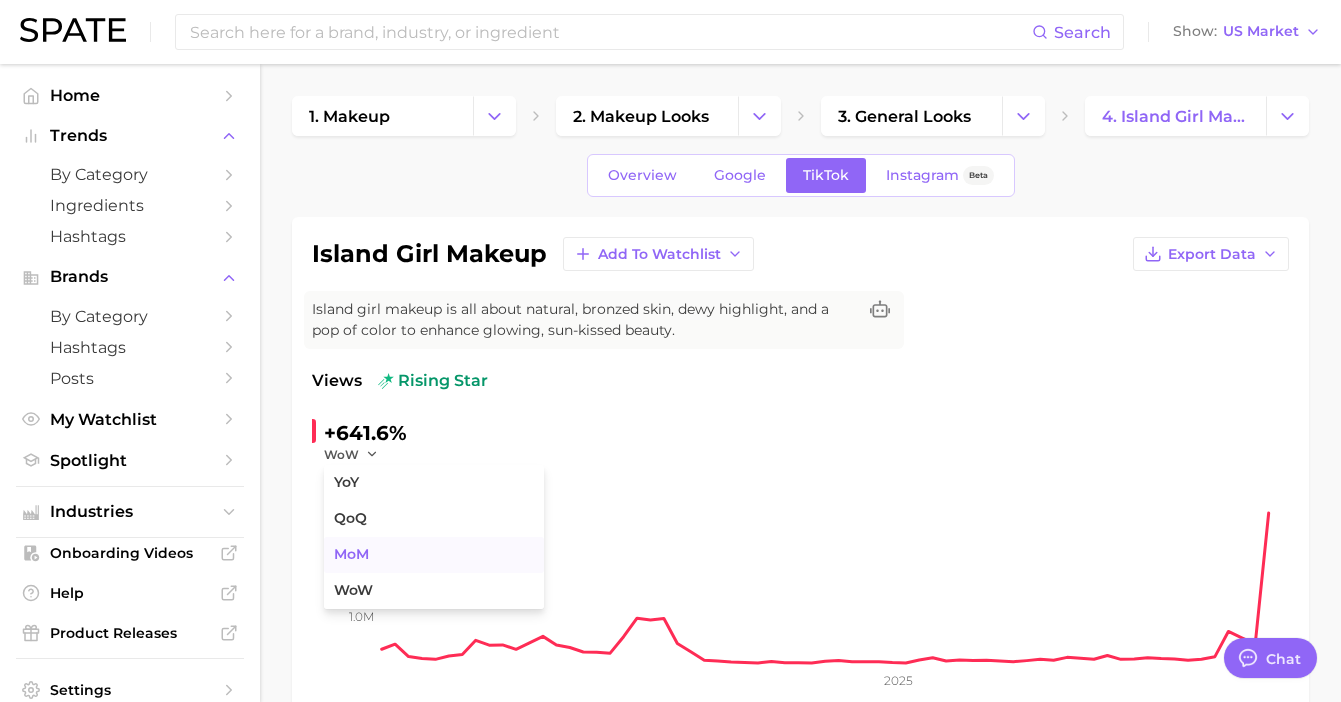 click on "MoM" at bounding box center (434, 555) 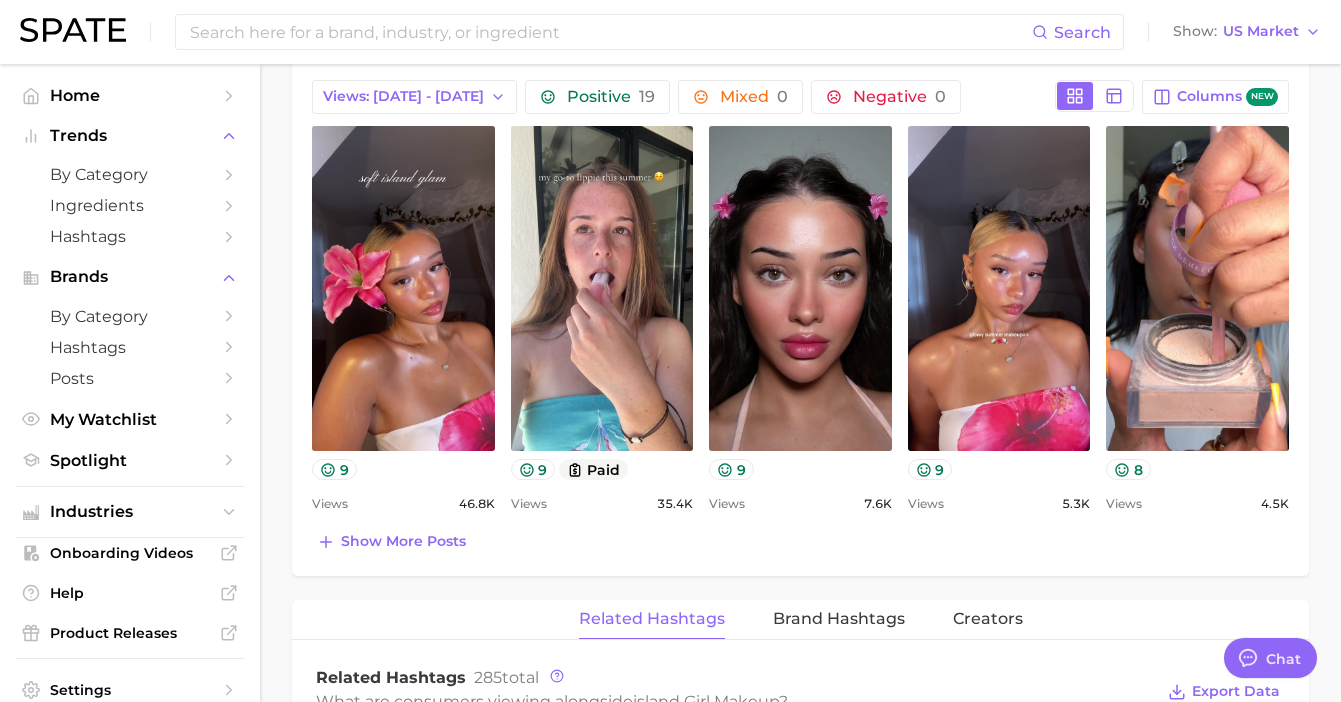 scroll, scrollTop: 991, scrollLeft: 0, axis: vertical 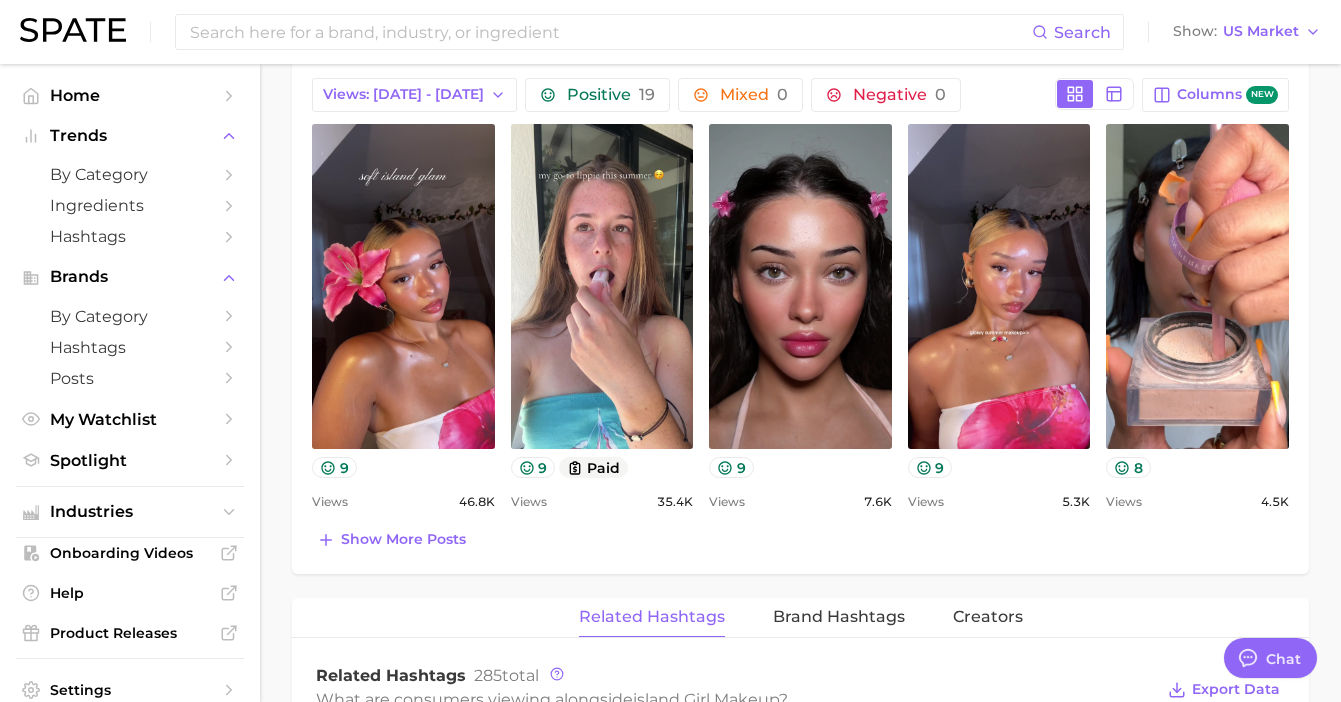 click on "Show more posts" at bounding box center (403, 539) 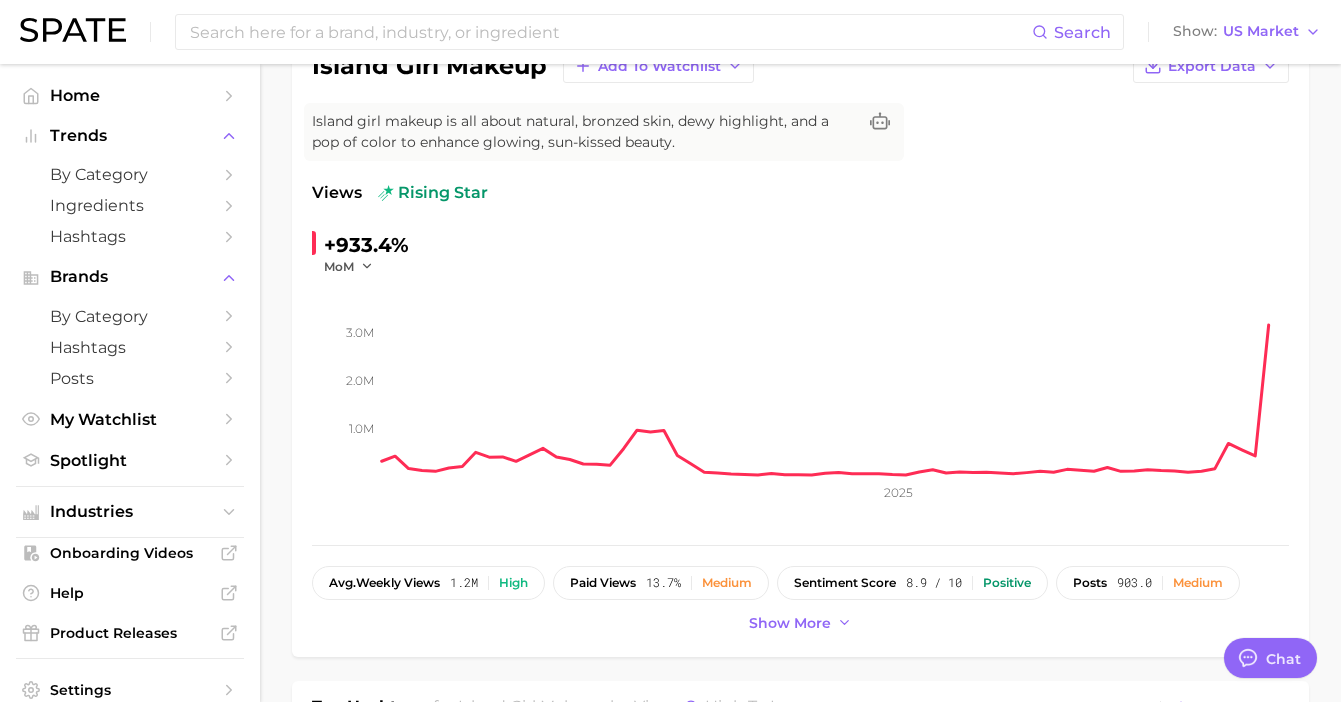 scroll, scrollTop: 0, scrollLeft: 0, axis: both 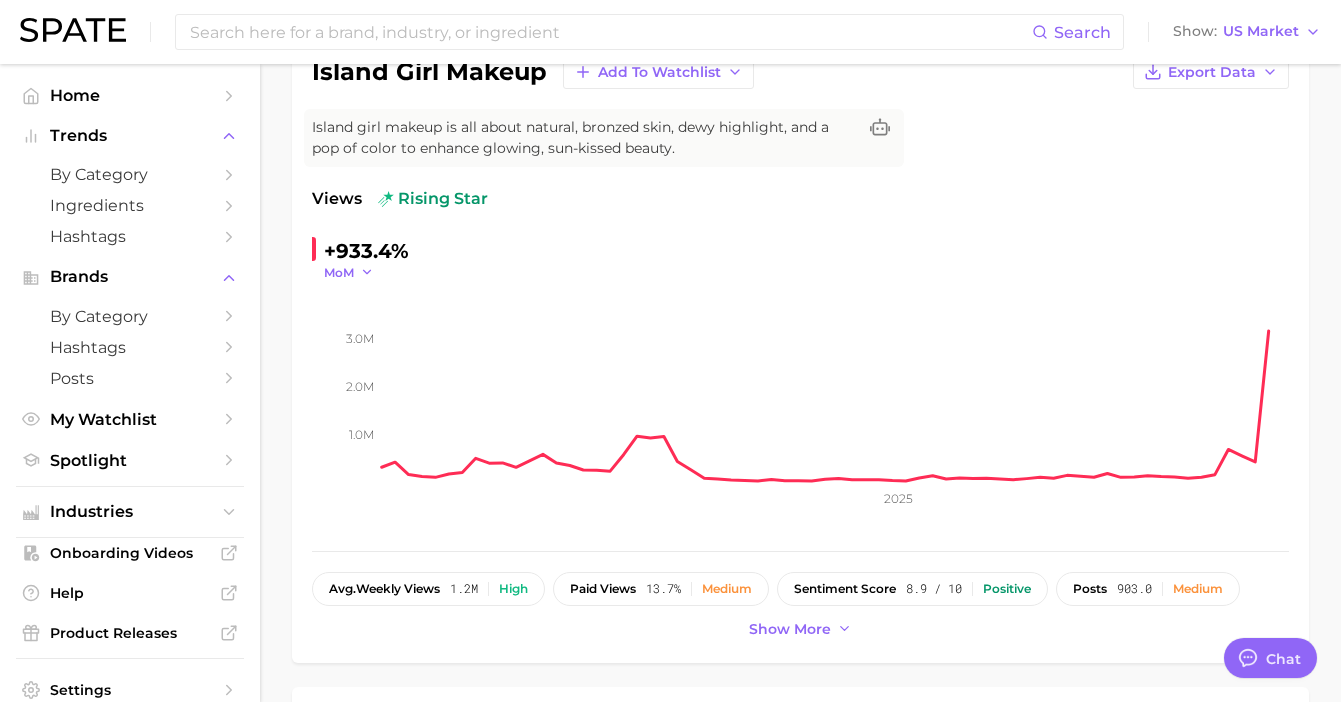 click on "MoM" at bounding box center [339, 272] 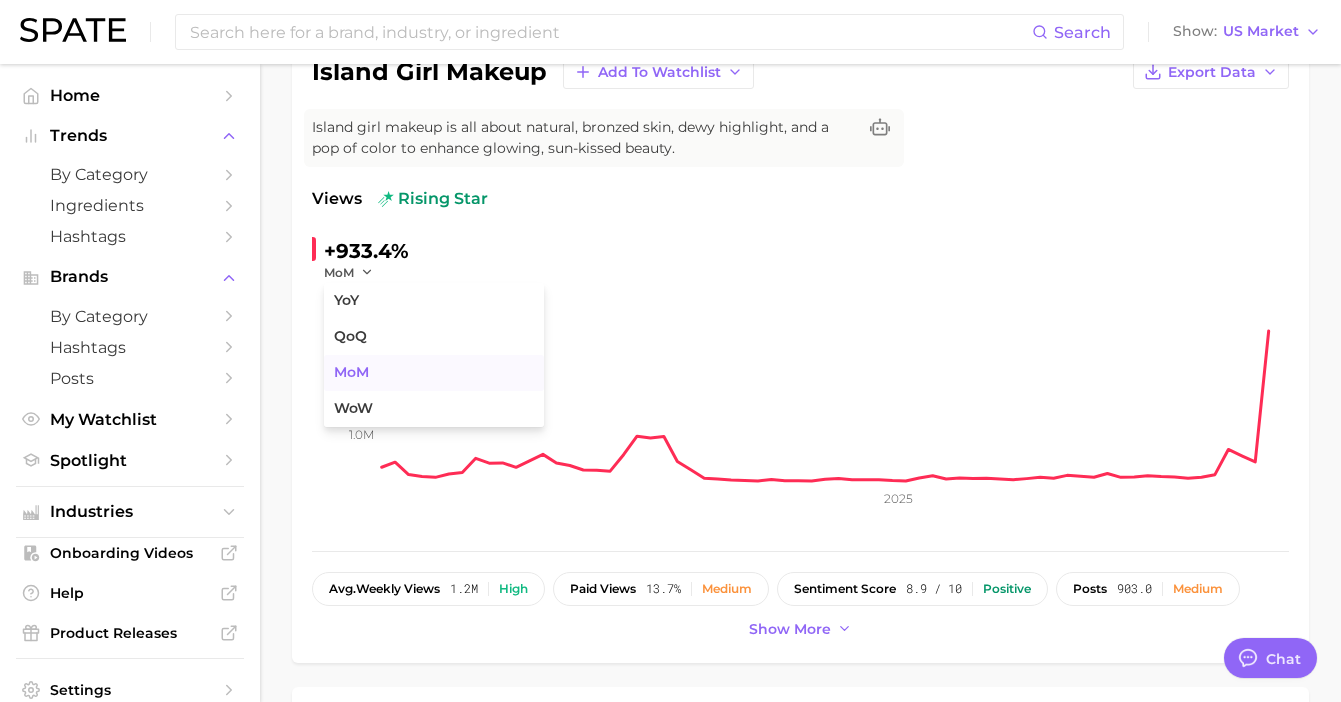 click on "MoM" at bounding box center [351, 372] 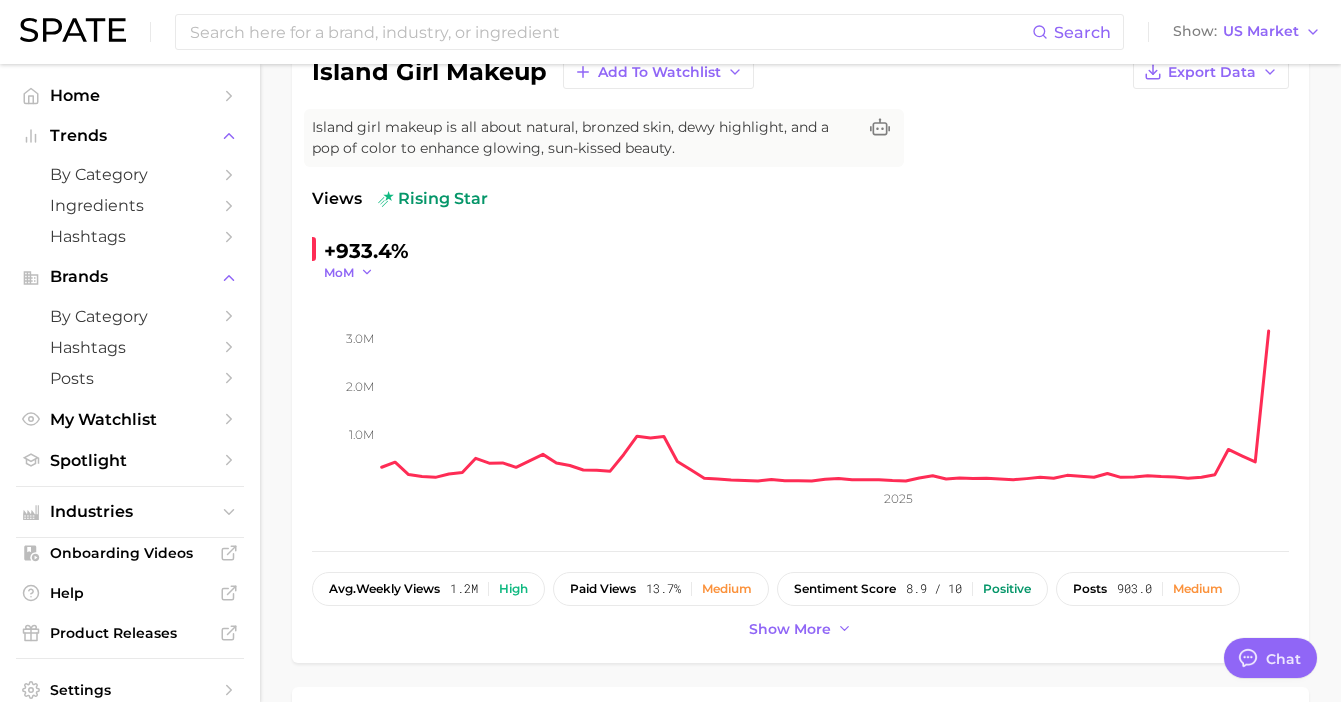 click on "MoM" at bounding box center (349, 272) 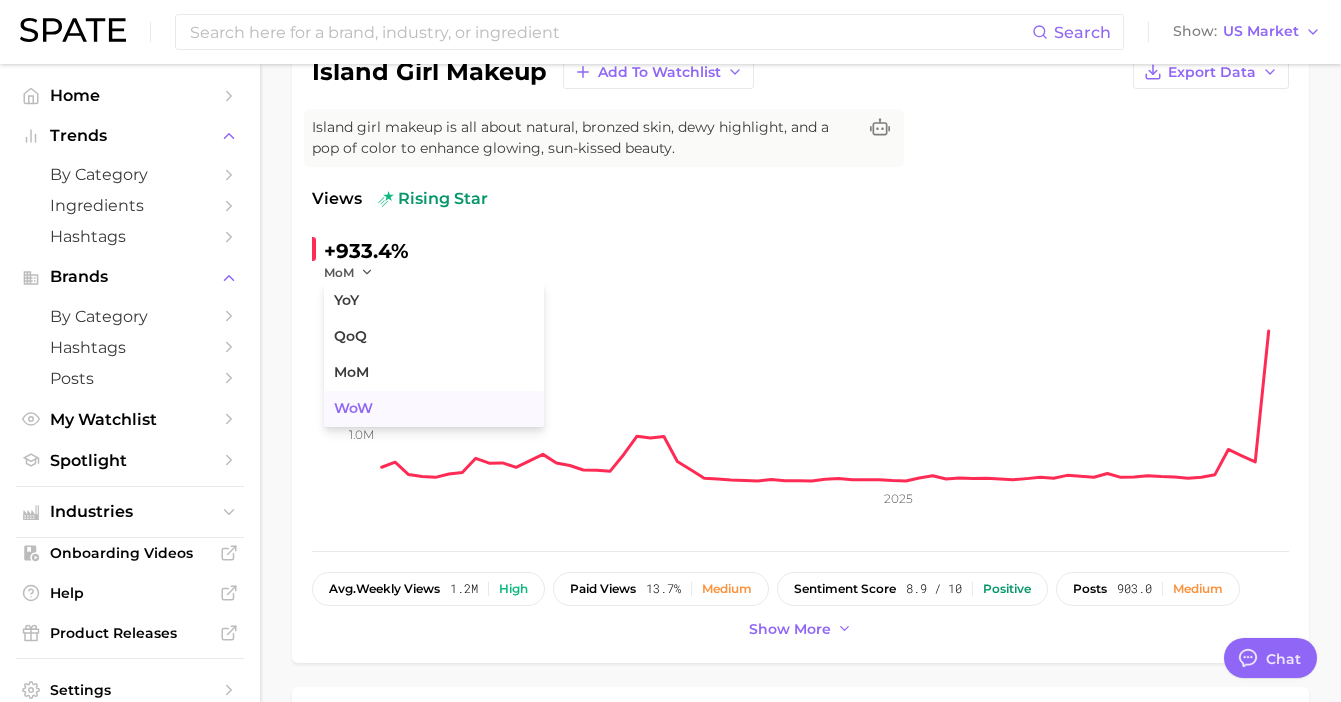 click on "WoW" at bounding box center [353, 408] 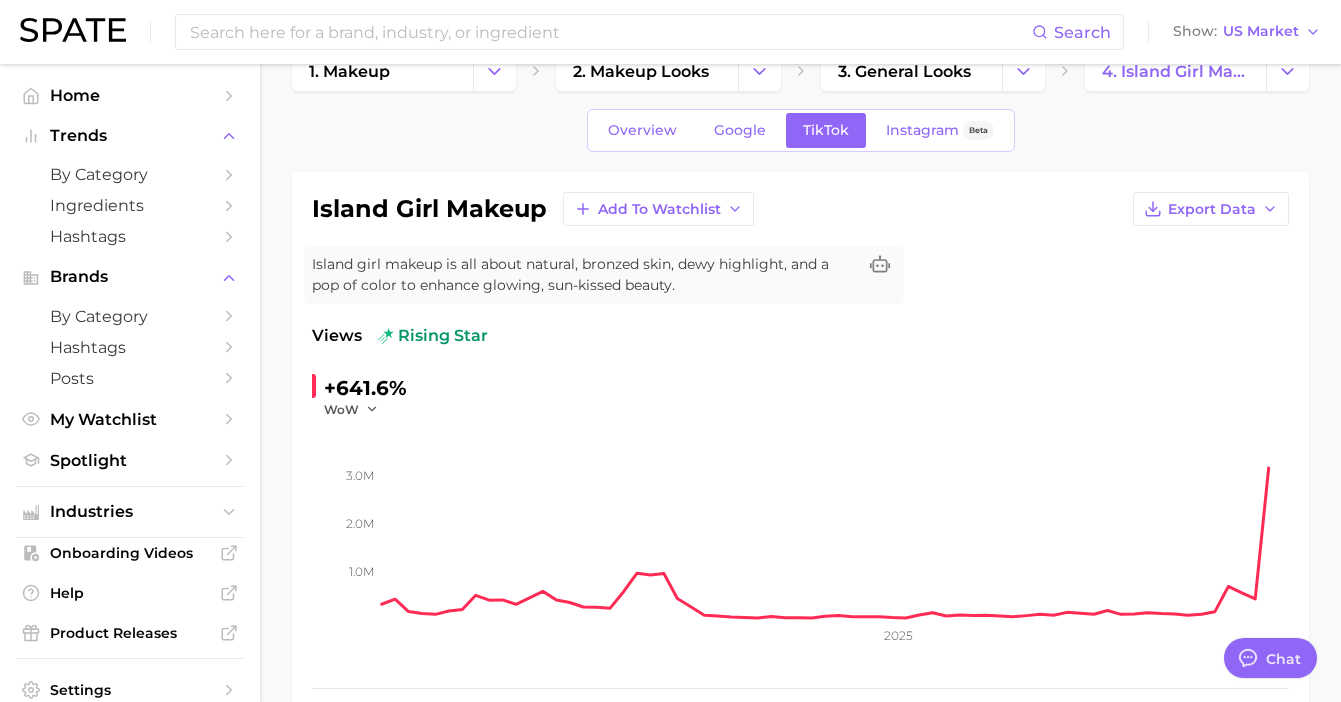 scroll, scrollTop: 27, scrollLeft: 0, axis: vertical 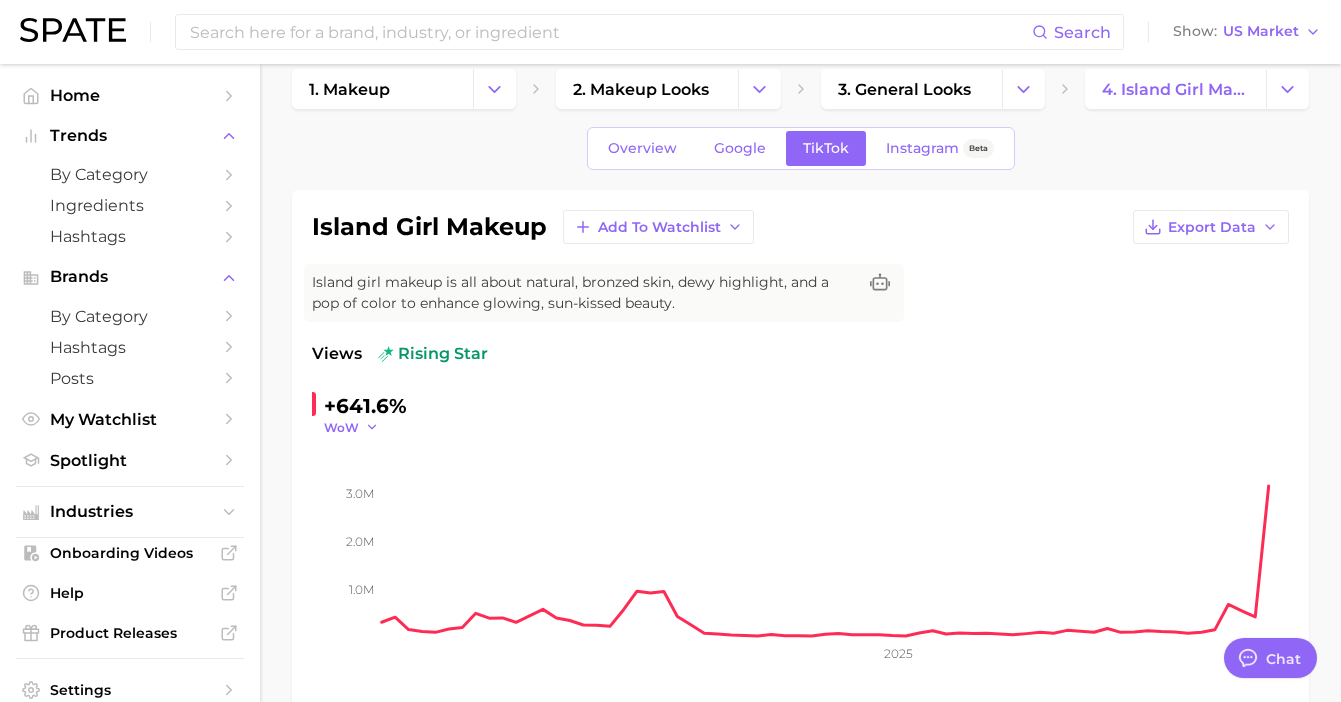 click on "WoW" at bounding box center (341, 427) 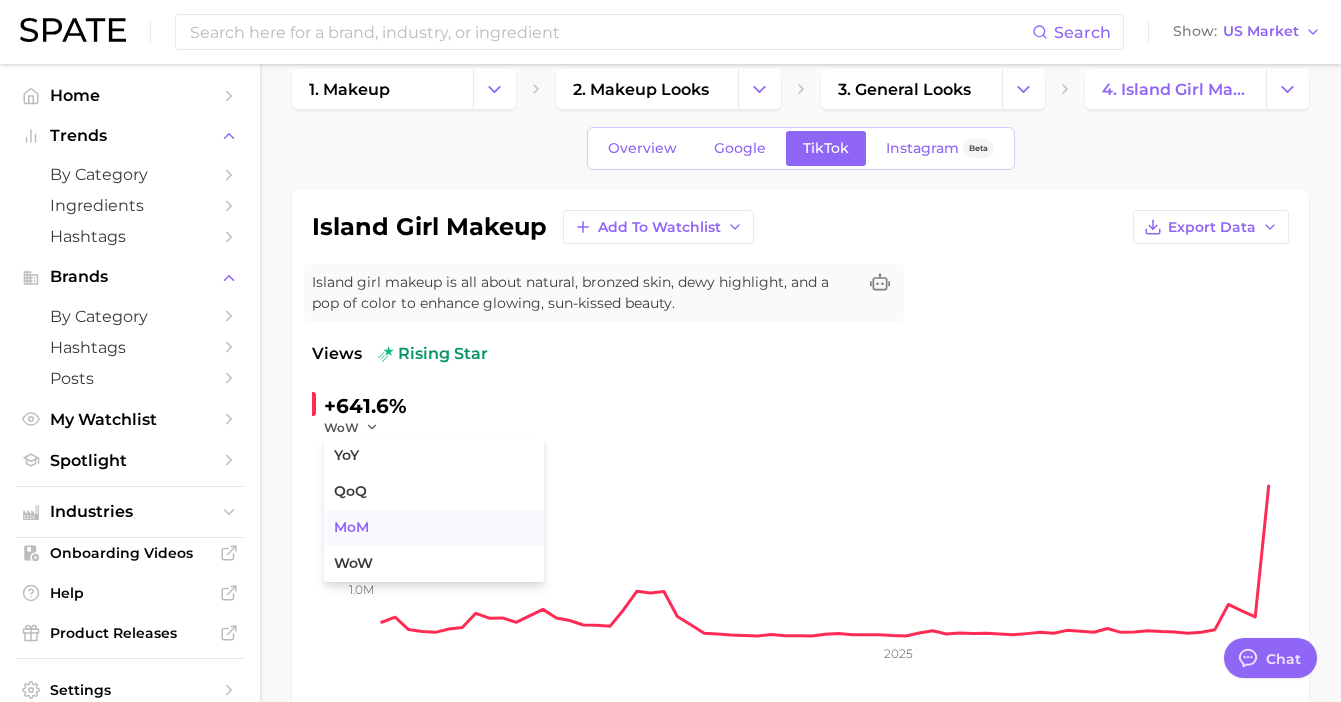 click on "MoM" at bounding box center [351, 527] 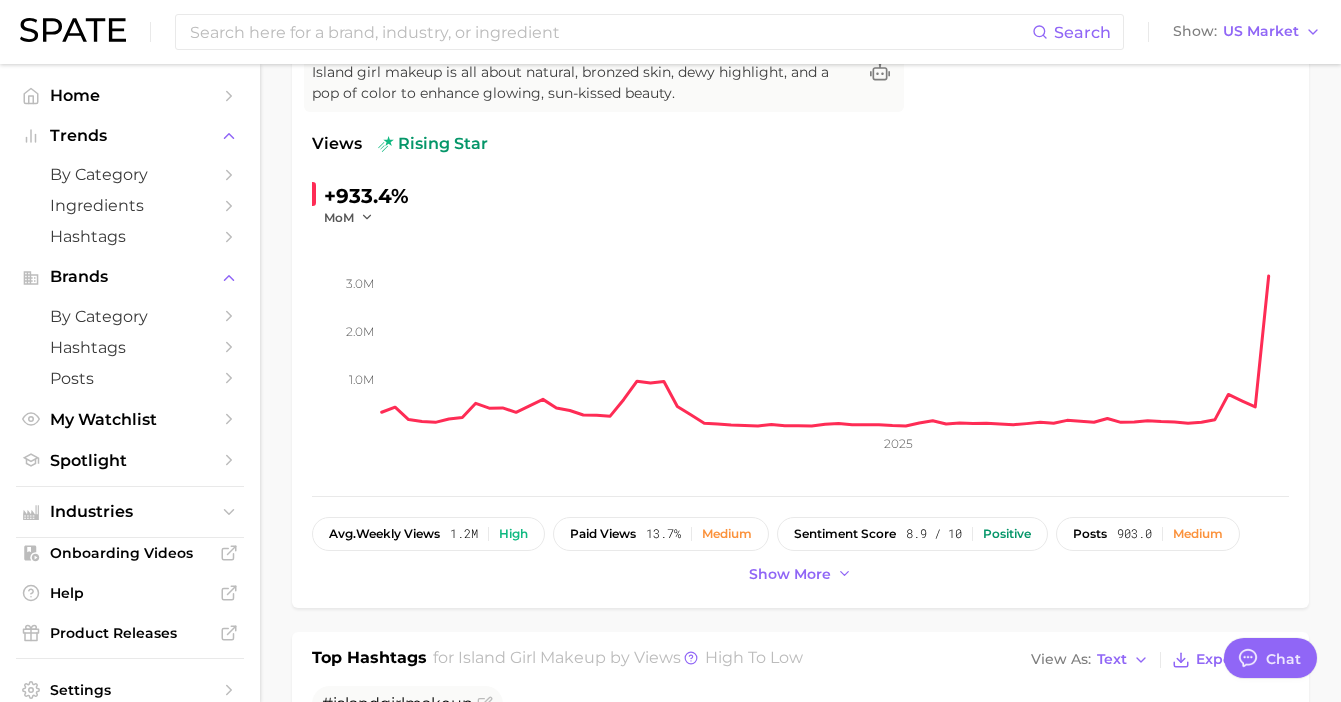 scroll, scrollTop: 236, scrollLeft: 0, axis: vertical 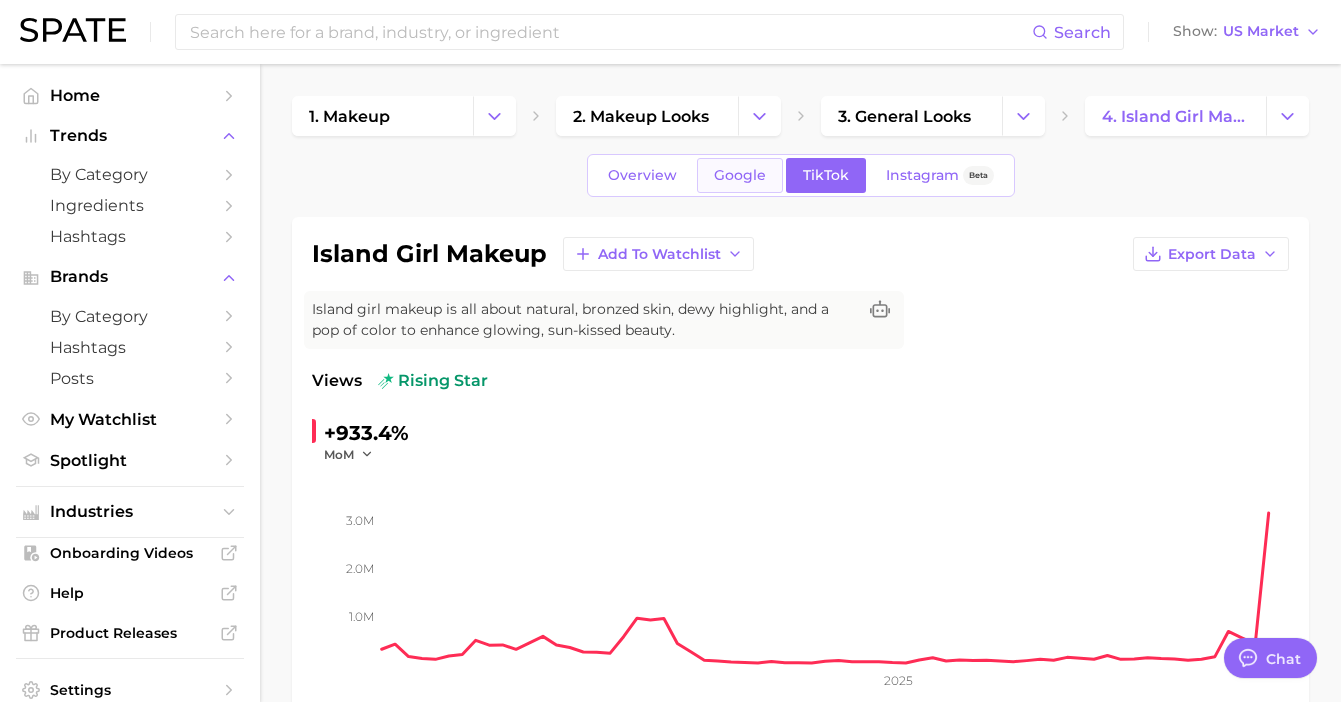 click on "Google" at bounding box center [740, 175] 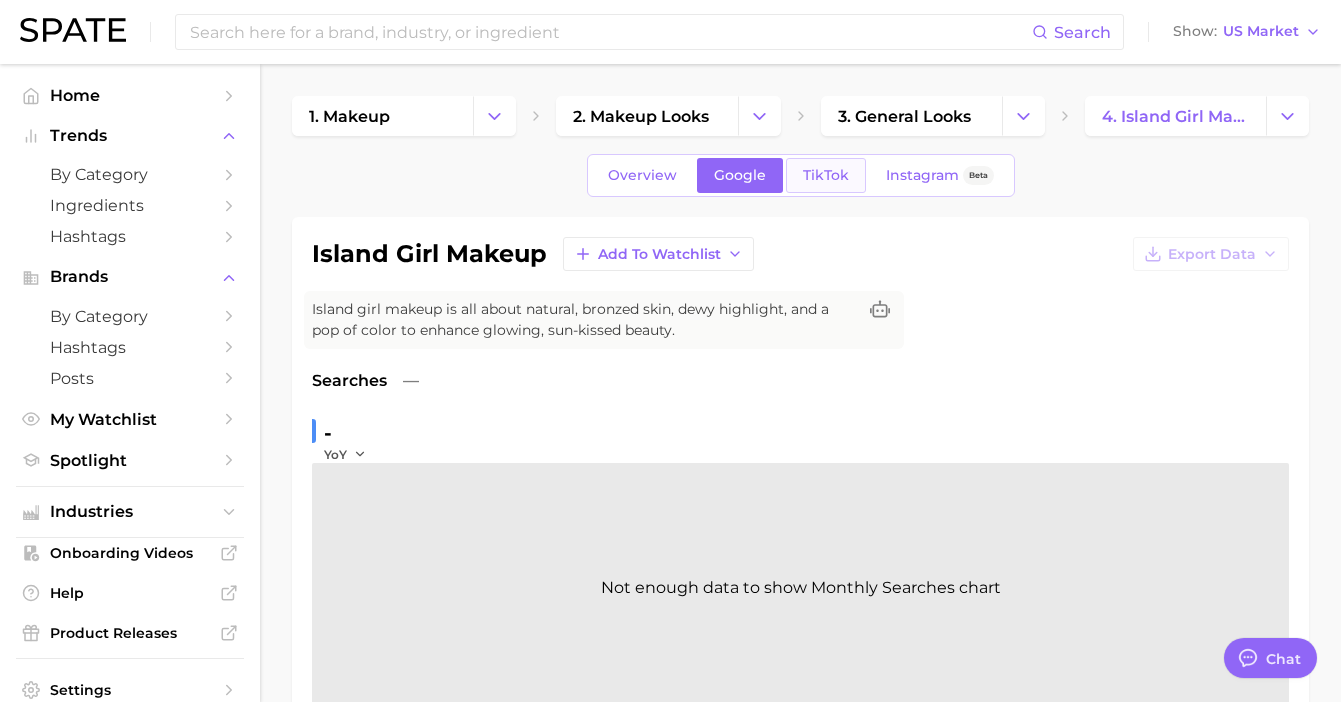 click on "TikTok" at bounding box center [826, 175] 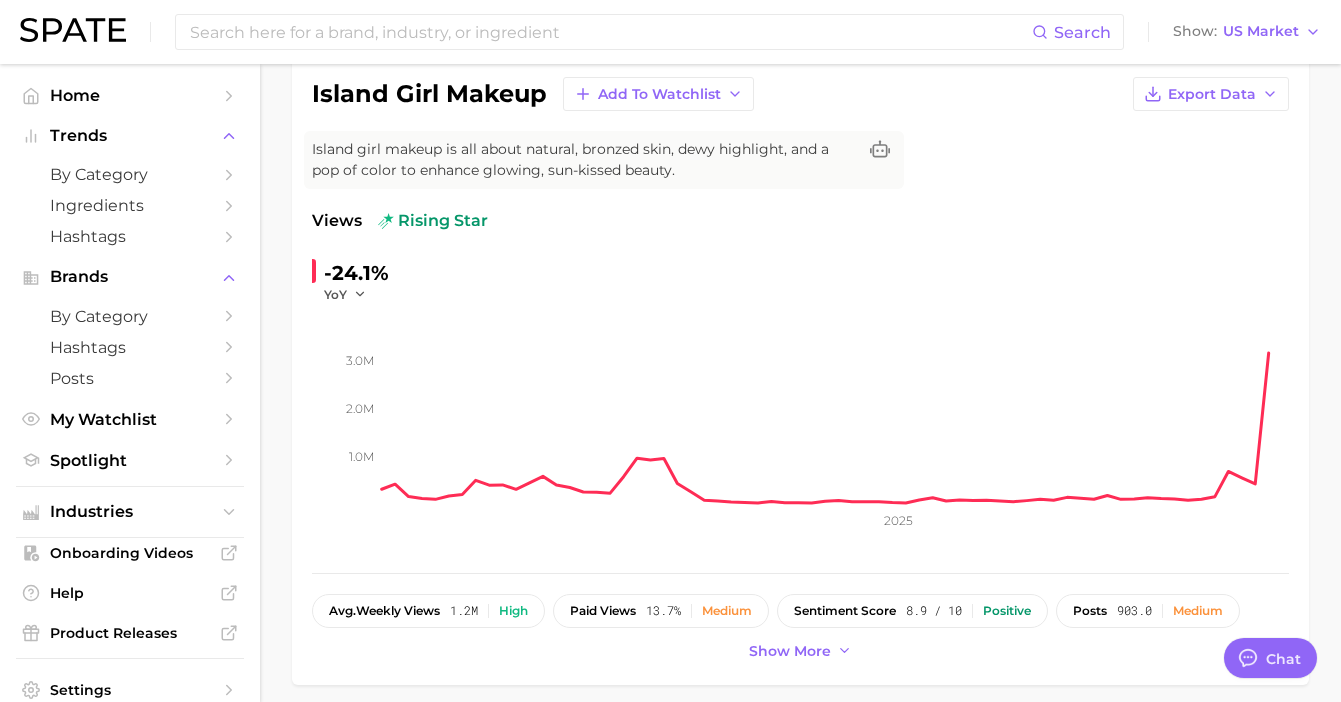 scroll, scrollTop: 100, scrollLeft: 0, axis: vertical 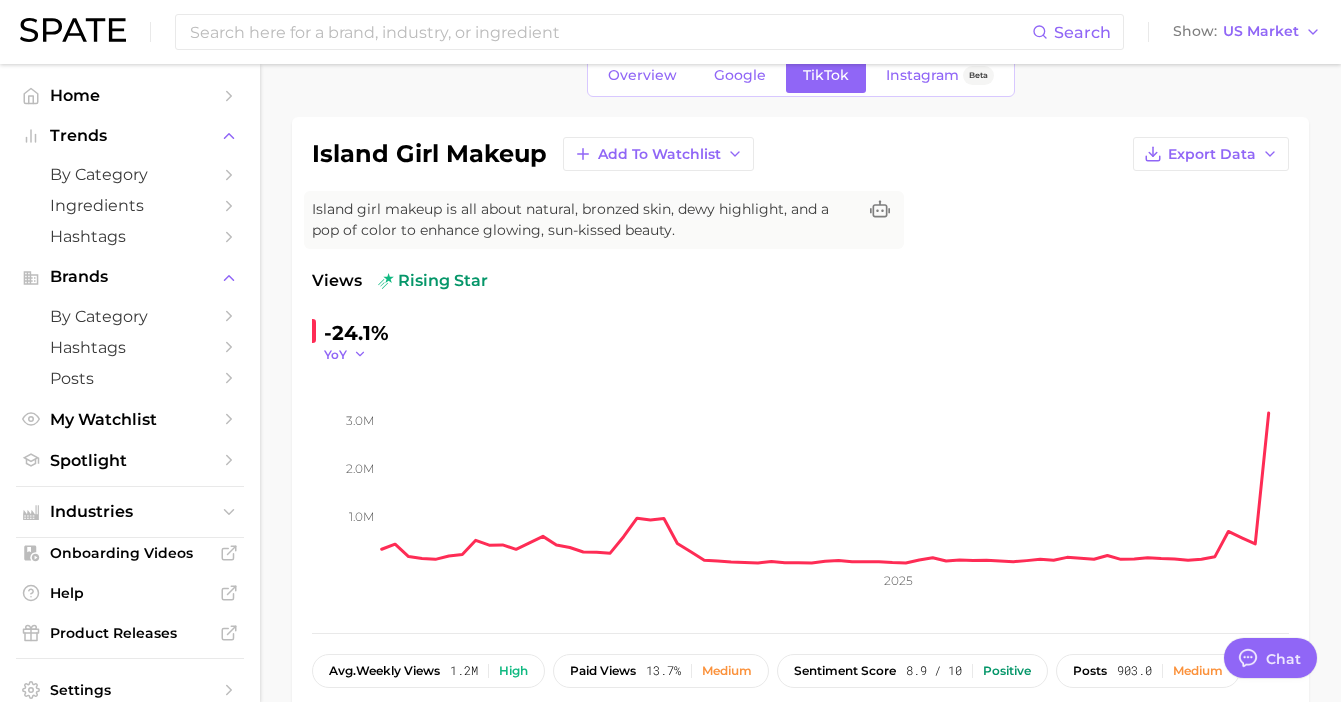 click on "YoY" at bounding box center [335, 354] 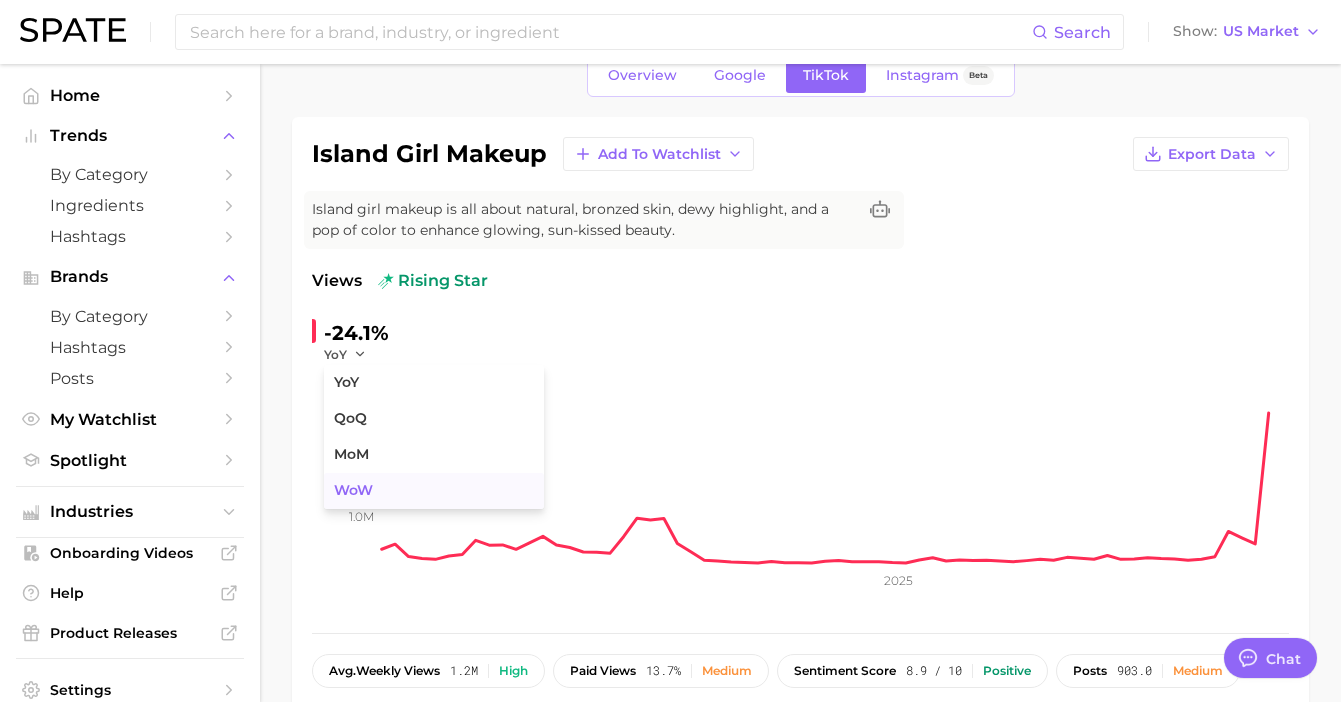 click on "WoW" at bounding box center (353, 490) 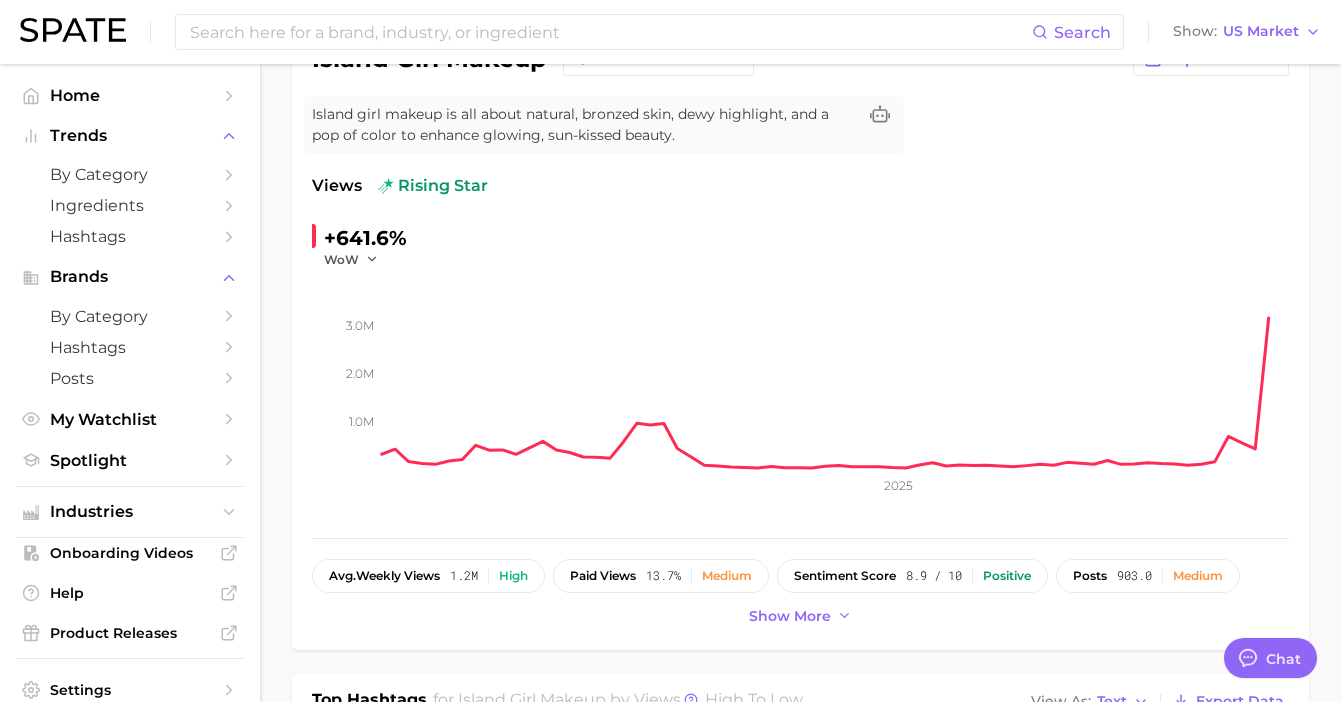 scroll, scrollTop: 198, scrollLeft: 0, axis: vertical 